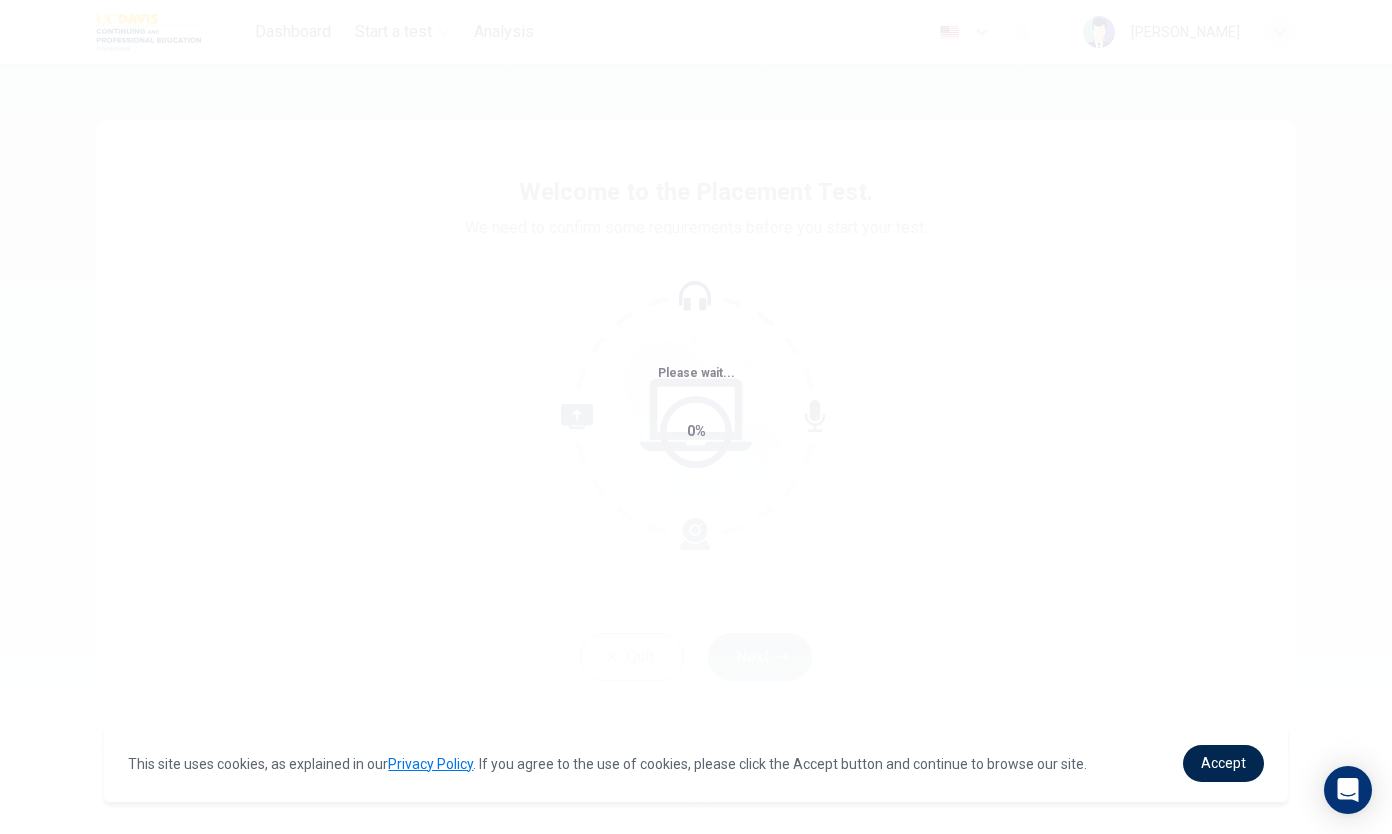 scroll, scrollTop: 0, scrollLeft: 0, axis: both 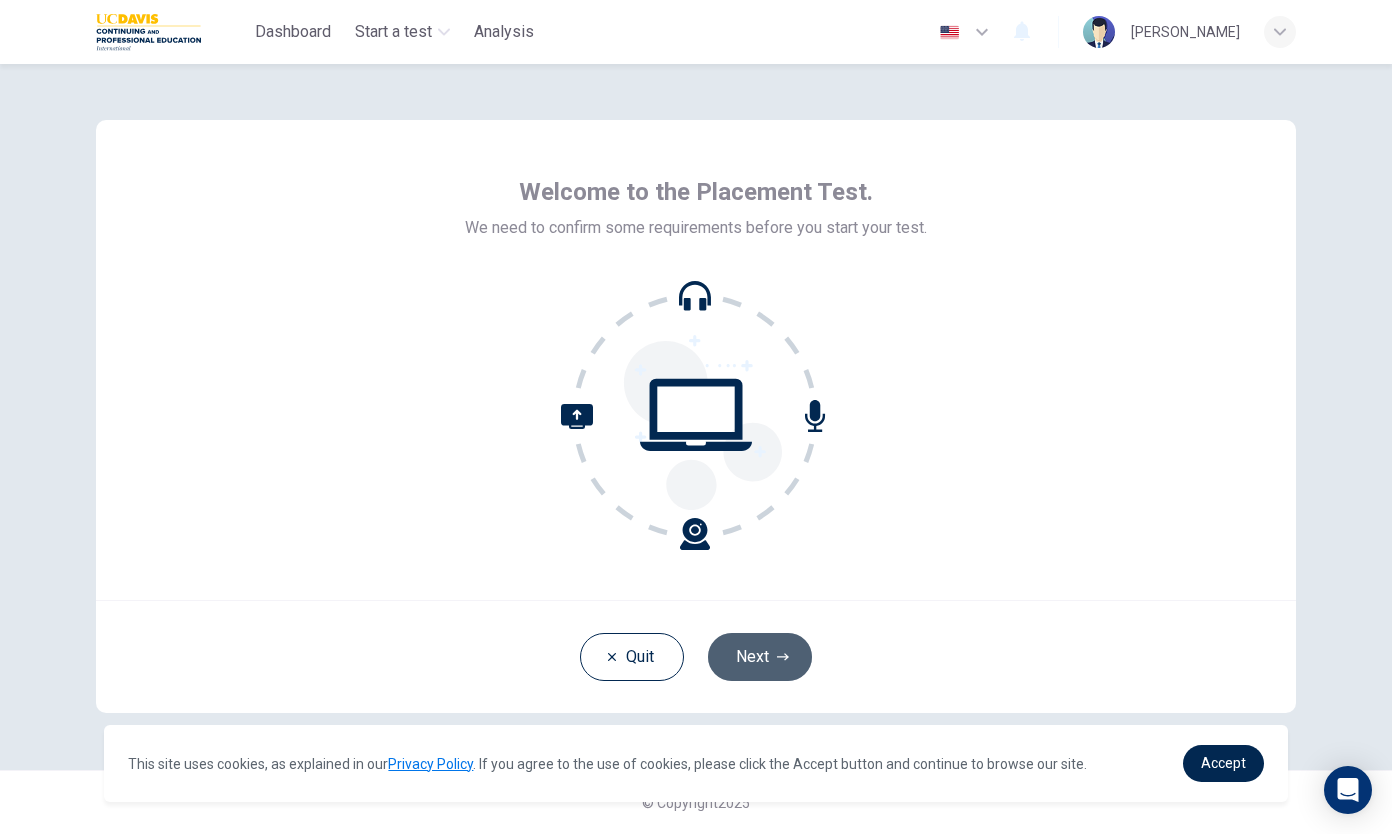 click on "Next" at bounding box center (760, 657) 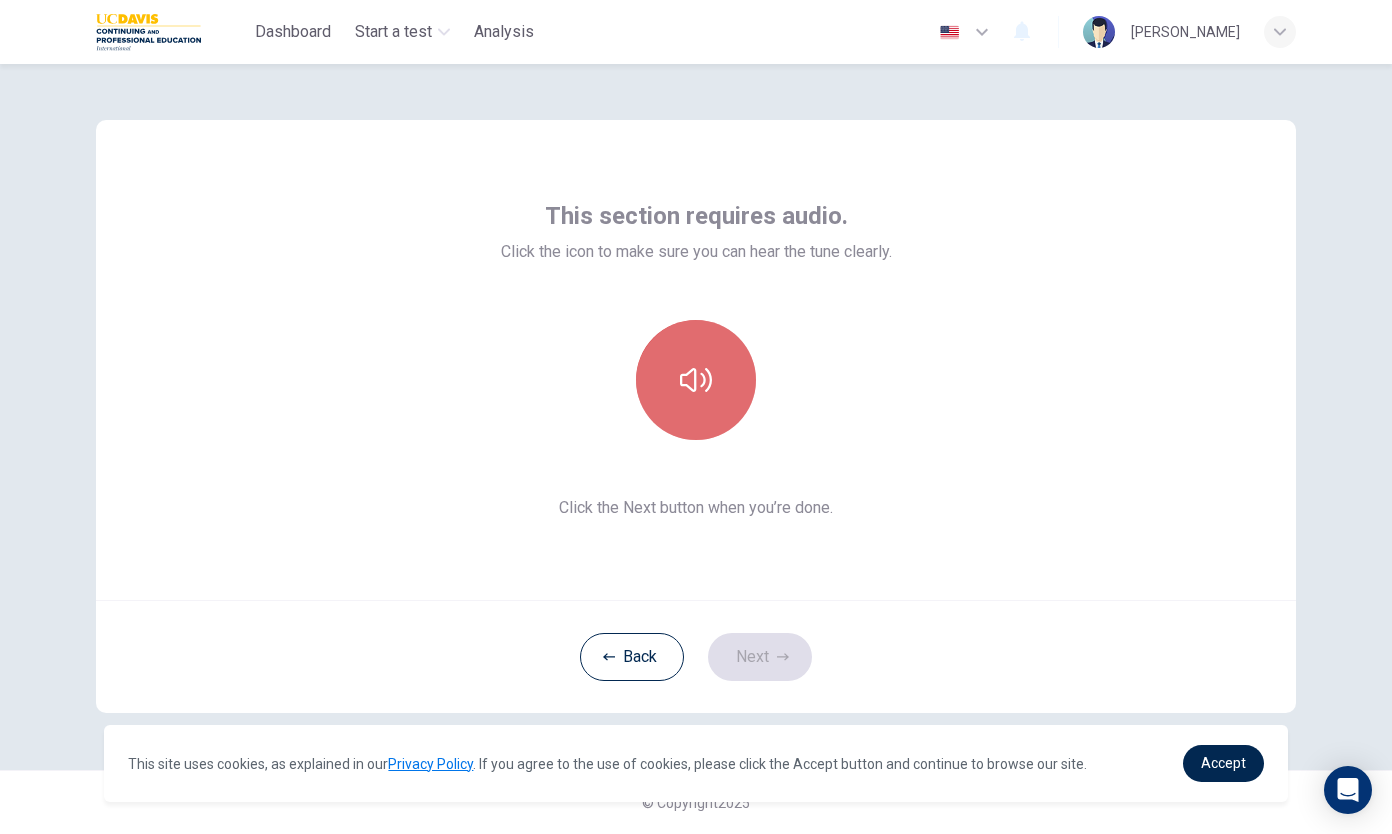 click at bounding box center (696, 380) 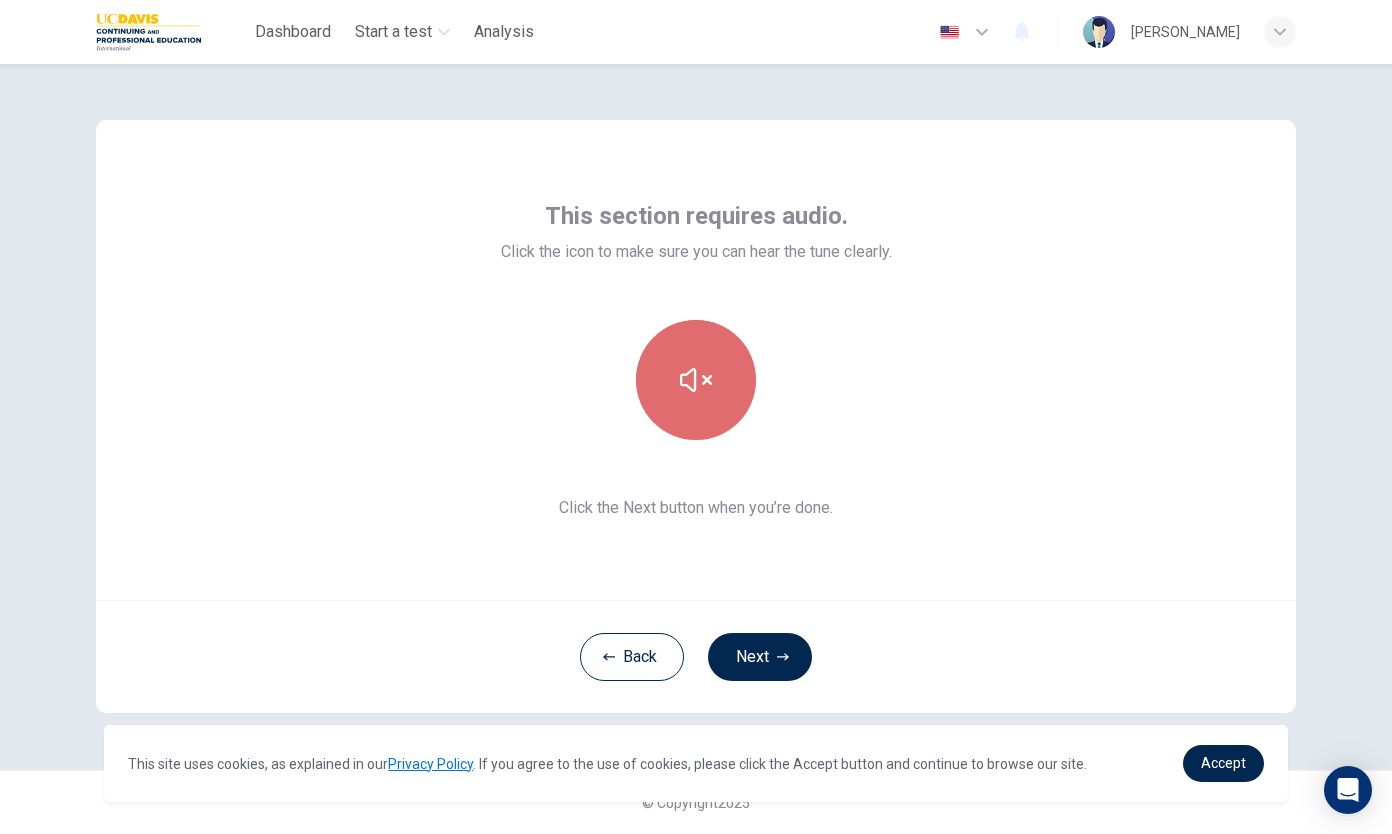 click 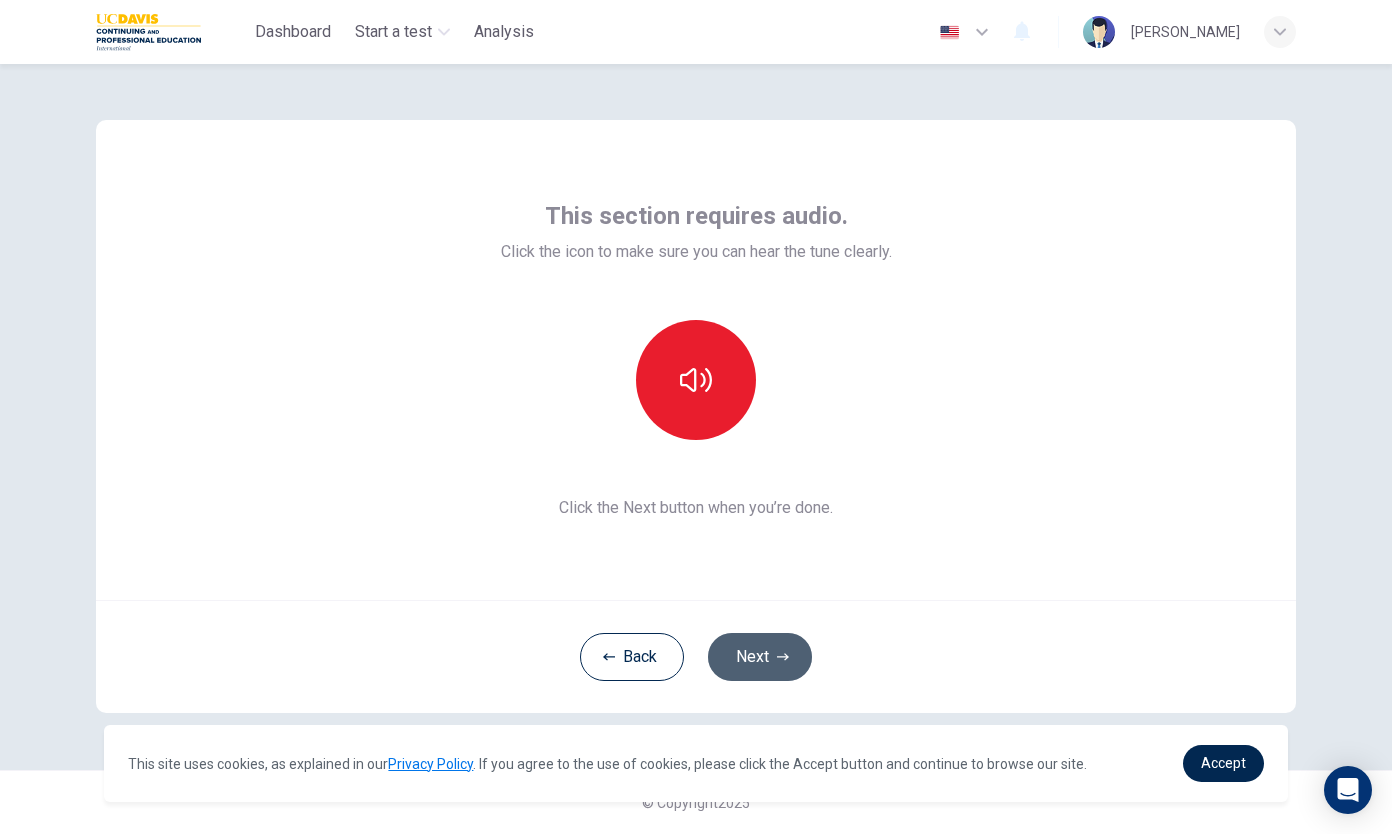 click on "Next" at bounding box center (760, 657) 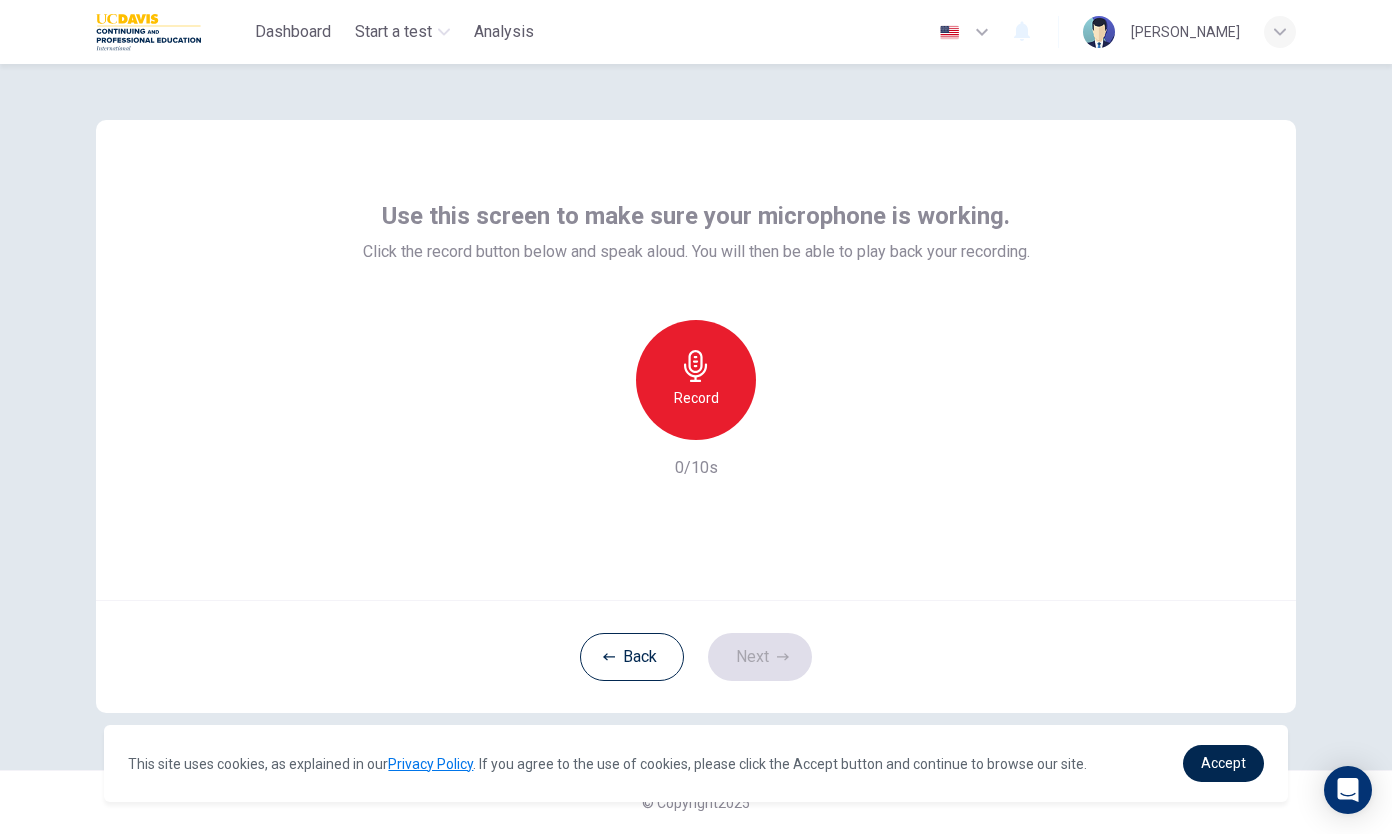 click on "Record" at bounding box center [696, 398] 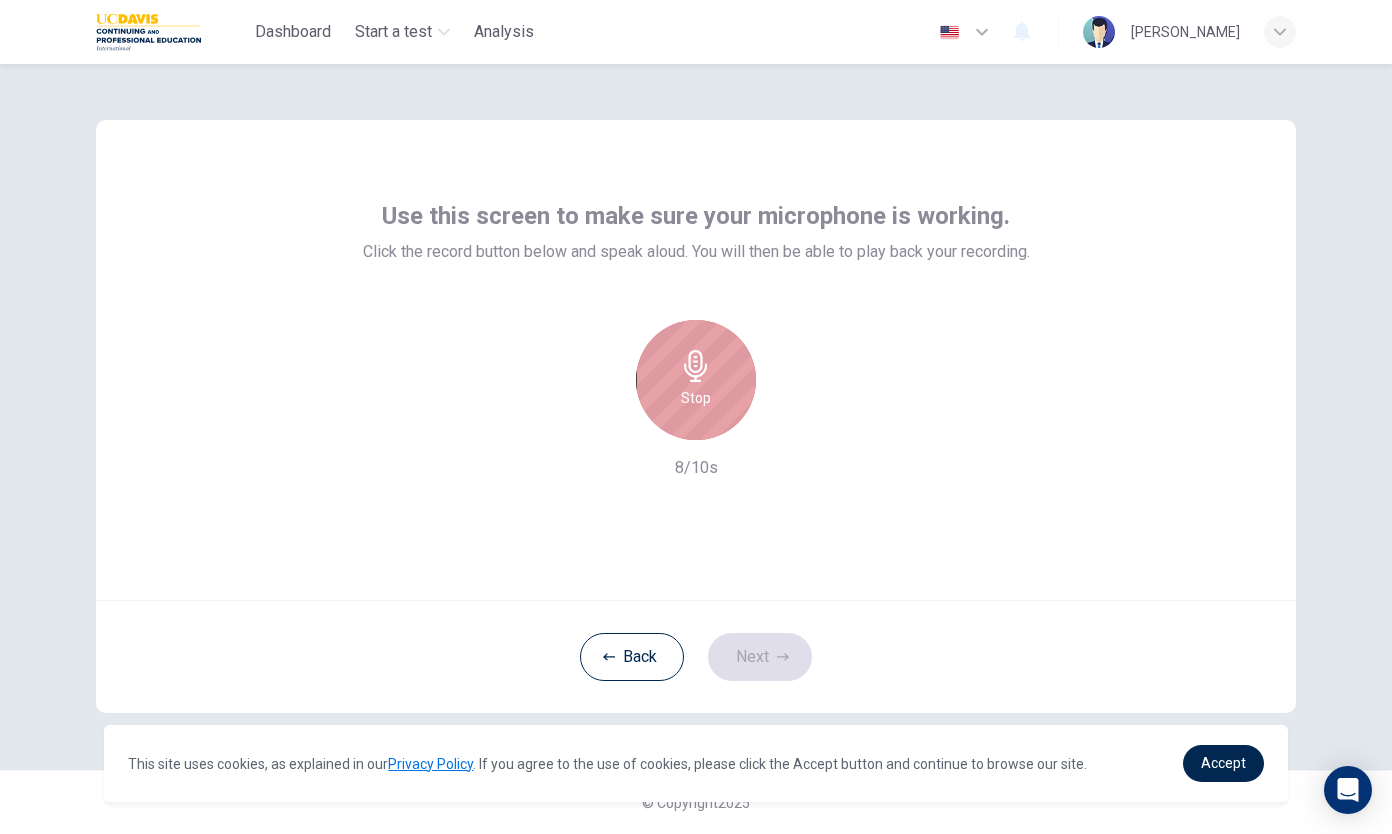 click on "Stop" at bounding box center (696, 380) 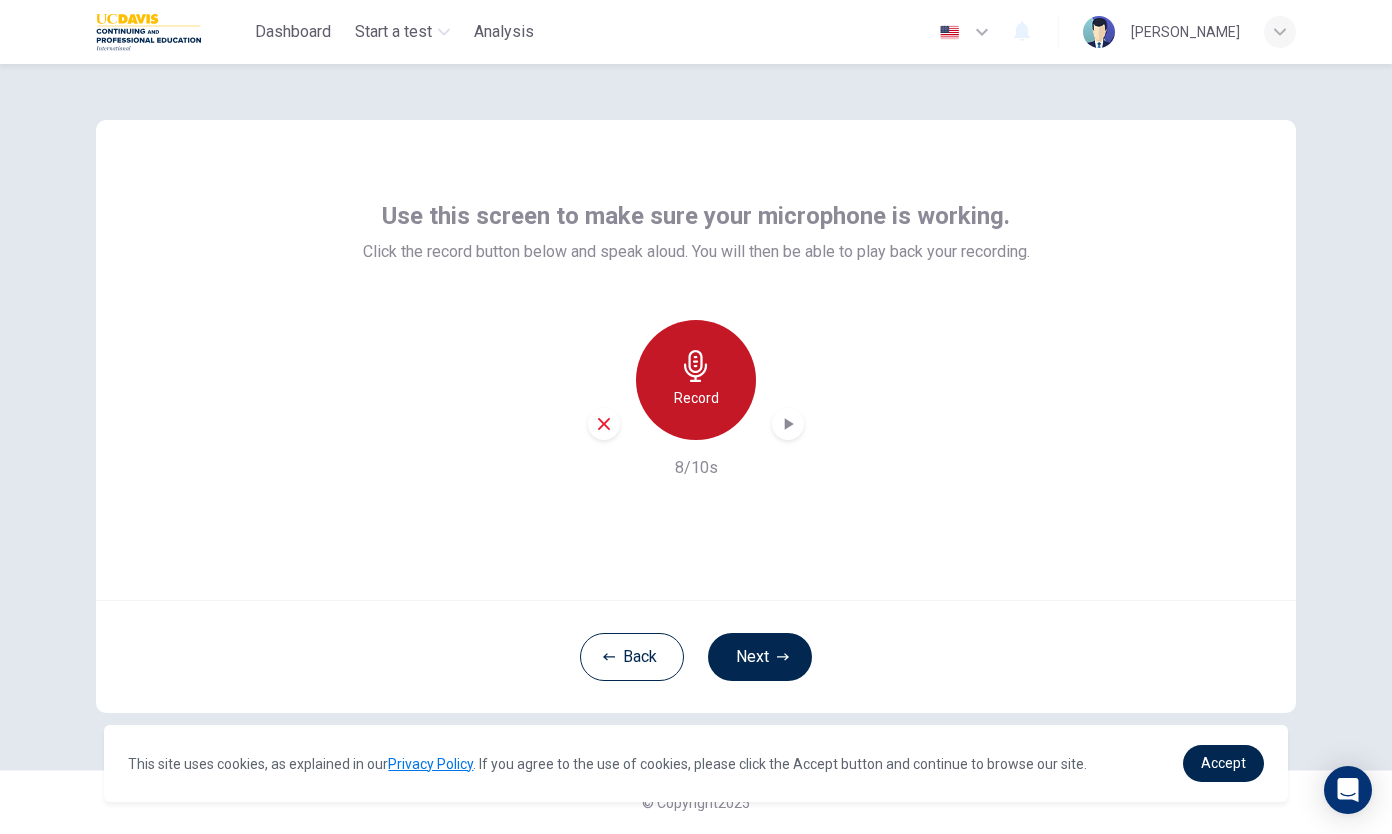 click on "Record" at bounding box center [696, 380] 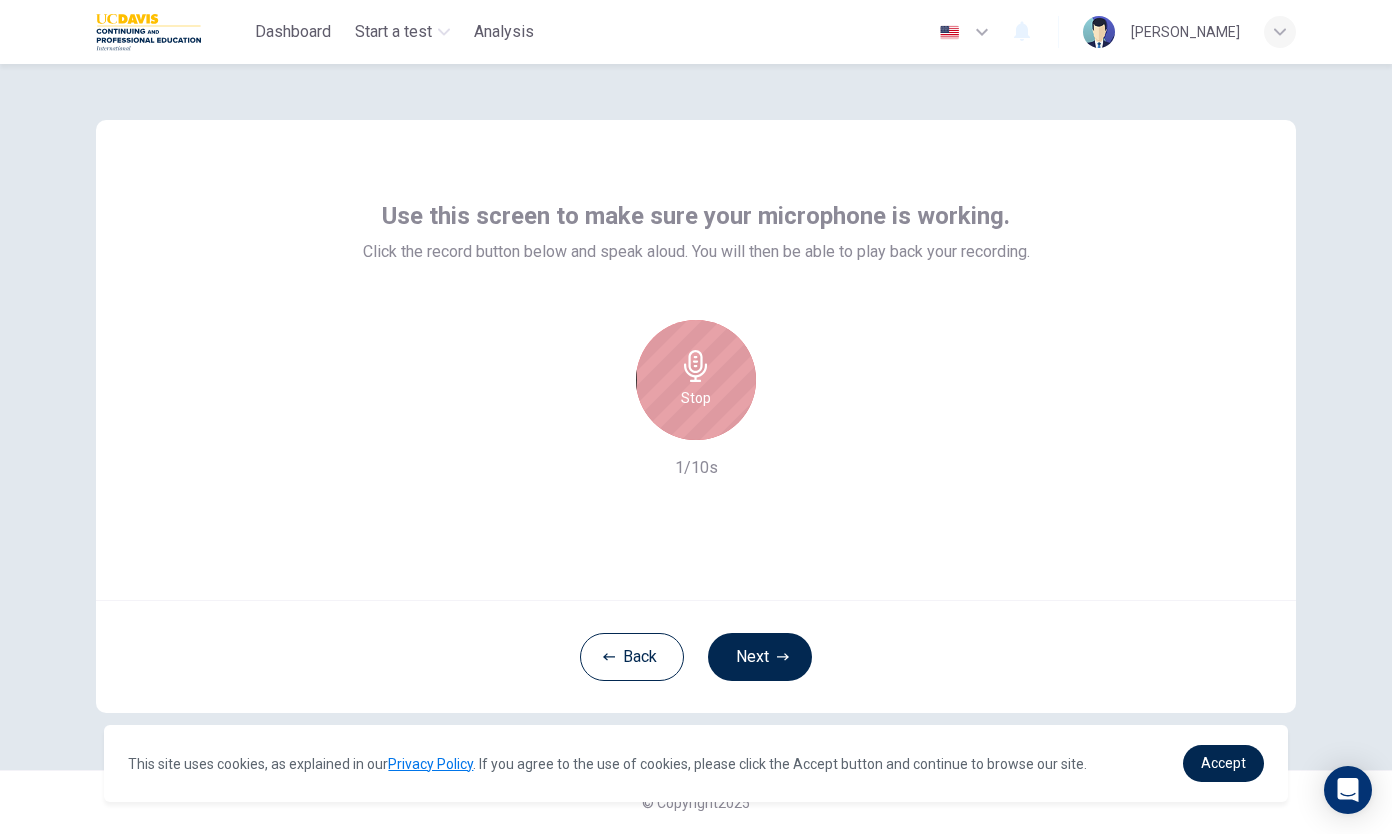 click on "Stop" at bounding box center (696, 380) 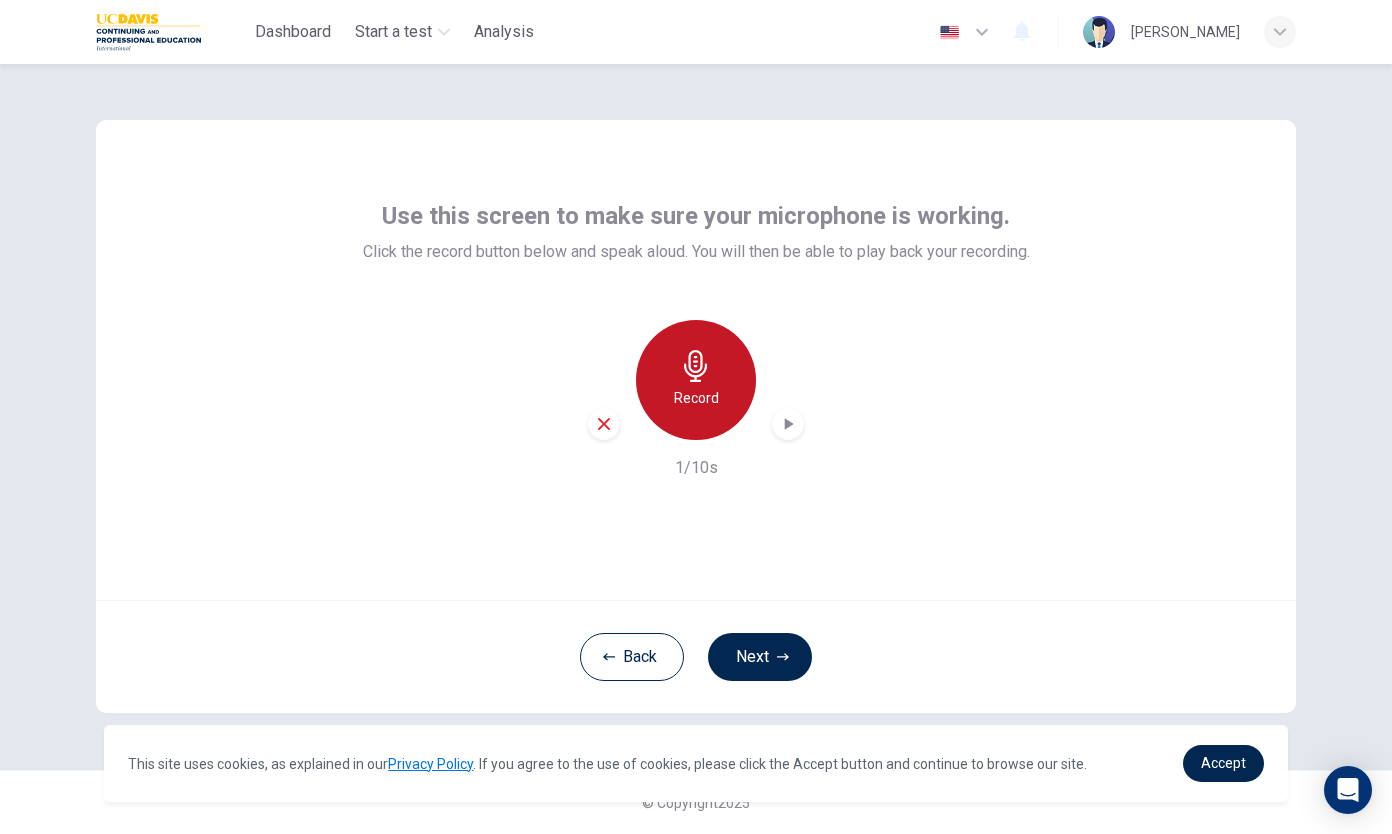 click on "Record" at bounding box center (696, 398) 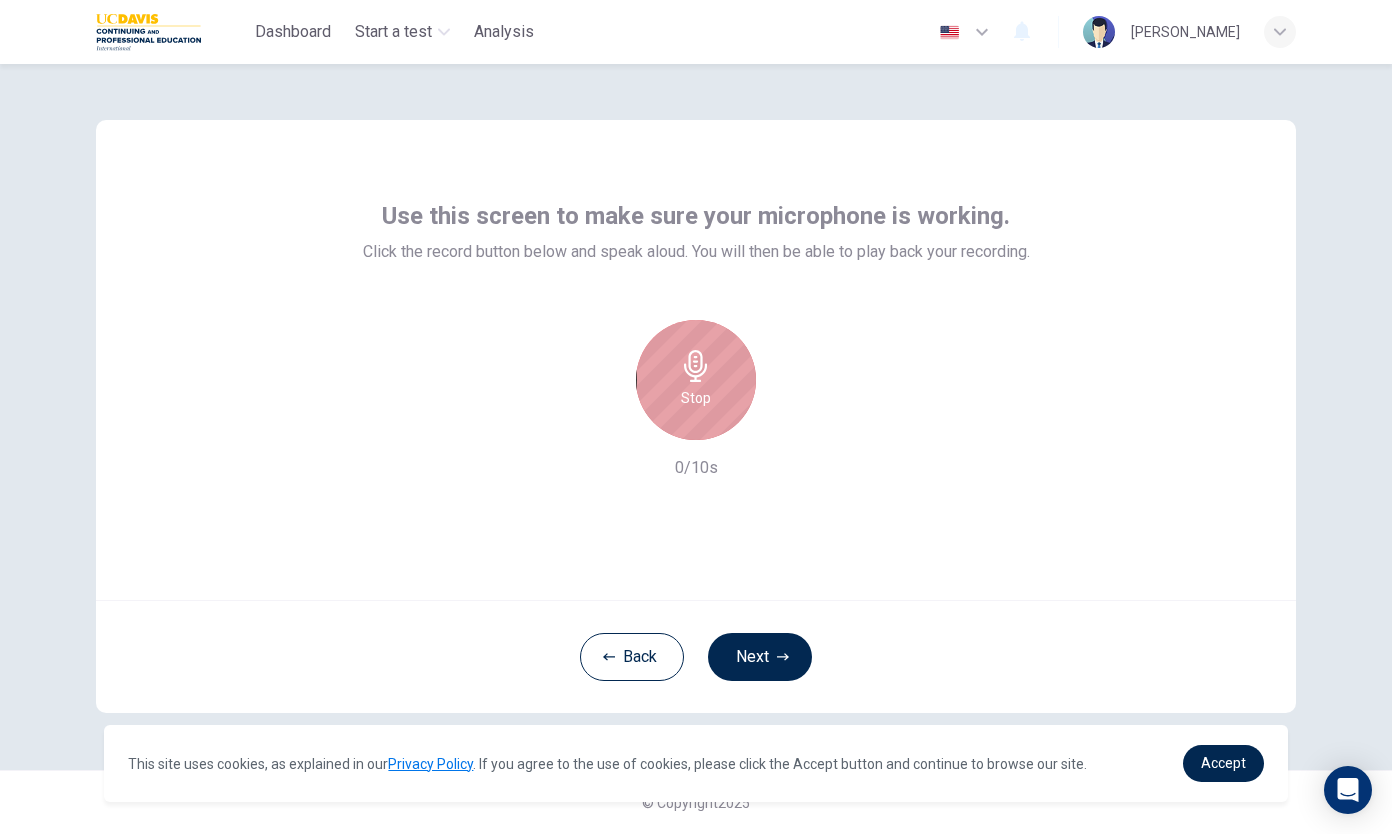 click on "Stop" at bounding box center [696, 380] 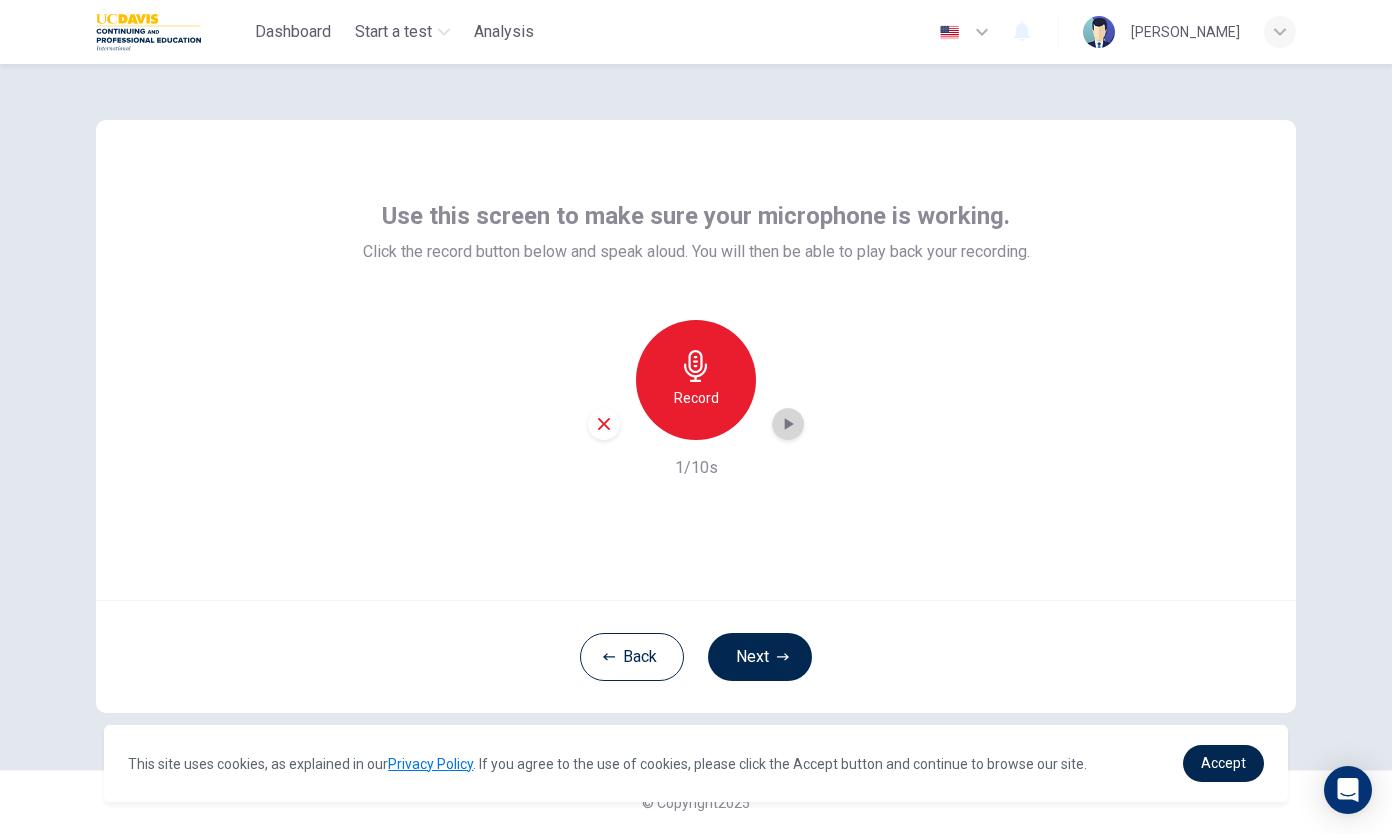 click at bounding box center (788, 424) 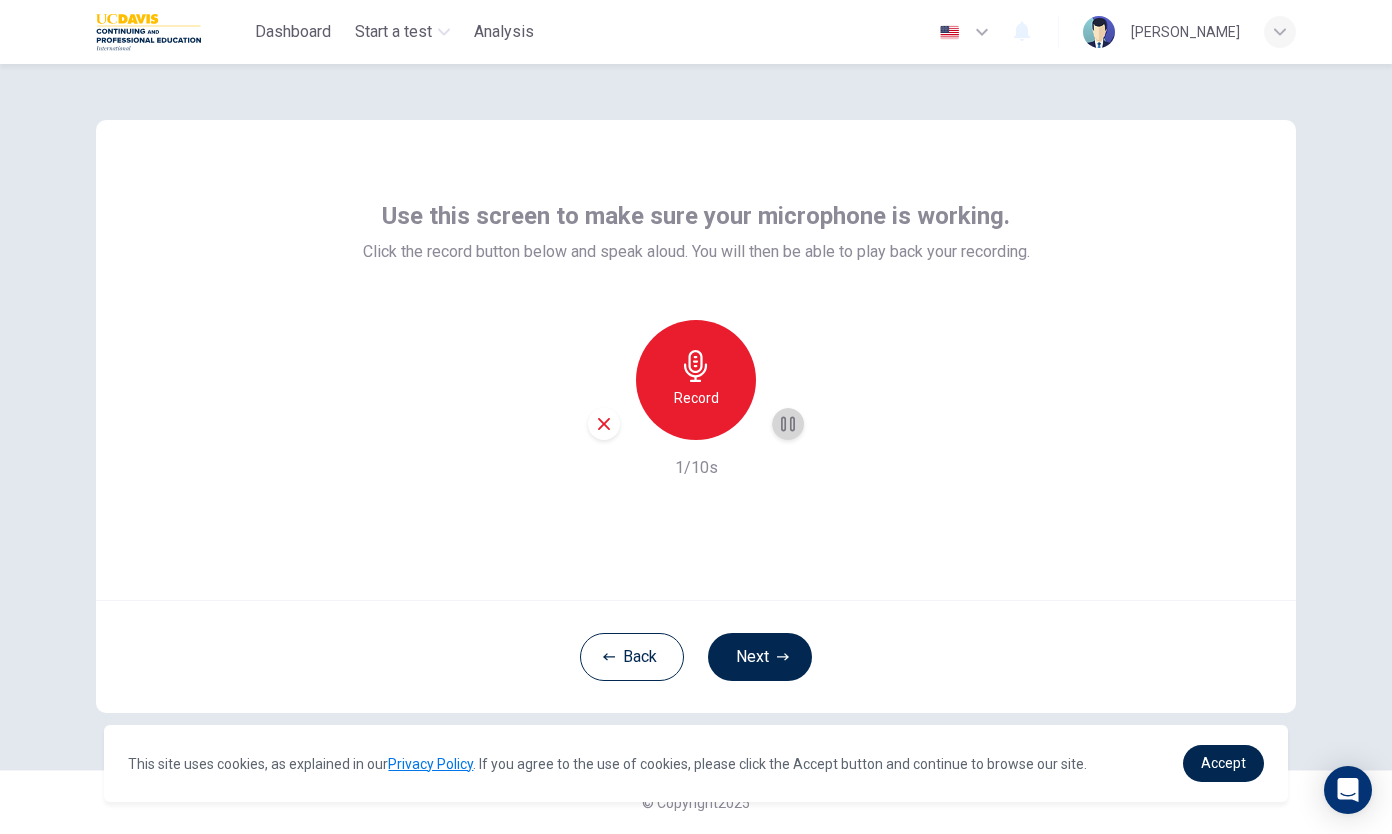 click at bounding box center [788, 424] 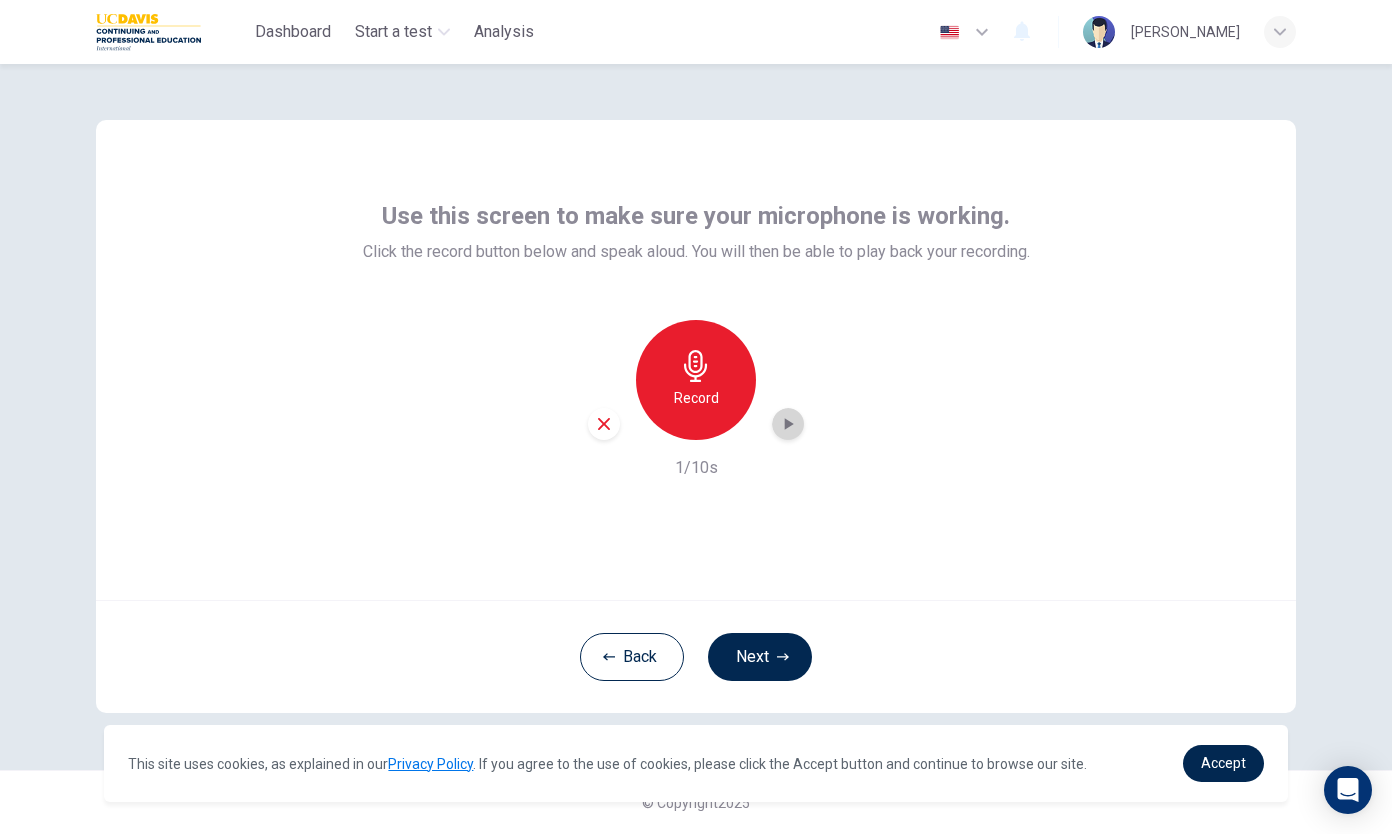 click at bounding box center (788, 424) 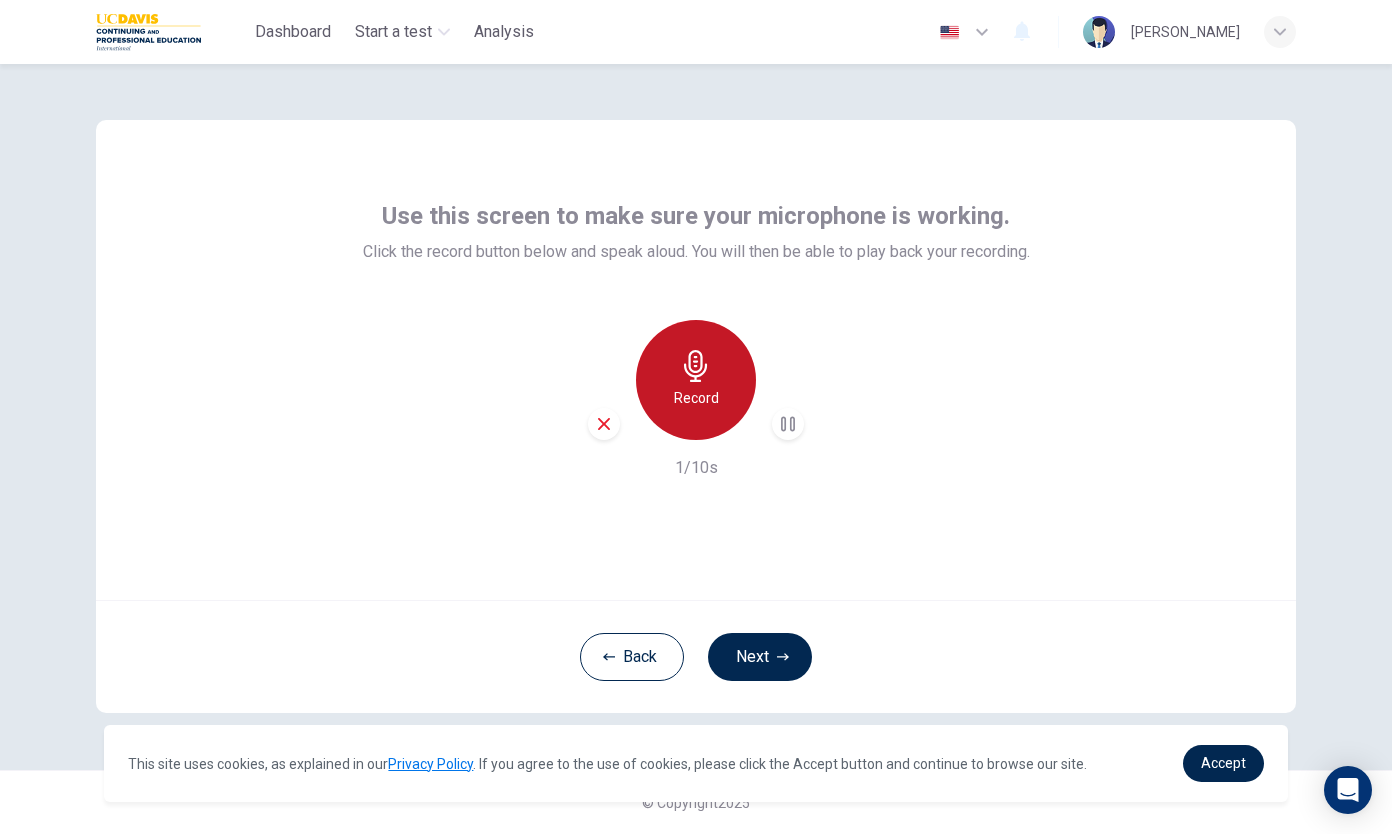 click on "Record" at bounding box center (696, 398) 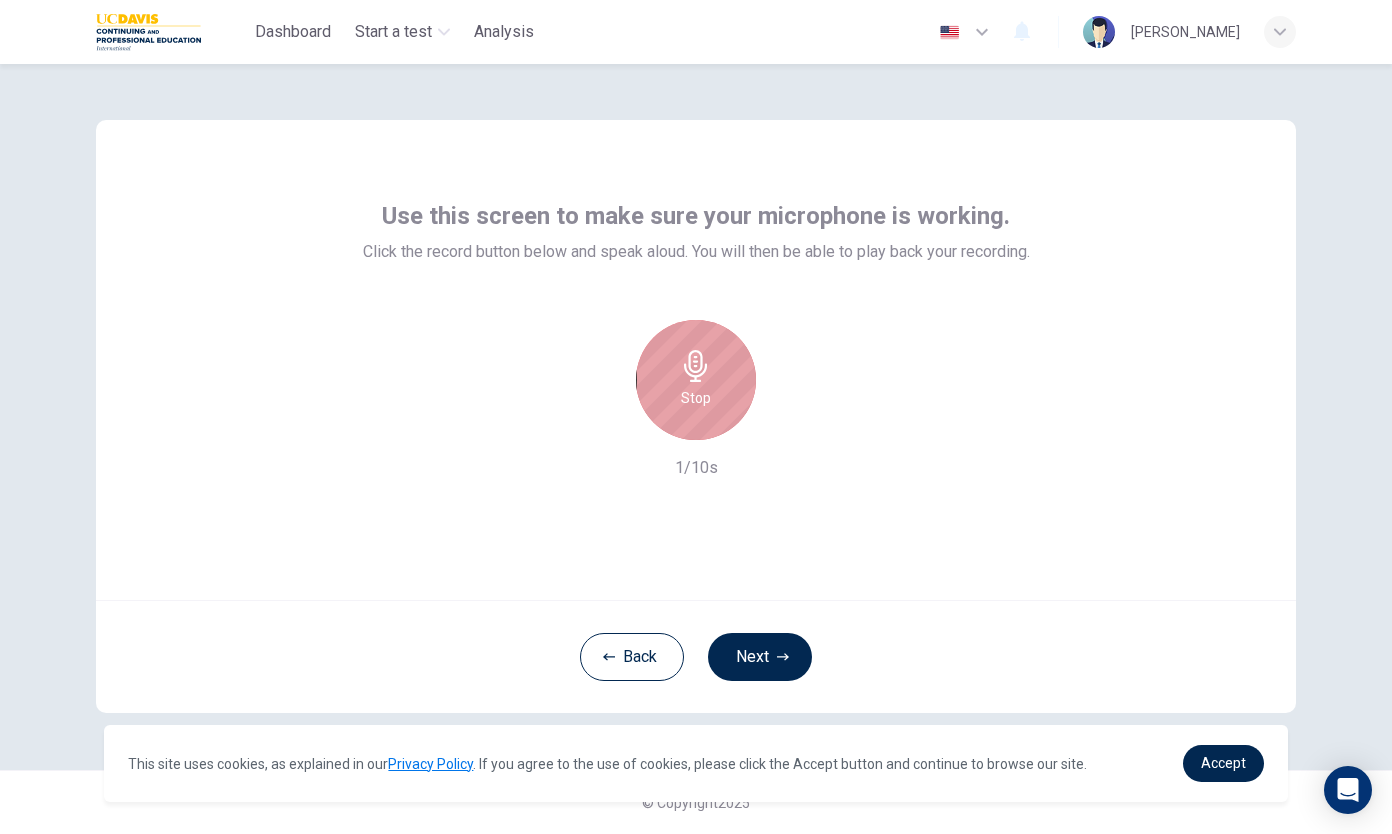 click 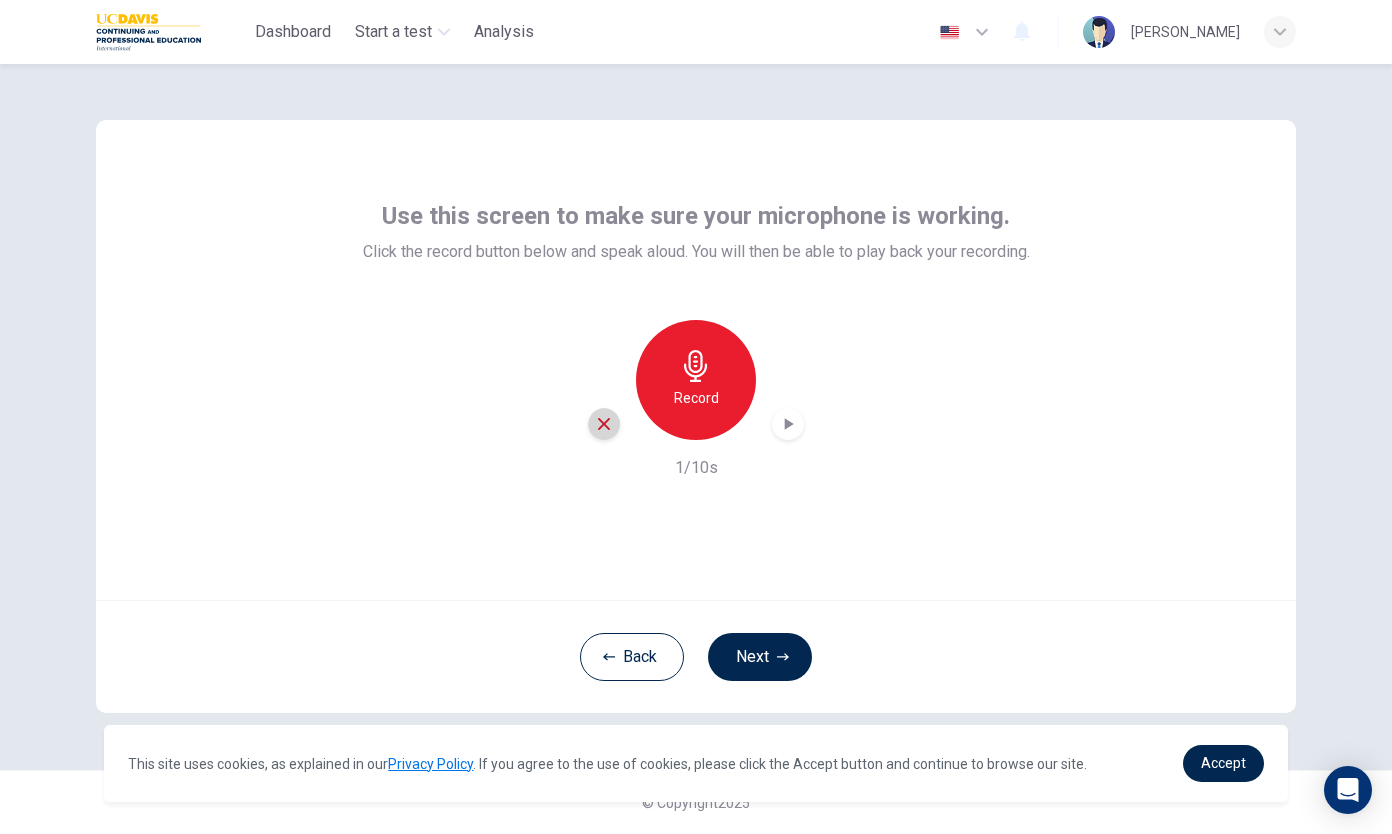 click 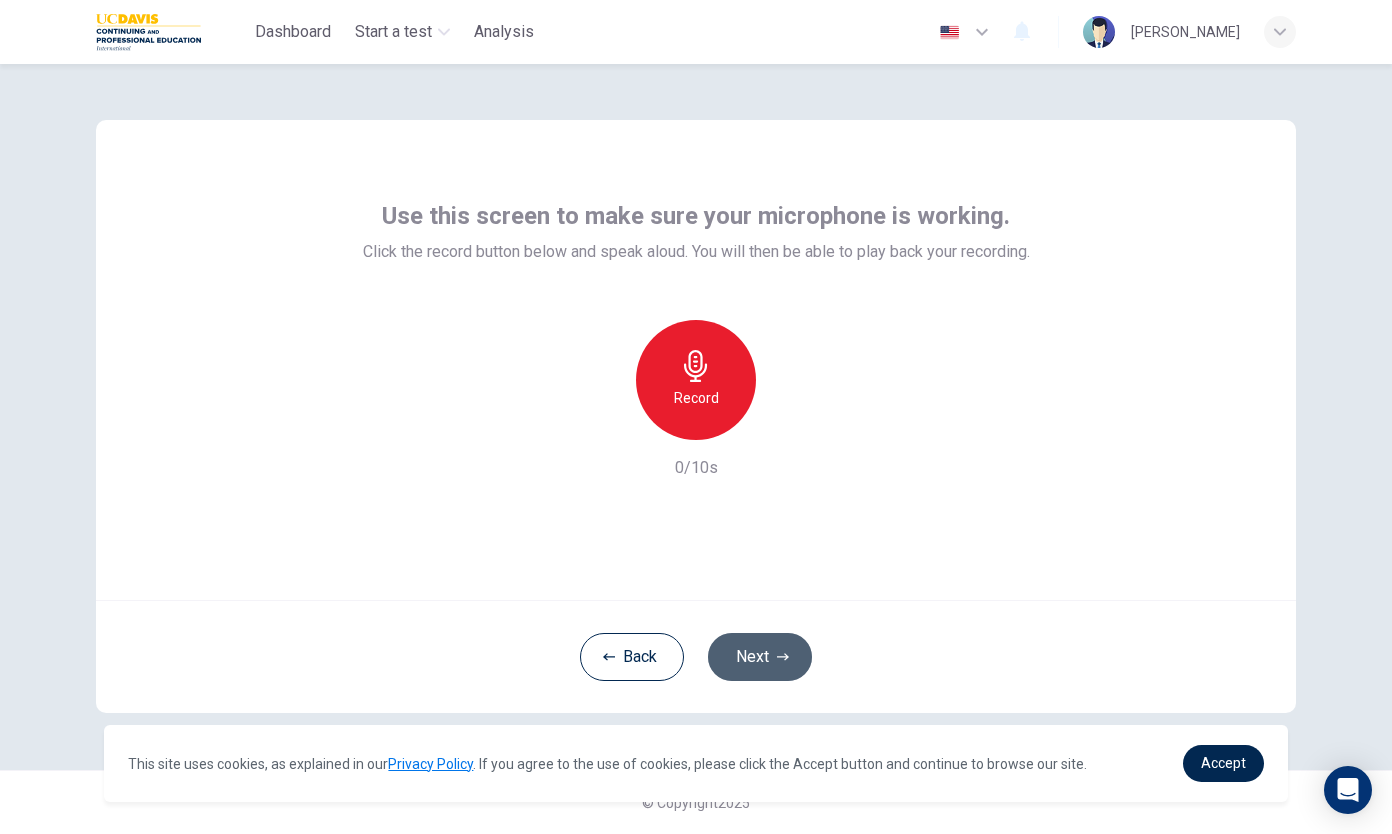 click on "Next" at bounding box center (760, 657) 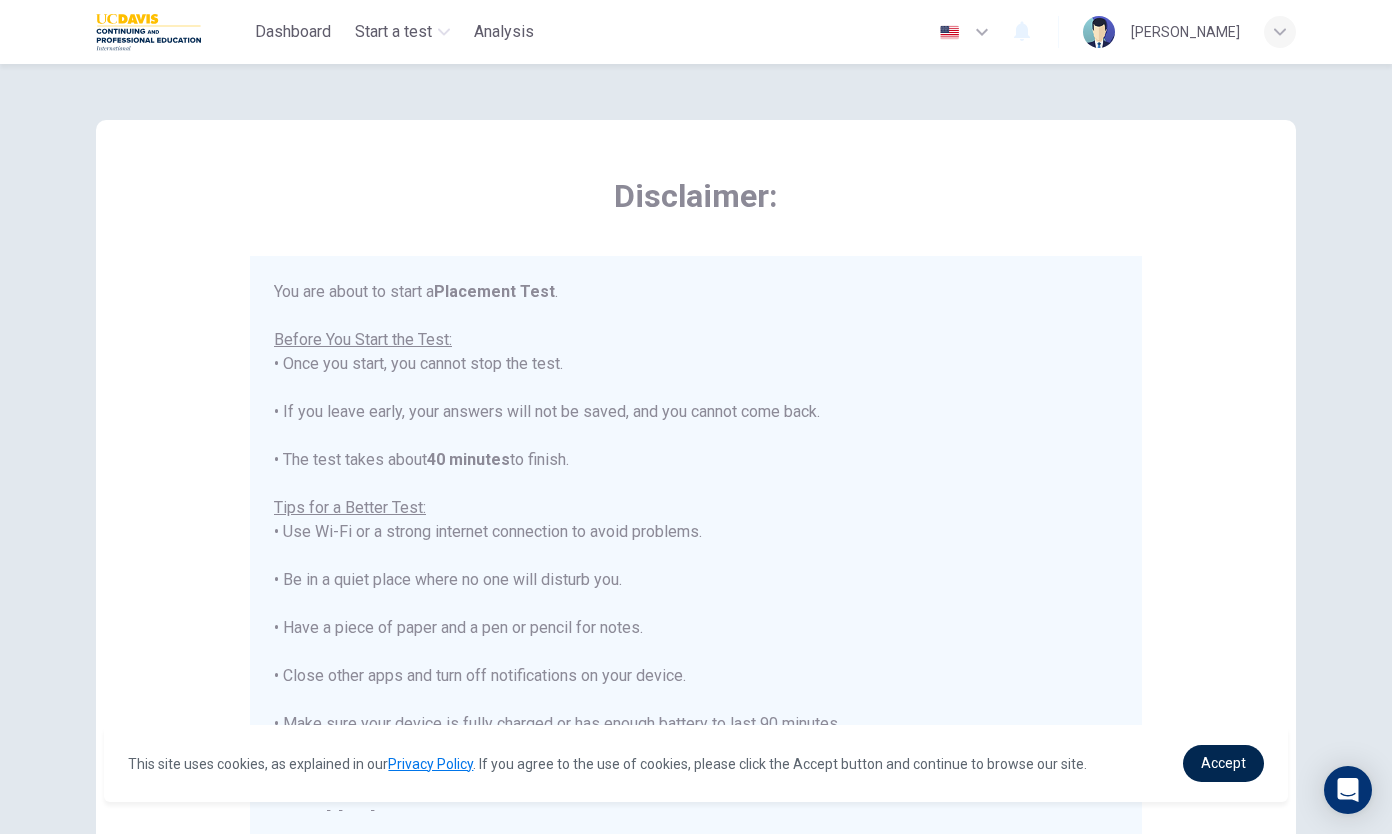 scroll, scrollTop: 22, scrollLeft: 0, axis: vertical 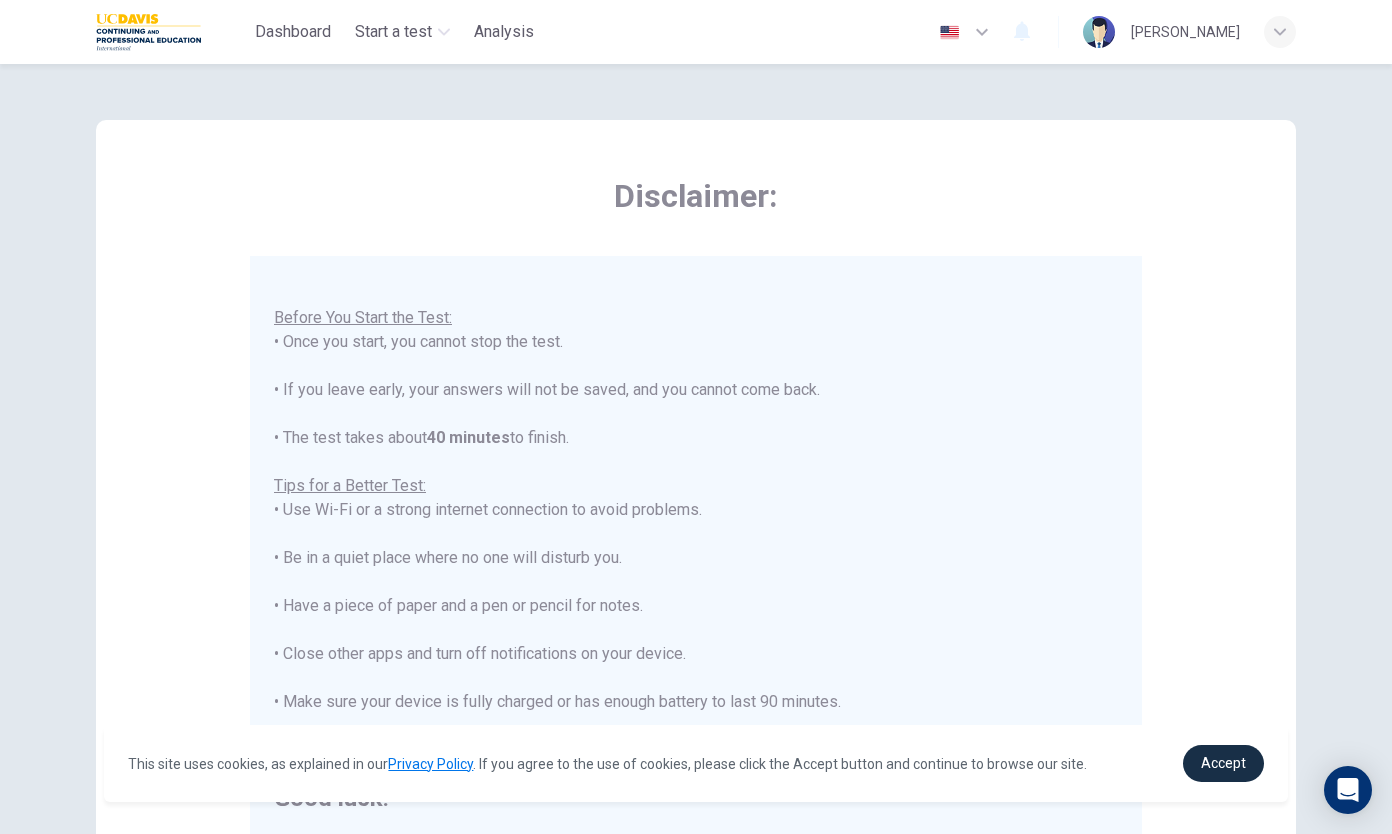 click on "Accept" at bounding box center [1223, 763] 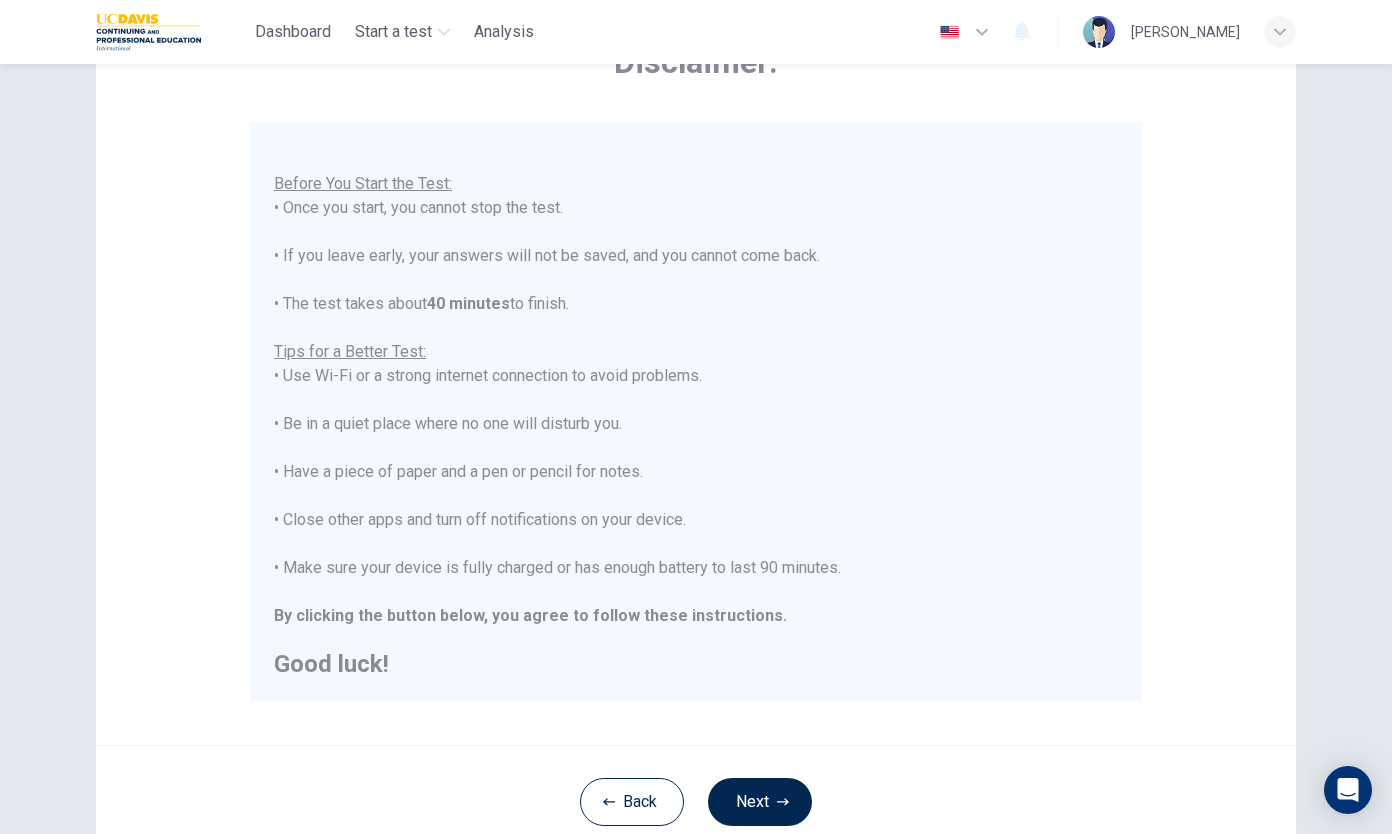 scroll, scrollTop: 200, scrollLeft: 0, axis: vertical 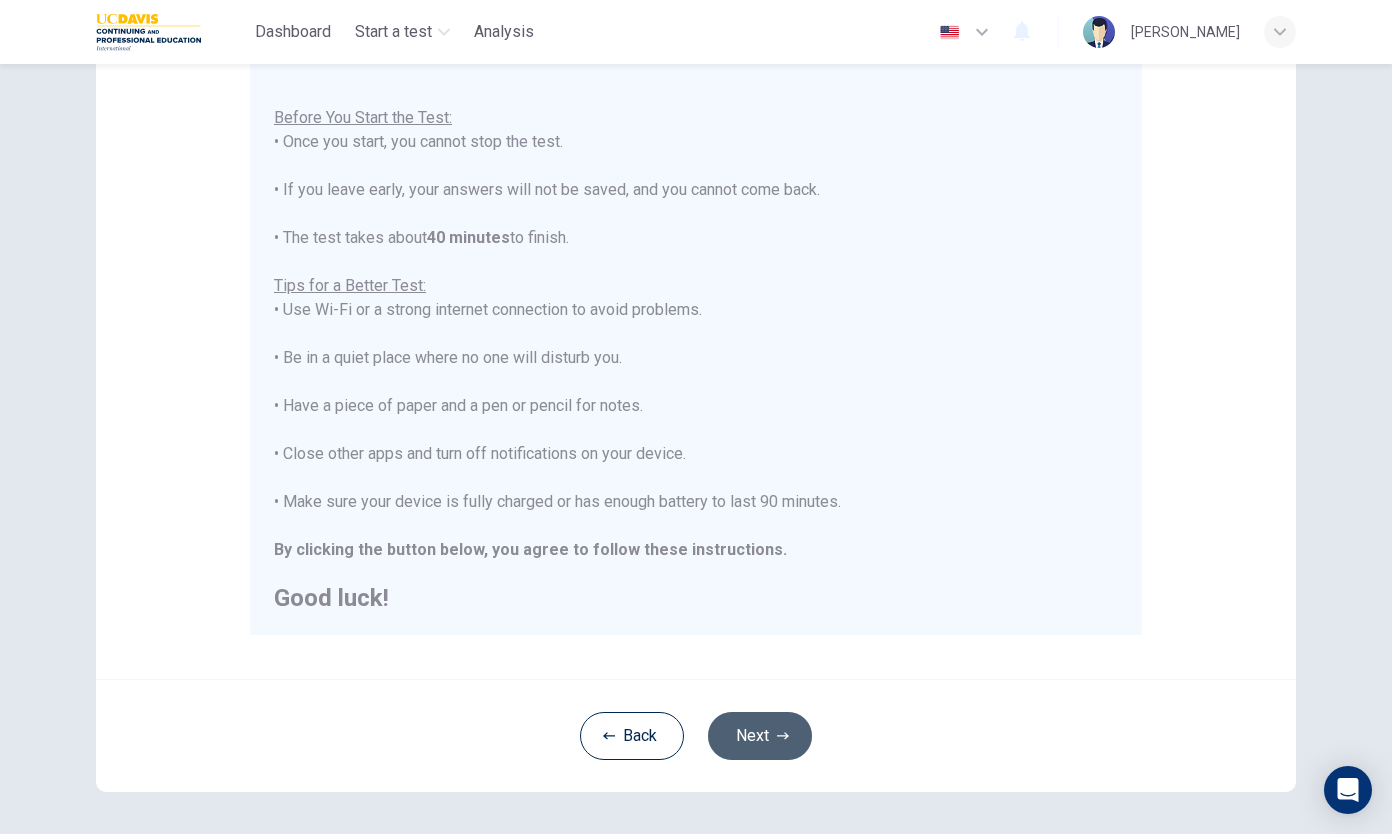 click on "Next" at bounding box center [760, 736] 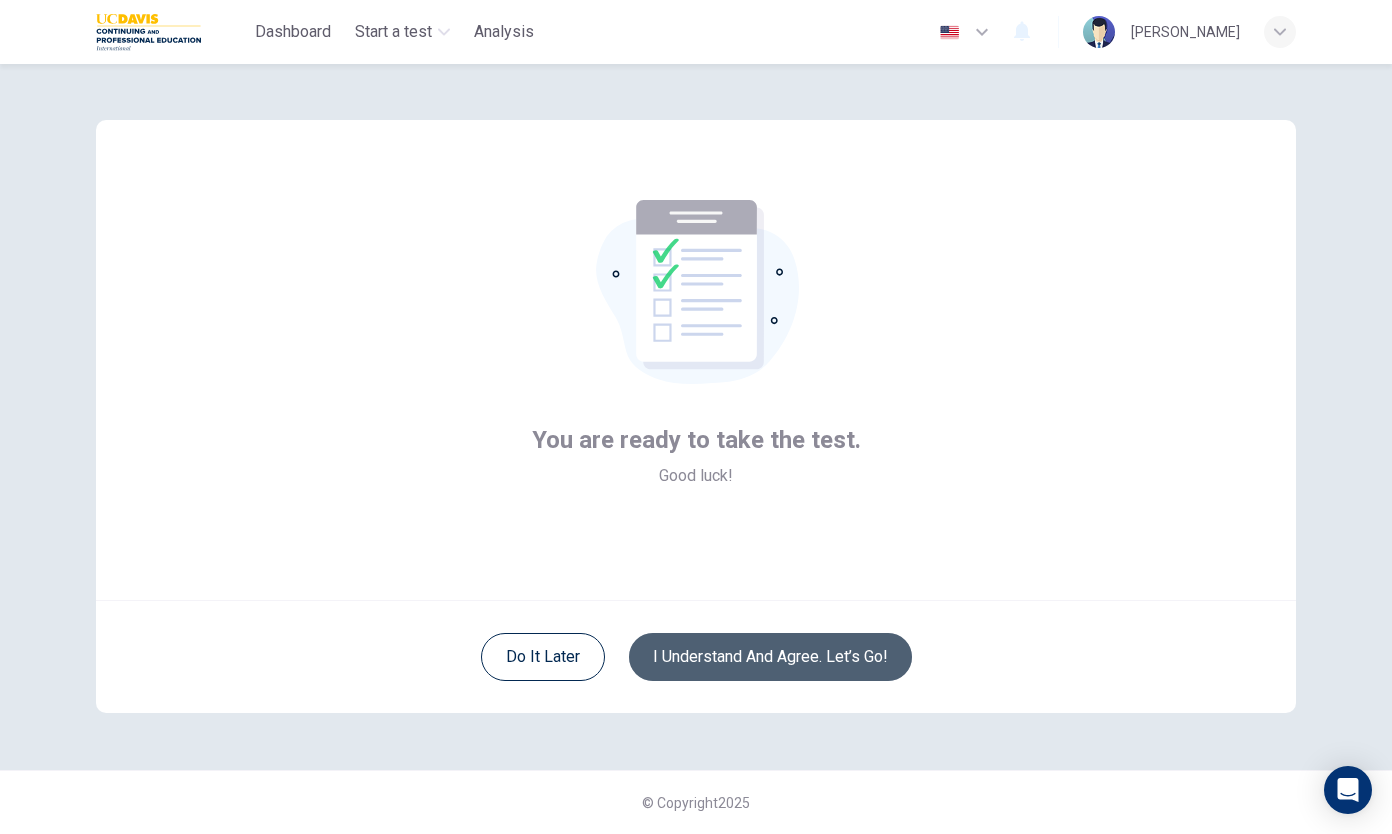 click on "I understand and agree. Let’s go!" at bounding box center (770, 657) 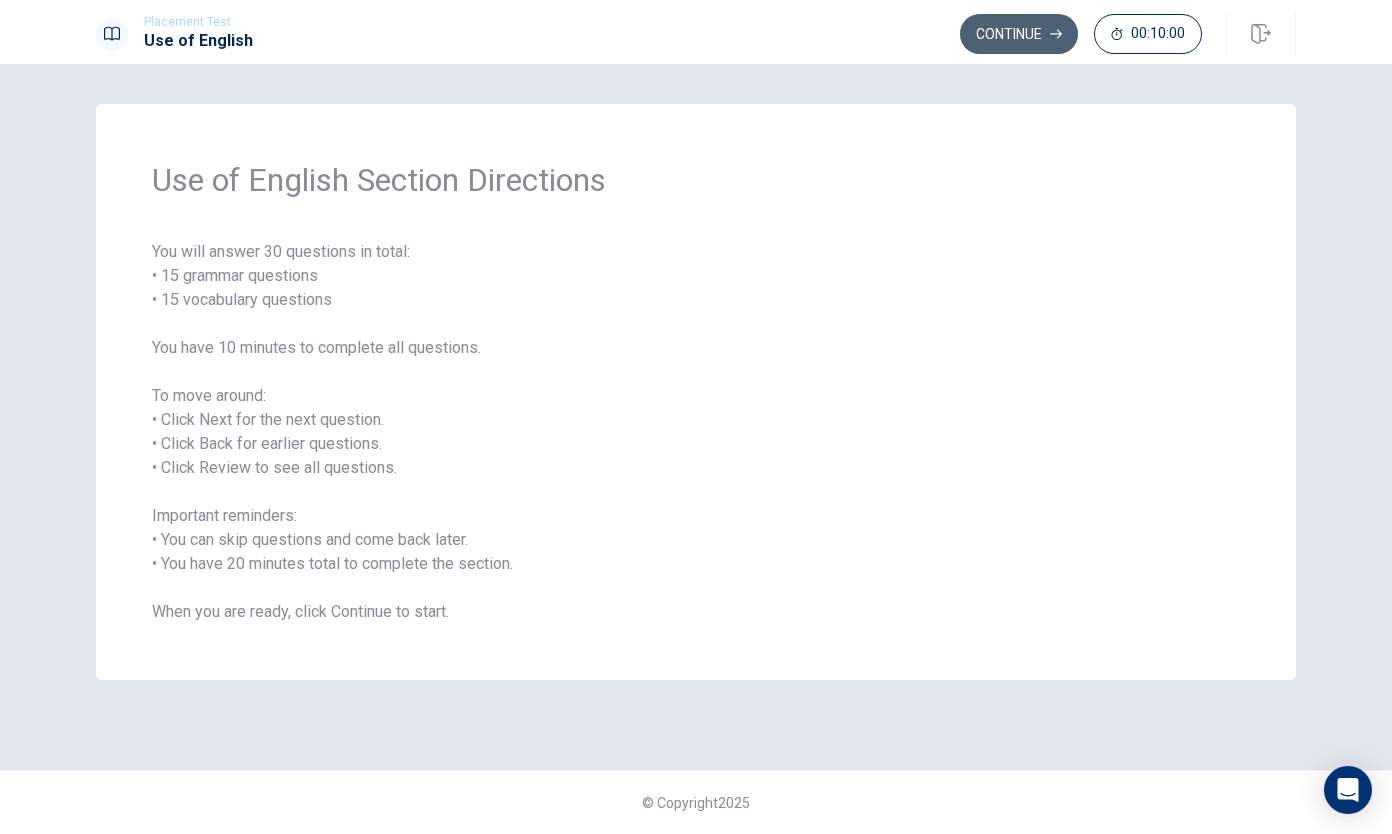 click on "Continue" at bounding box center (1019, 34) 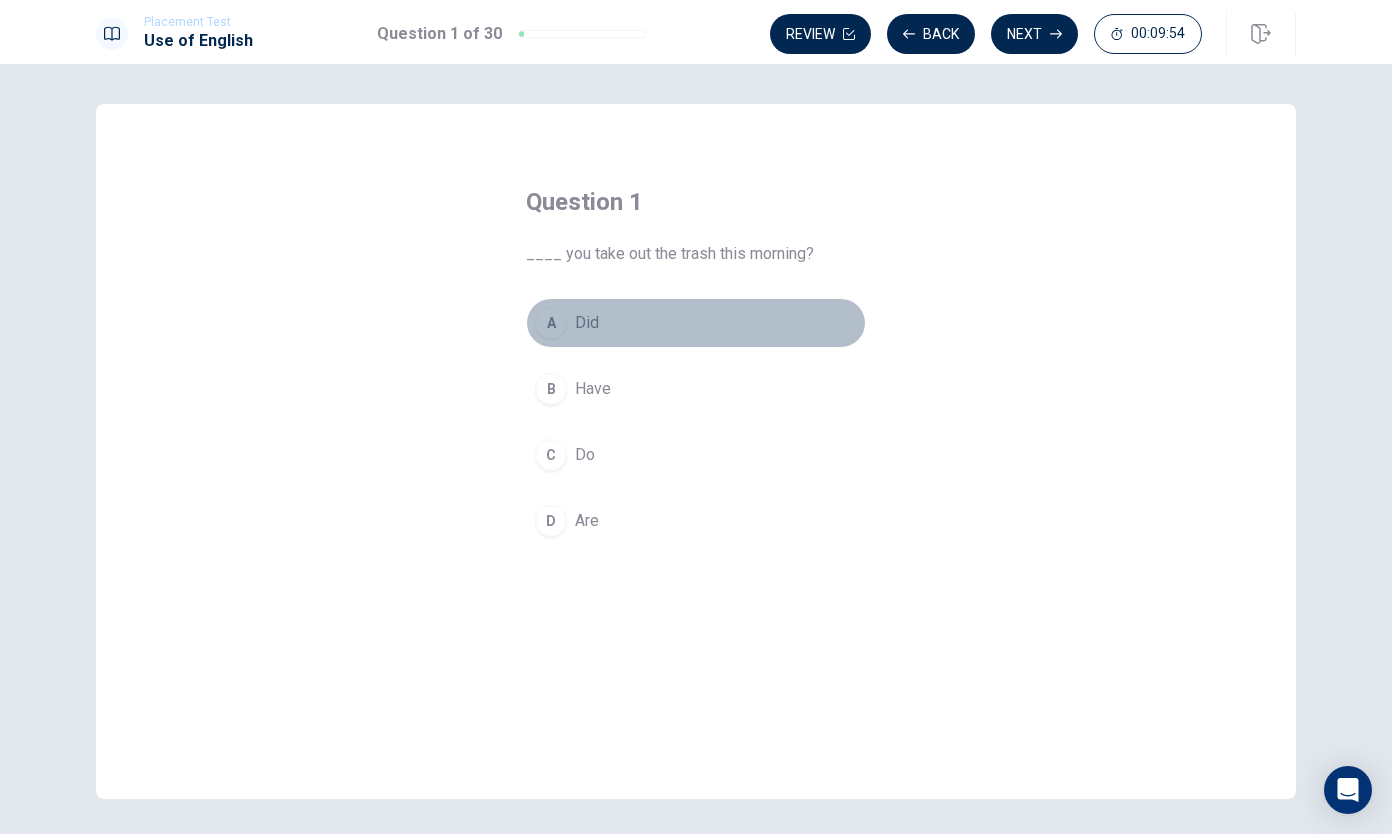 click on "A" at bounding box center [551, 323] 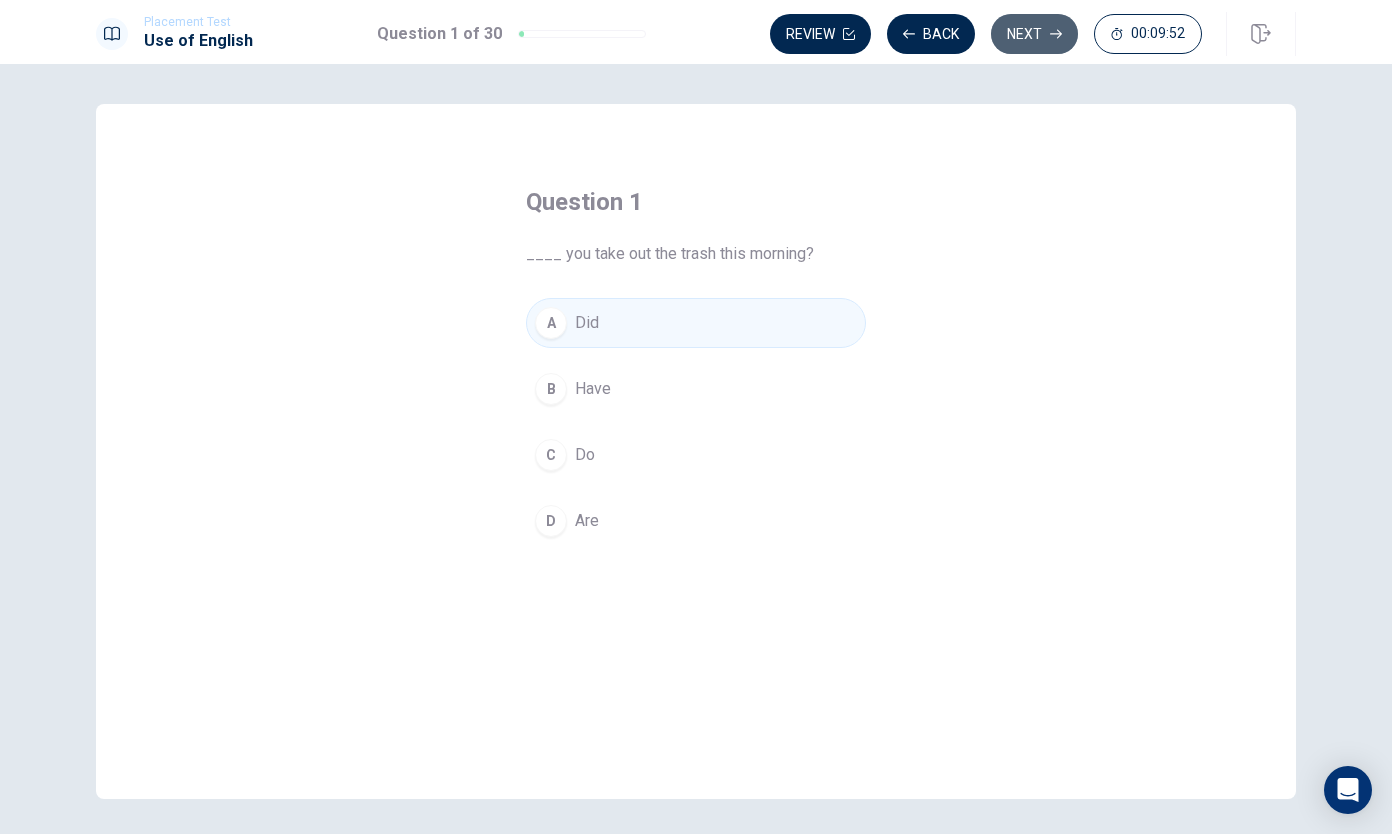 click on "Next" at bounding box center [1034, 34] 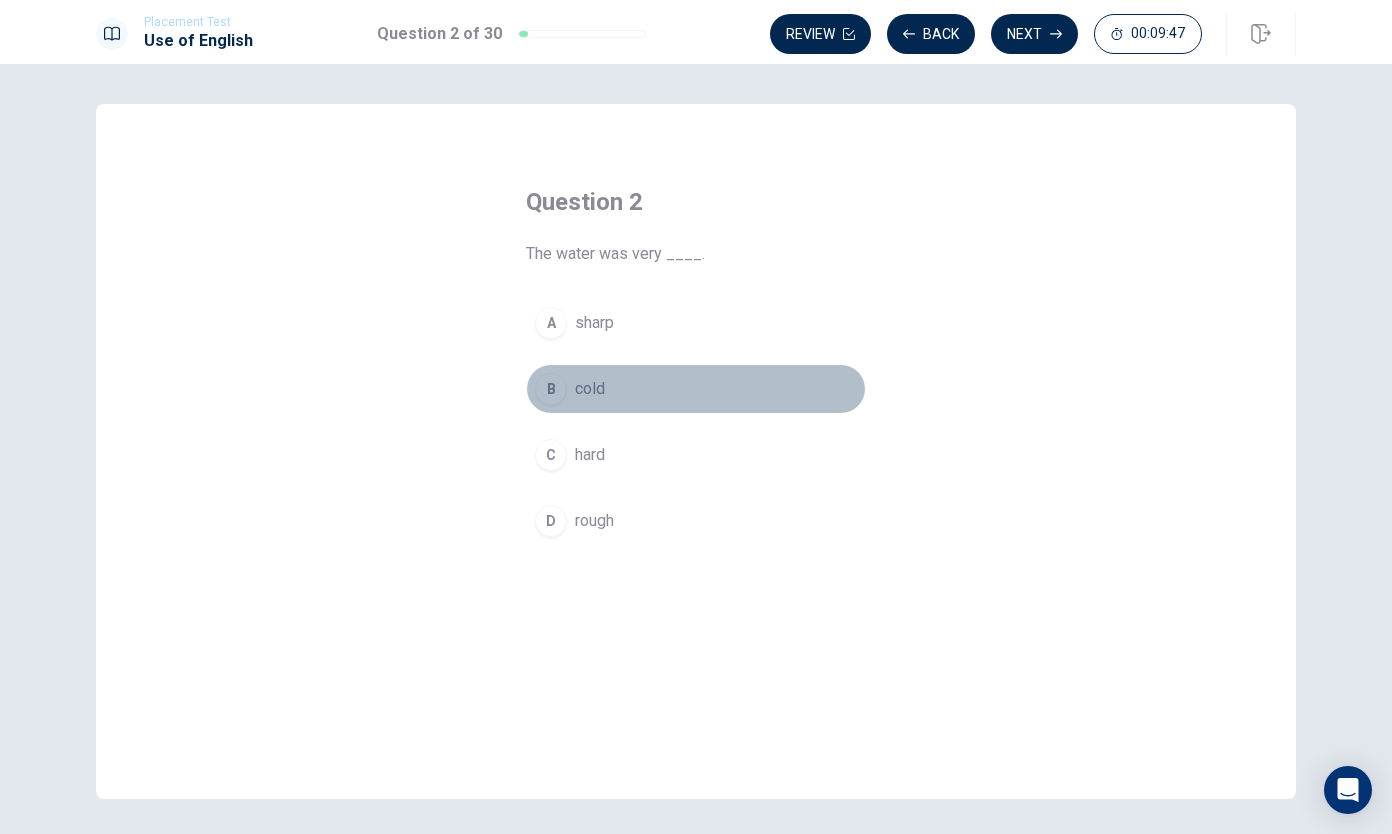 click on "B cold" at bounding box center (696, 389) 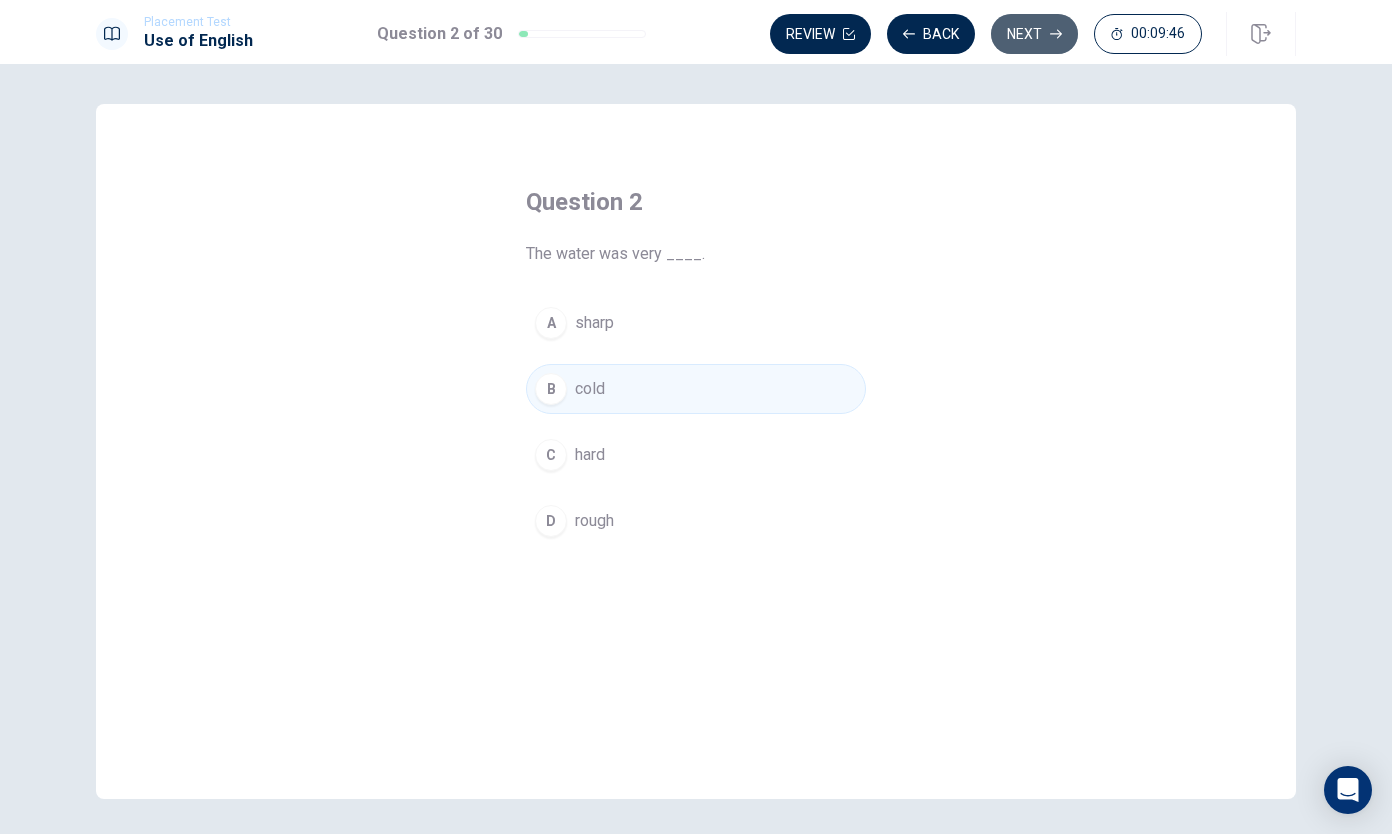 click 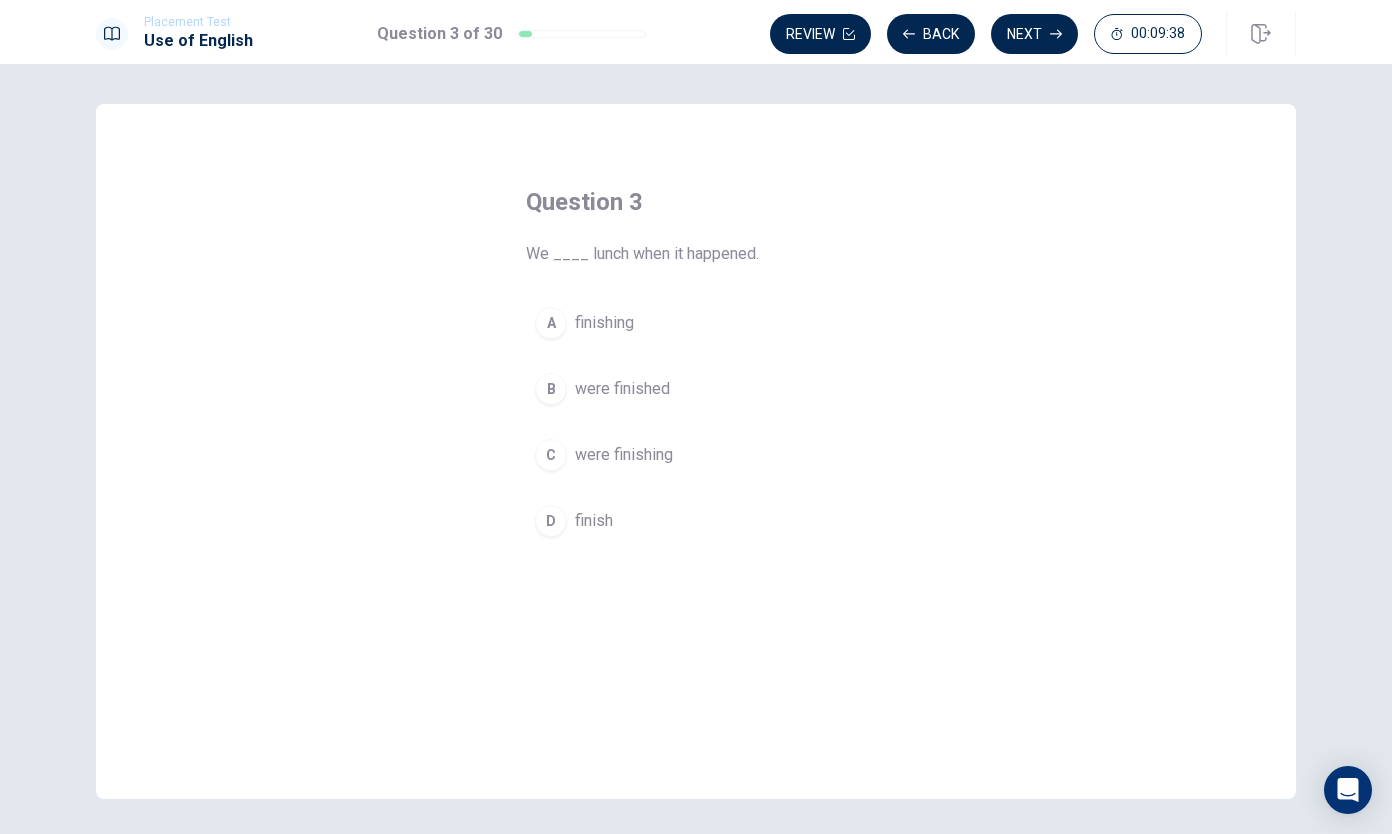 click on "C" at bounding box center [551, 455] 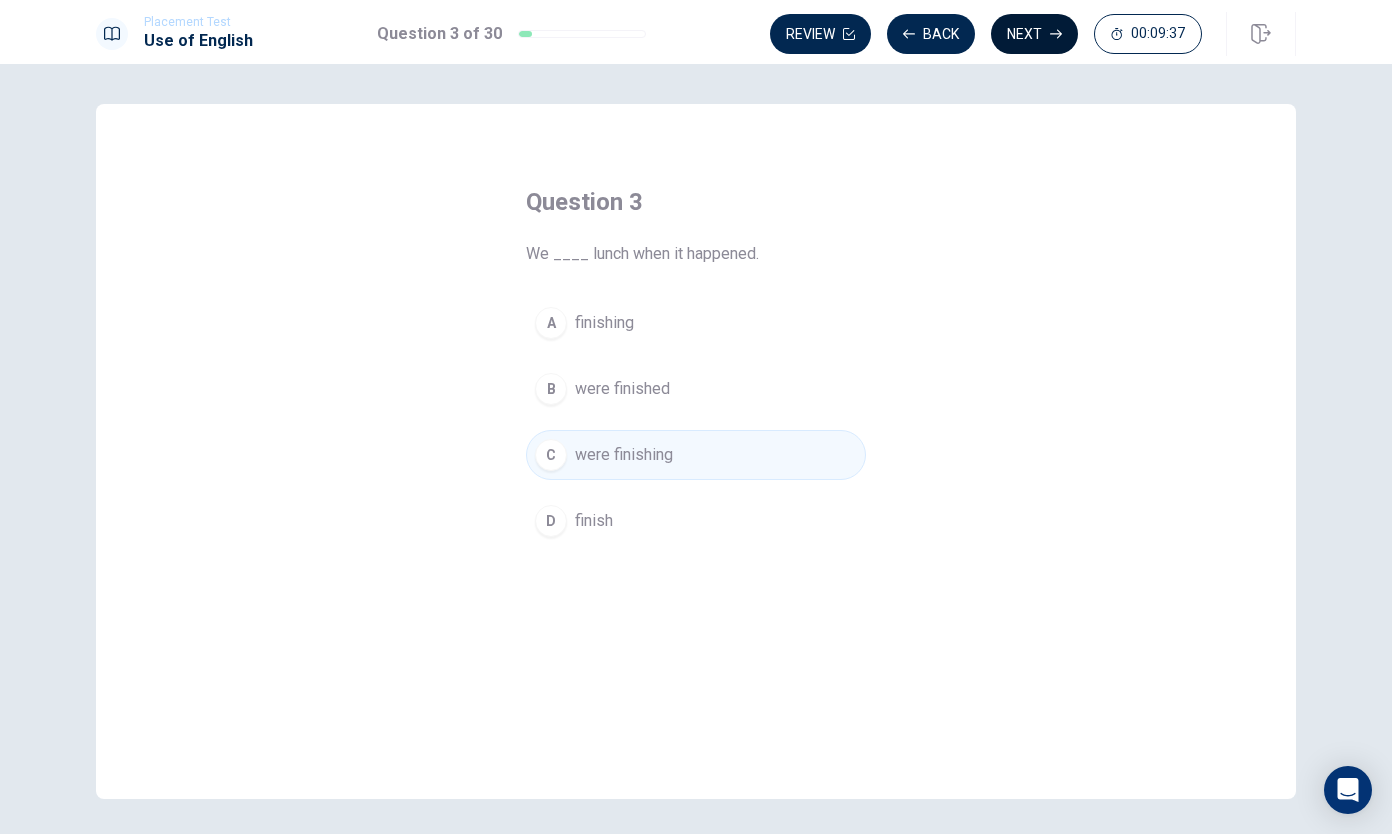 click on "Next" at bounding box center (1034, 34) 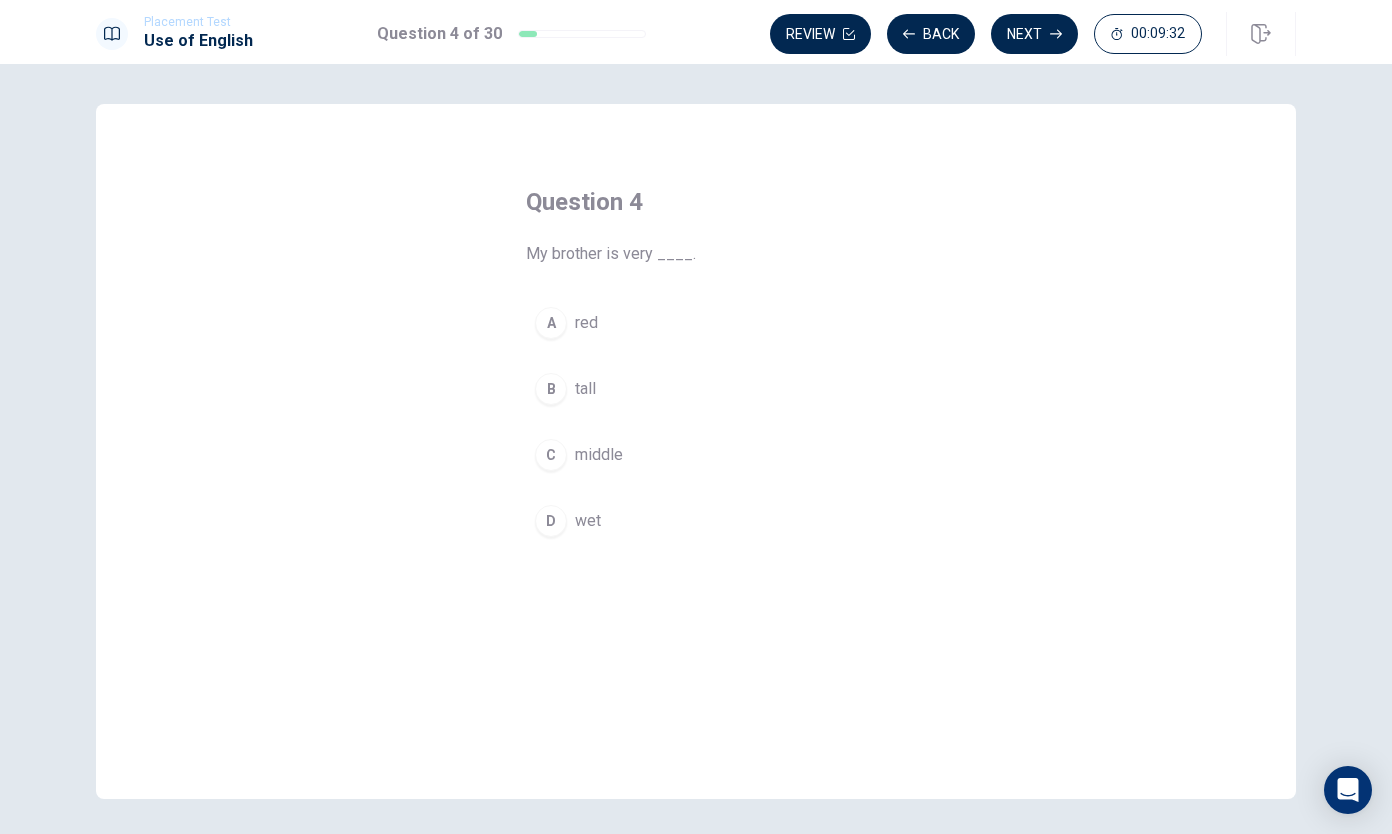 click on "tall" at bounding box center (585, 389) 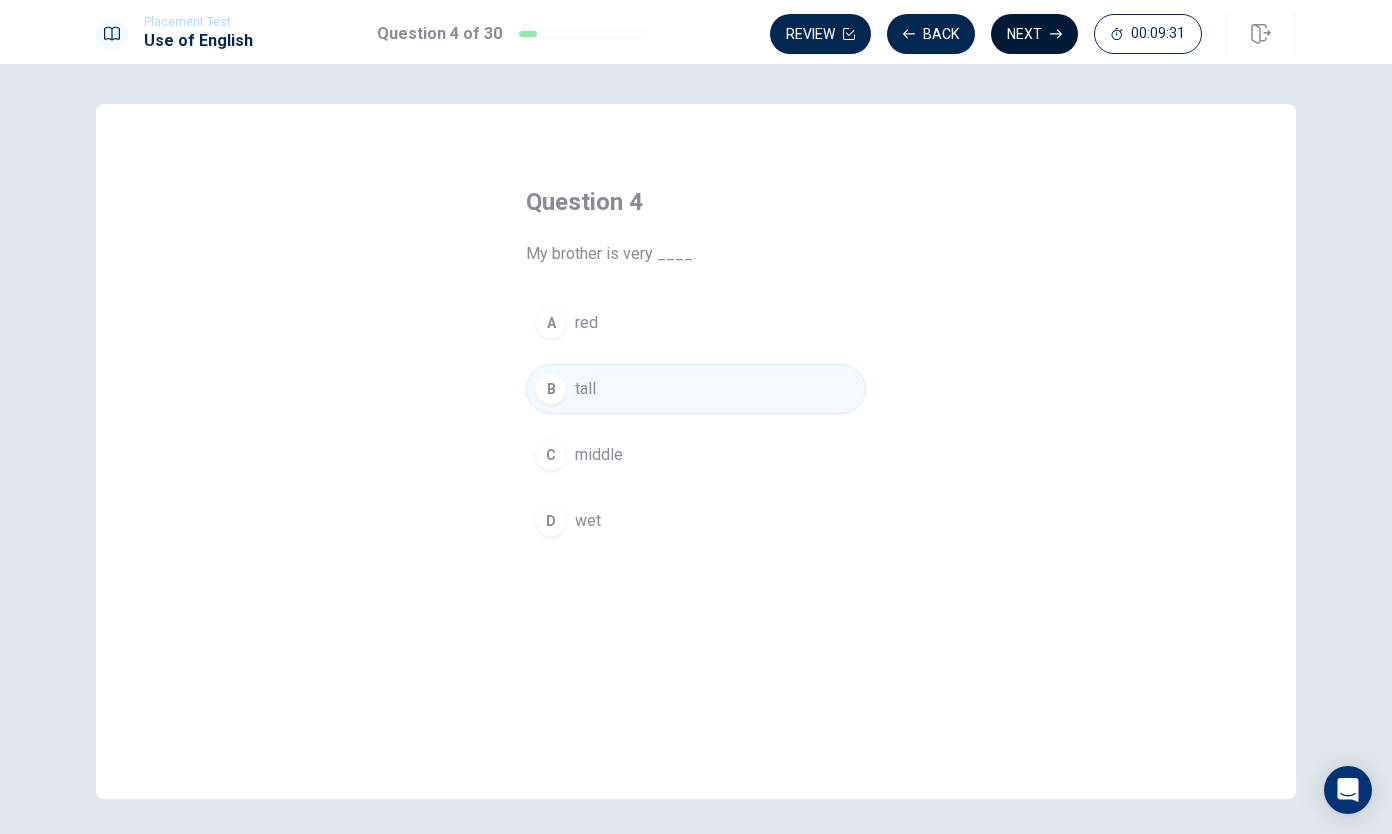 click on "Next" at bounding box center (1034, 34) 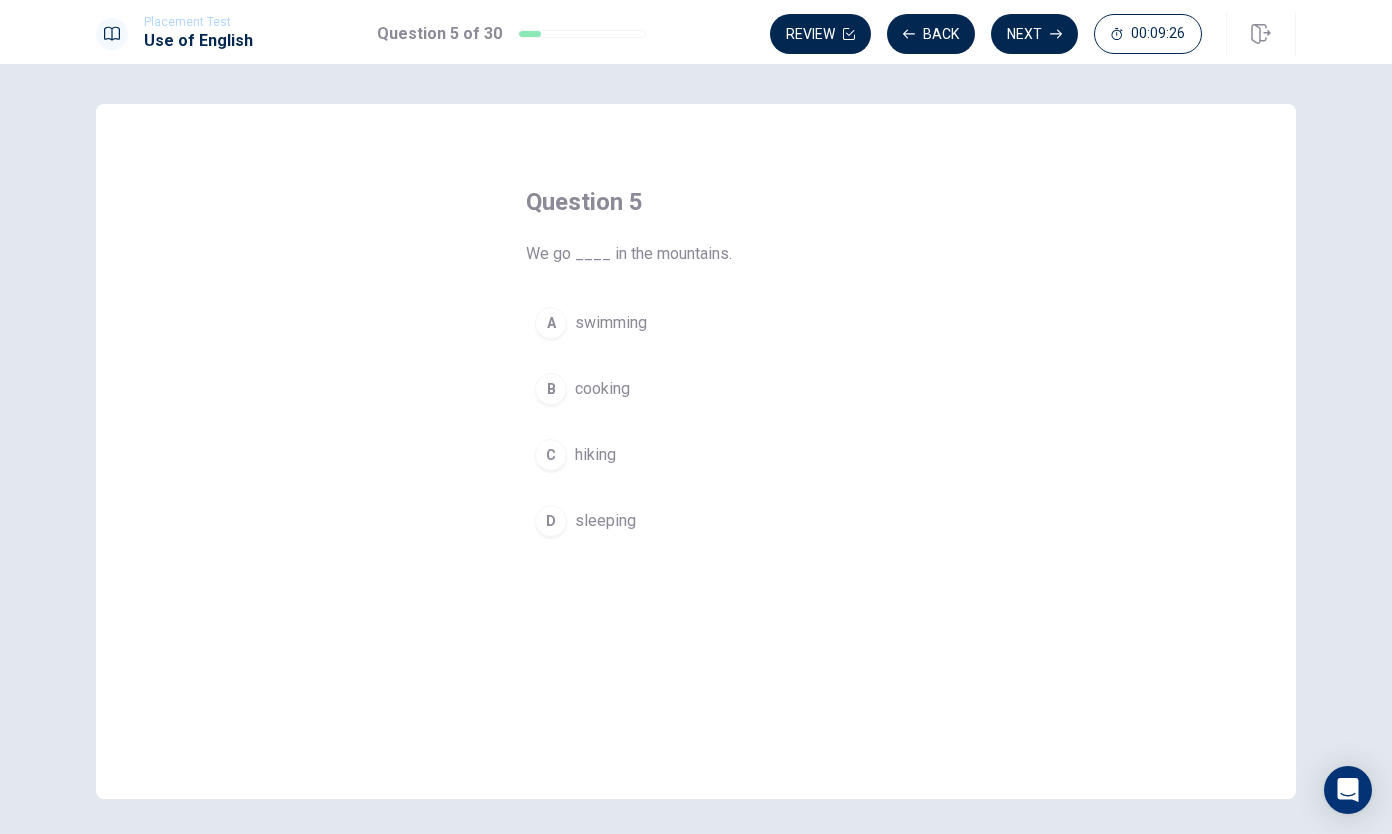click on "hiking" at bounding box center (595, 455) 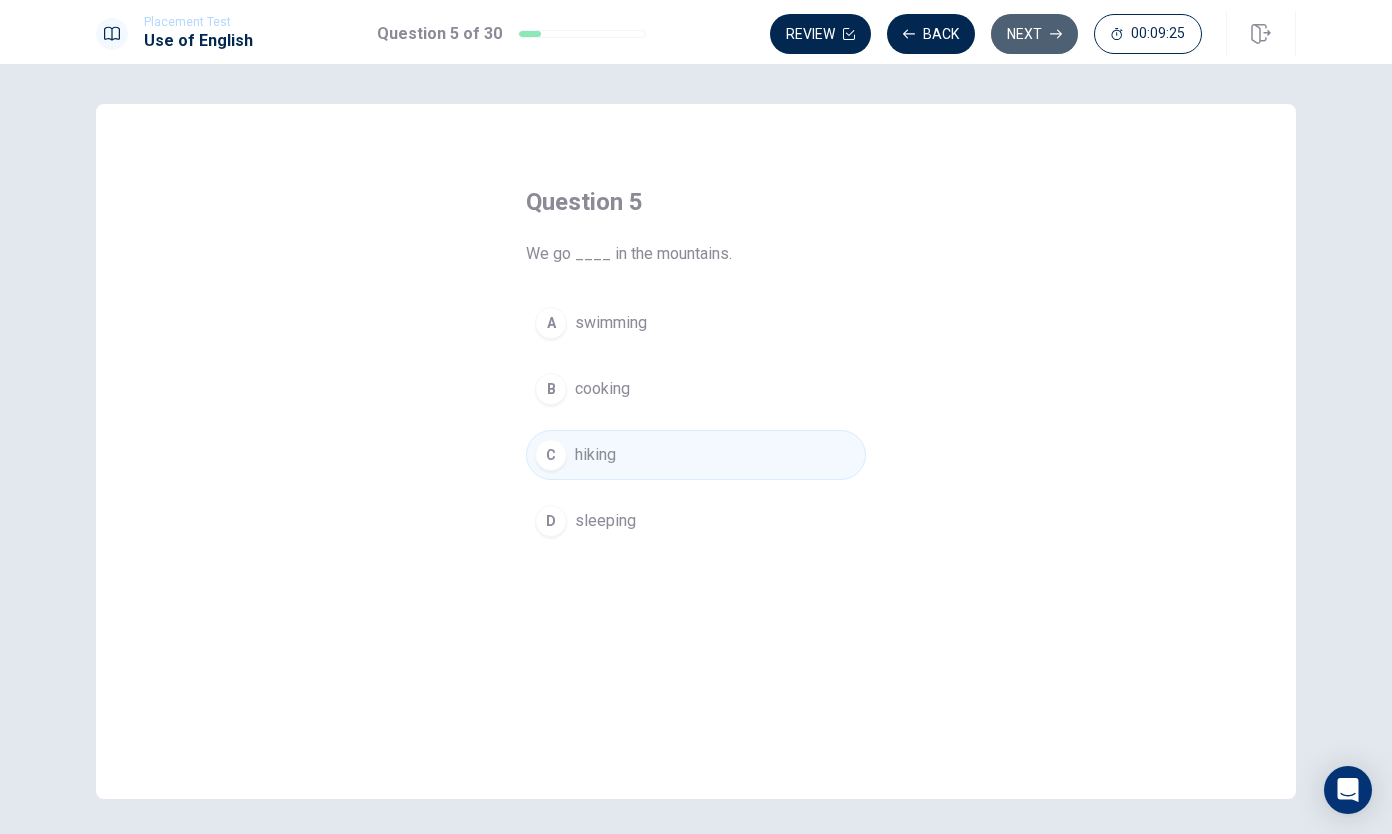 click on "Next" at bounding box center (1034, 34) 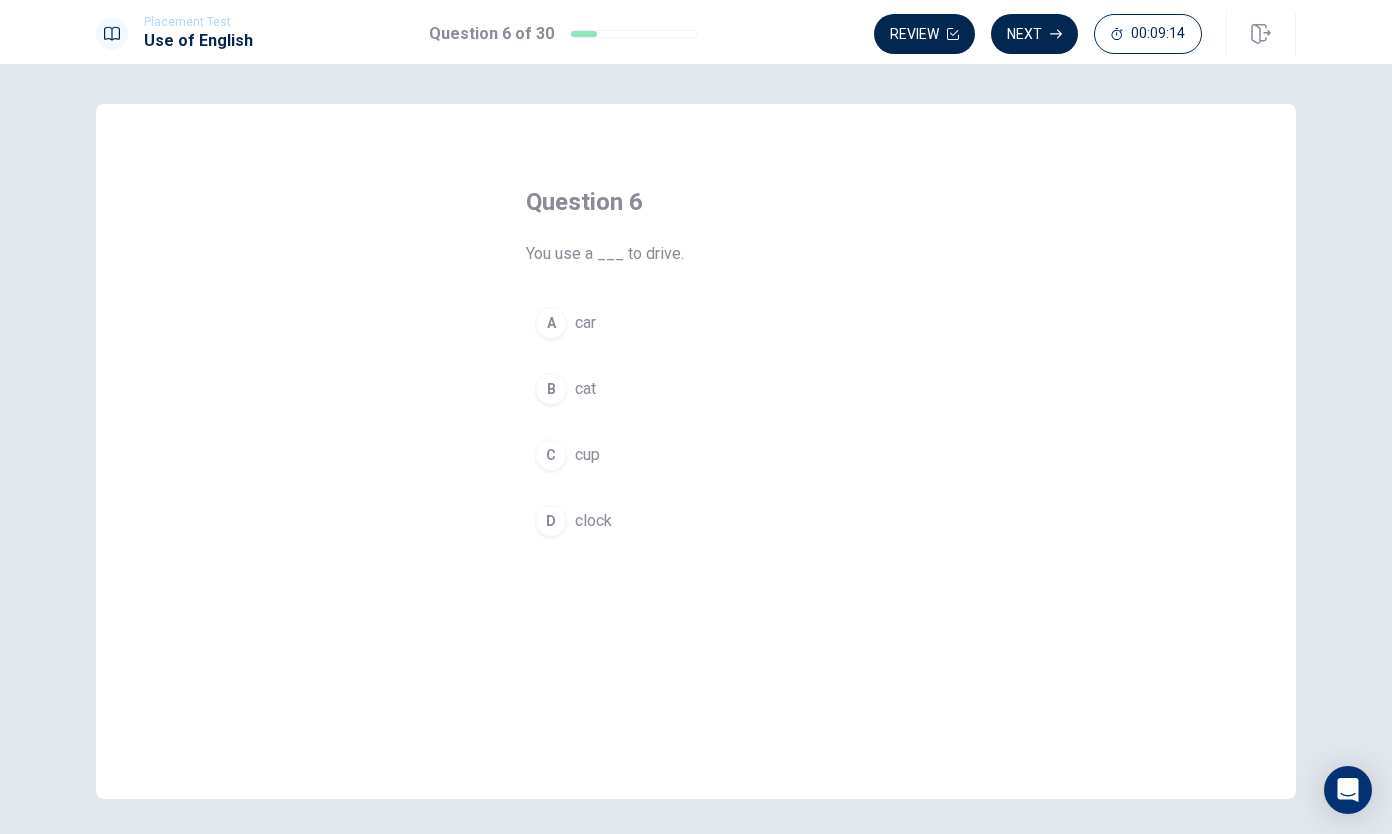 click on "A" at bounding box center [551, 323] 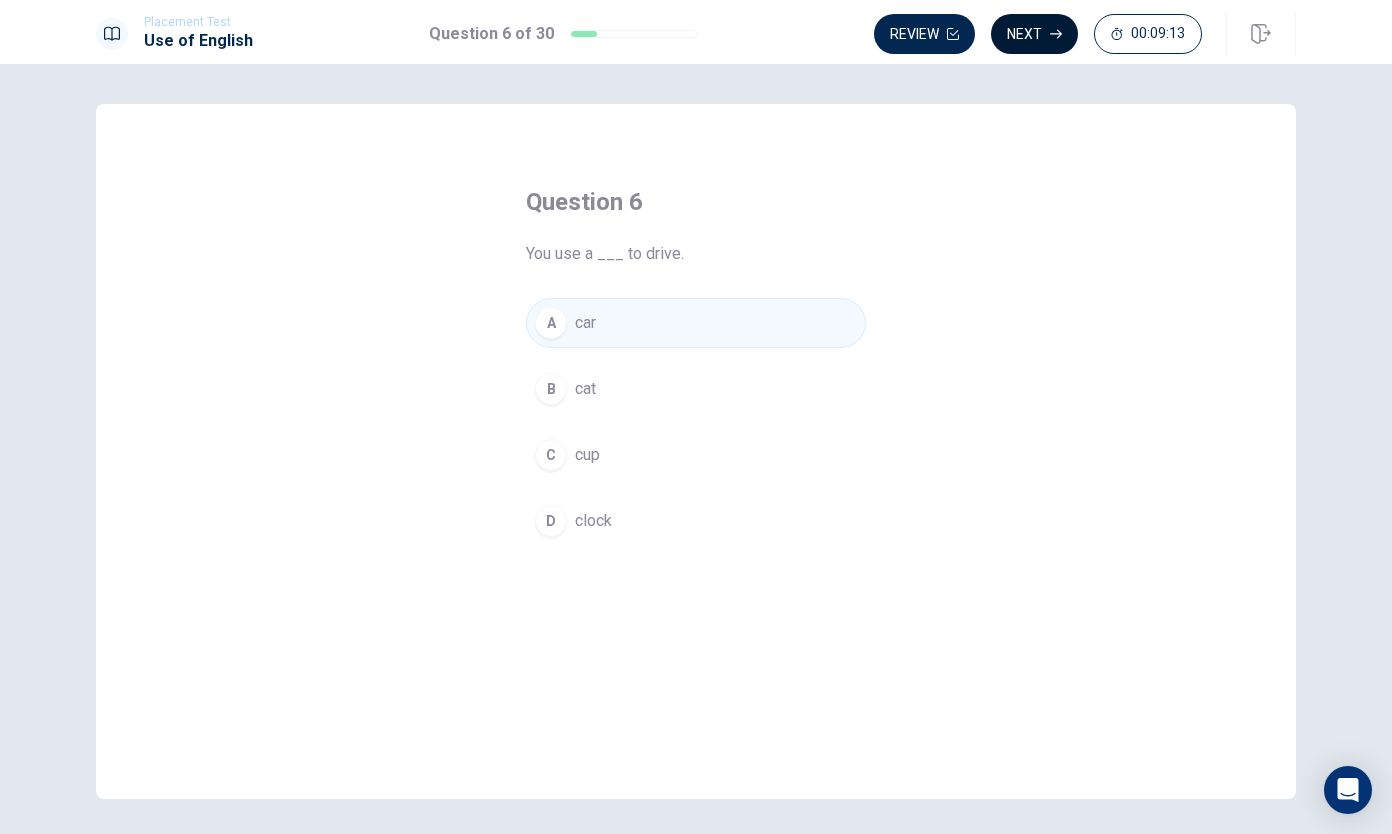 click on "Next" at bounding box center [1034, 34] 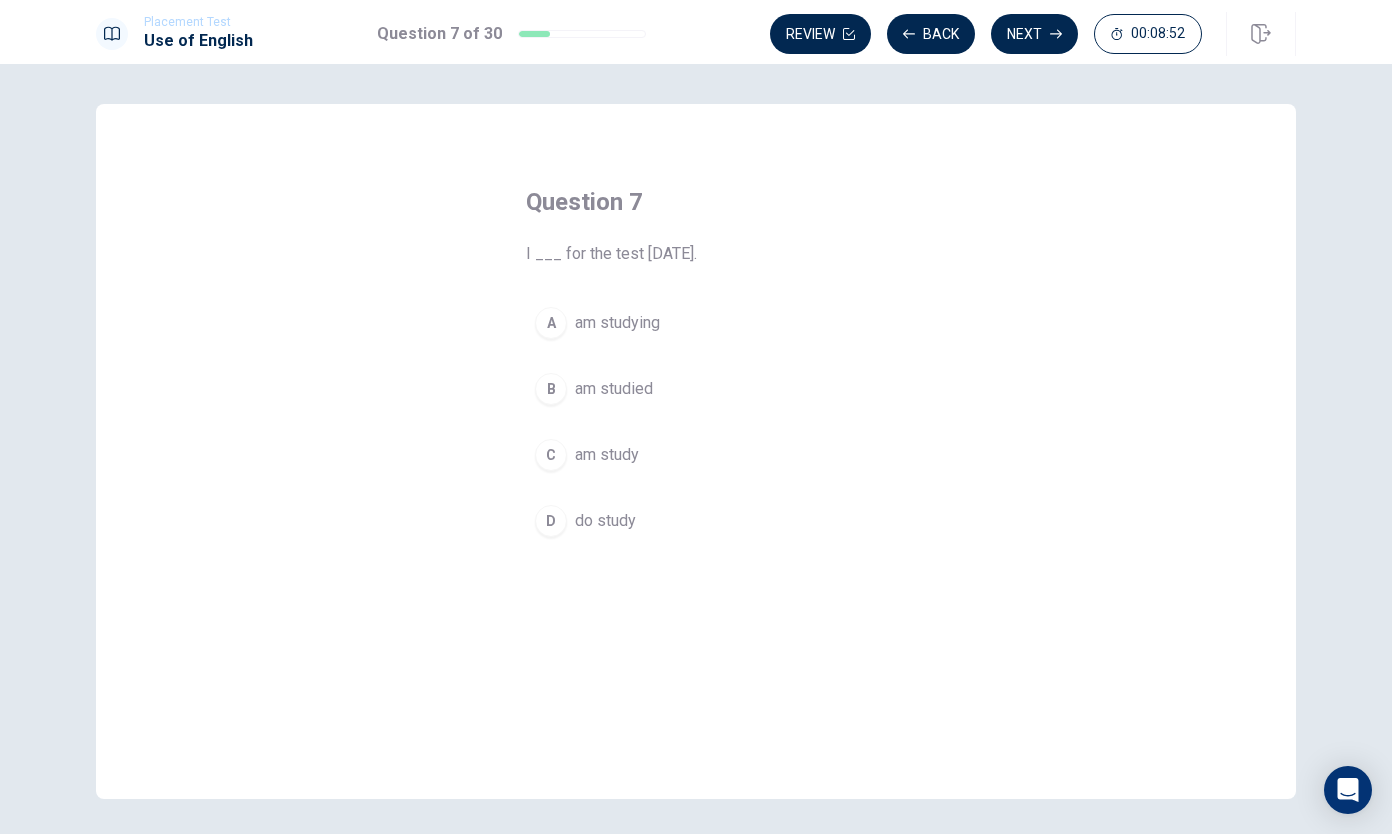 drag, startPoint x: 513, startPoint y: 252, endPoint x: 620, endPoint y: 262, distance: 107.46627 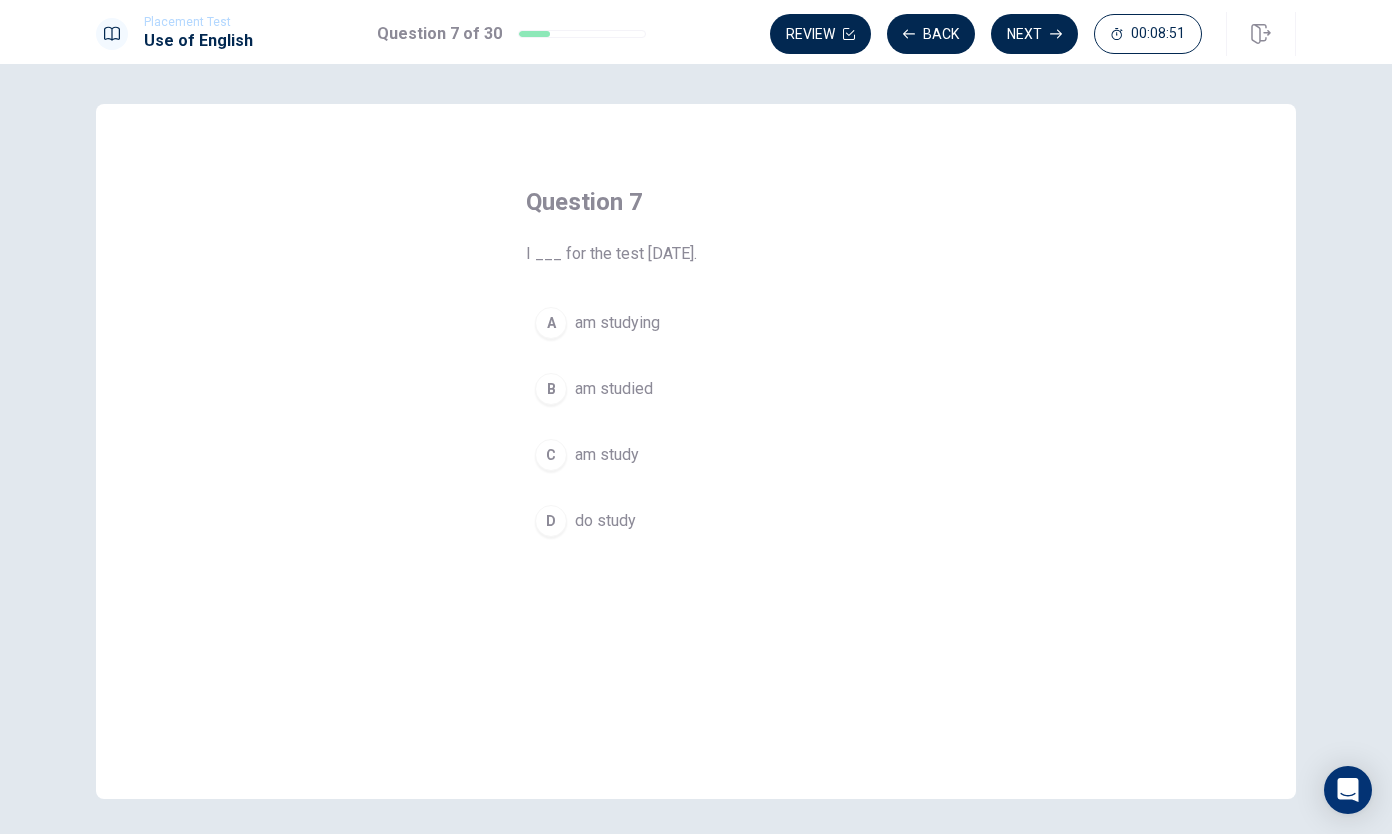 drag, startPoint x: 522, startPoint y: 253, endPoint x: 661, endPoint y: 300, distance: 146.73105 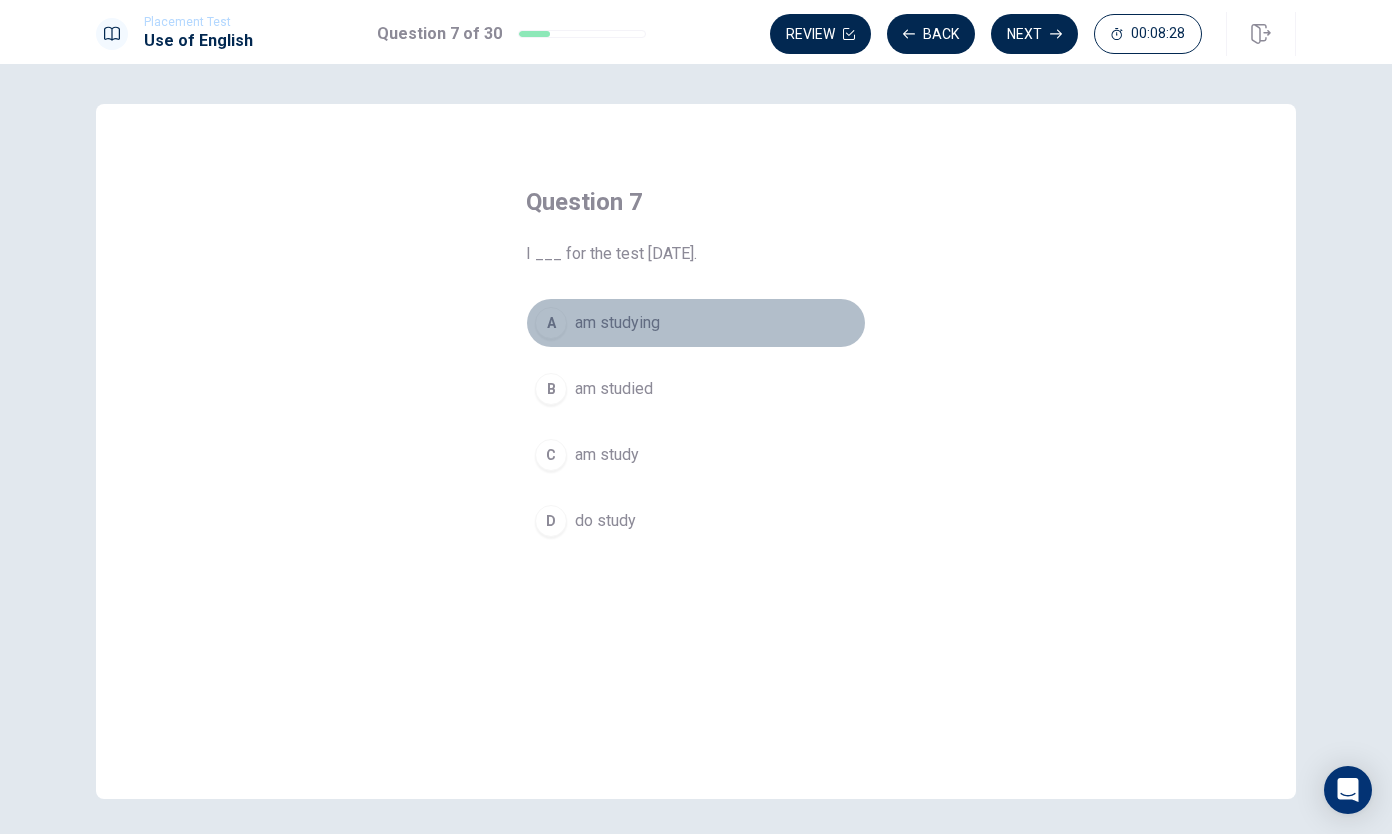 click on "A" at bounding box center [551, 323] 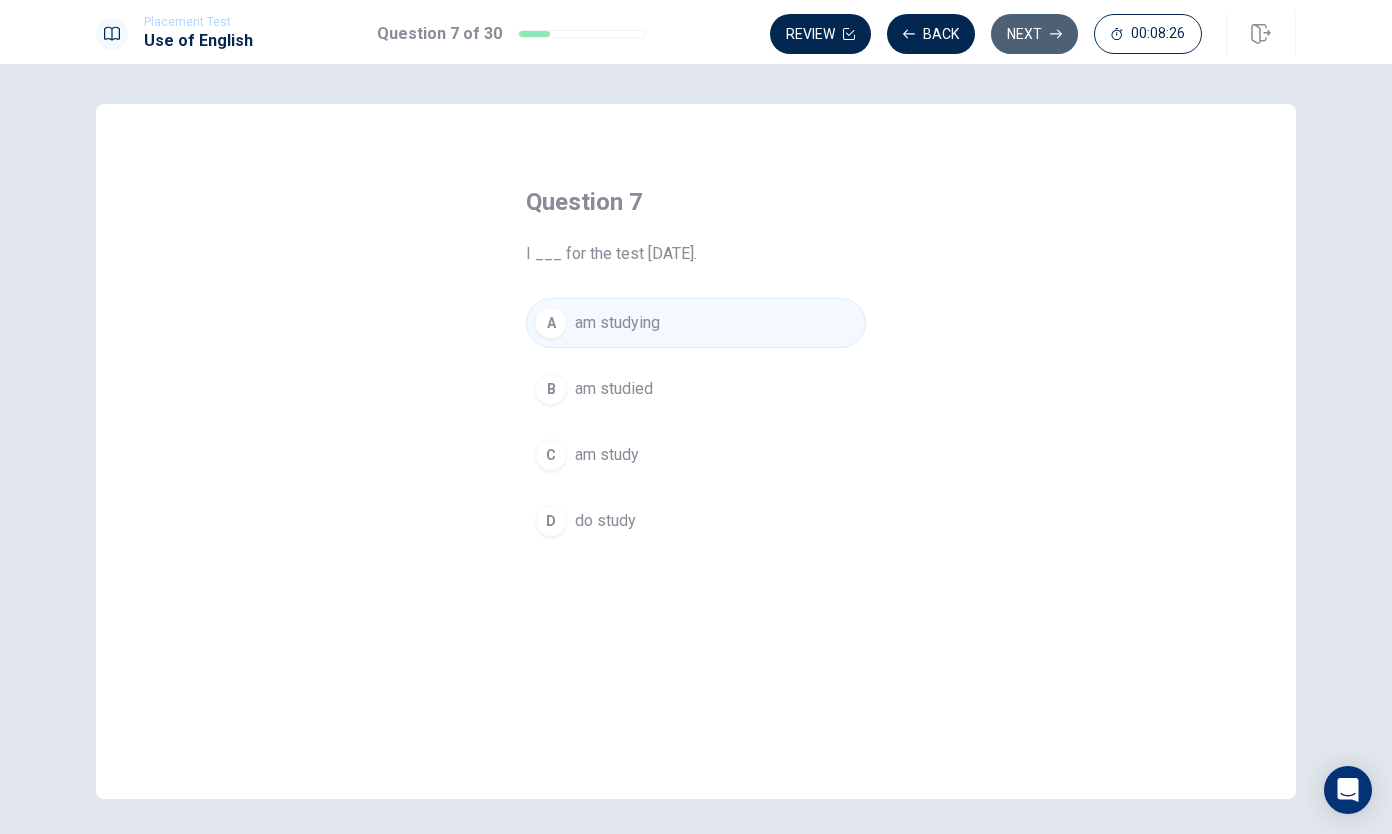 click on "Next" at bounding box center [1034, 34] 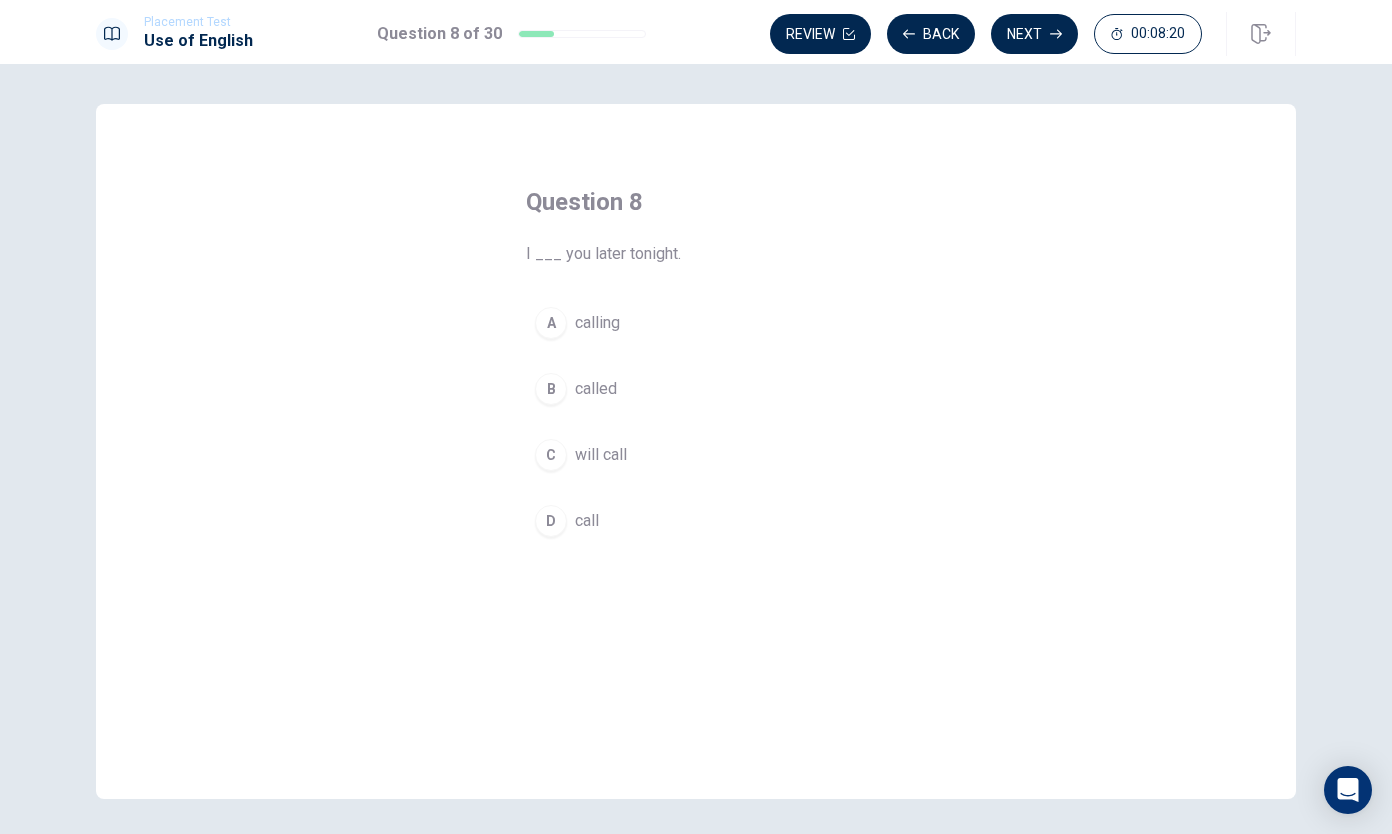 click on "C" at bounding box center (551, 455) 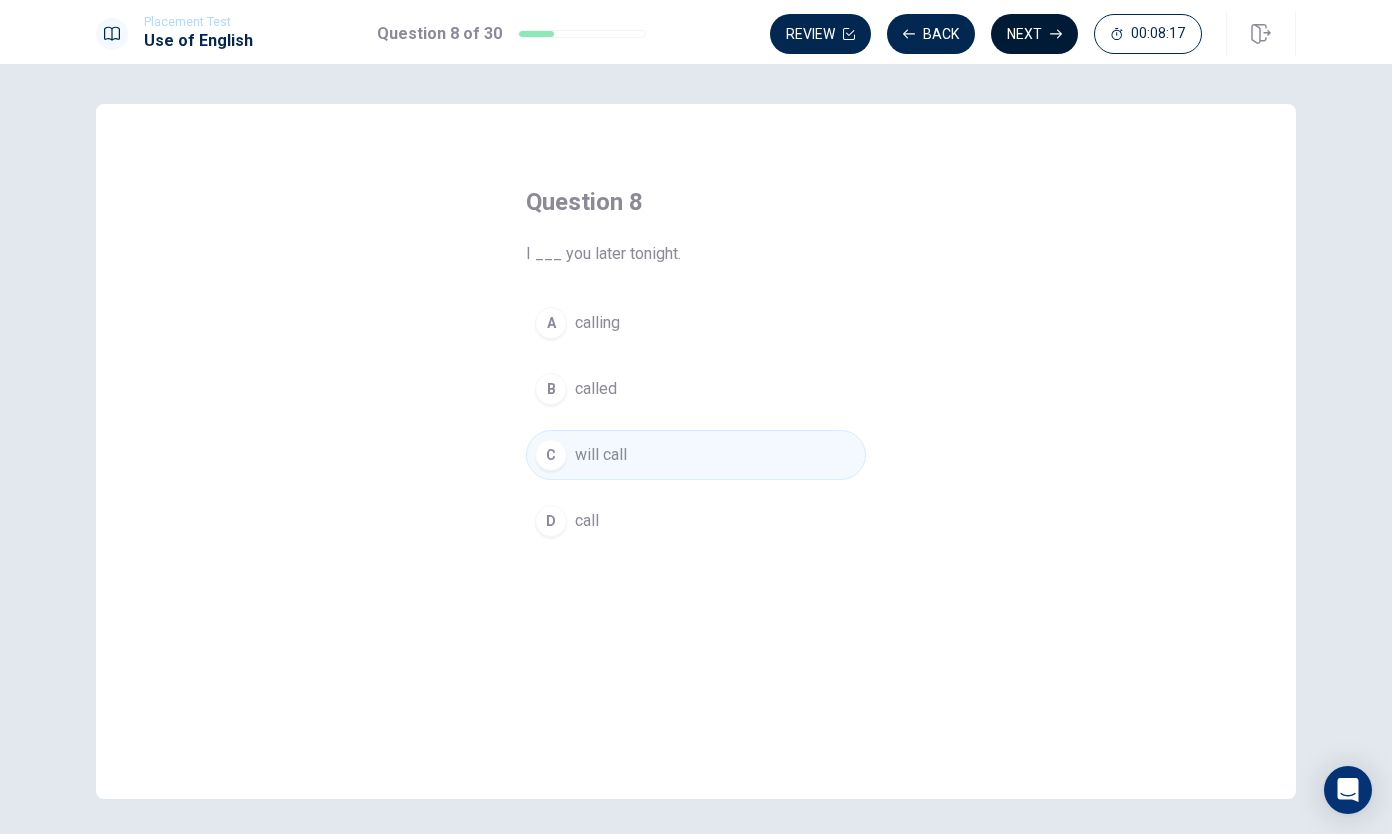 click on "Next" at bounding box center (1034, 34) 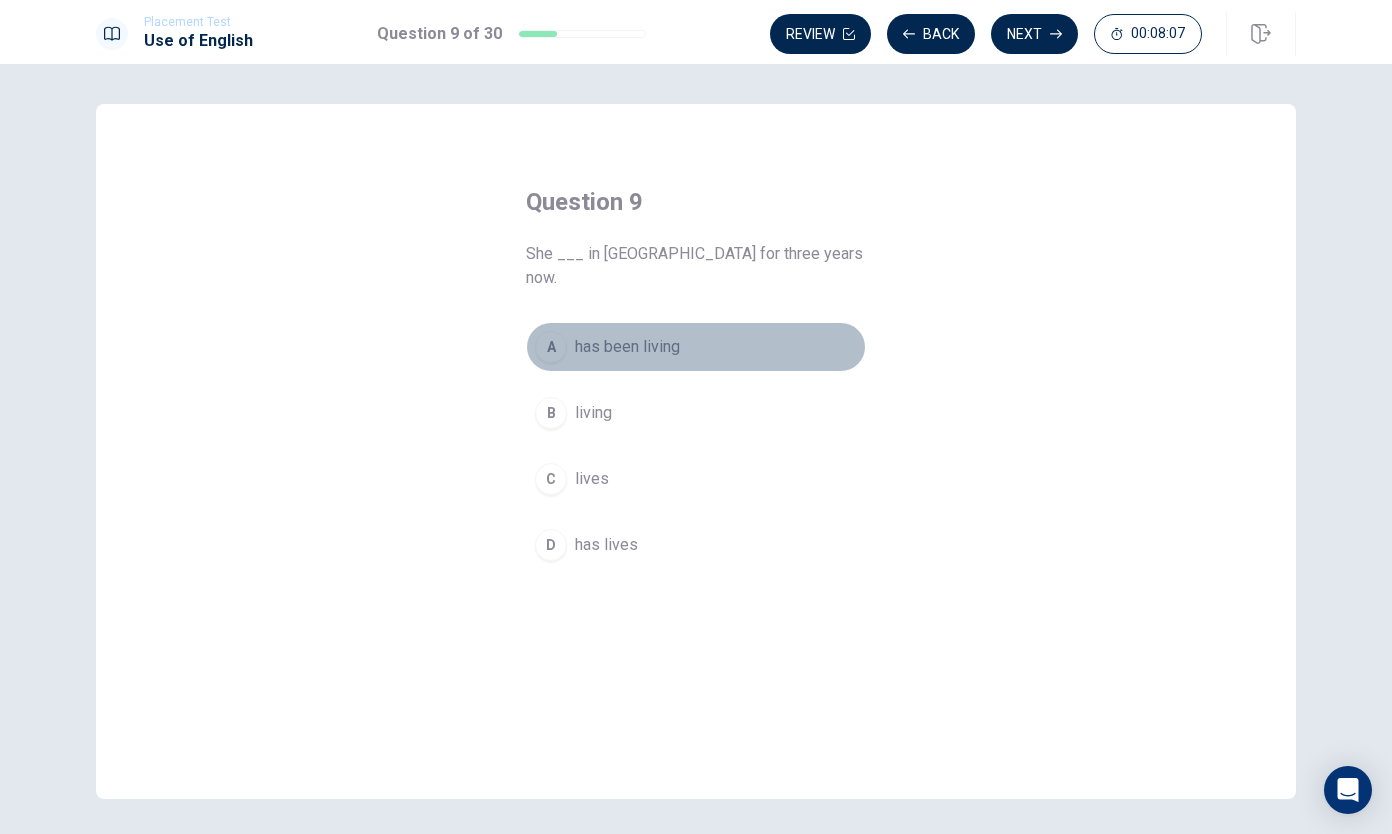 click on "A" at bounding box center (551, 347) 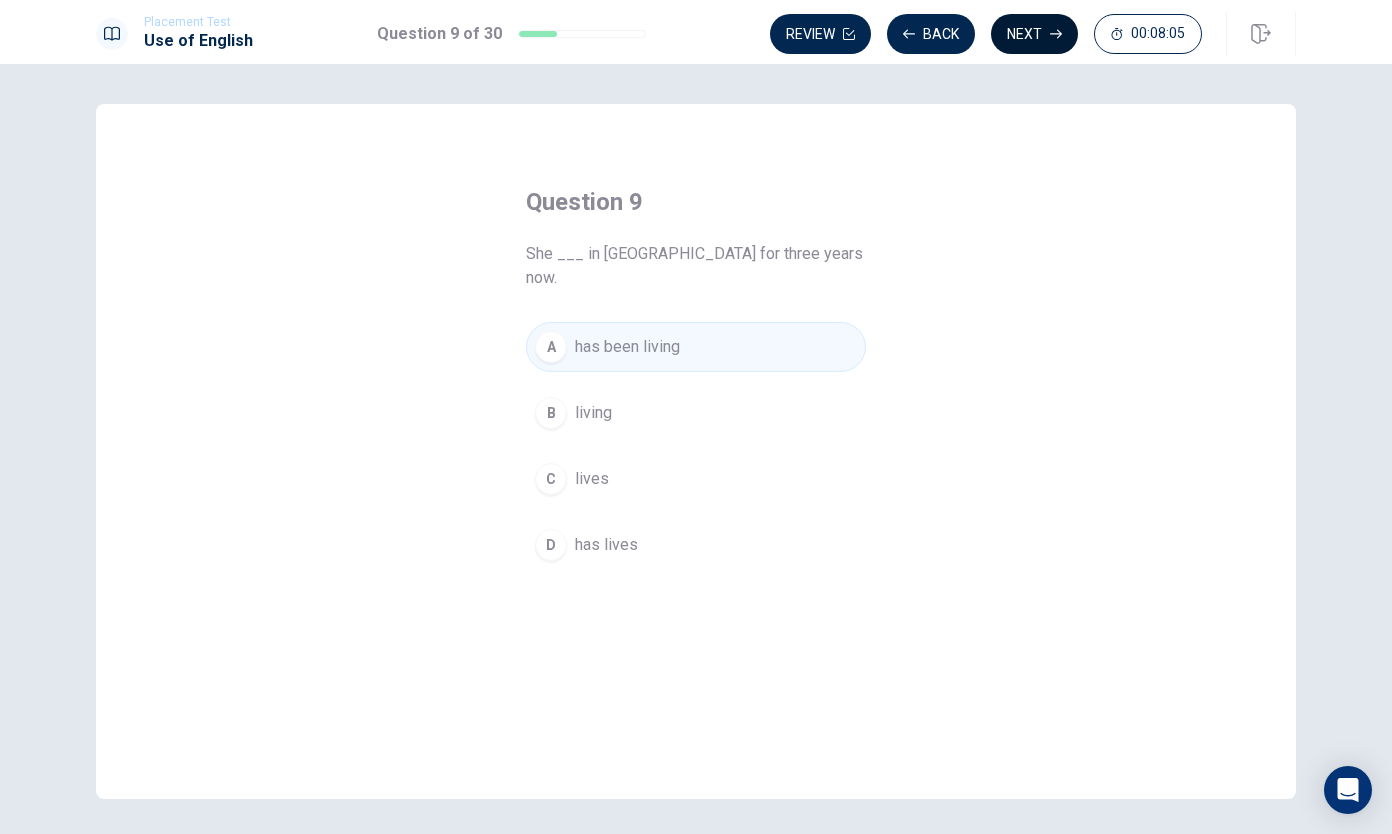 click on "Next" at bounding box center [1034, 34] 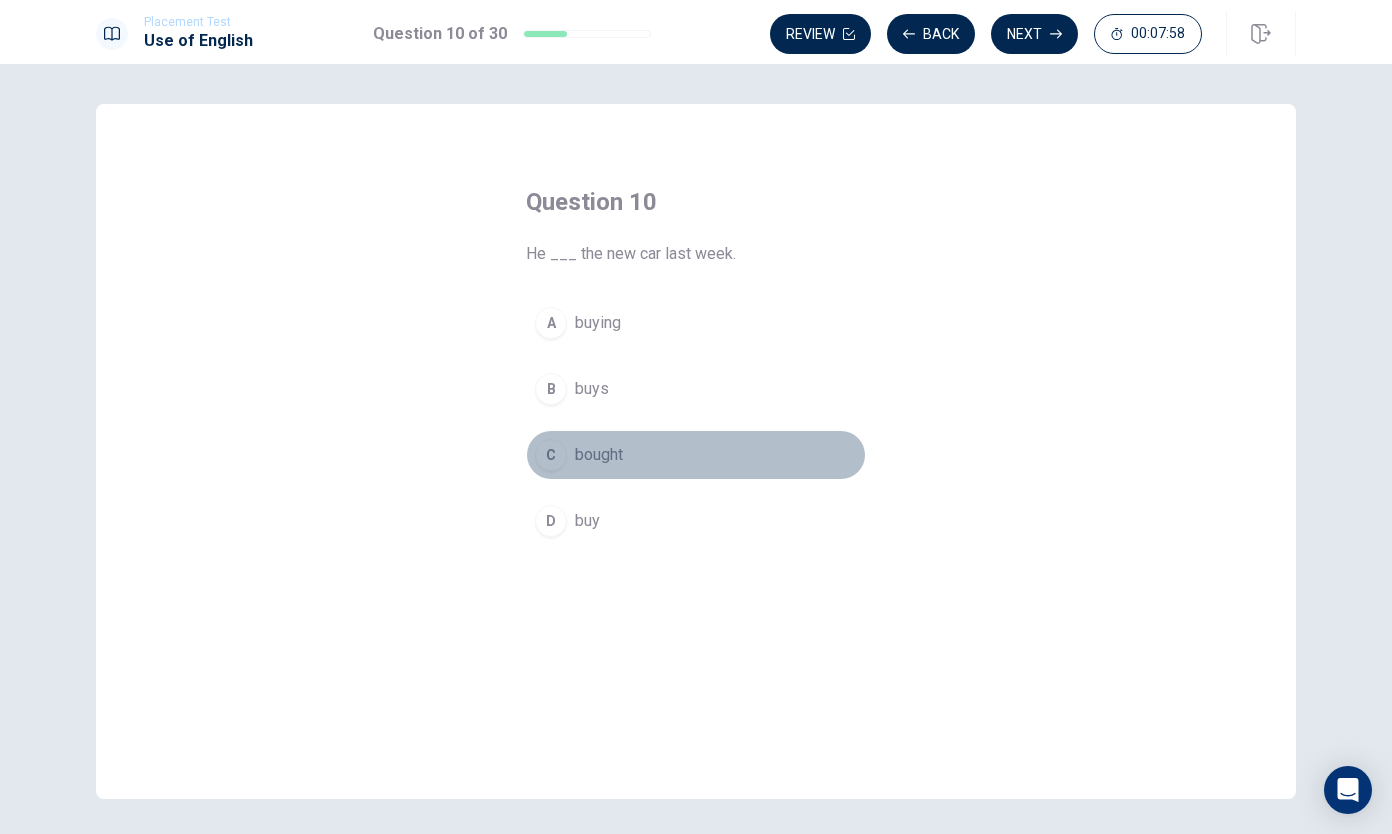 click on "bought" at bounding box center [599, 455] 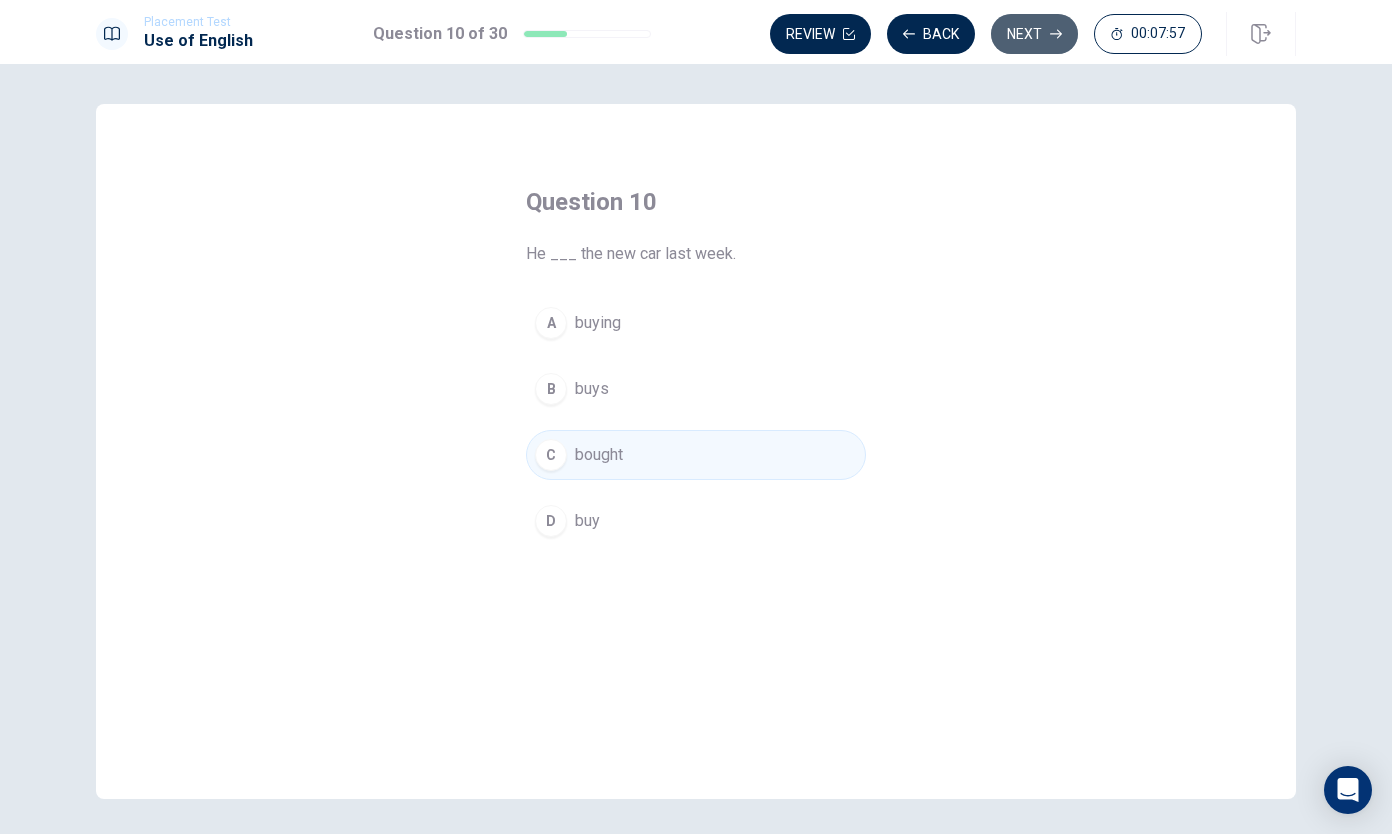 click on "Next" at bounding box center [1034, 34] 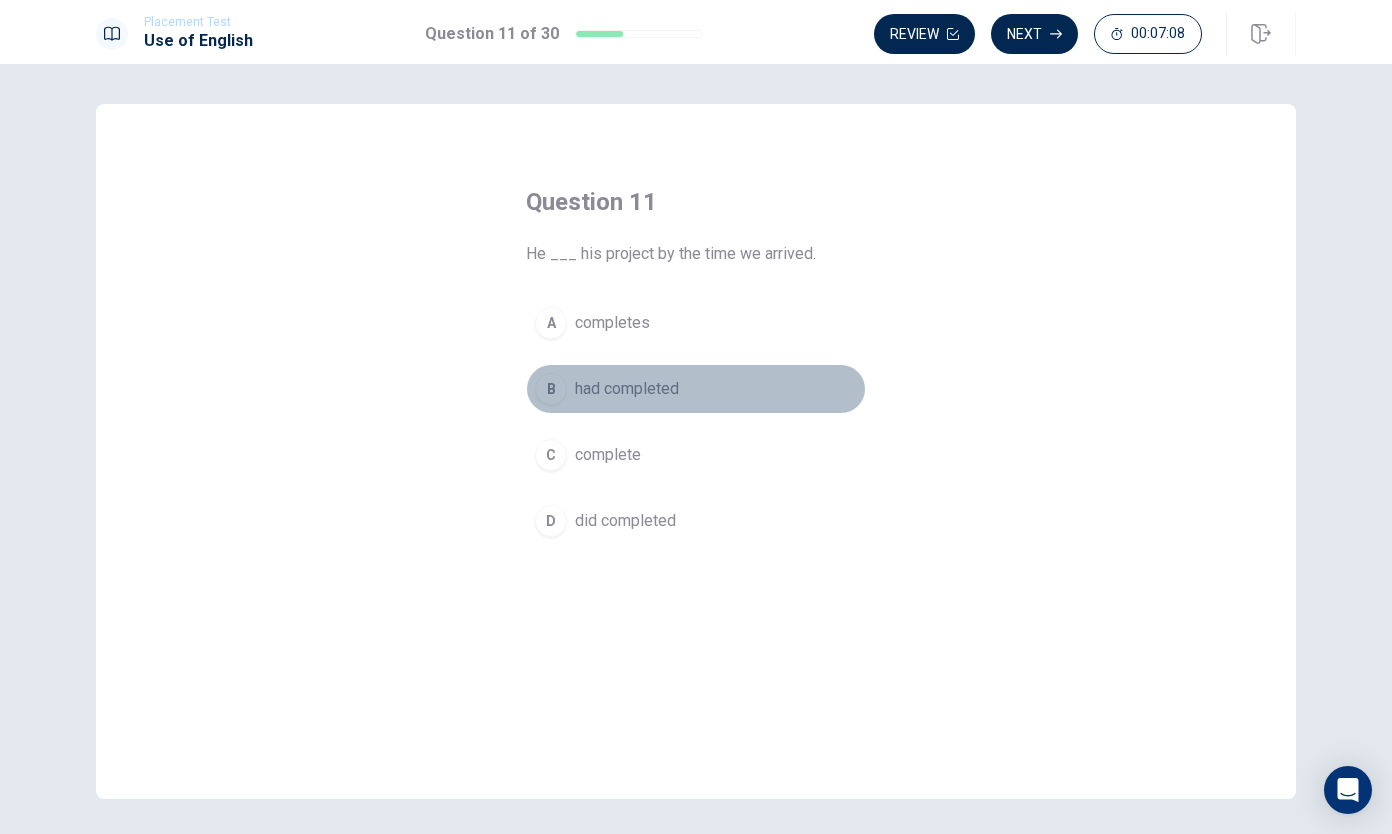 click on "B" at bounding box center [551, 389] 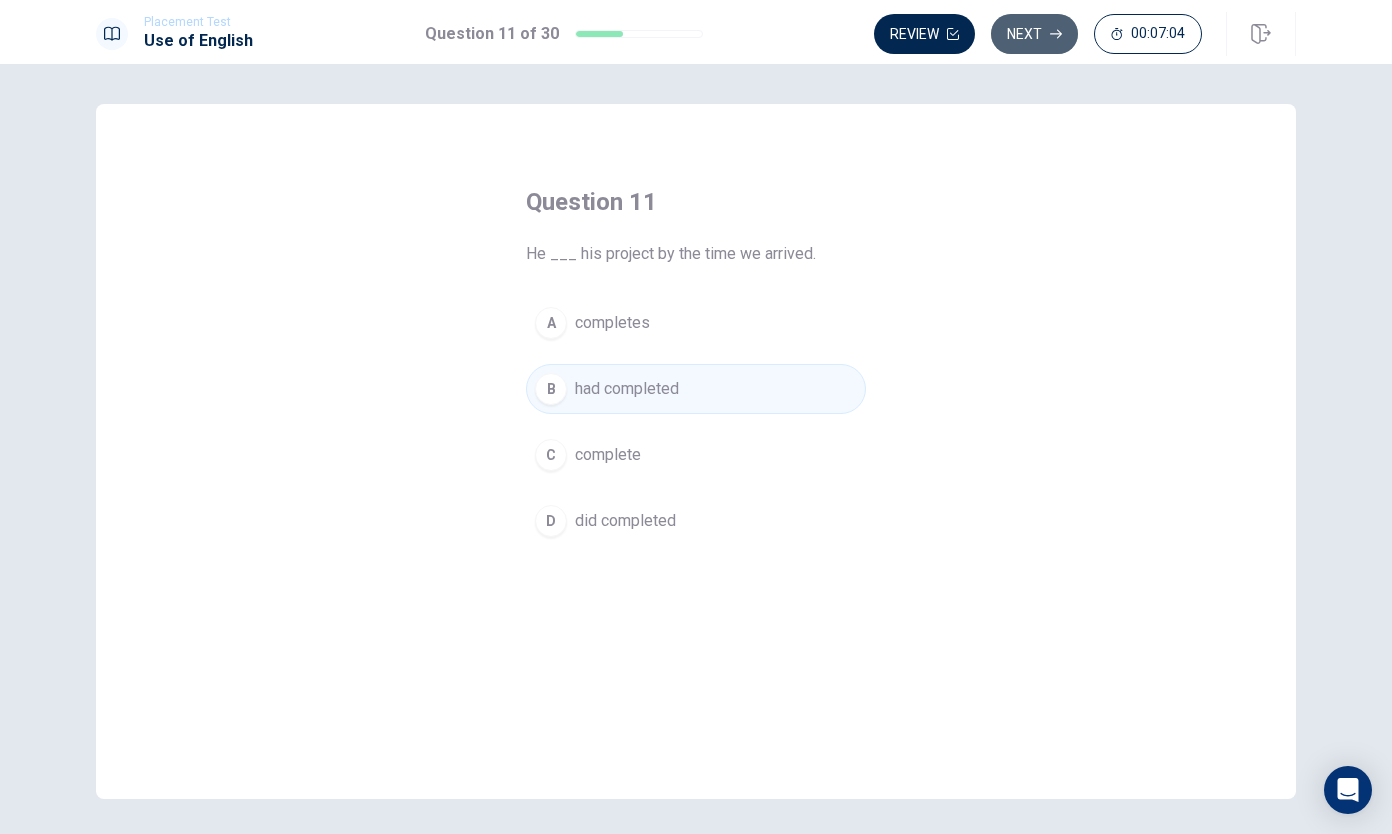 click on "Next" at bounding box center [1034, 34] 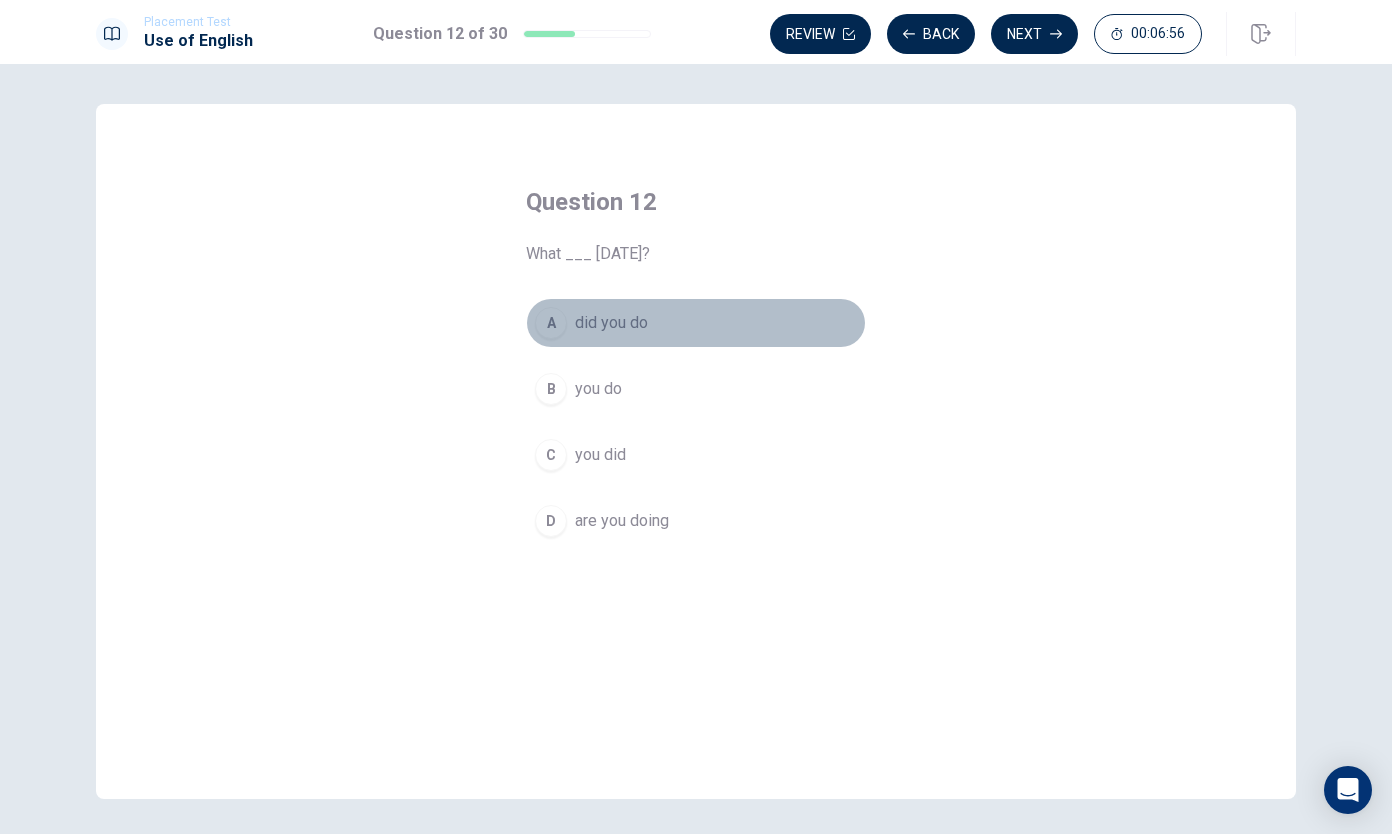 click on "did you do" at bounding box center (611, 323) 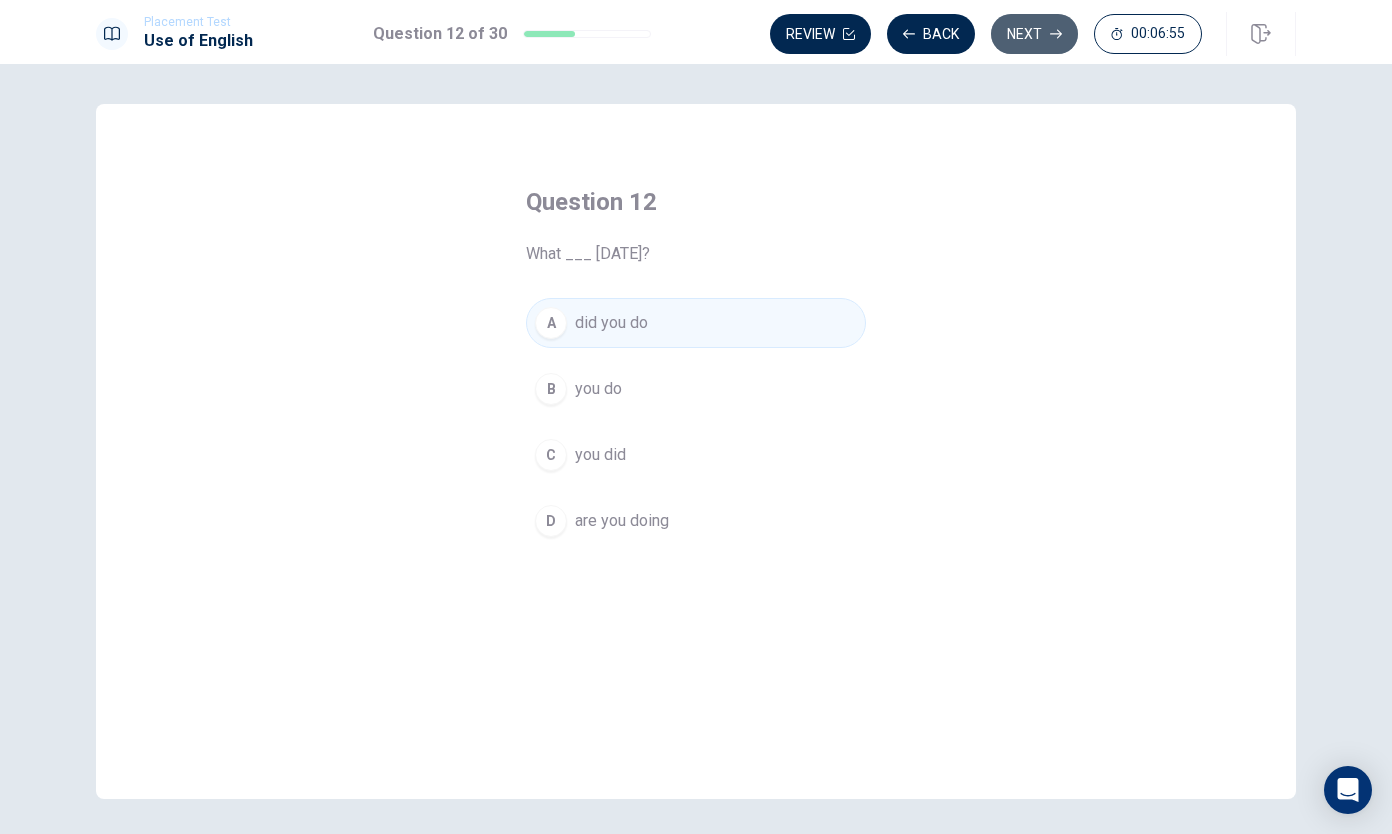 click on "Next" at bounding box center (1034, 34) 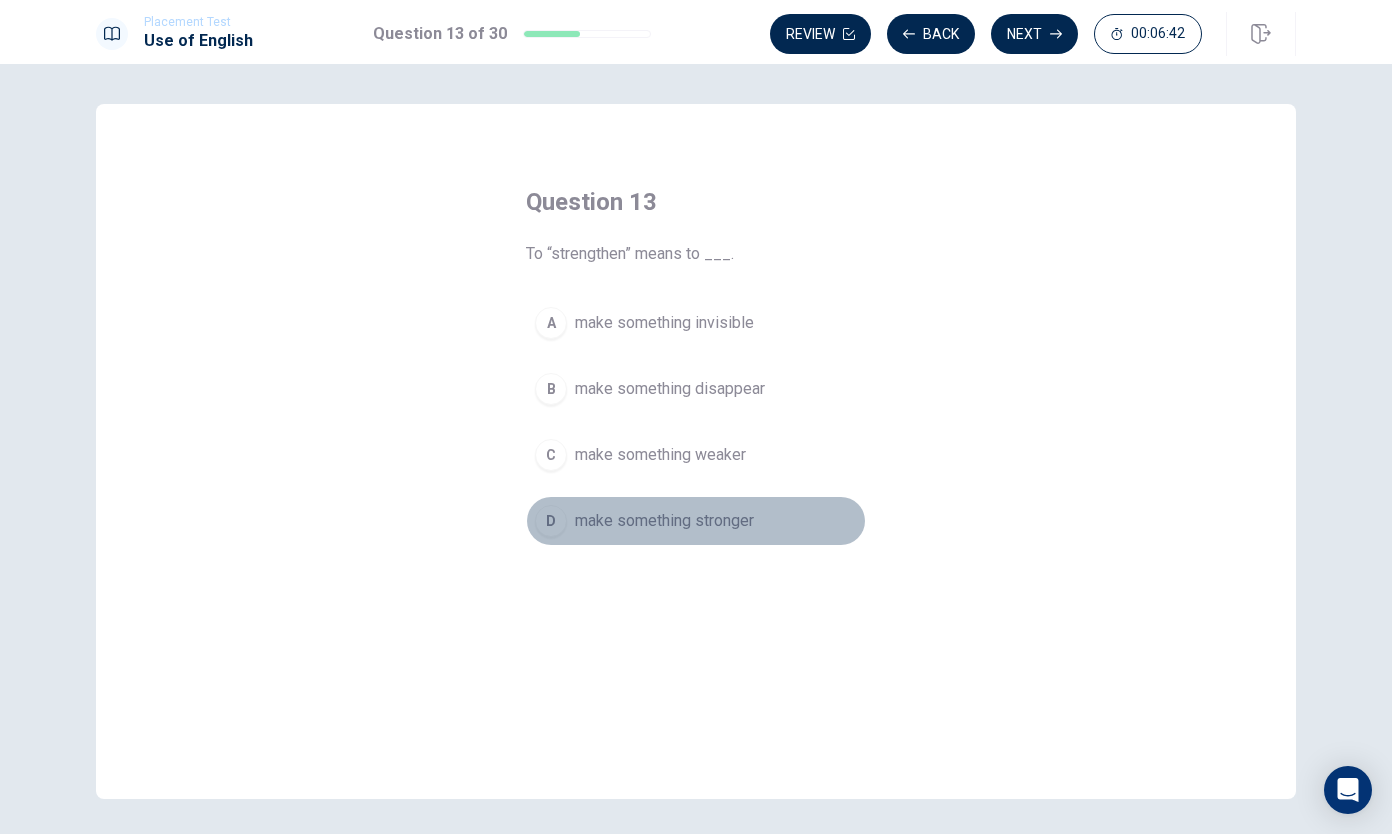 click on "D" at bounding box center (551, 521) 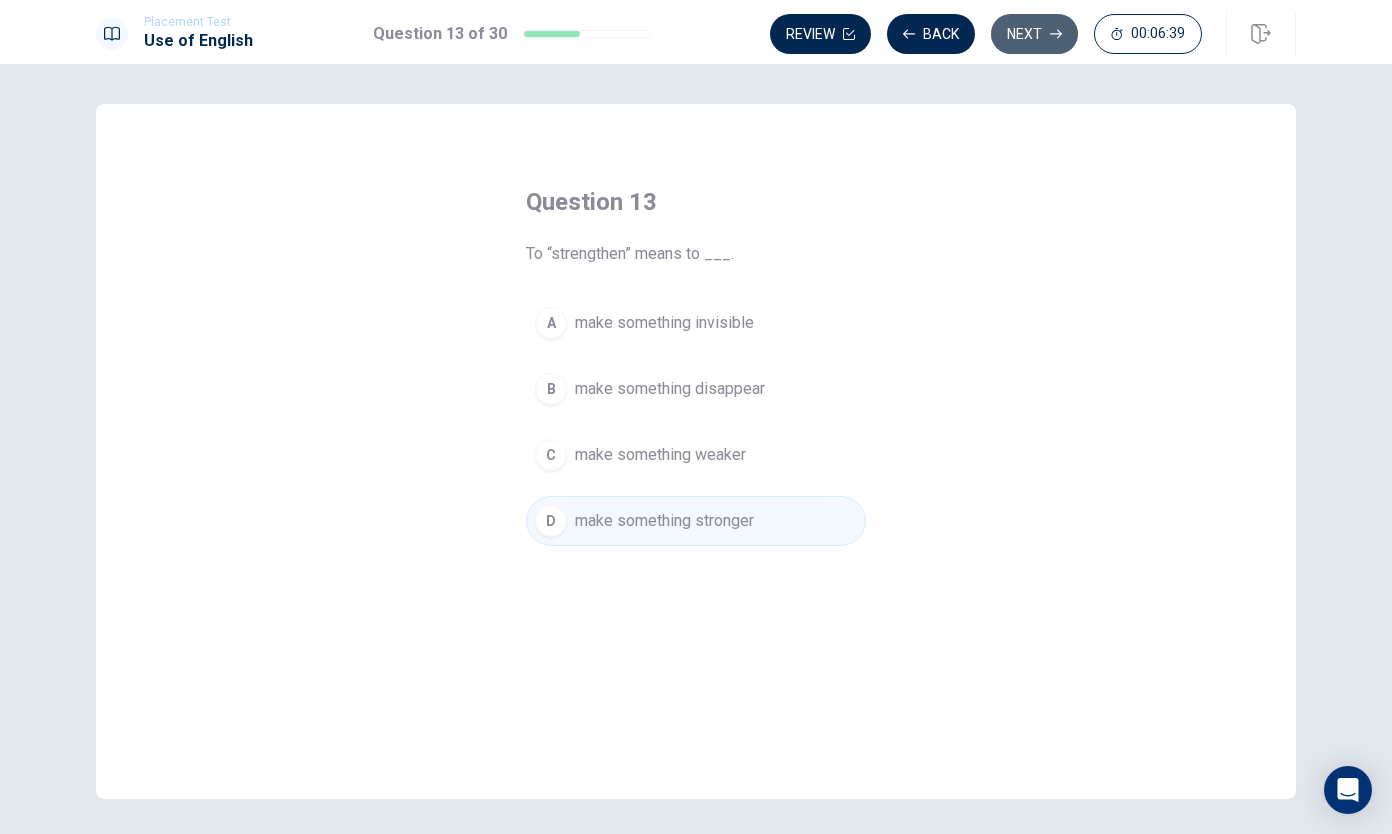 click on "Next" at bounding box center [1034, 34] 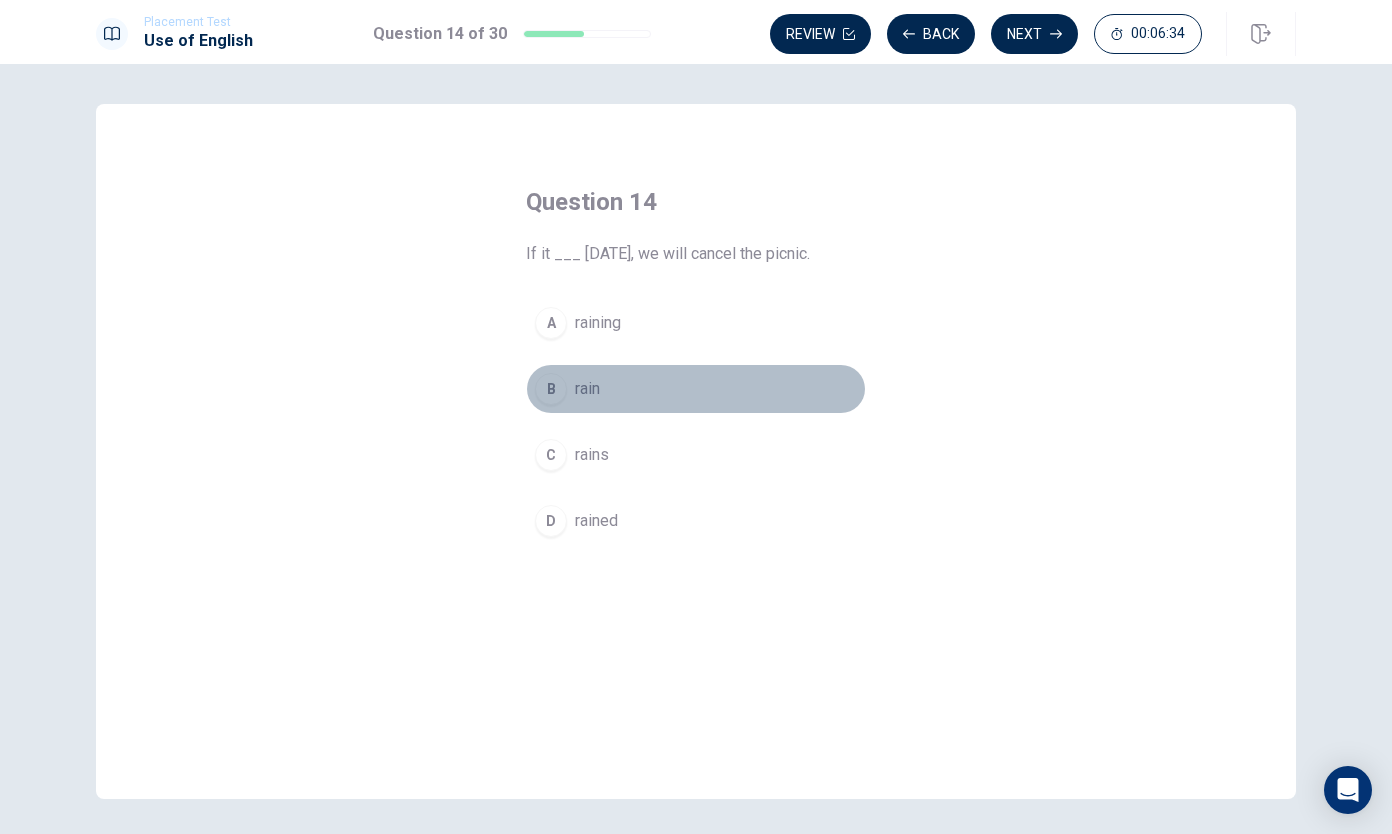 click on "B" at bounding box center [551, 389] 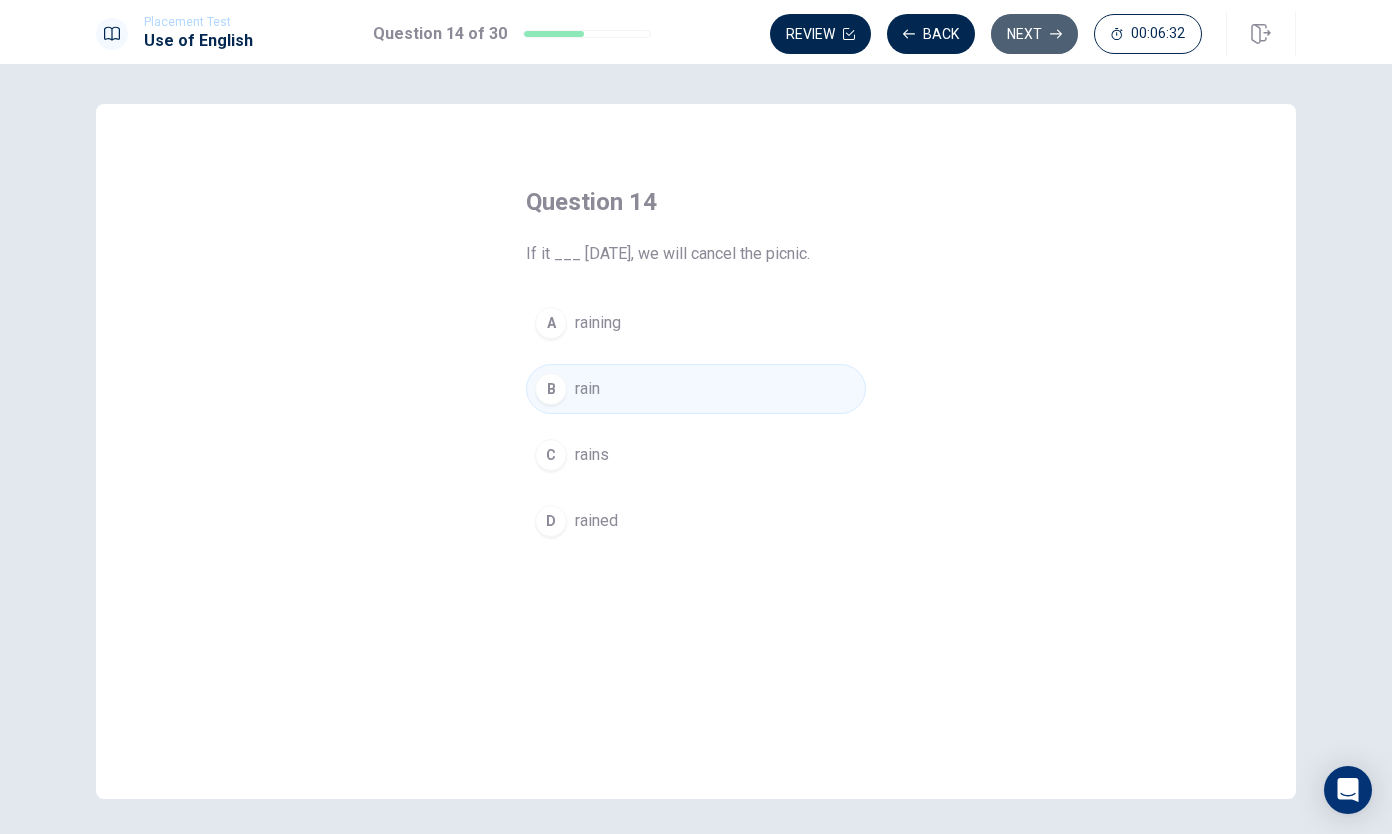 click on "Next" at bounding box center [1034, 34] 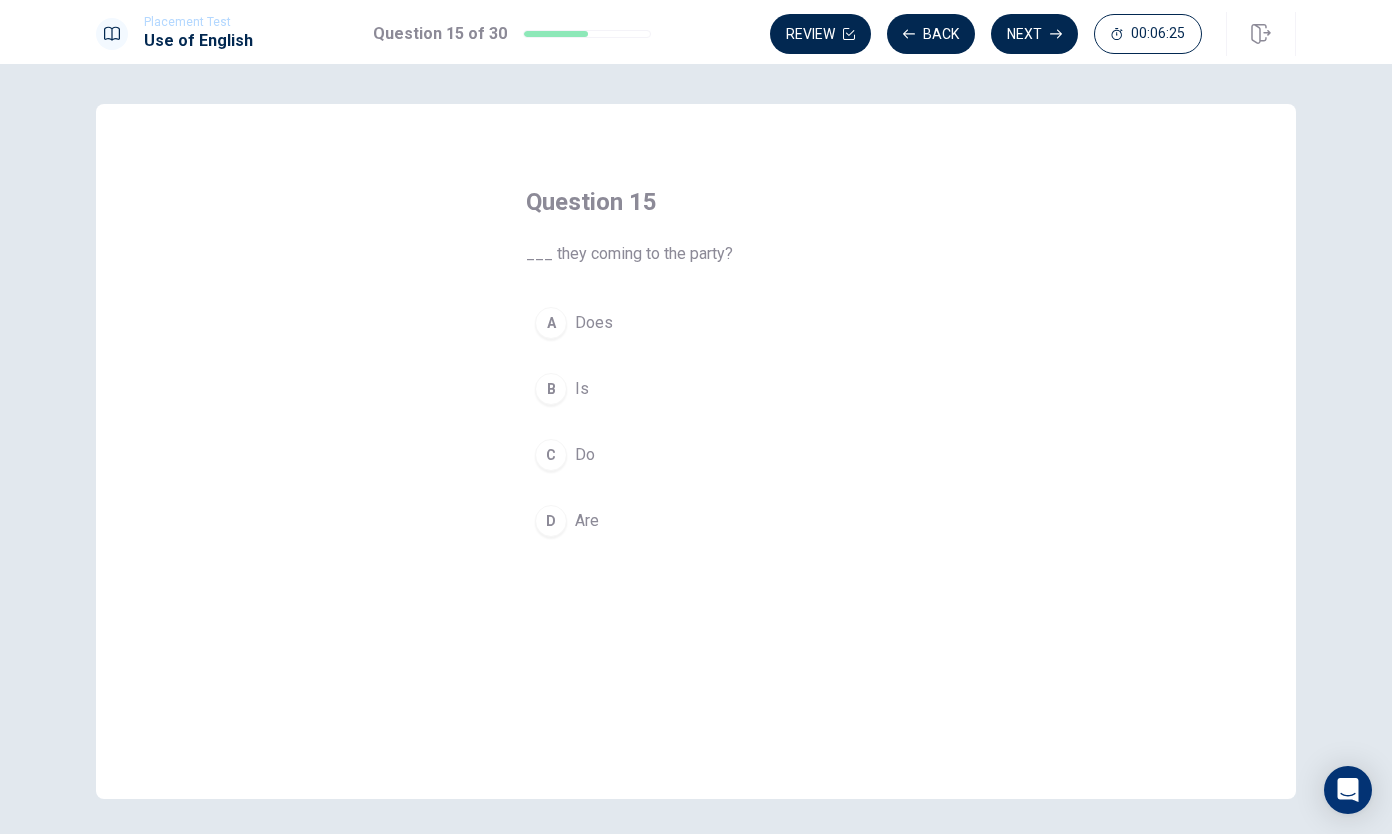 click on "D" at bounding box center (551, 521) 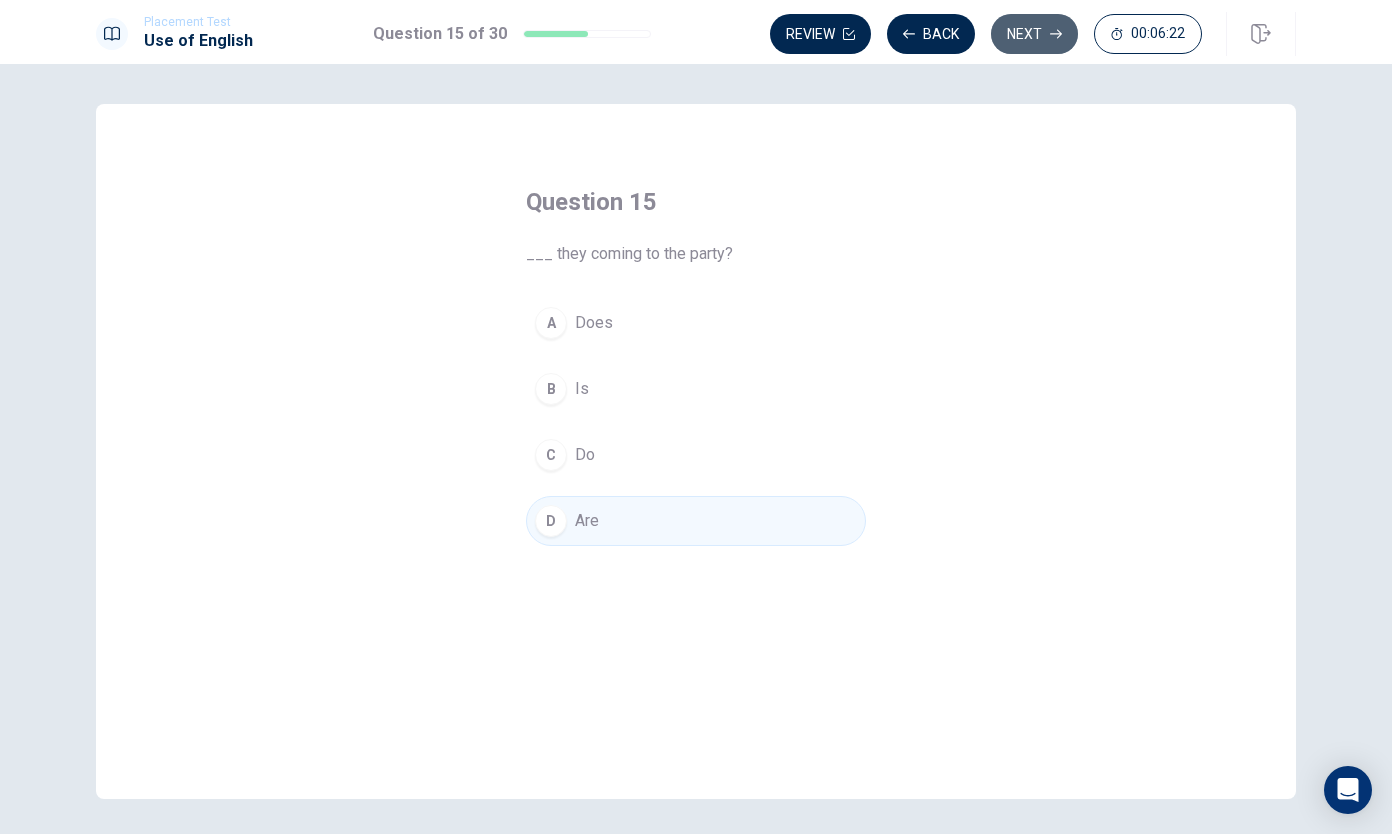 click on "Next" at bounding box center [1034, 34] 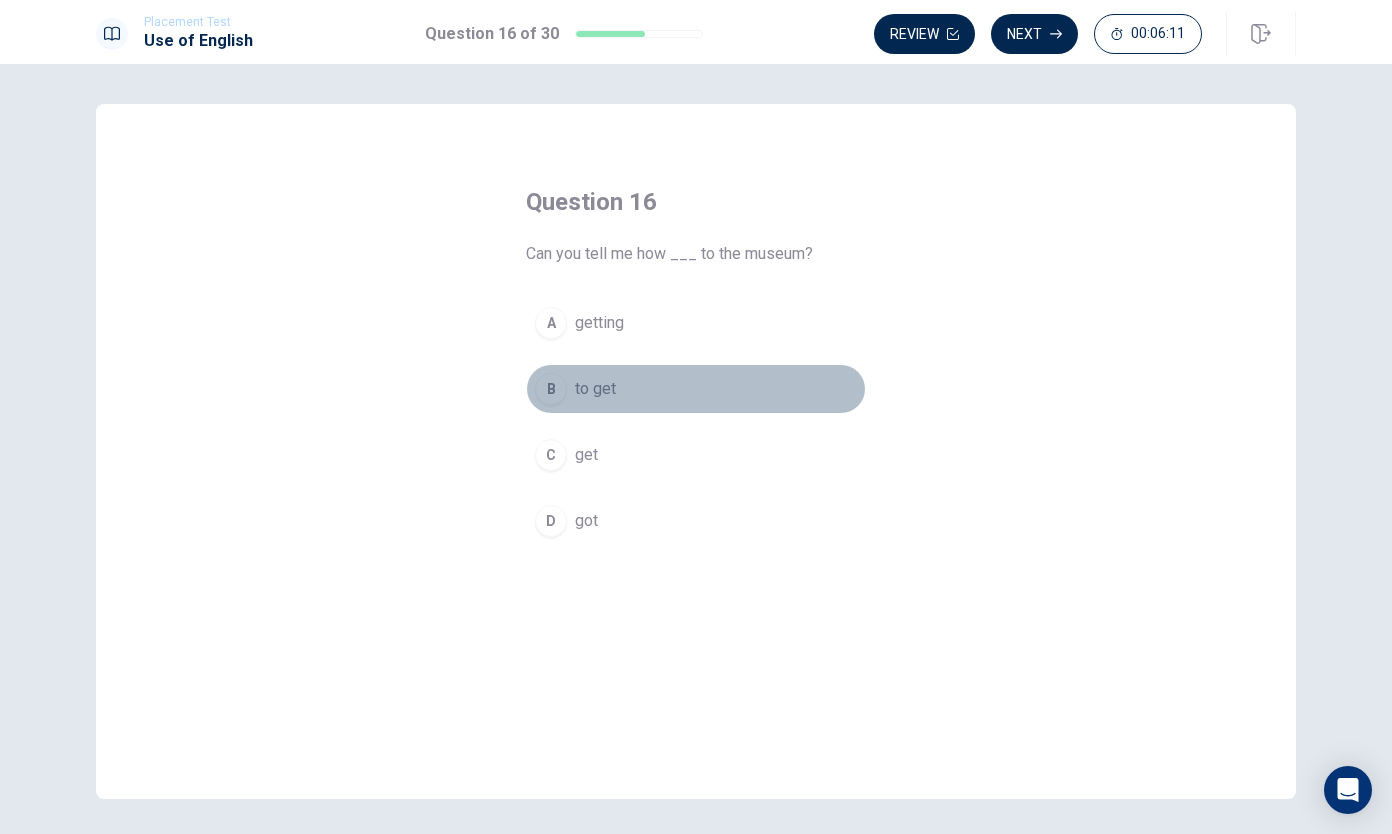click on "B to get" at bounding box center (696, 389) 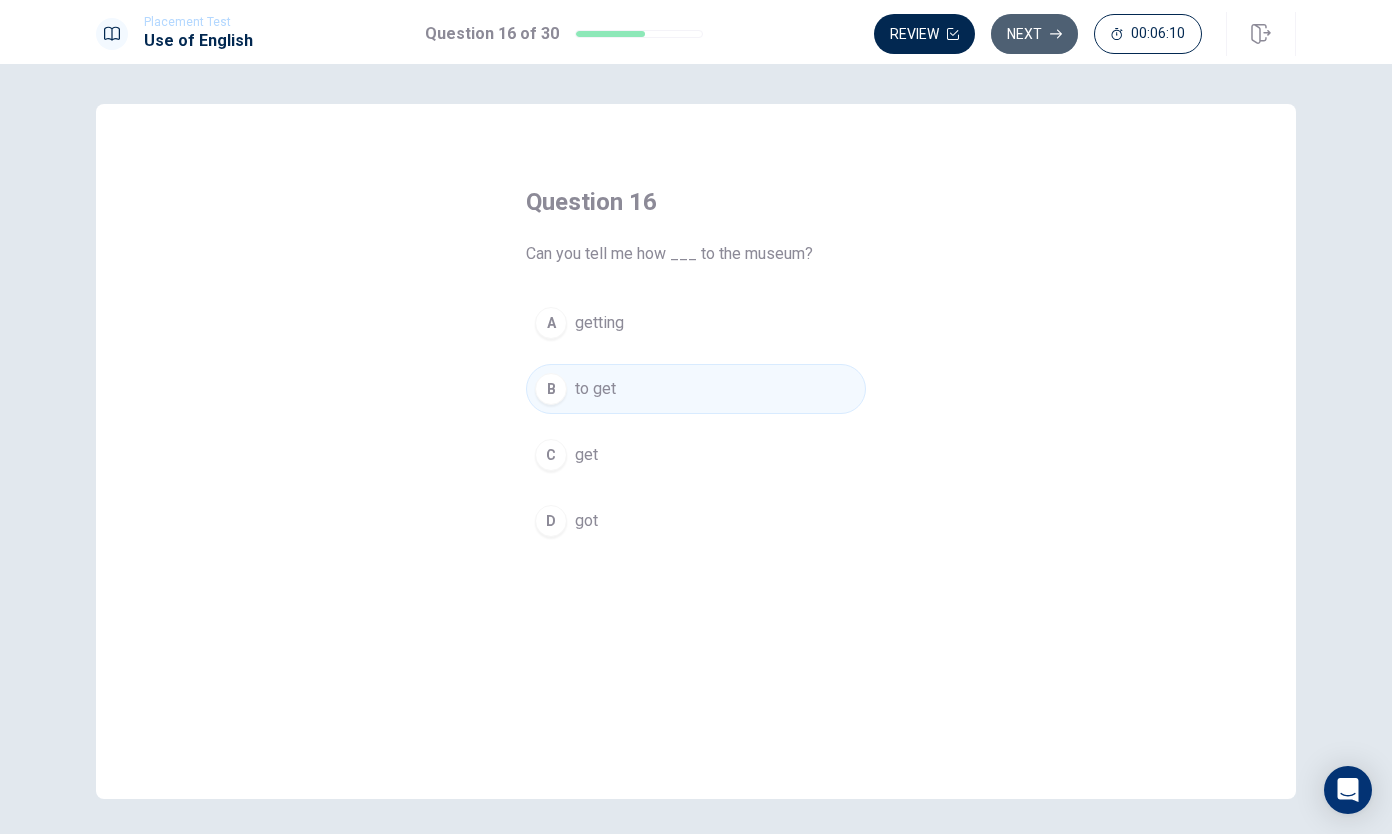 click on "Next" at bounding box center (1034, 34) 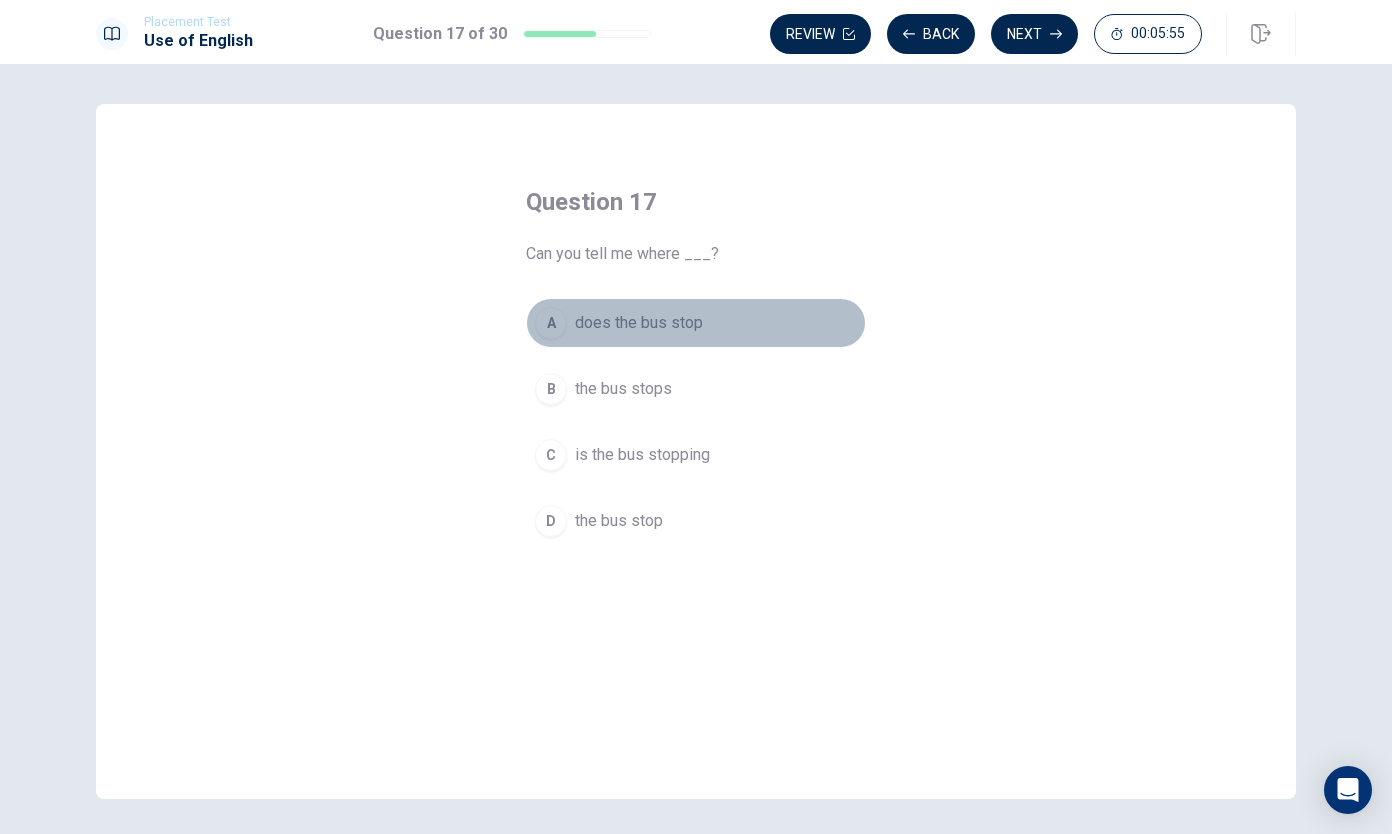 click on "does the bus stop" at bounding box center [639, 323] 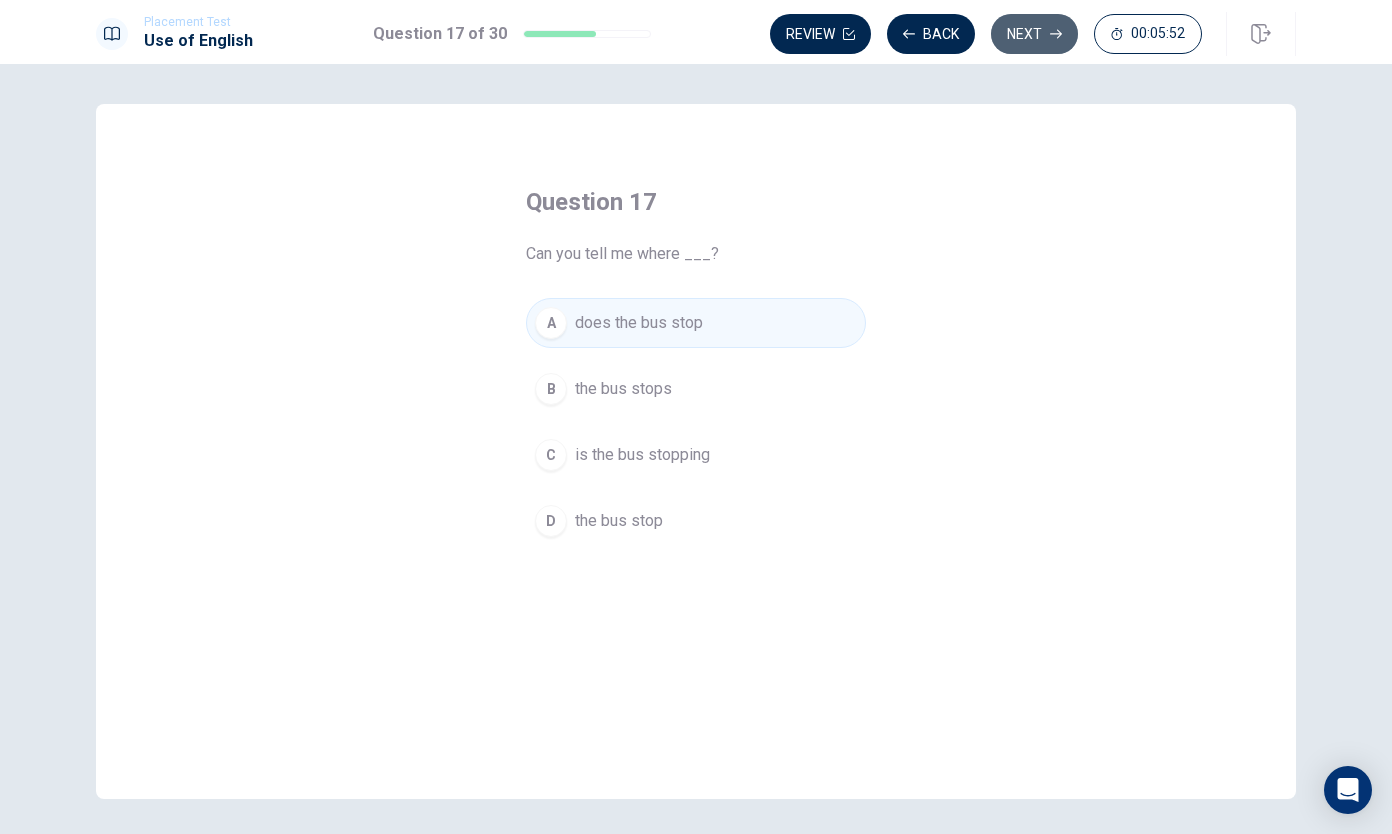 click on "Next" at bounding box center (1034, 34) 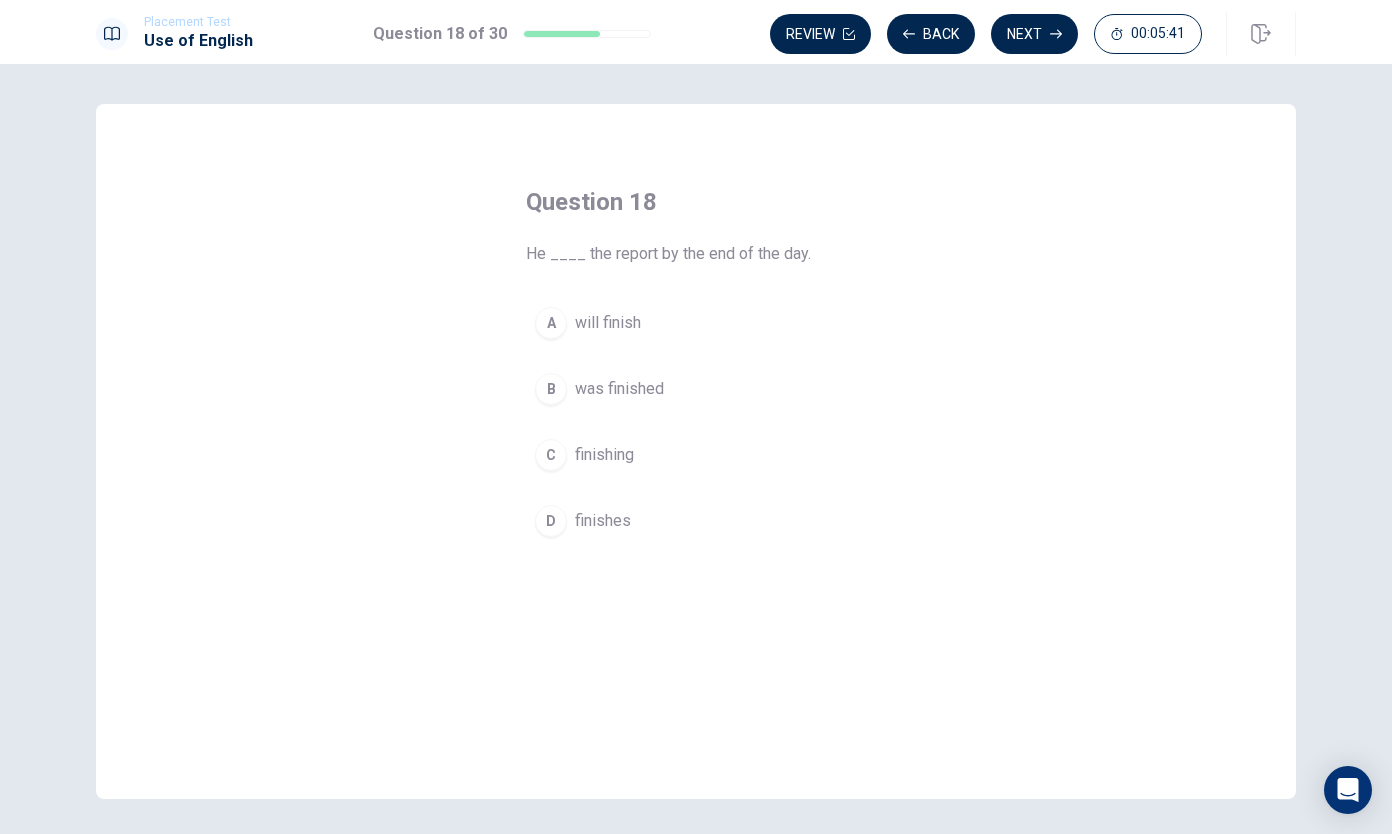 click on "will finish" at bounding box center (608, 323) 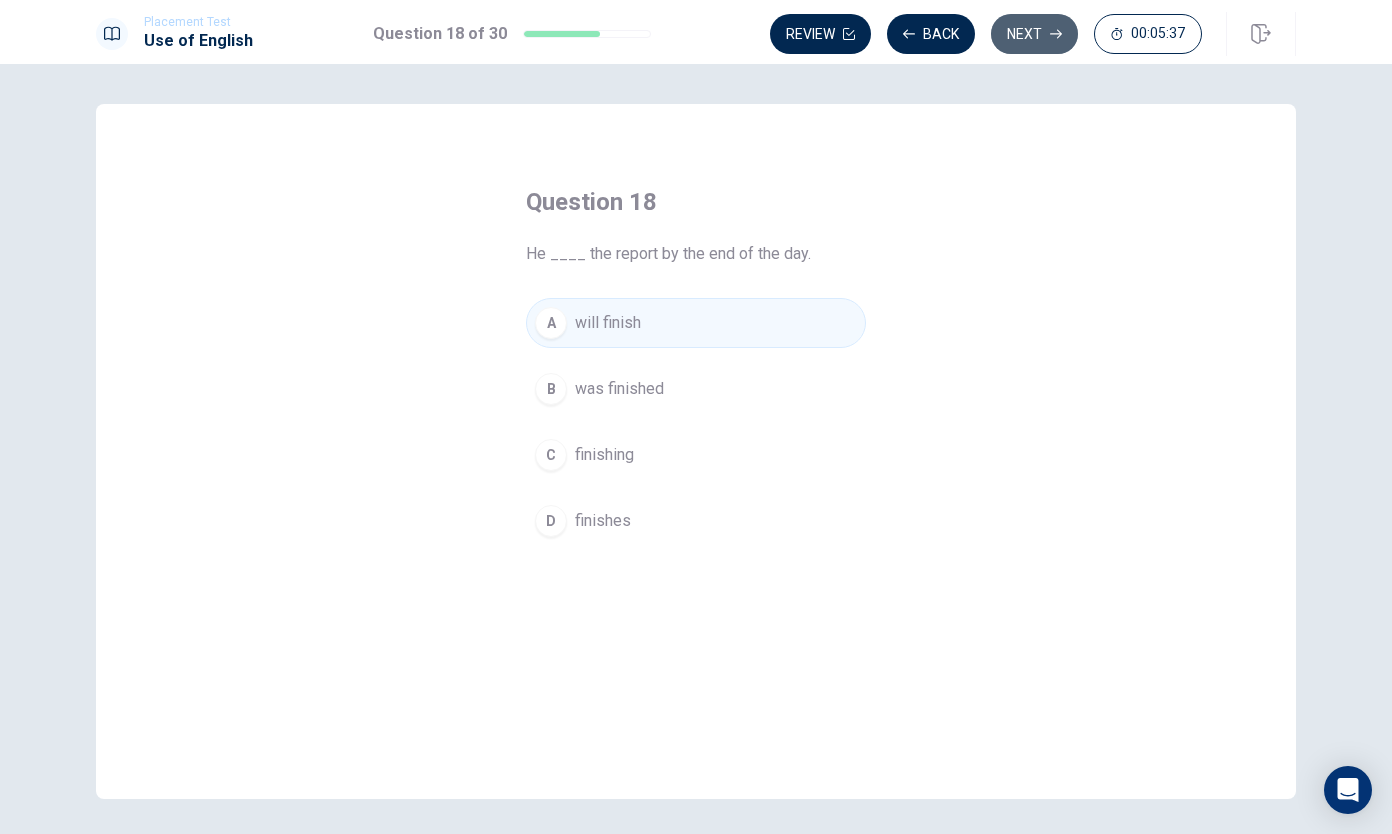 click on "Next" at bounding box center [1034, 34] 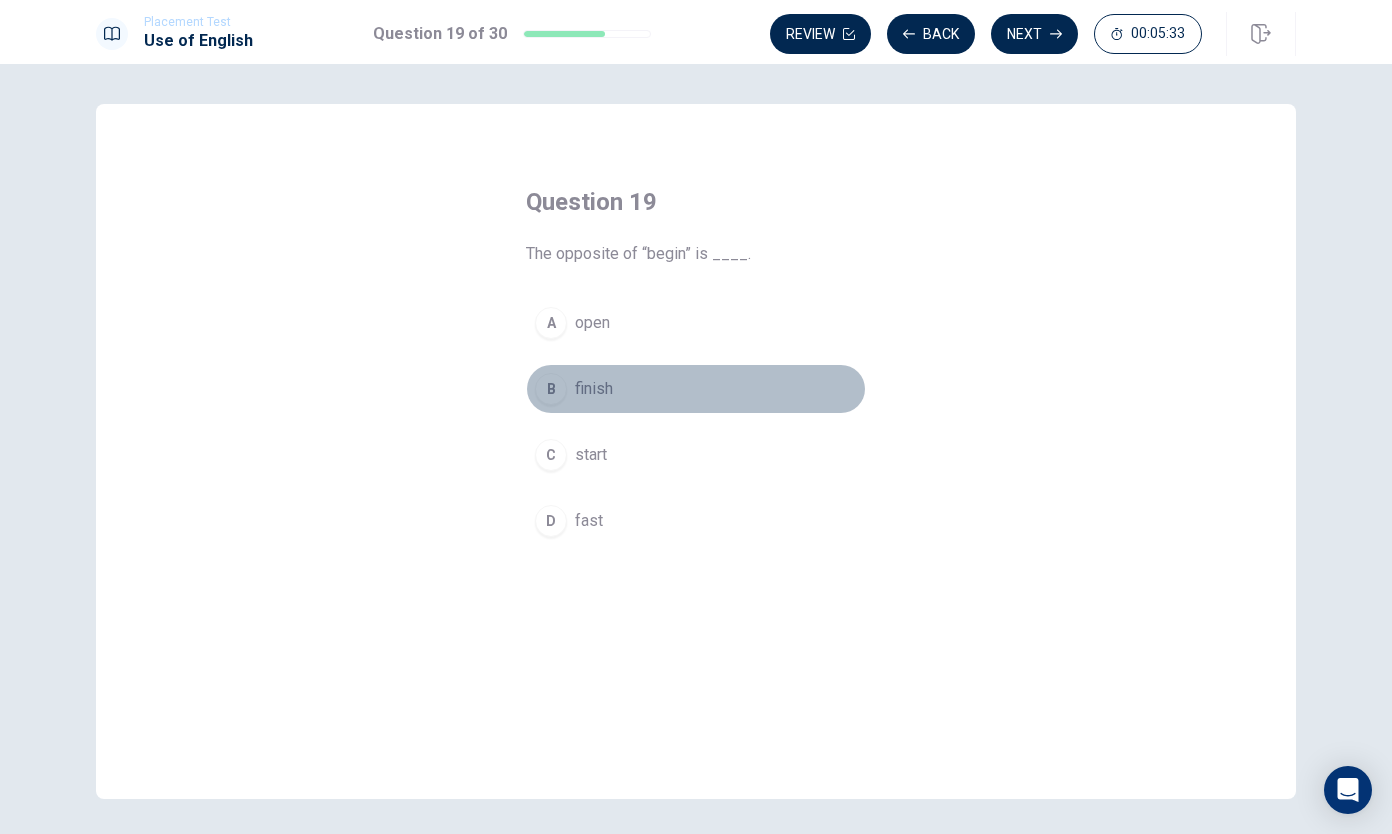 click on "B finish" at bounding box center [696, 389] 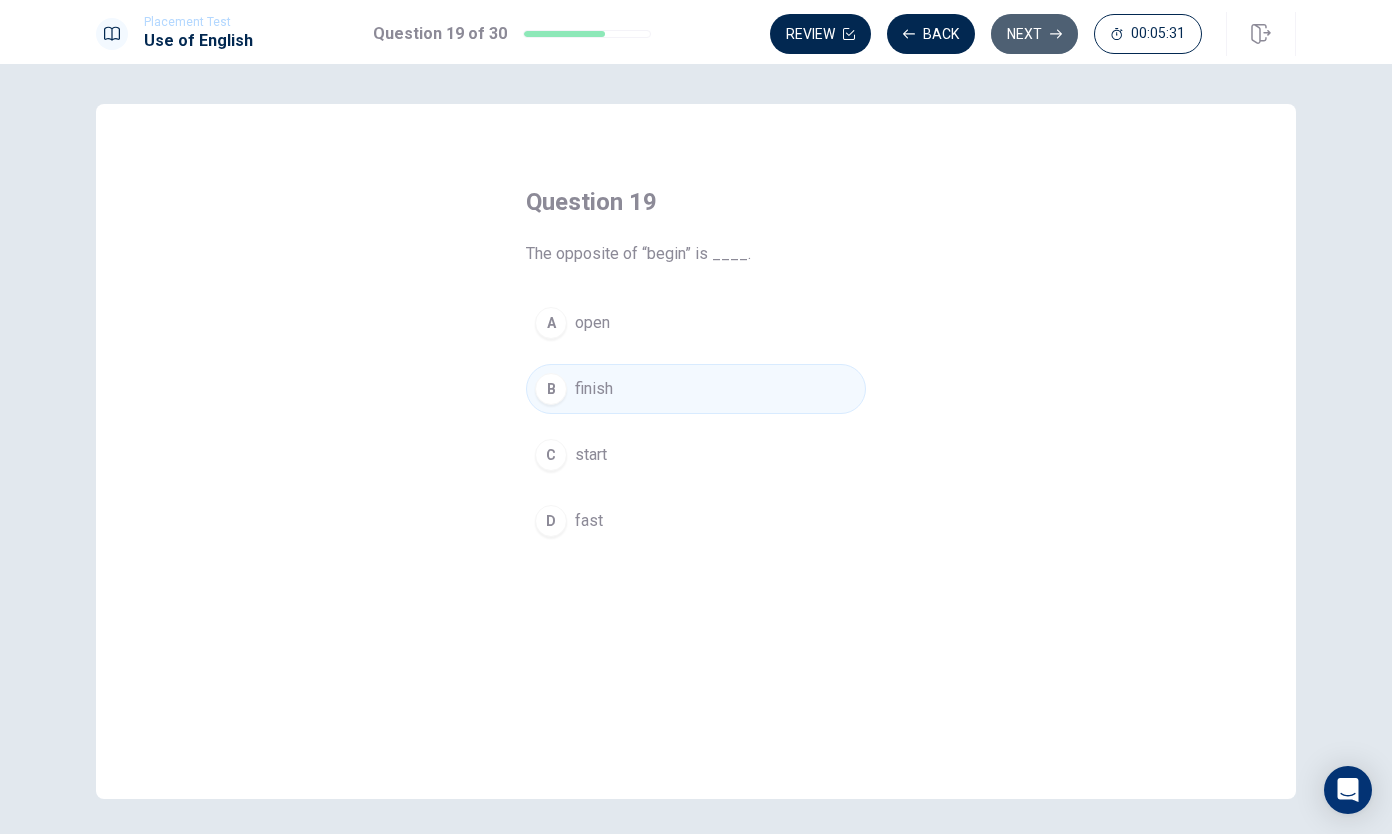 click on "Next" at bounding box center (1034, 34) 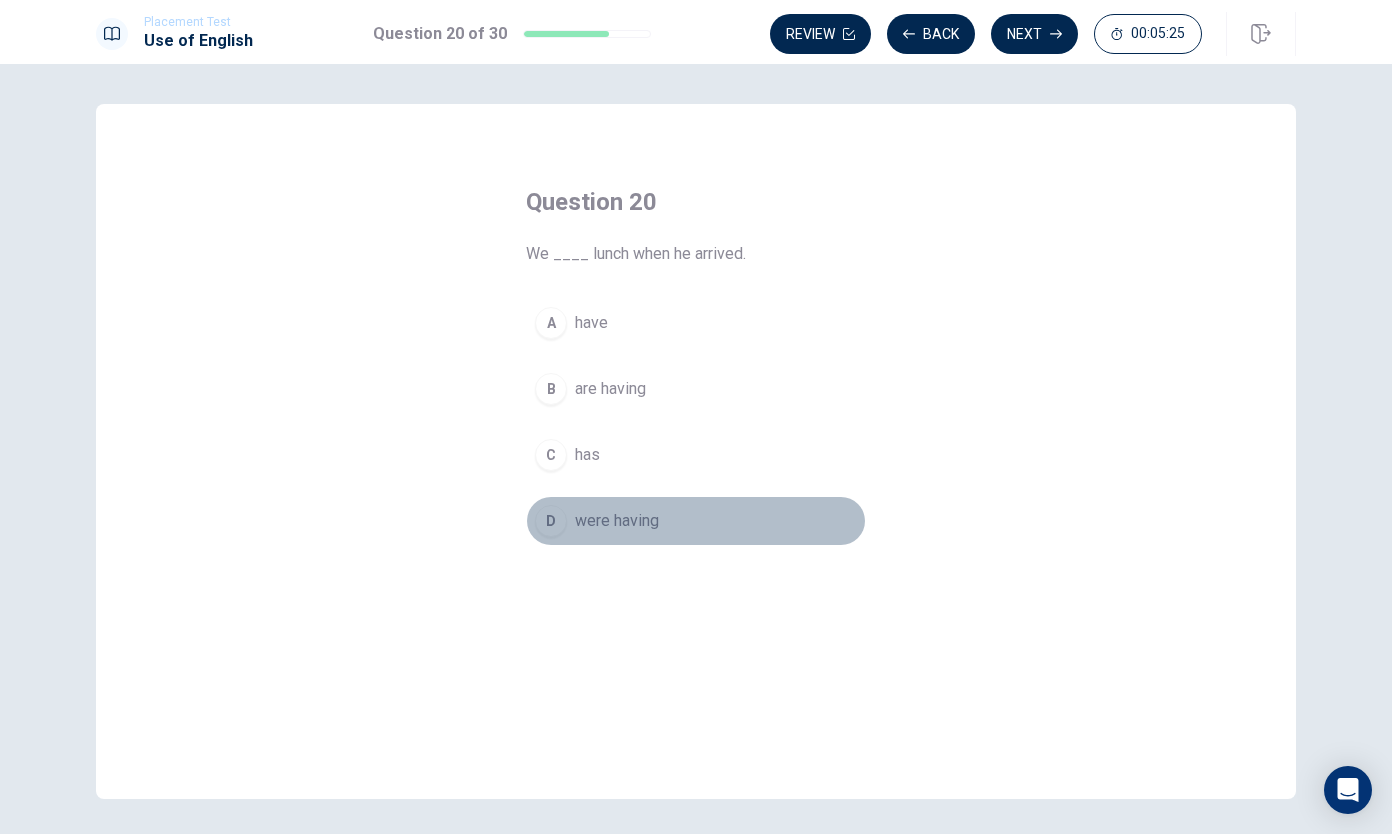 click on "were having" at bounding box center (617, 521) 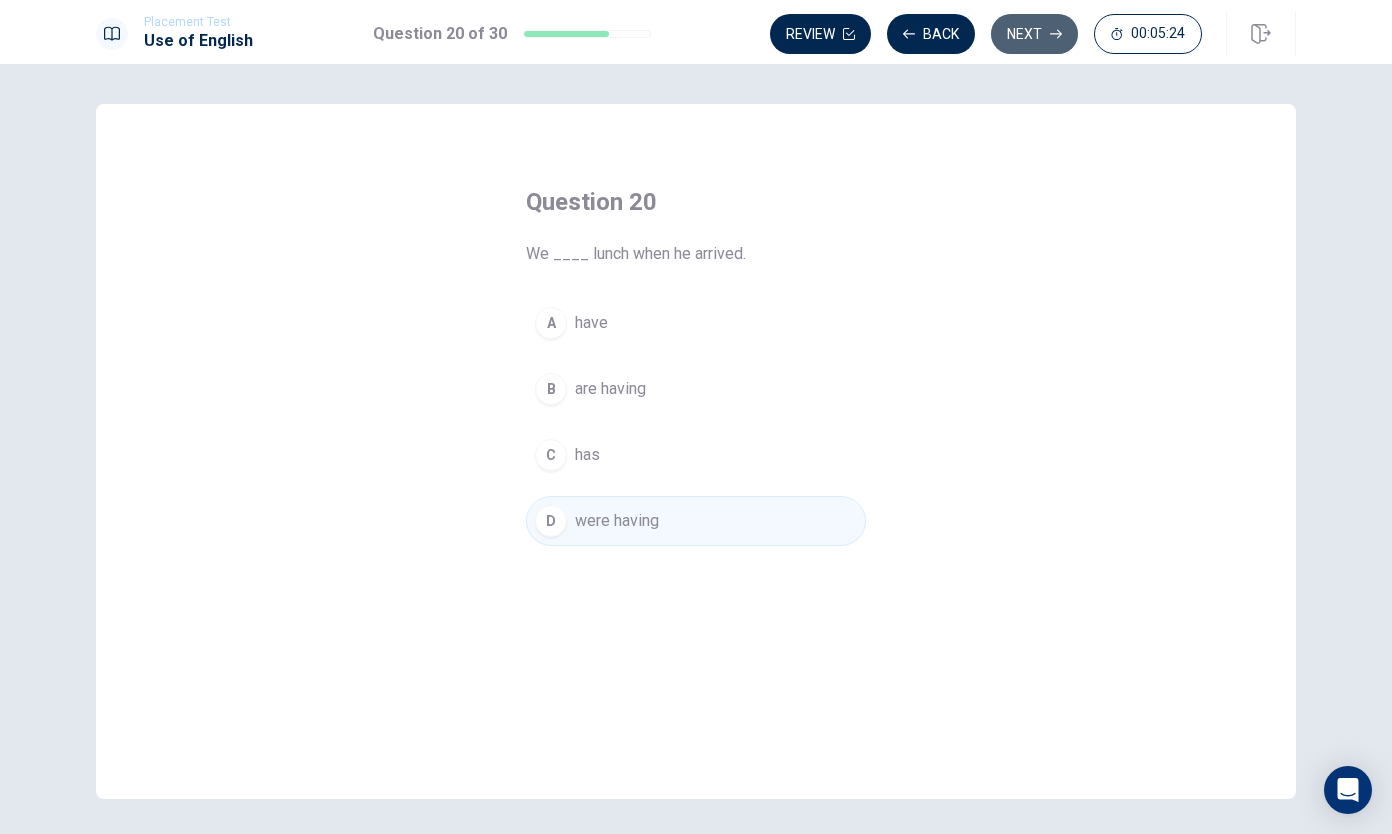 click on "Next" at bounding box center (1034, 34) 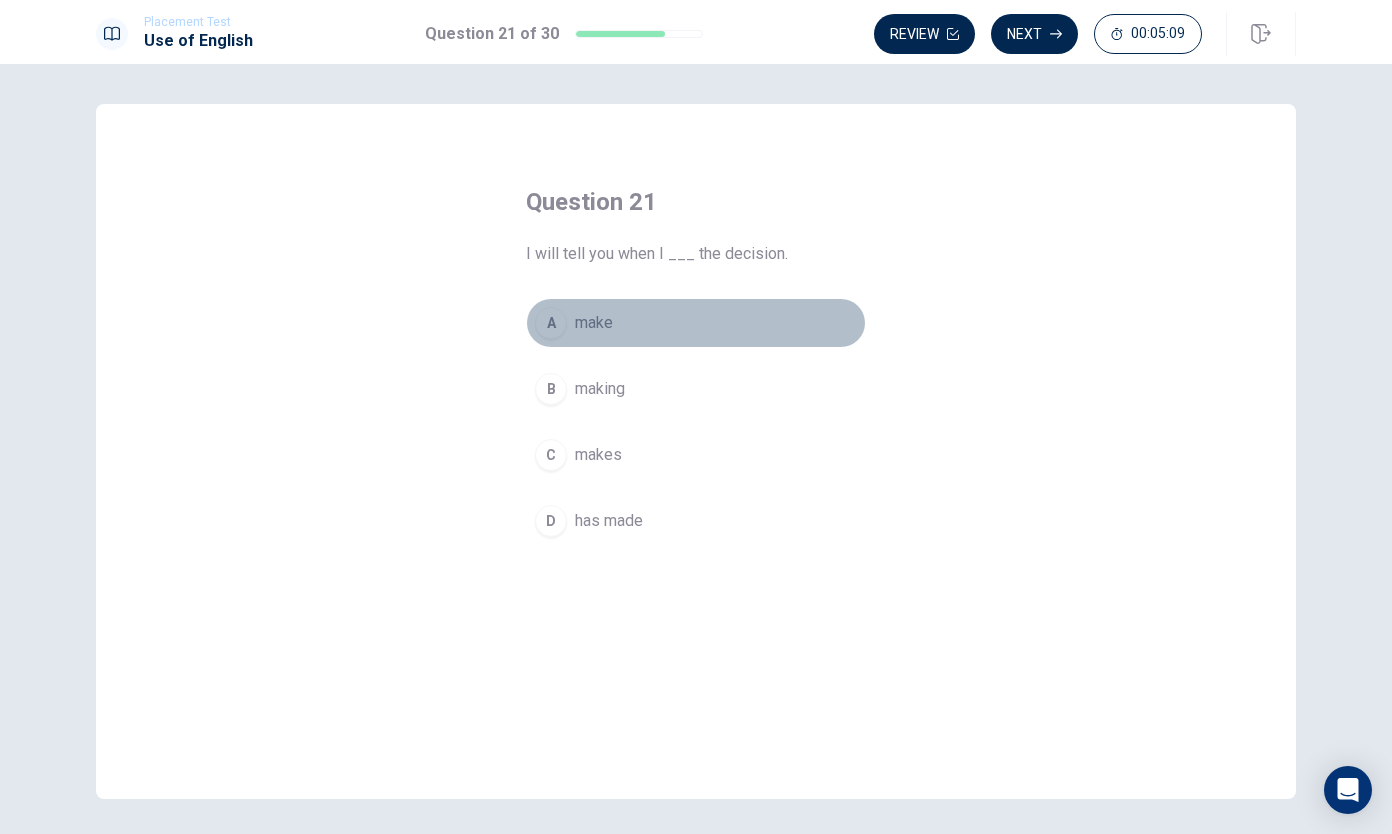 click on "make" at bounding box center [594, 323] 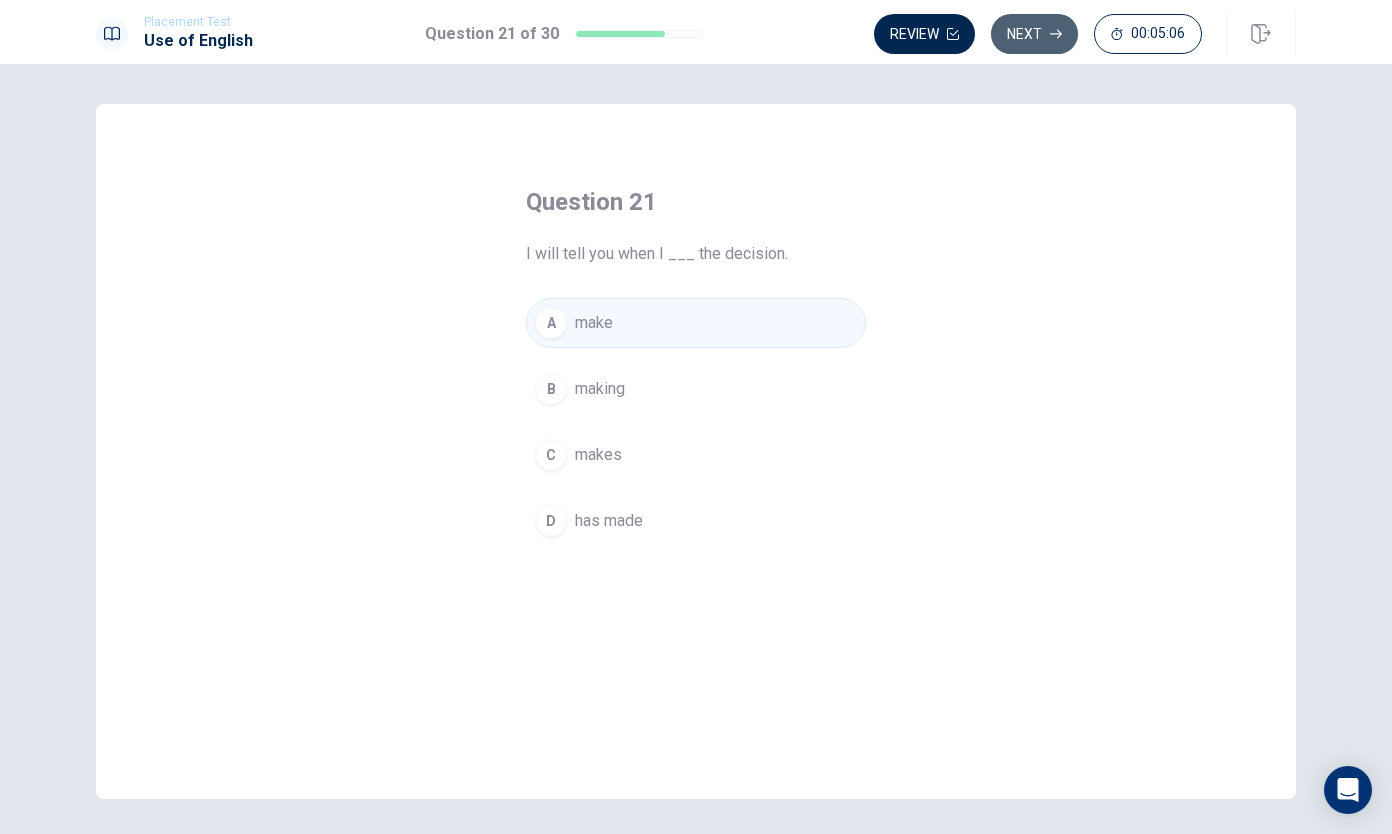 click on "Next" at bounding box center [1034, 34] 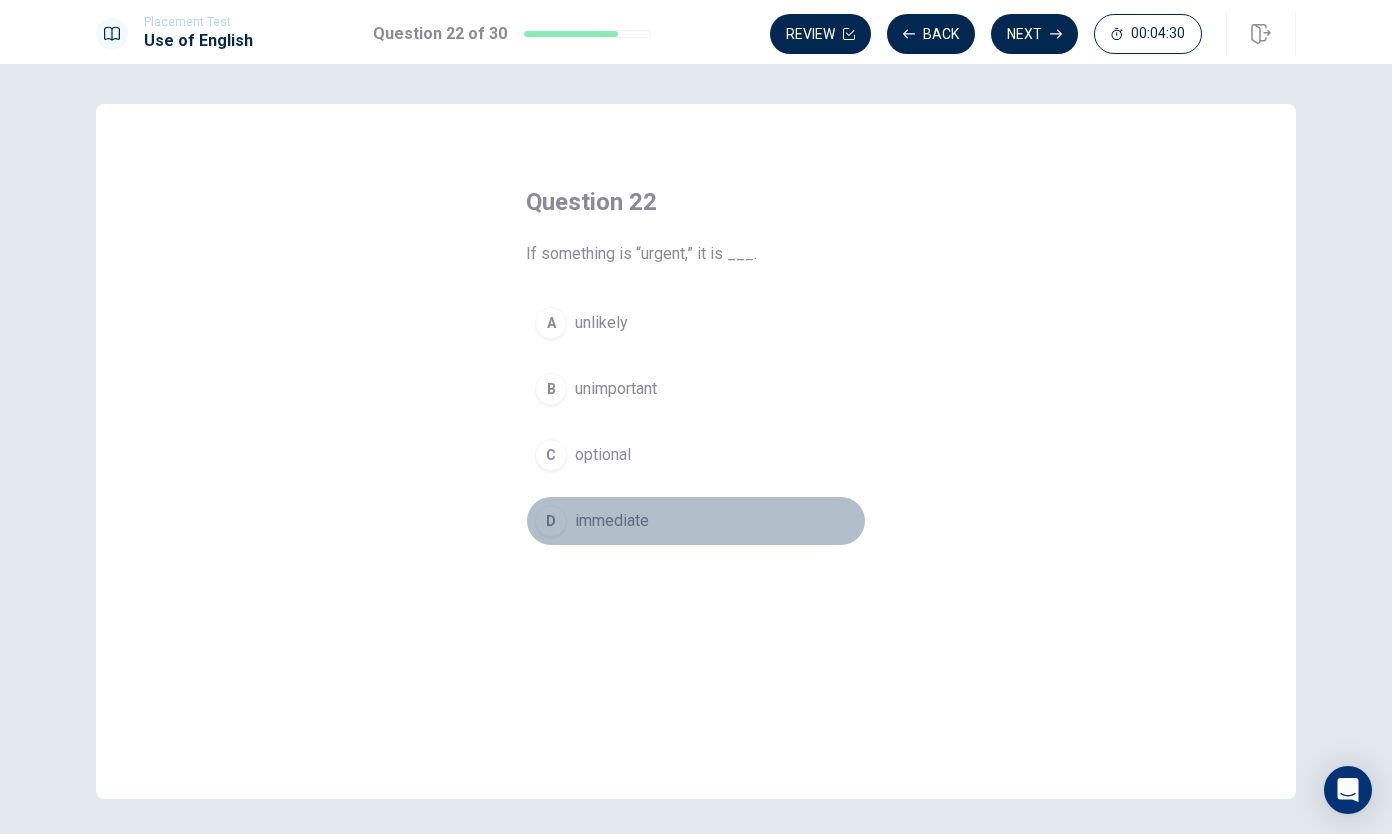 click on "D immediate" at bounding box center (696, 521) 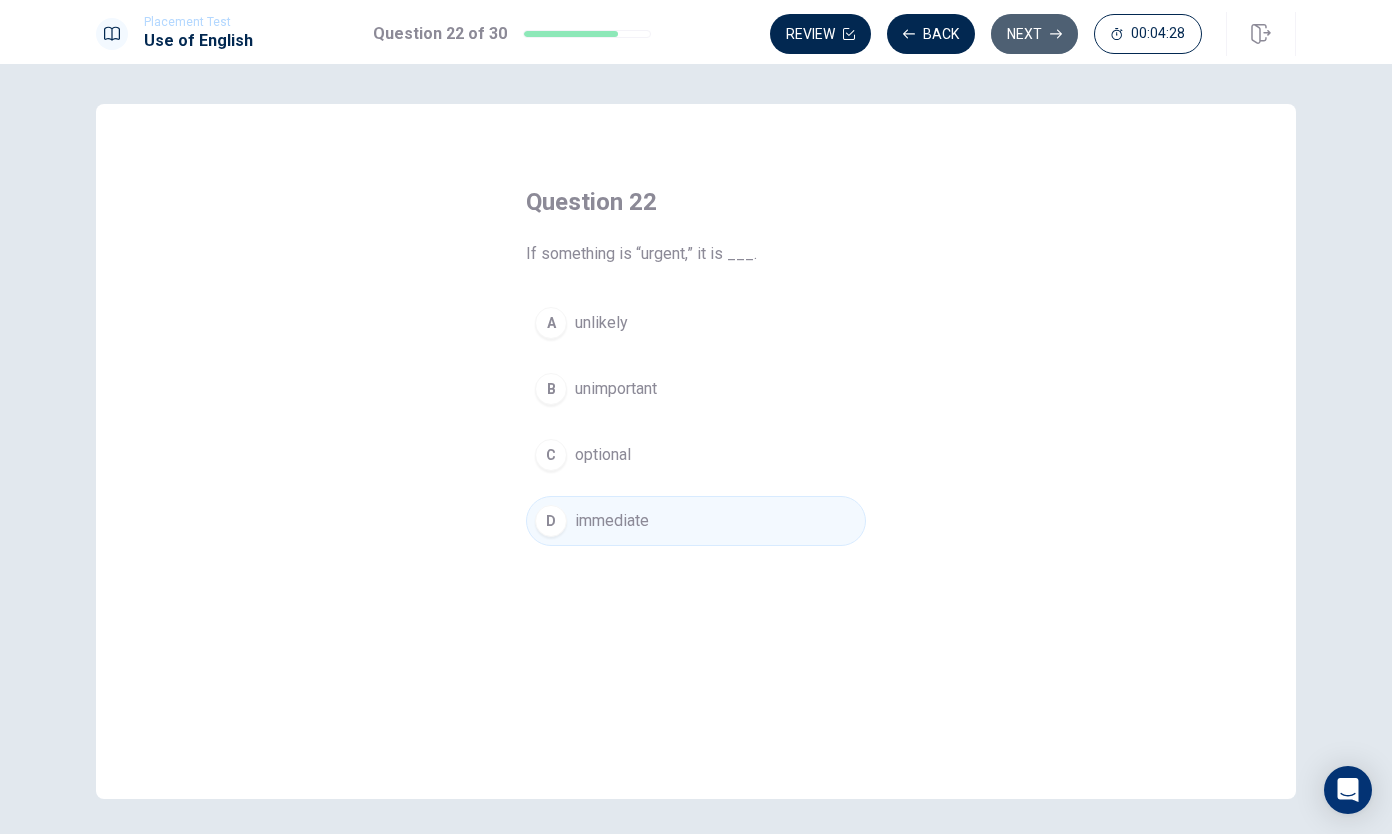 click on "Next" at bounding box center [1034, 34] 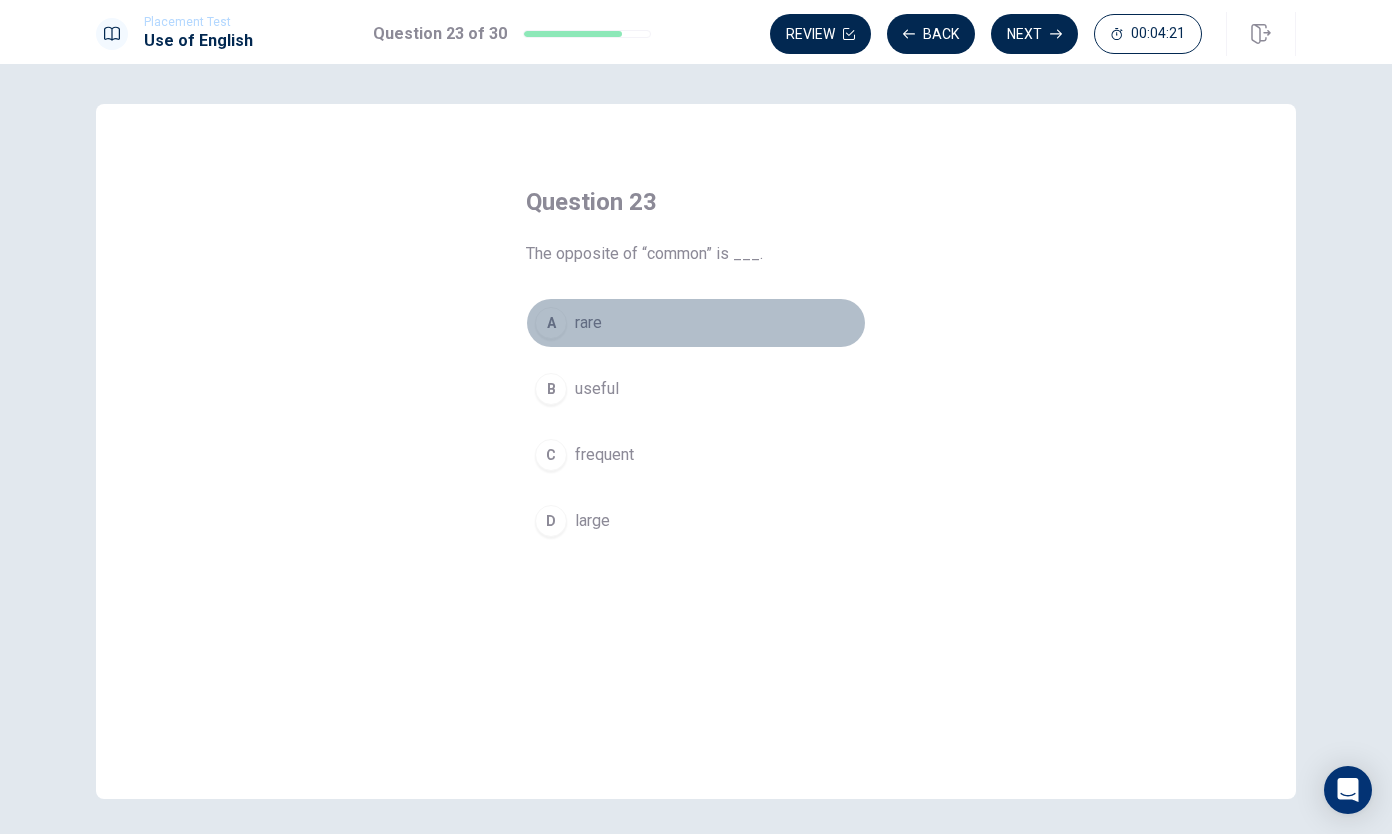 click on "rare" at bounding box center [588, 323] 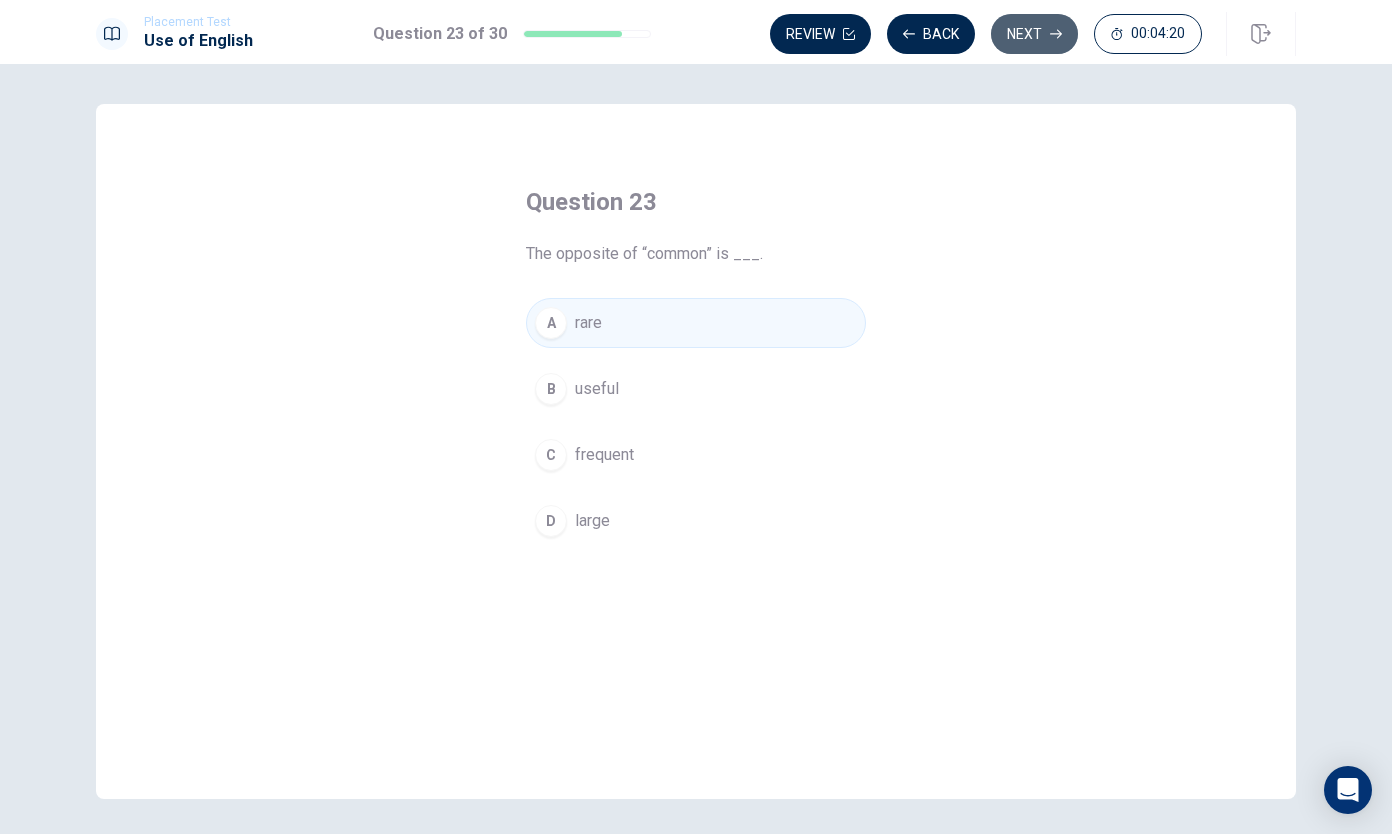 click on "Next" at bounding box center [1034, 34] 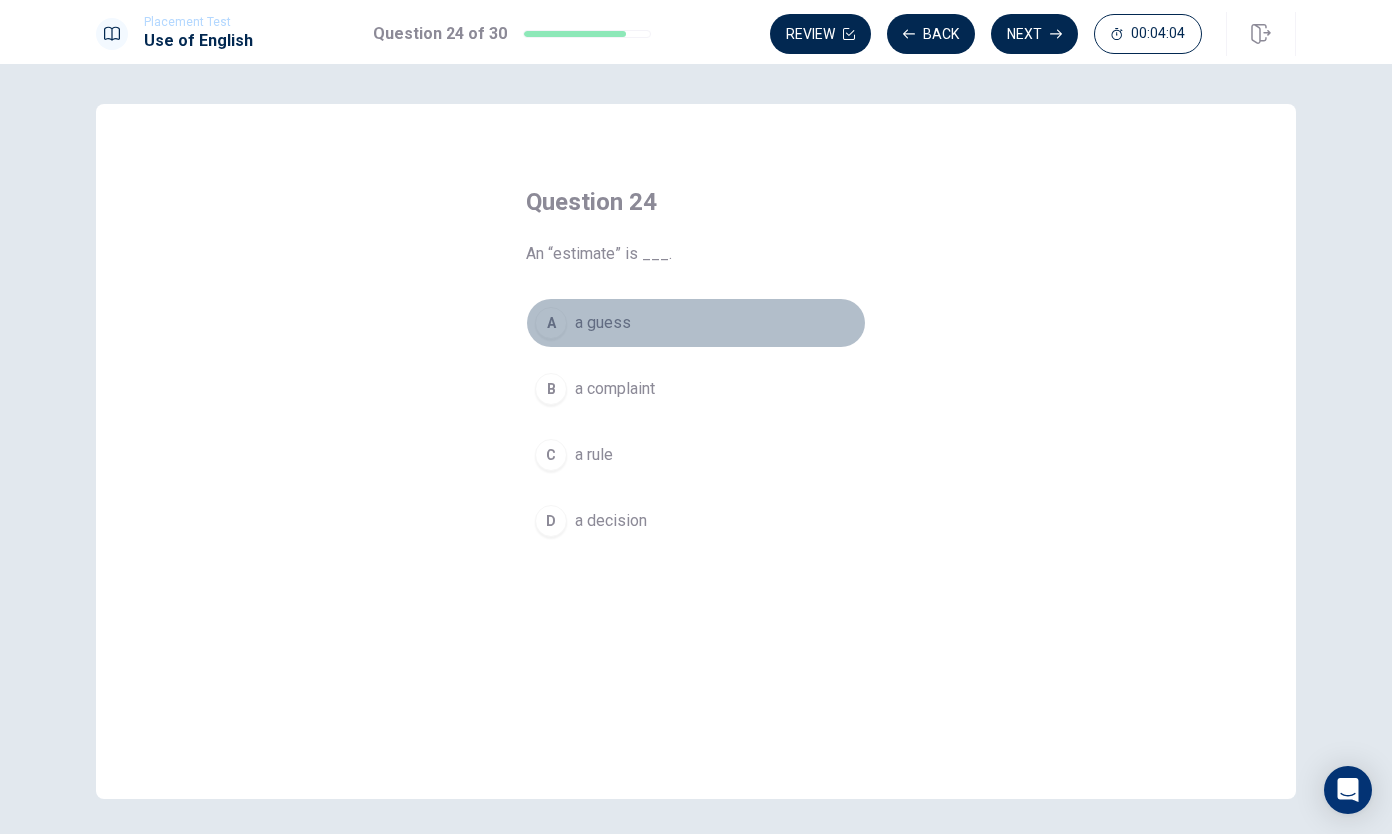 click on "a guess" at bounding box center (603, 323) 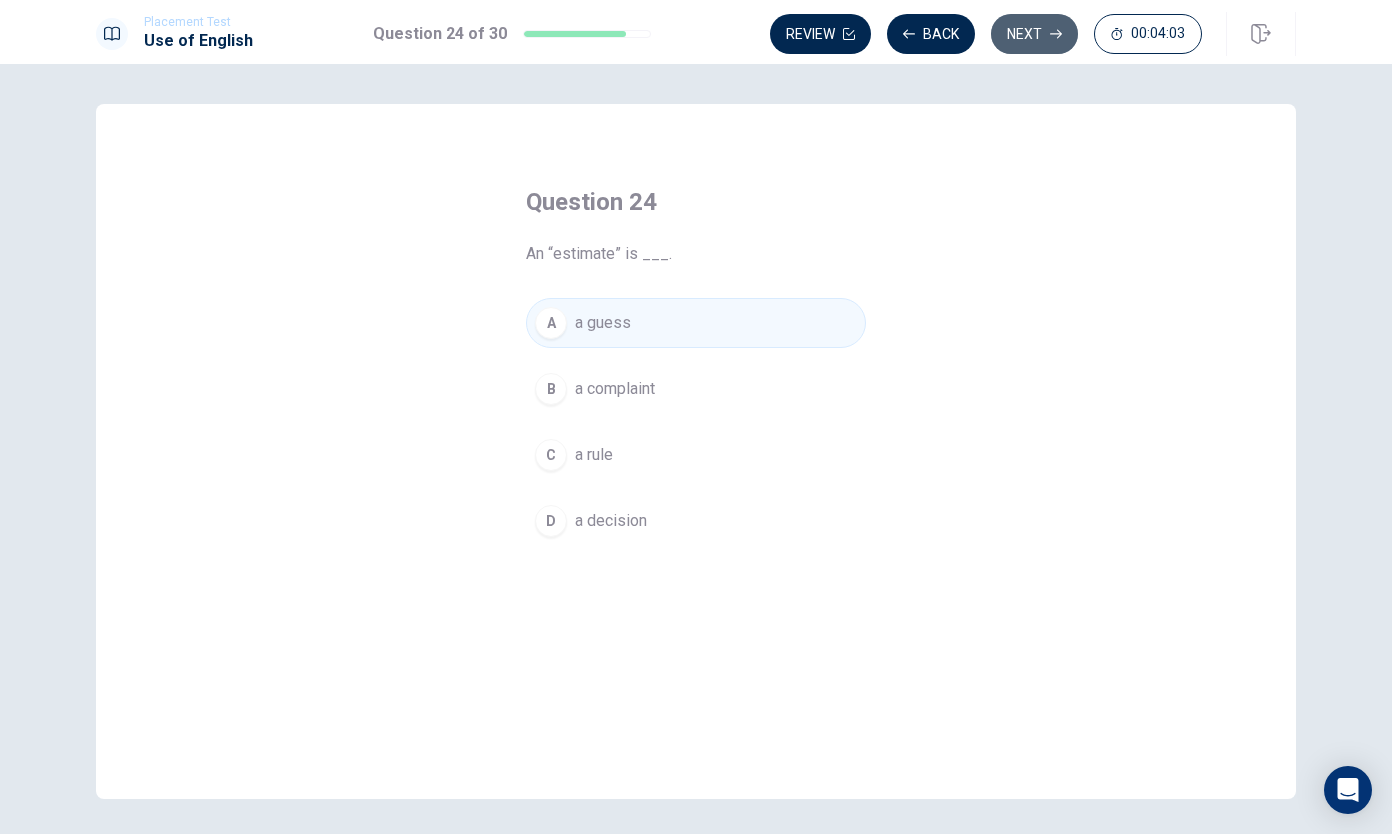click on "Next" at bounding box center [1034, 34] 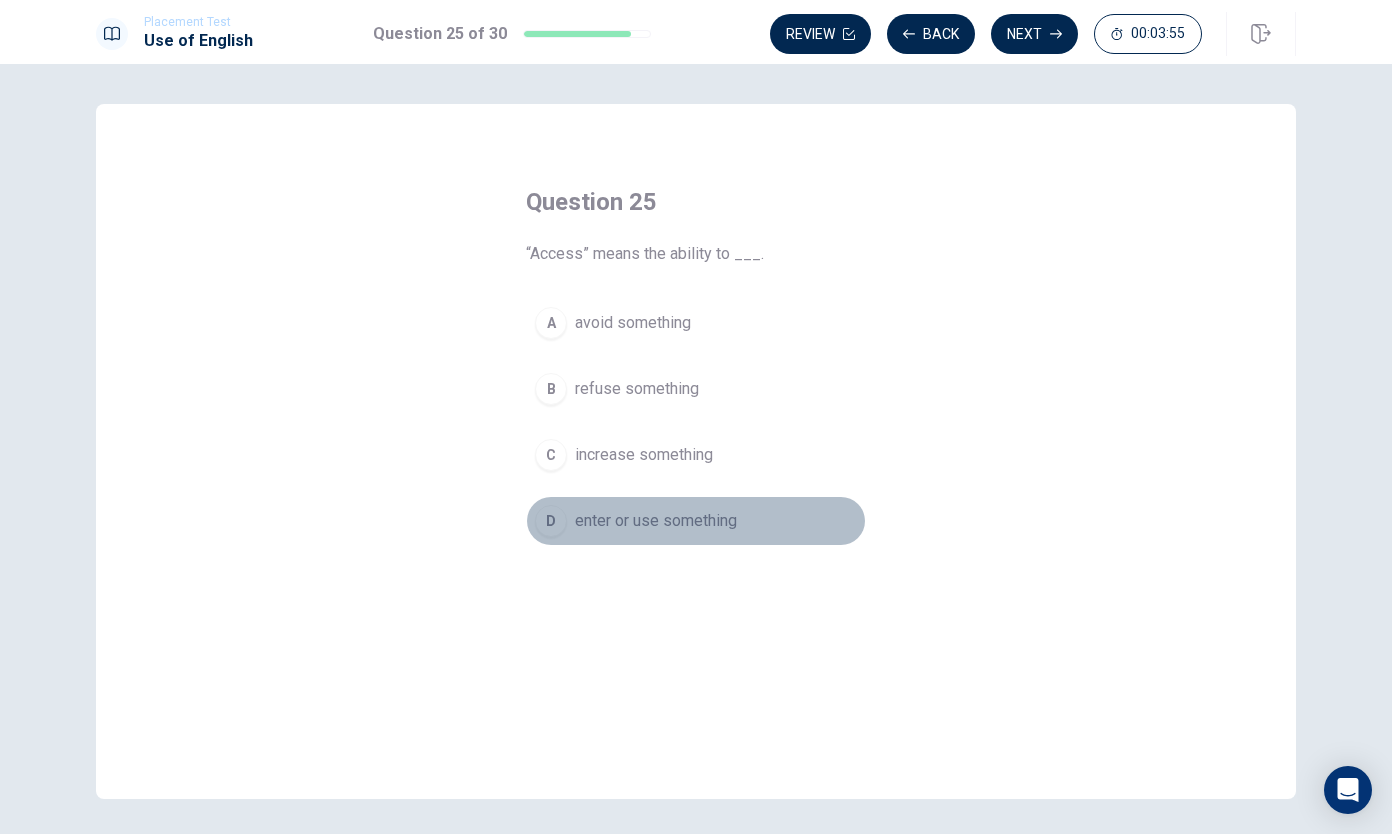 click on "enter or use something" at bounding box center [656, 521] 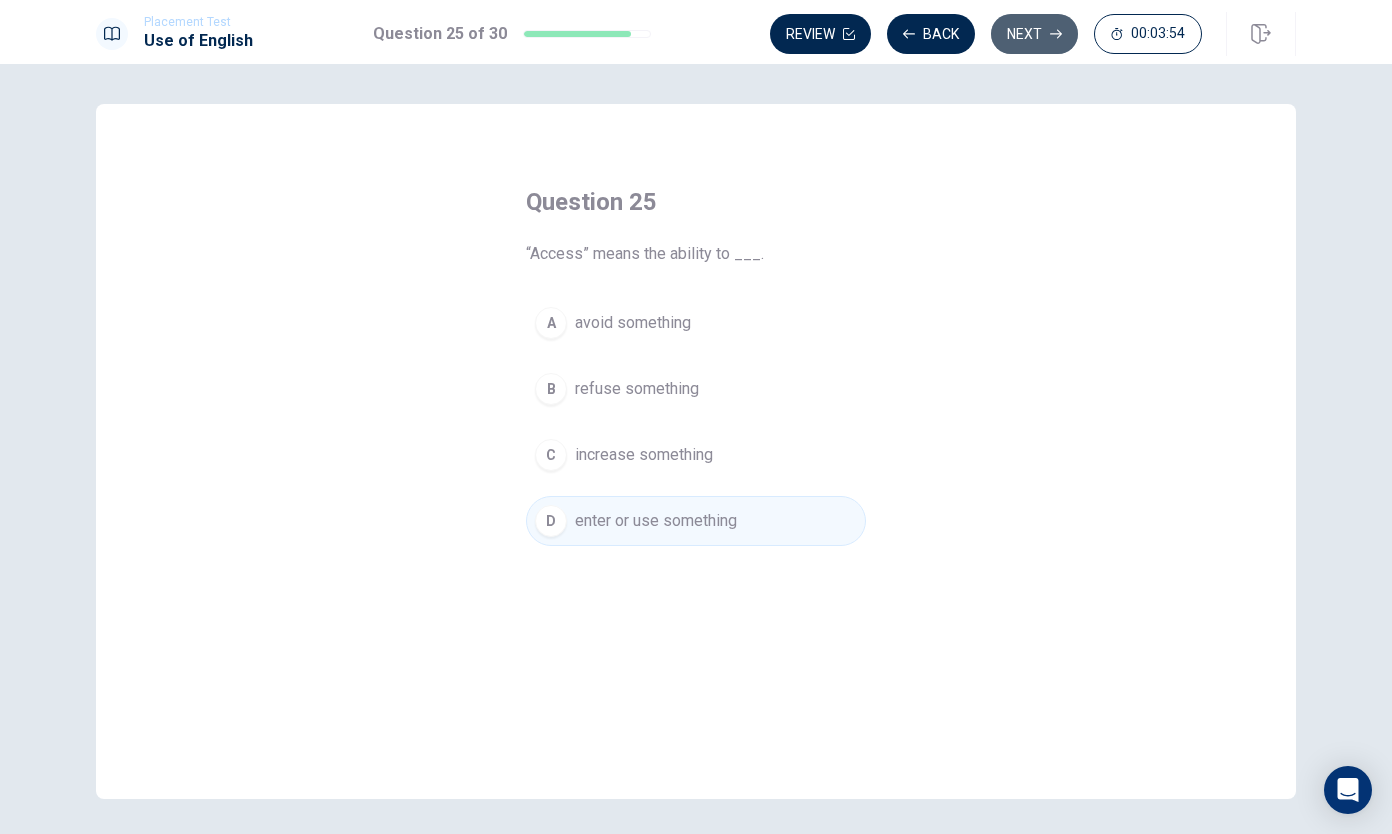 click on "Next" at bounding box center [1034, 34] 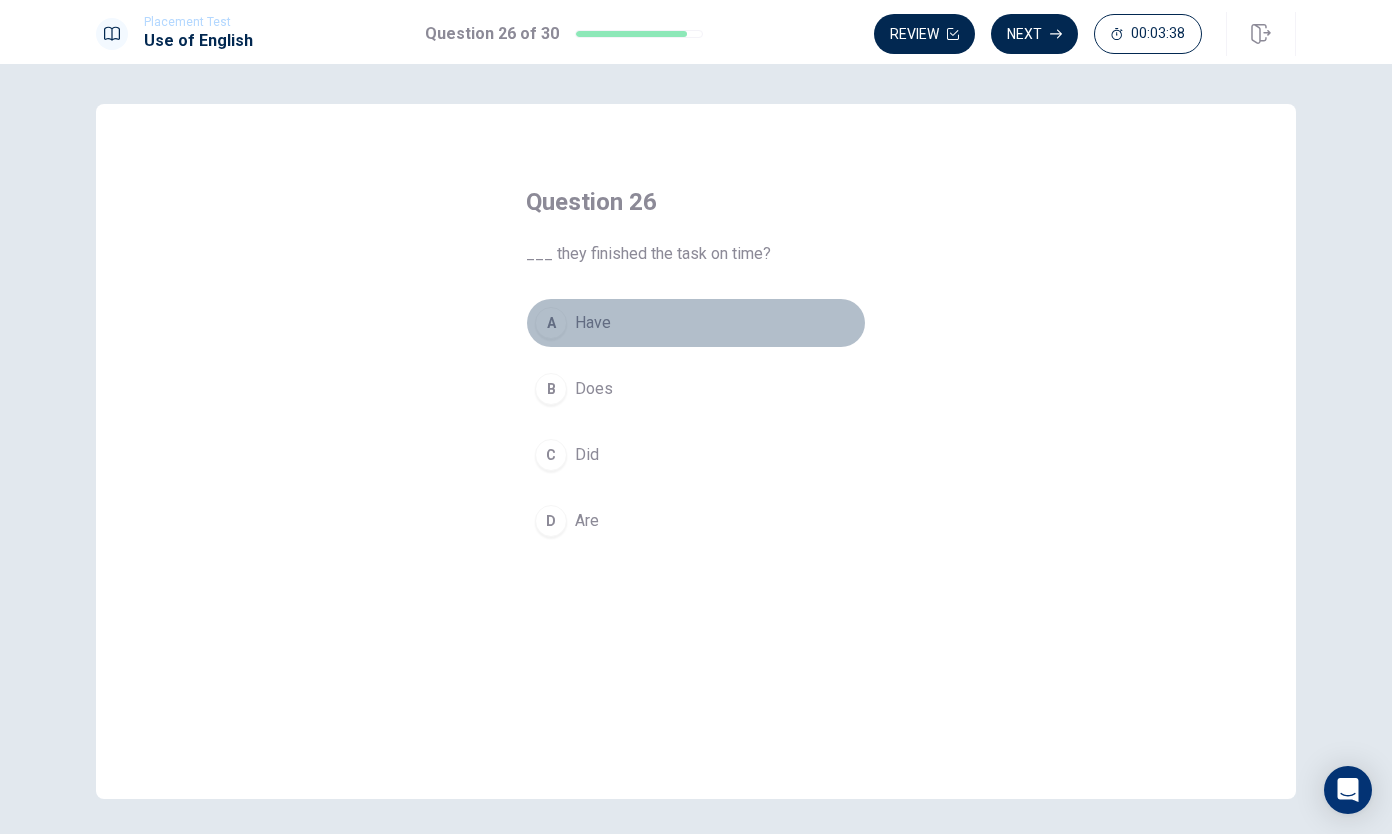 click on "Have" at bounding box center (593, 323) 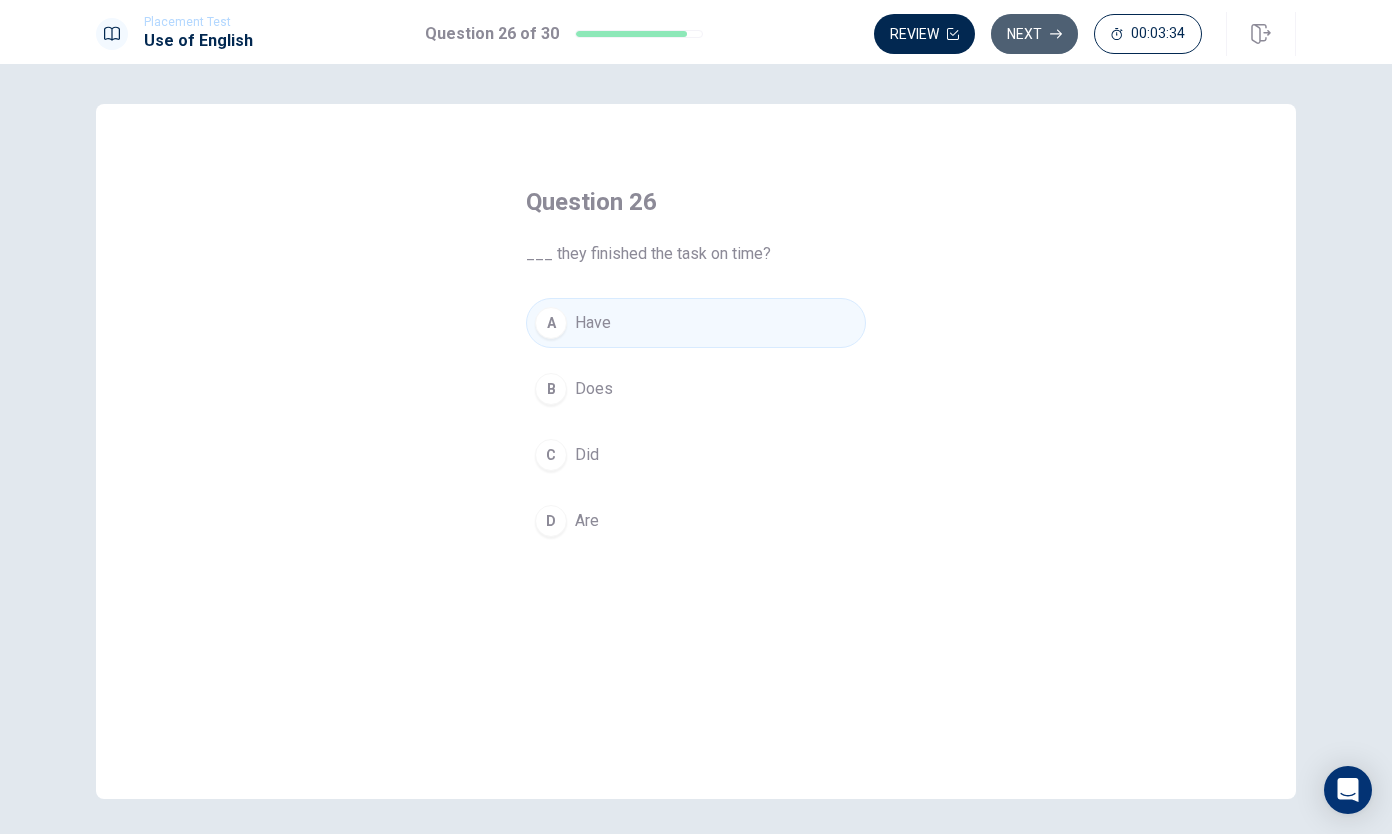 click on "Next" at bounding box center (1034, 34) 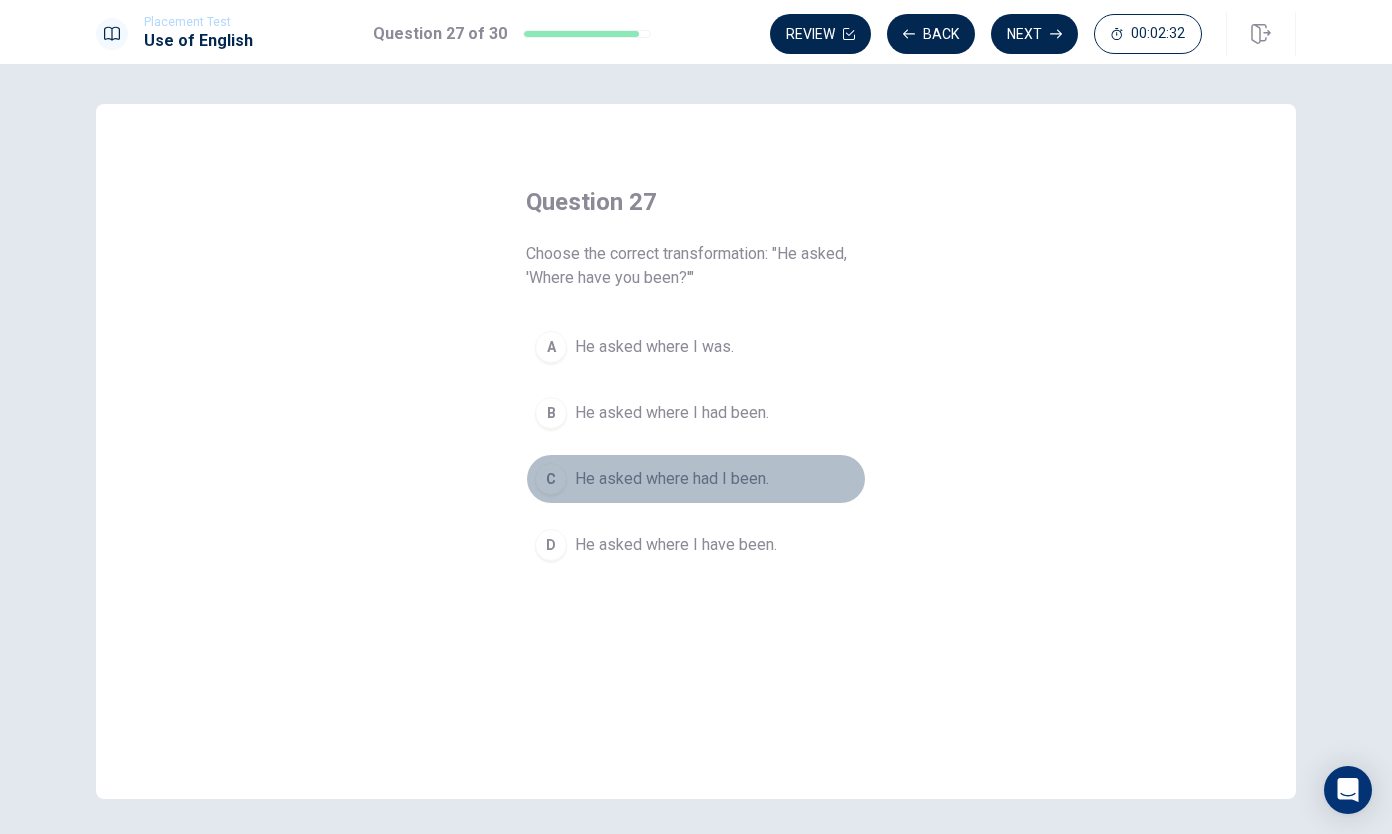 click on "C He asked where had I been." at bounding box center (696, 479) 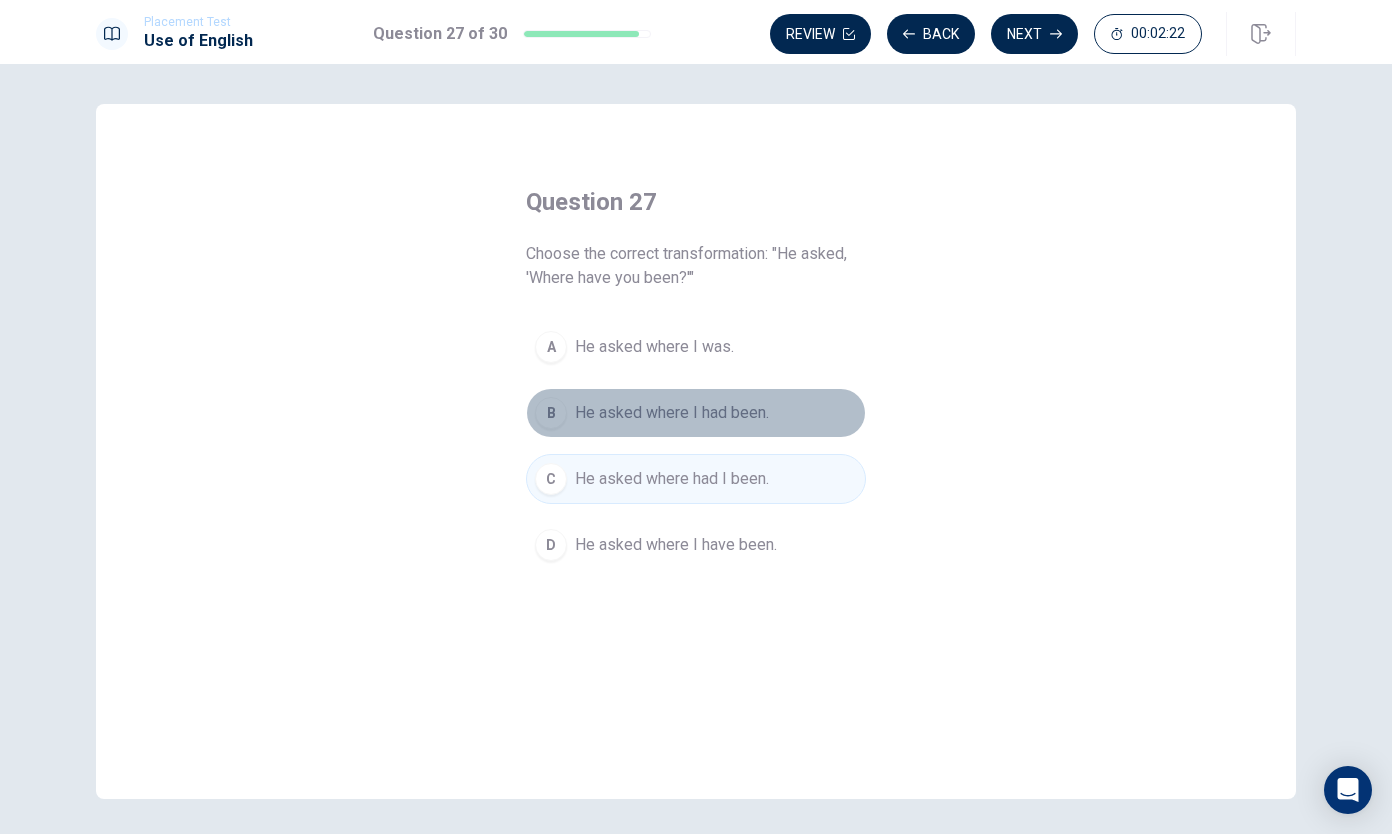 click on "He asked where I had been." at bounding box center [672, 413] 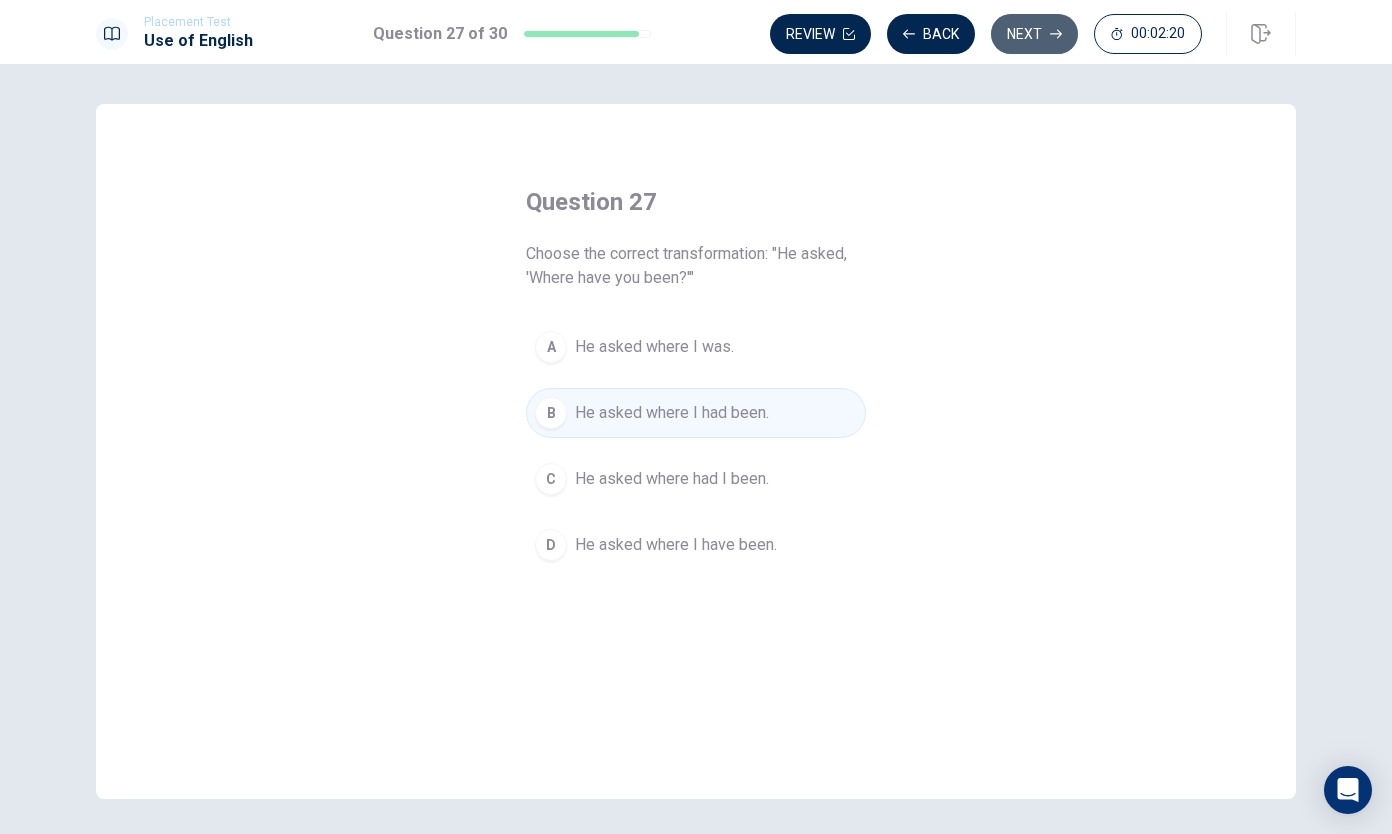 click on "Next" at bounding box center [1034, 34] 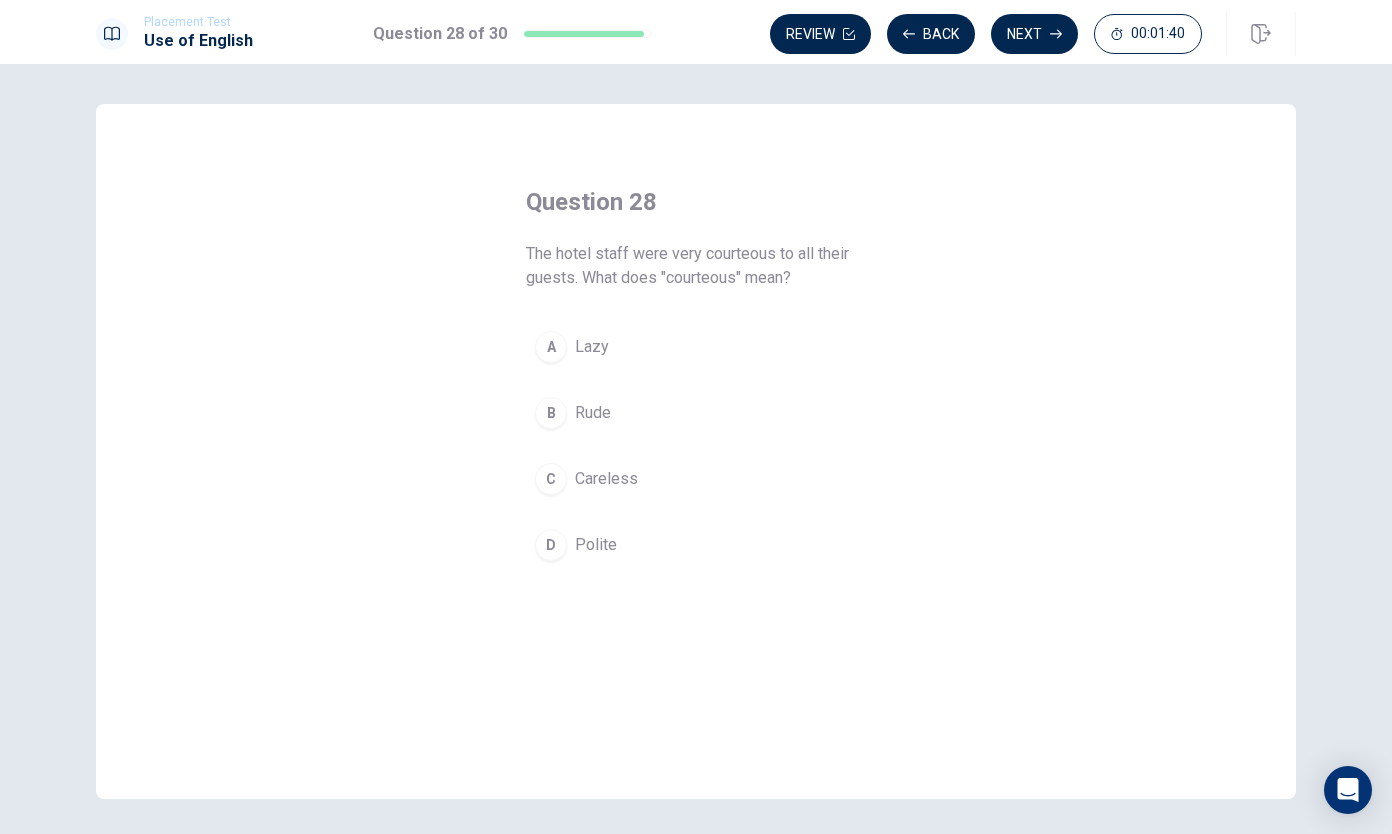 click on "Polite" at bounding box center [596, 545] 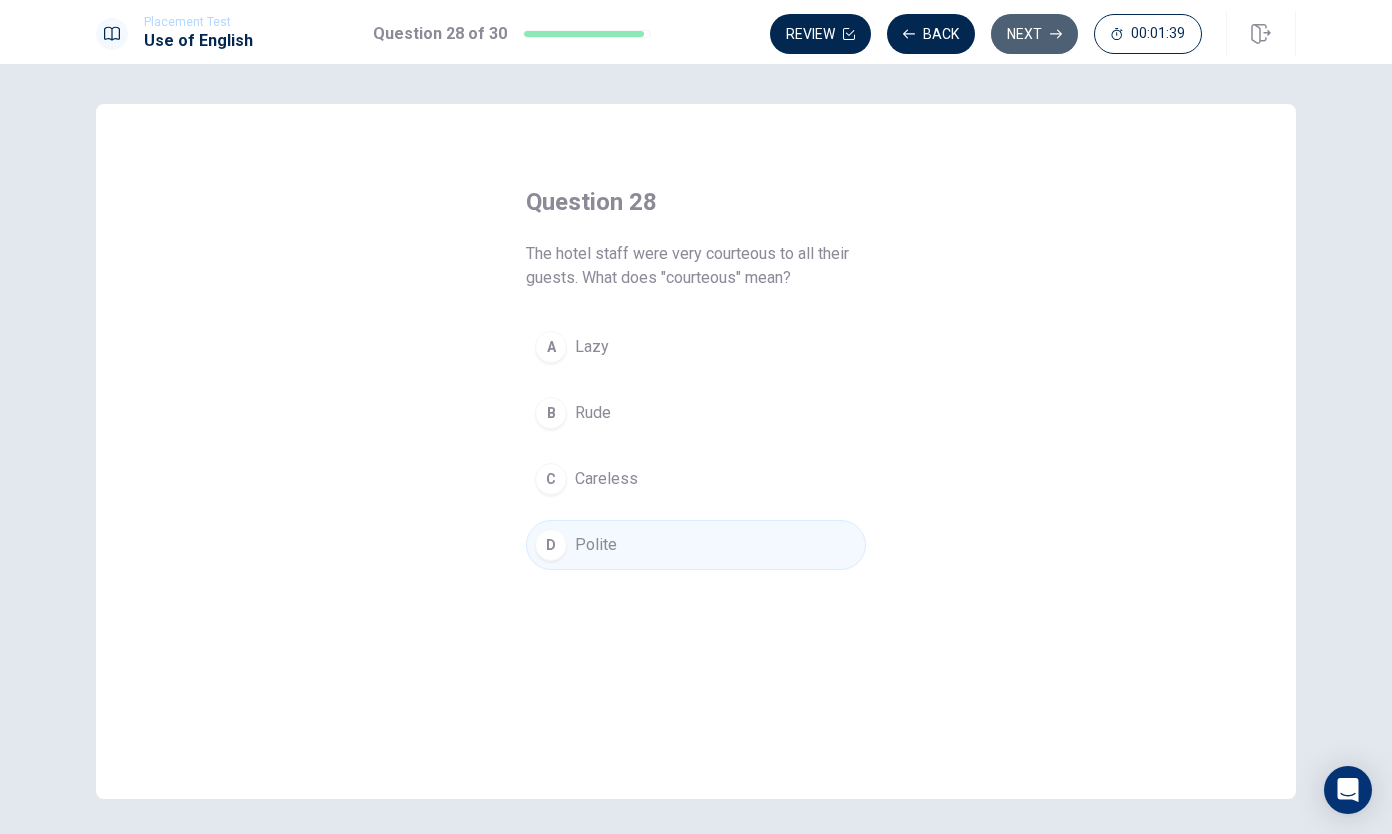 click on "Next" at bounding box center (1034, 34) 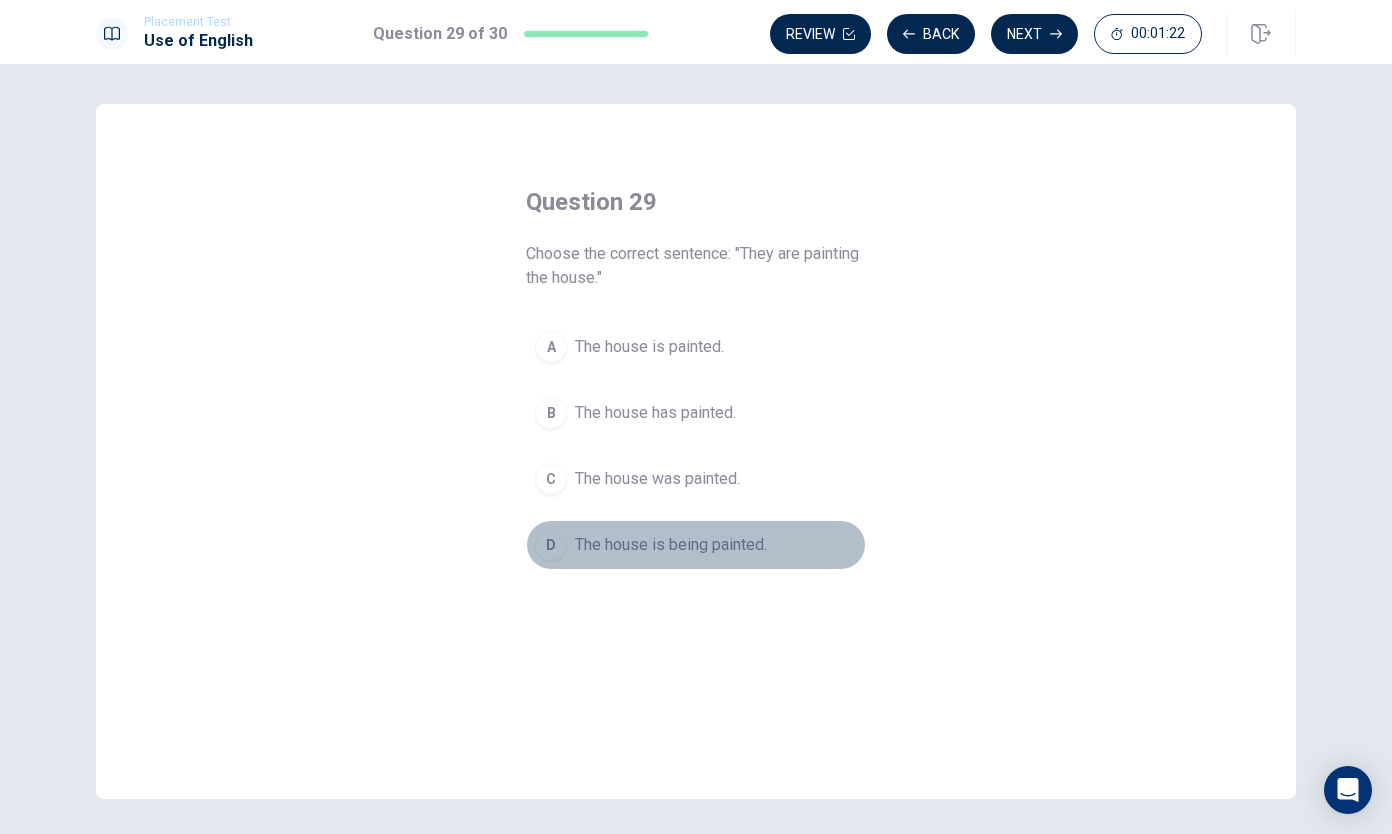 click on "The house is being painted." at bounding box center (671, 545) 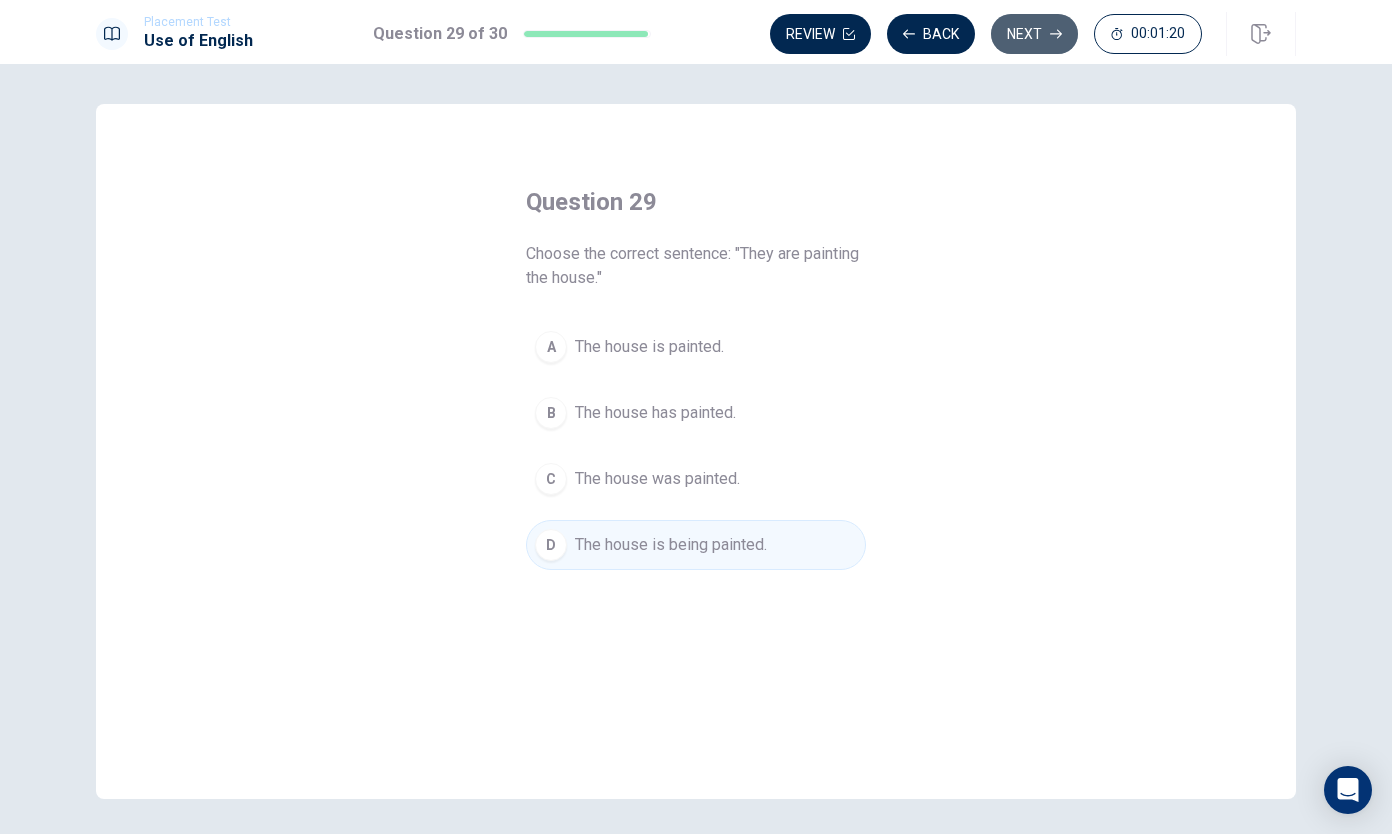 click on "Next" at bounding box center [1034, 34] 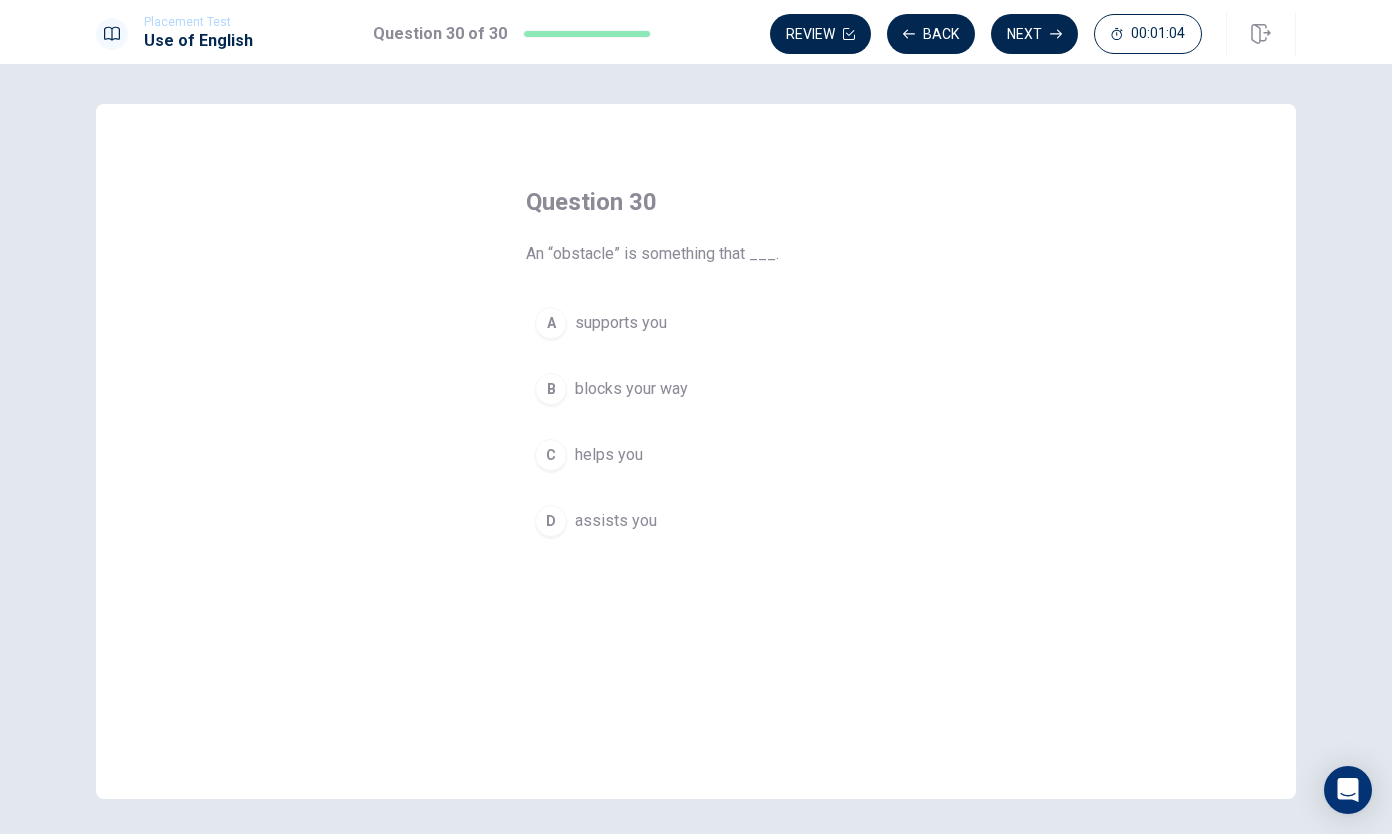 click on "blocks your way" at bounding box center (631, 389) 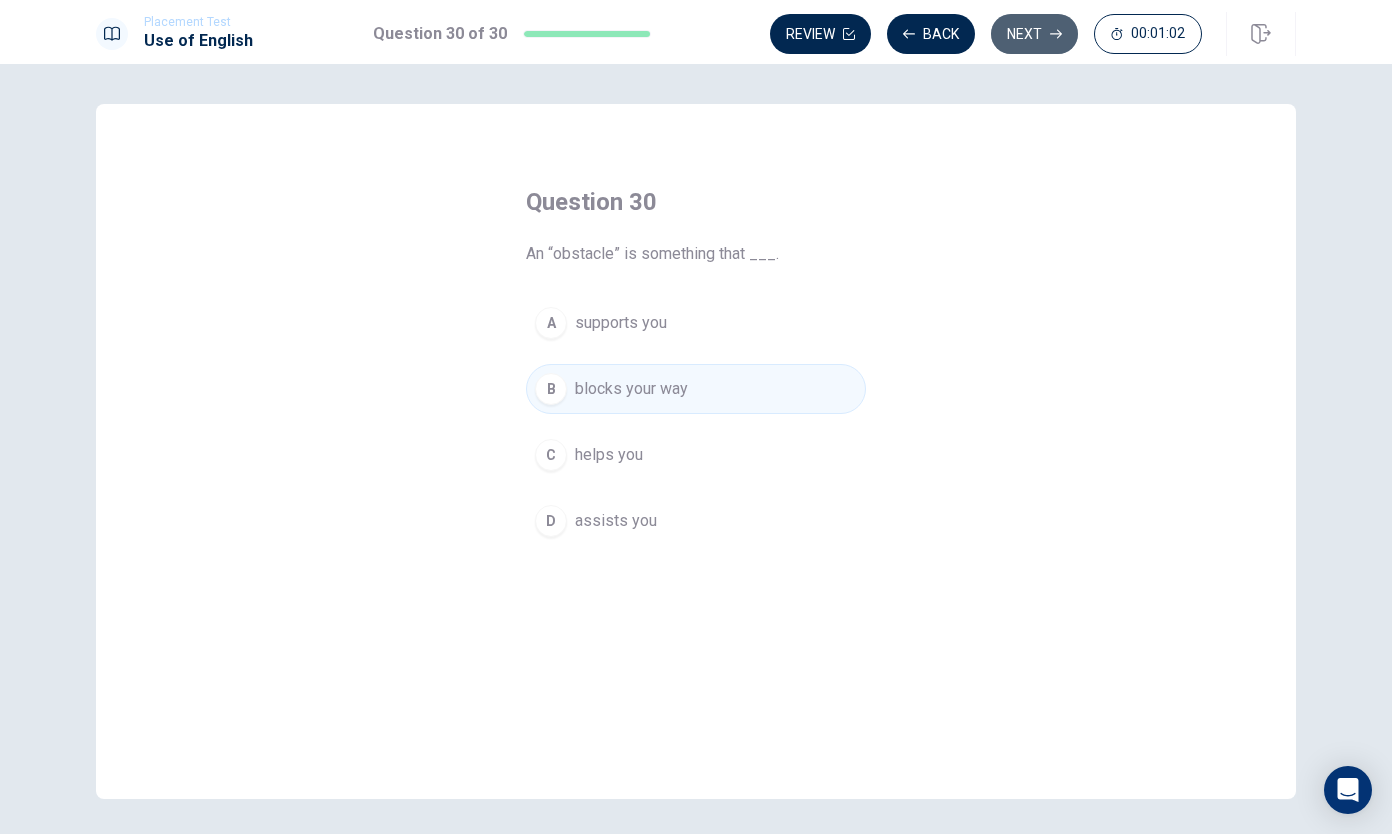 click on "Next" at bounding box center [1034, 34] 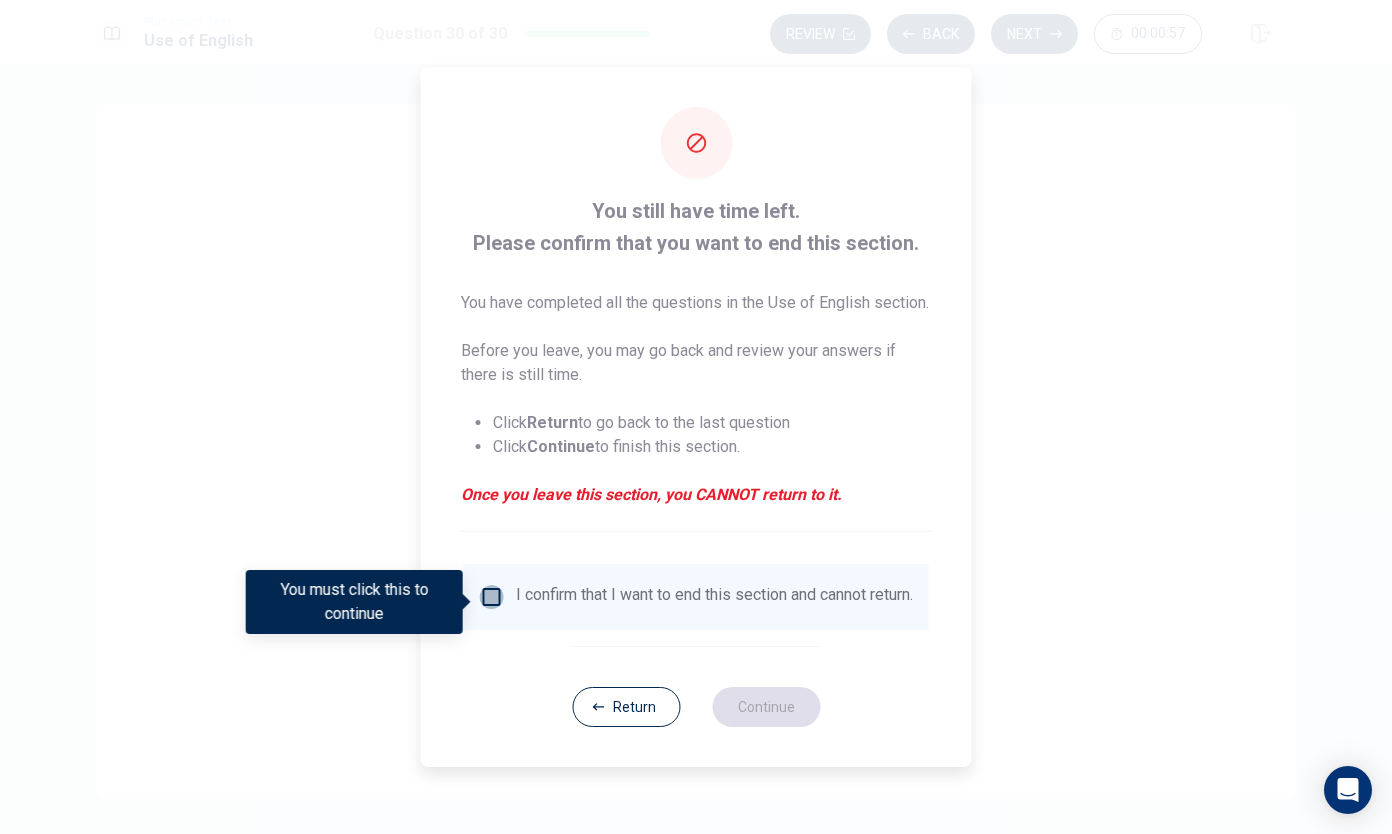 click at bounding box center (492, 597) 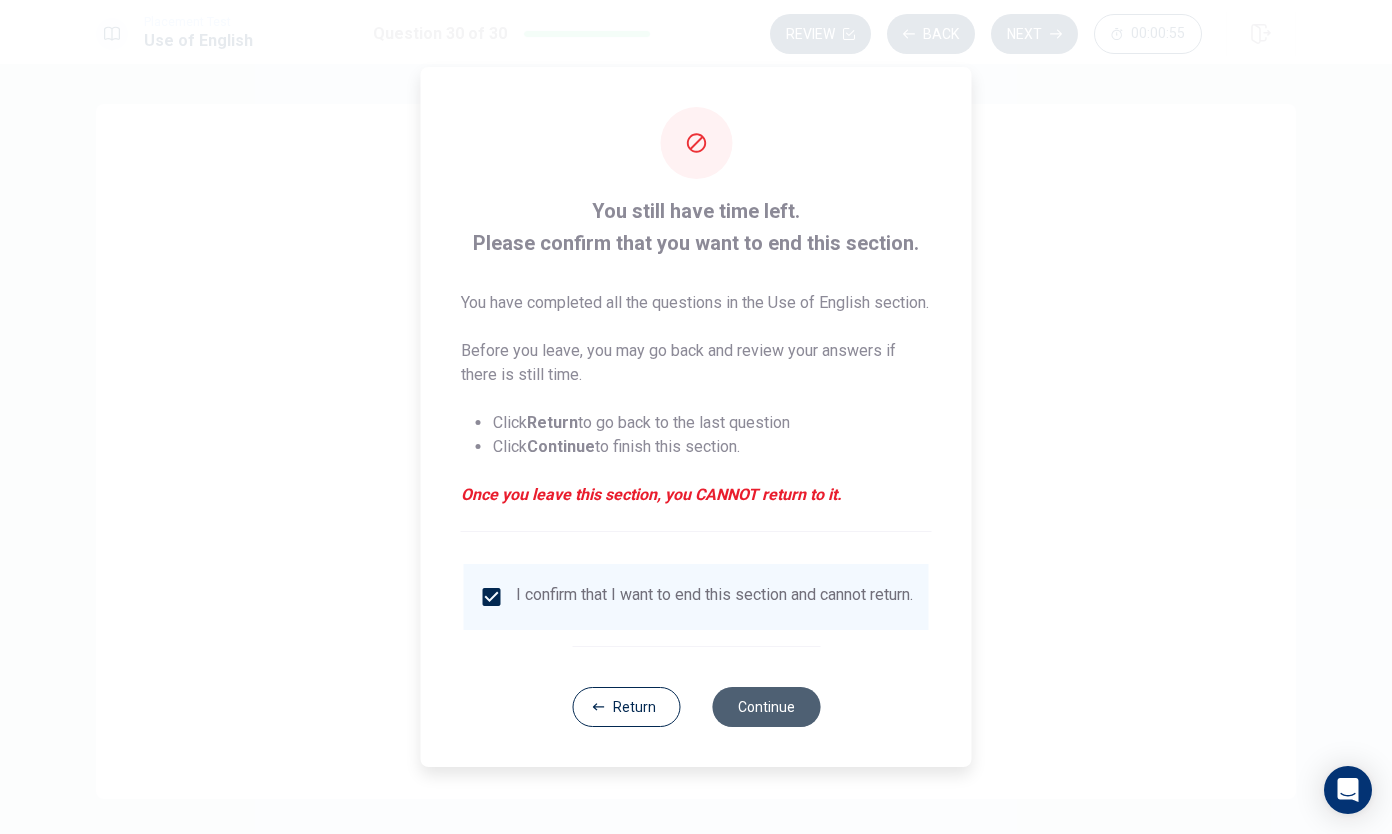 click on "Continue" at bounding box center [766, 707] 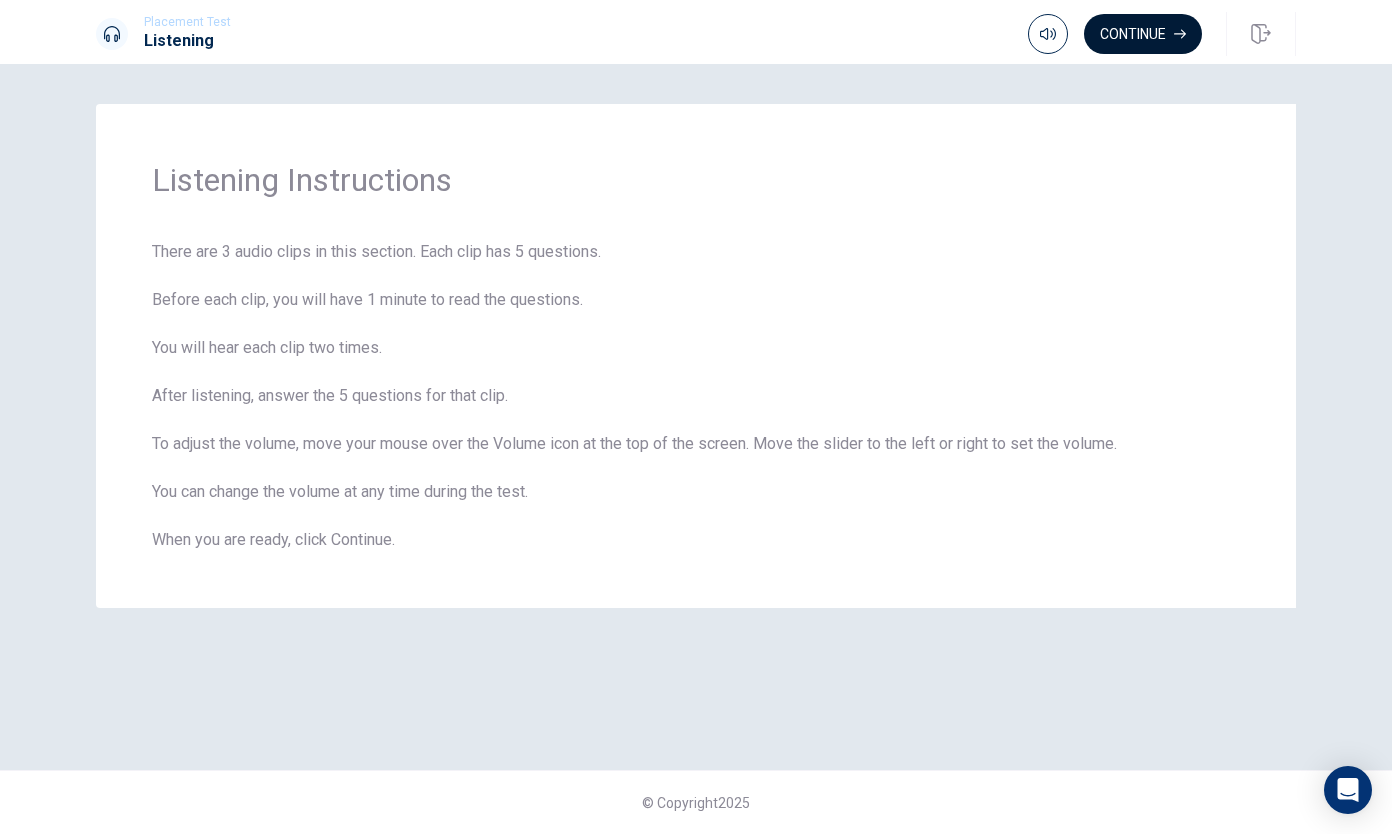 click on "Continue" at bounding box center (1143, 34) 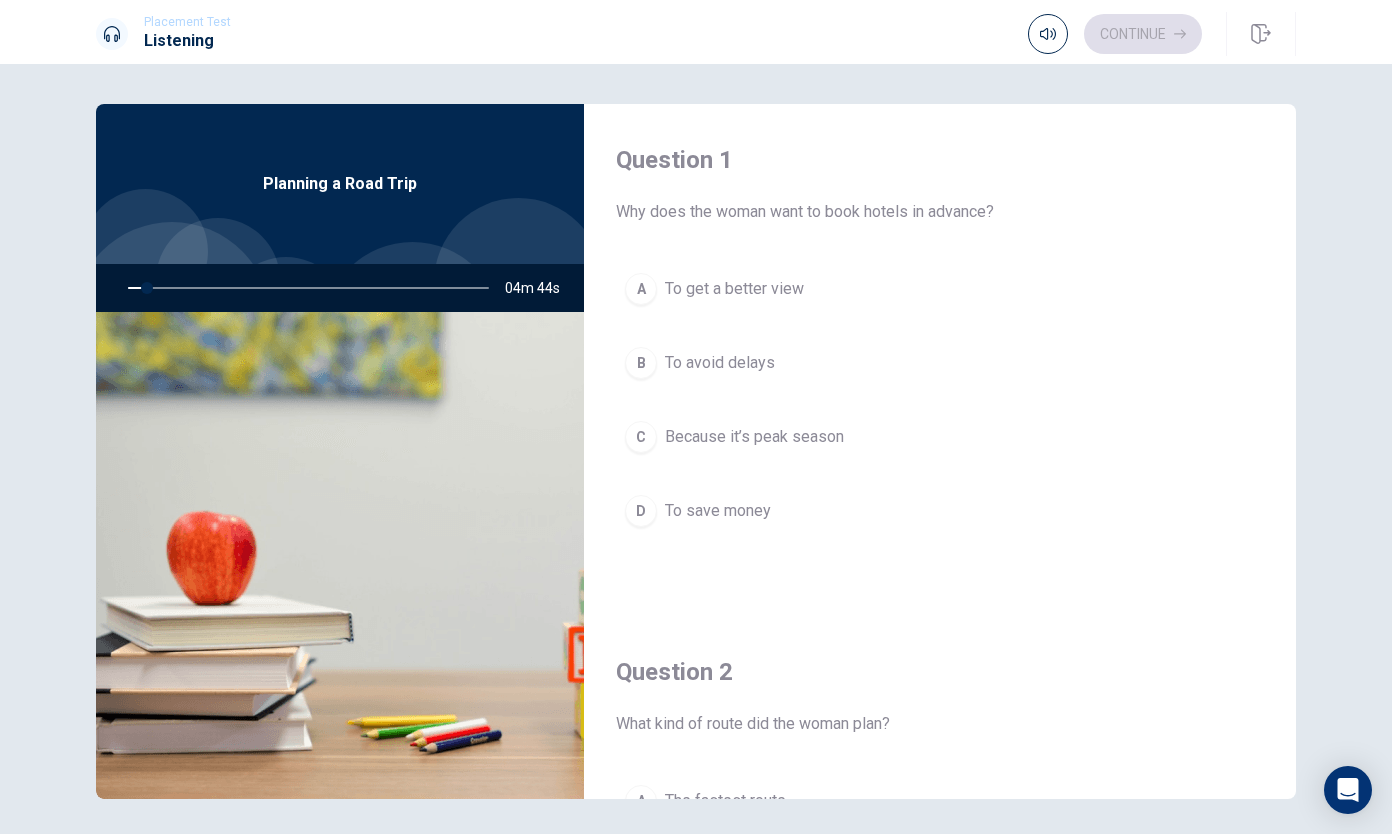 drag, startPoint x: 1293, startPoint y: 184, endPoint x: 1293, endPoint y: 199, distance: 15 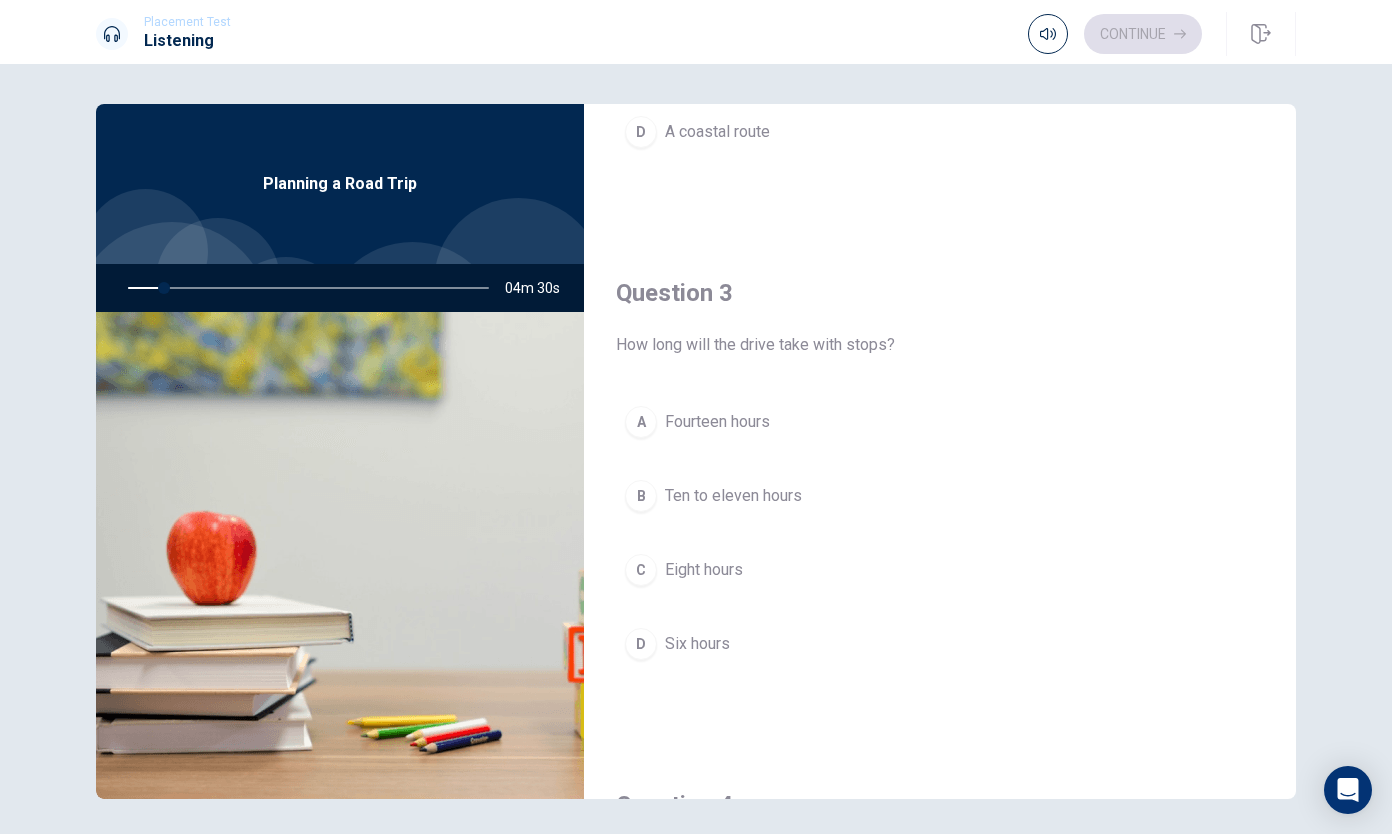 scroll, scrollTop: 919, scrollLeft: 0, axis: vertical 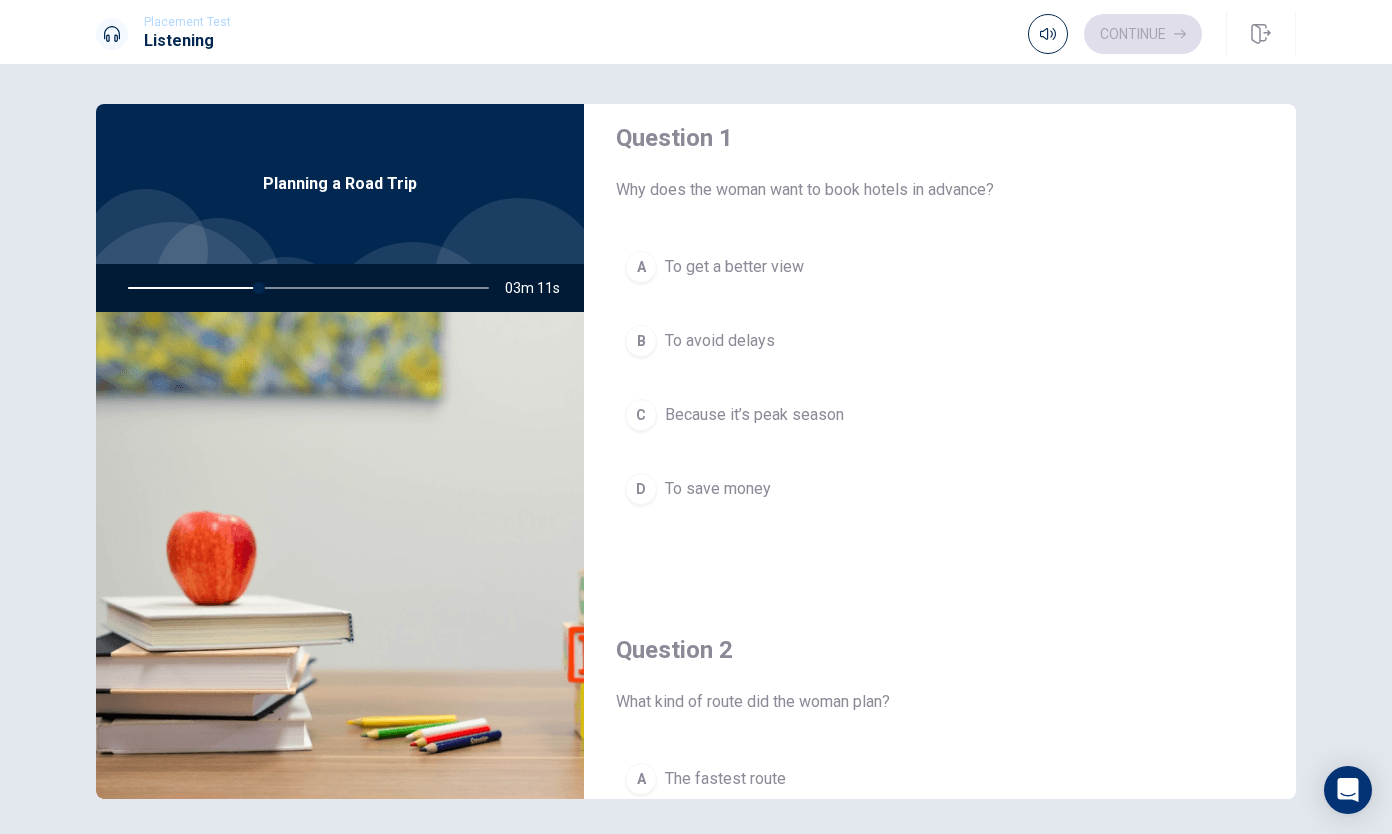 drag, startPoint x: 251, startPoint y: 290, endPoint x: 222, endPoint y: 291, distance: 29.017237 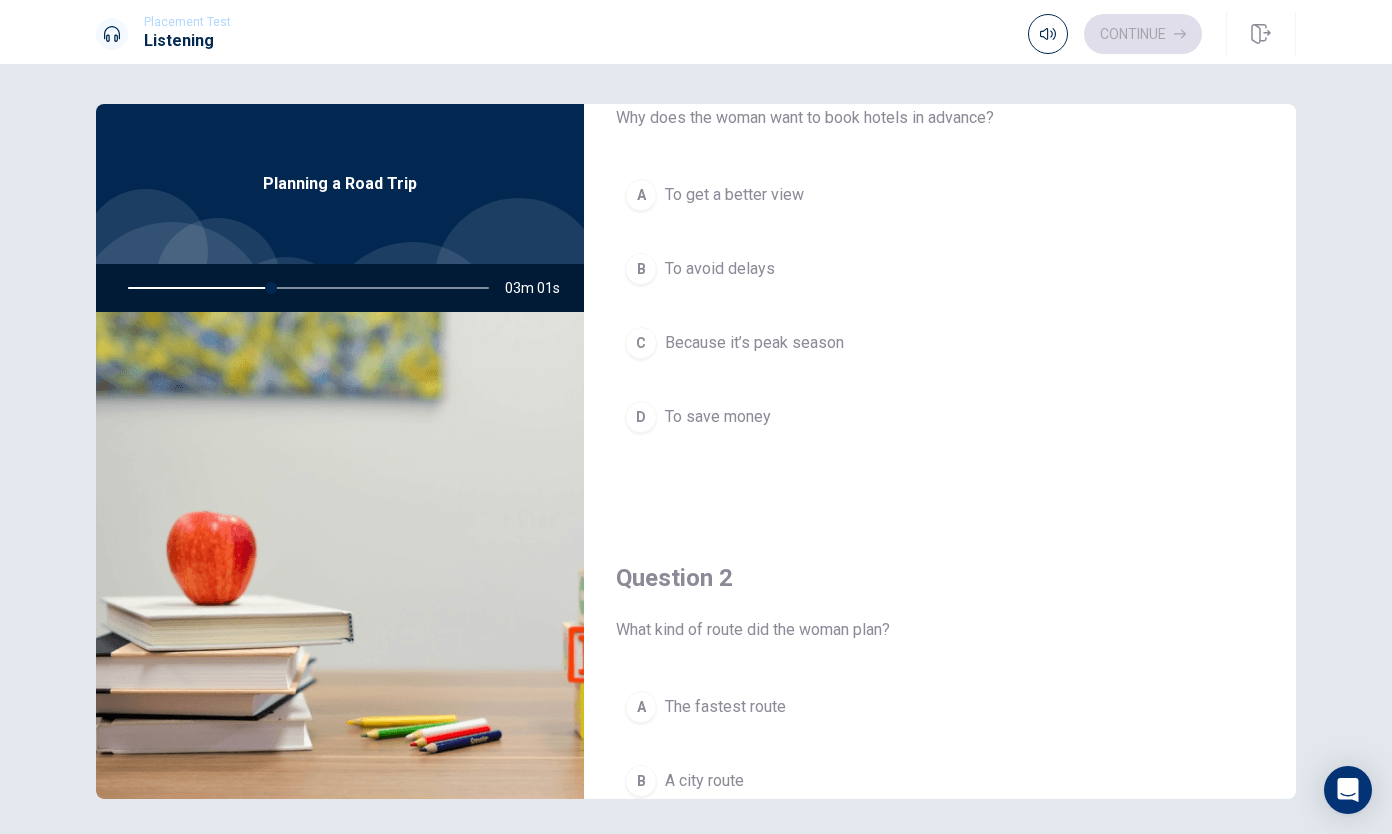 scroll, scrollTop: 0, scrollLeft: 0, axis: both 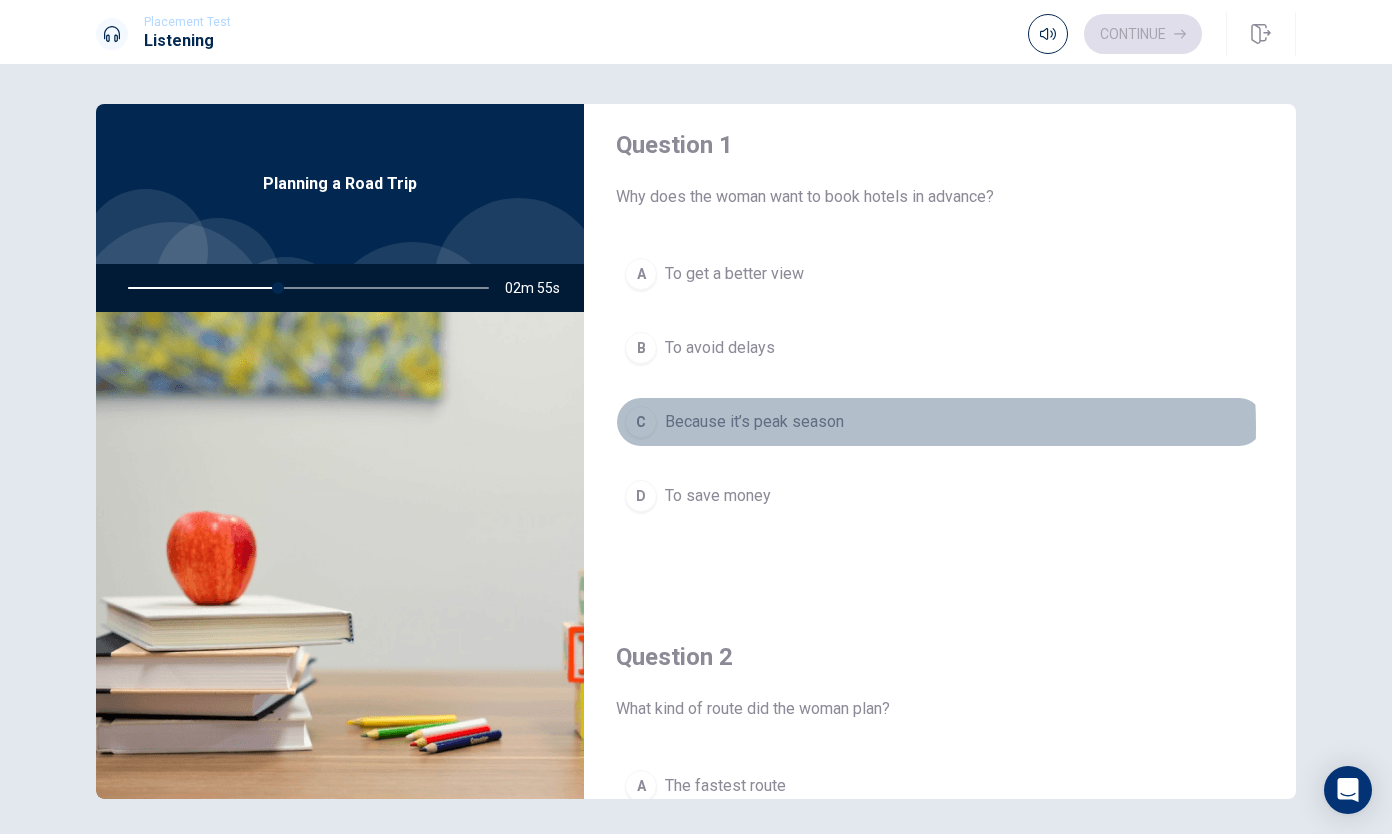 click on "Because it’s peak season" at bounding box center [754, 422] 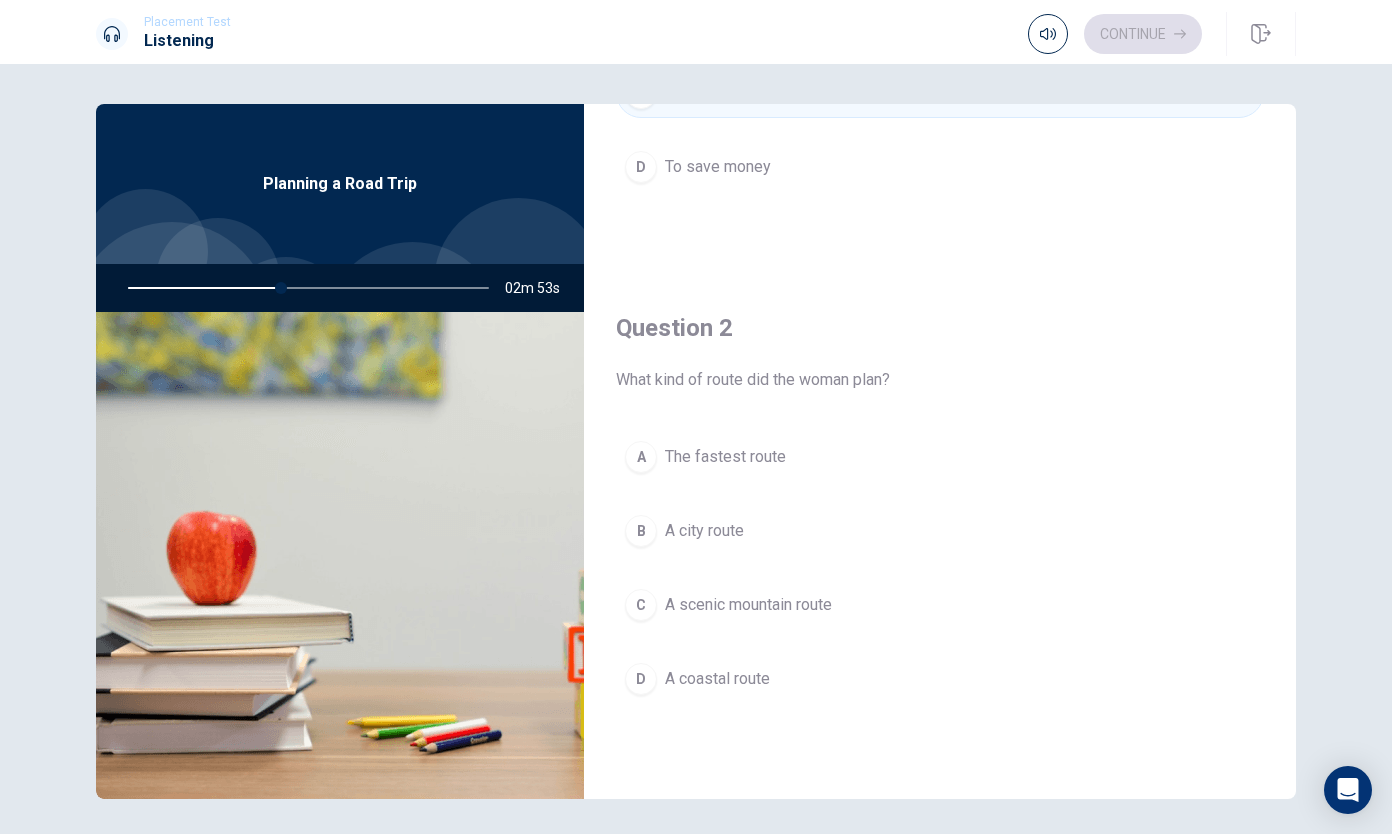 scroll, scrollTop: 347, scrollLeft: 0, axis: vertical 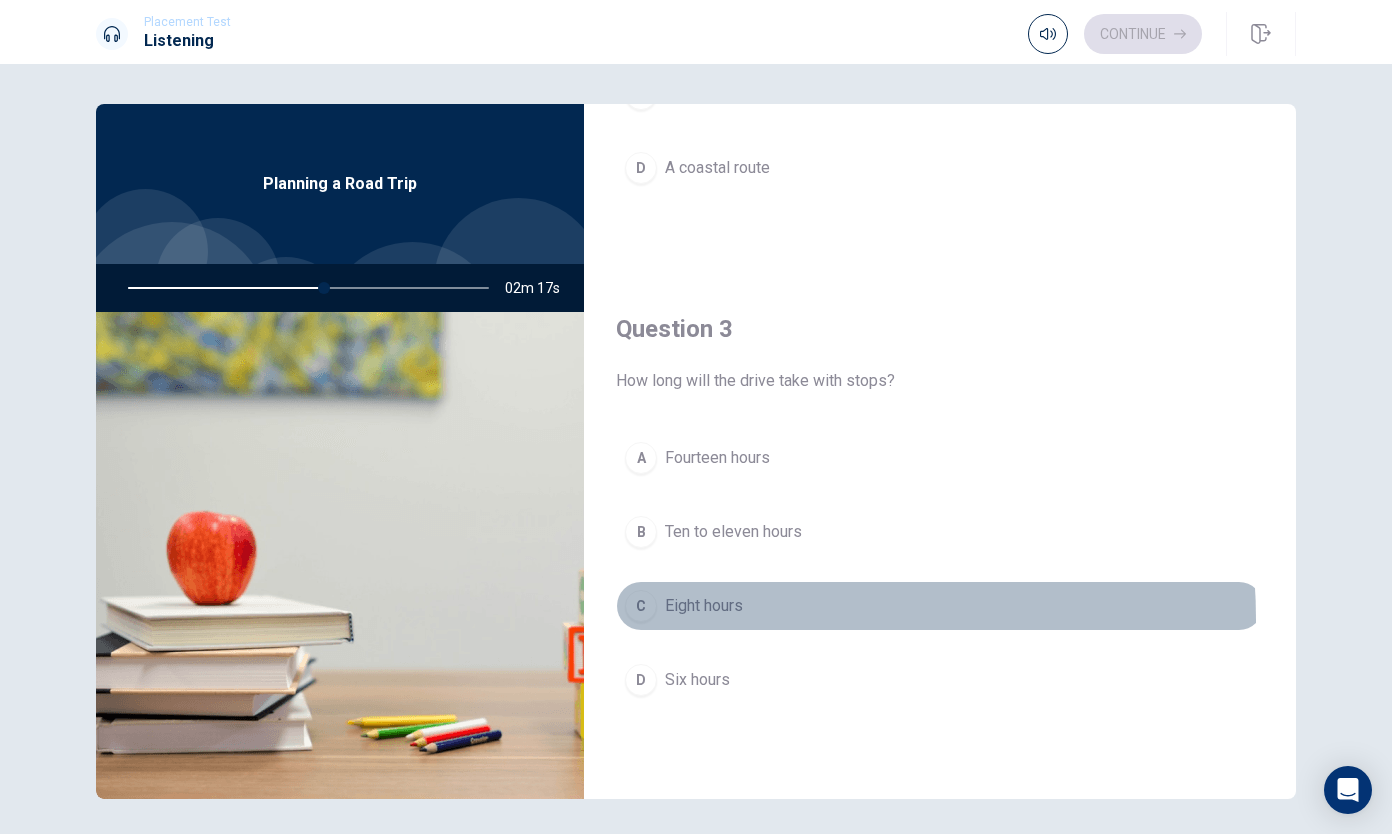click on "C Eight hours" at bounding box center (940, 606) 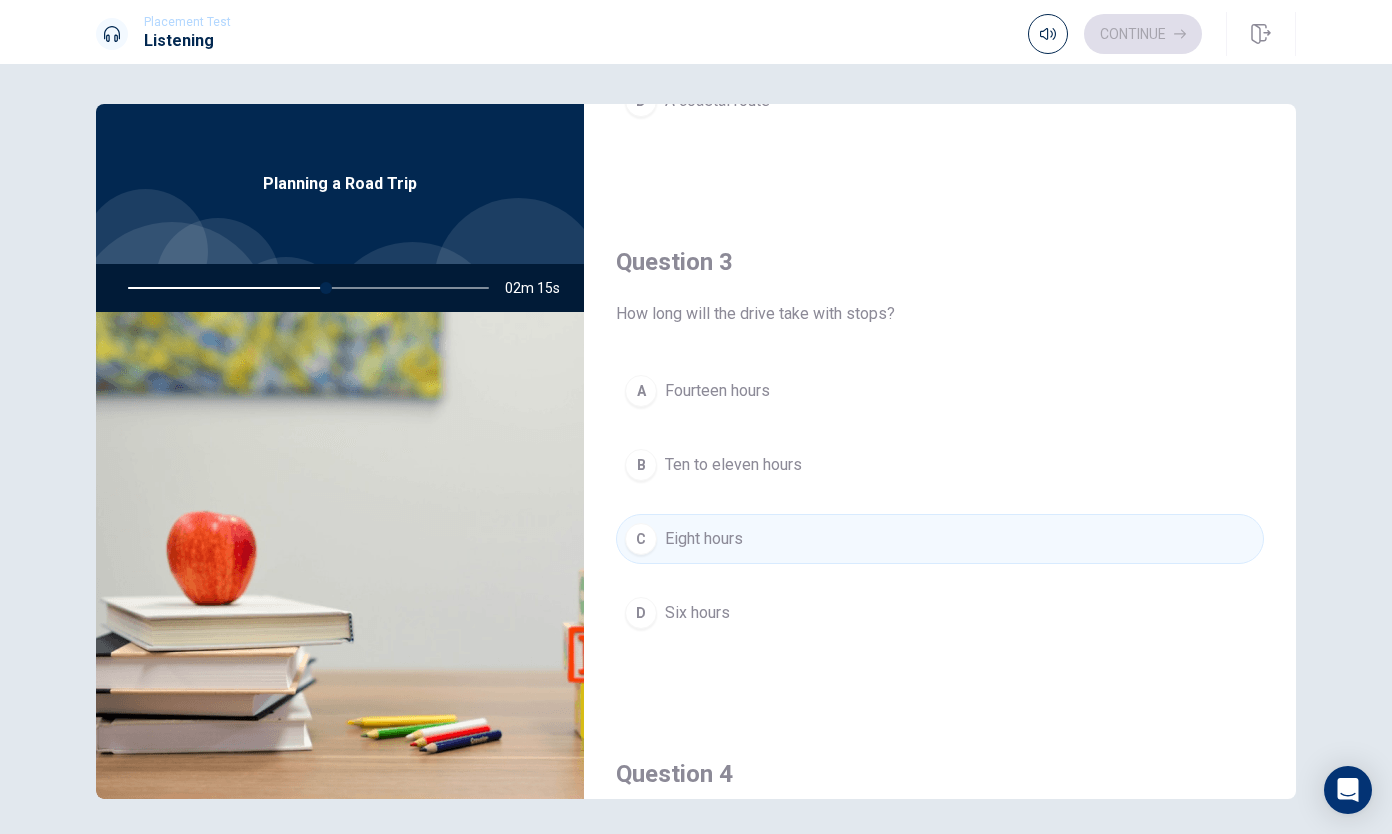 scroll, scrollTop: 937, scrollLeft: 0, axis: vertical 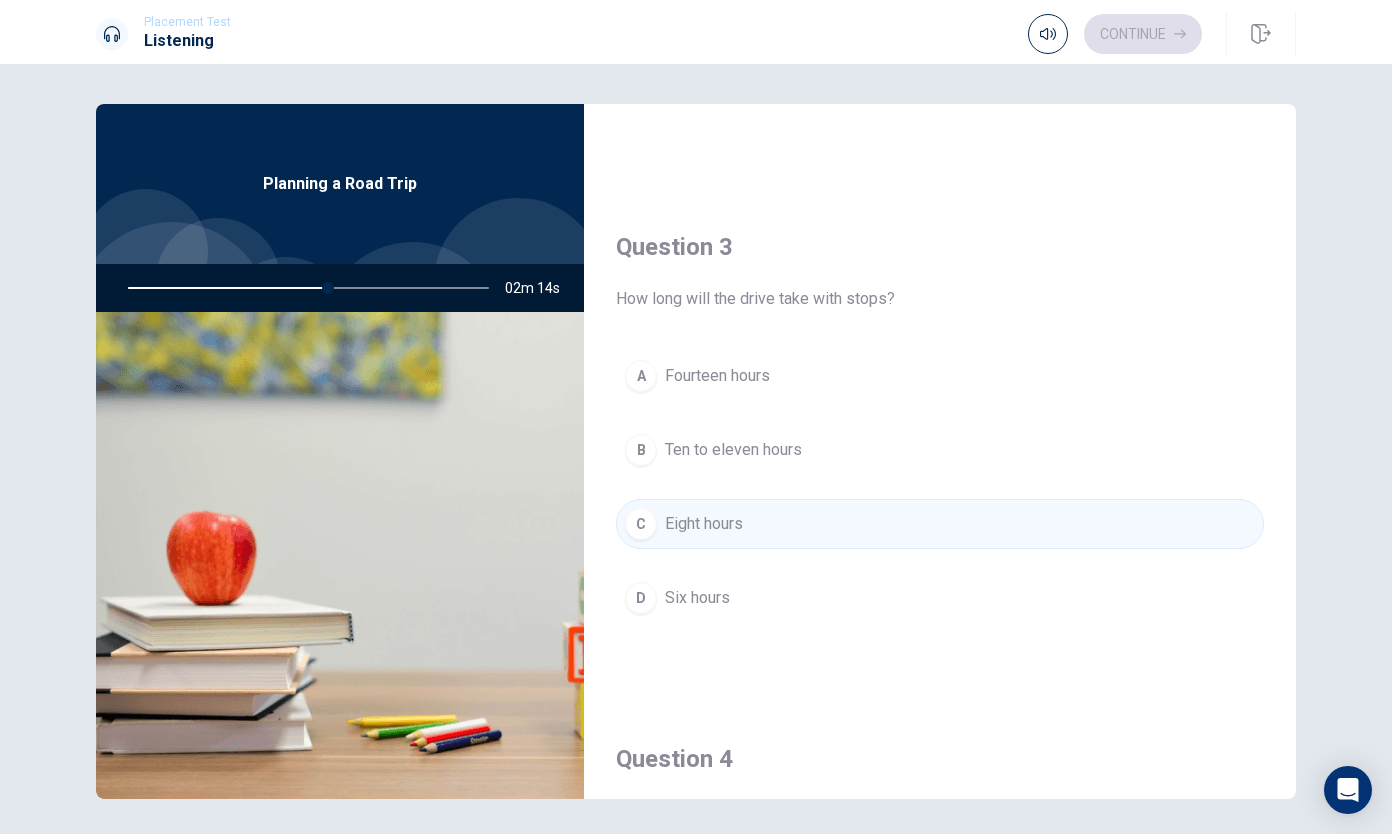 click on "Ten to eleven hours" at bounding box center (733, 450) 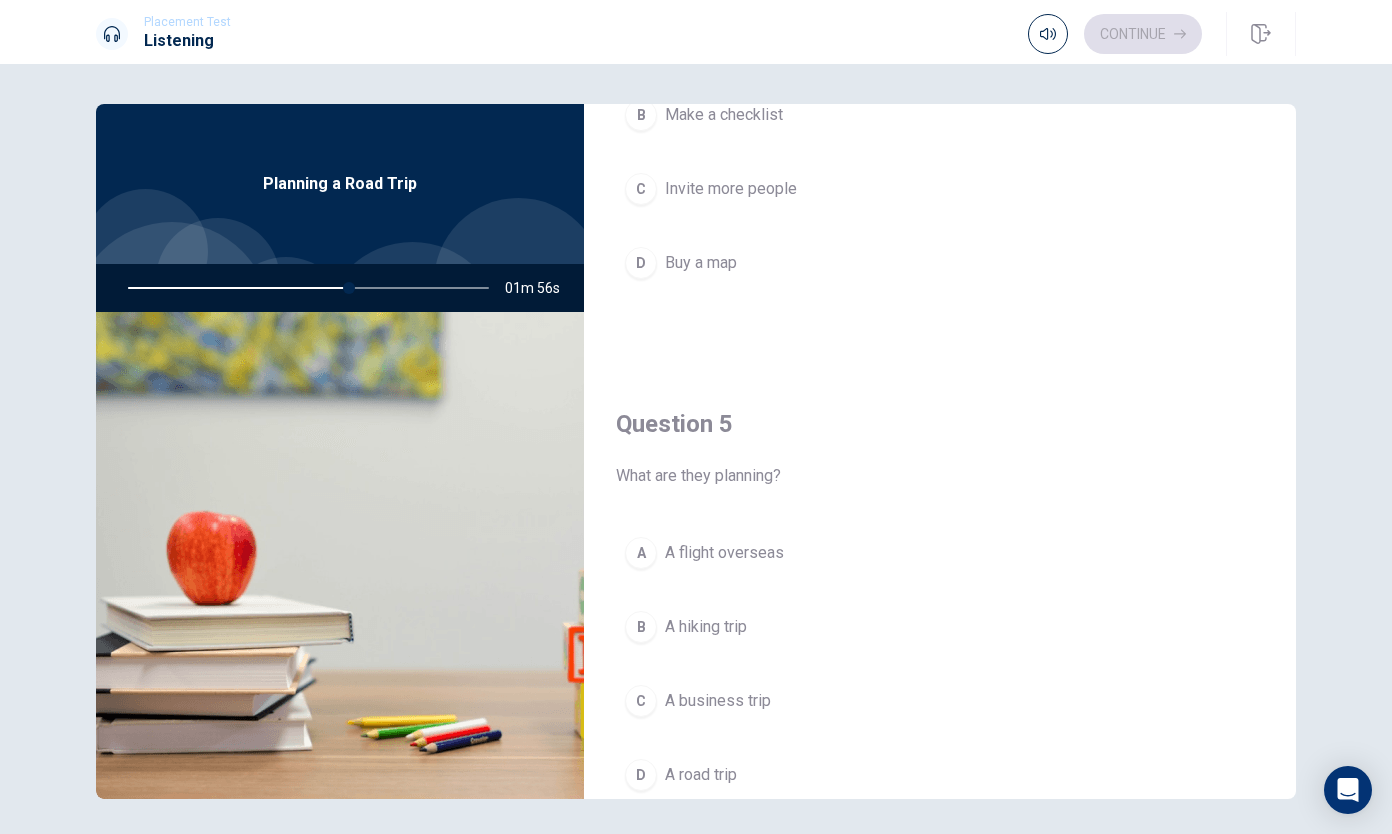 scroll, scrollTop: 1795, scrollLeft: 0, axis: vertical 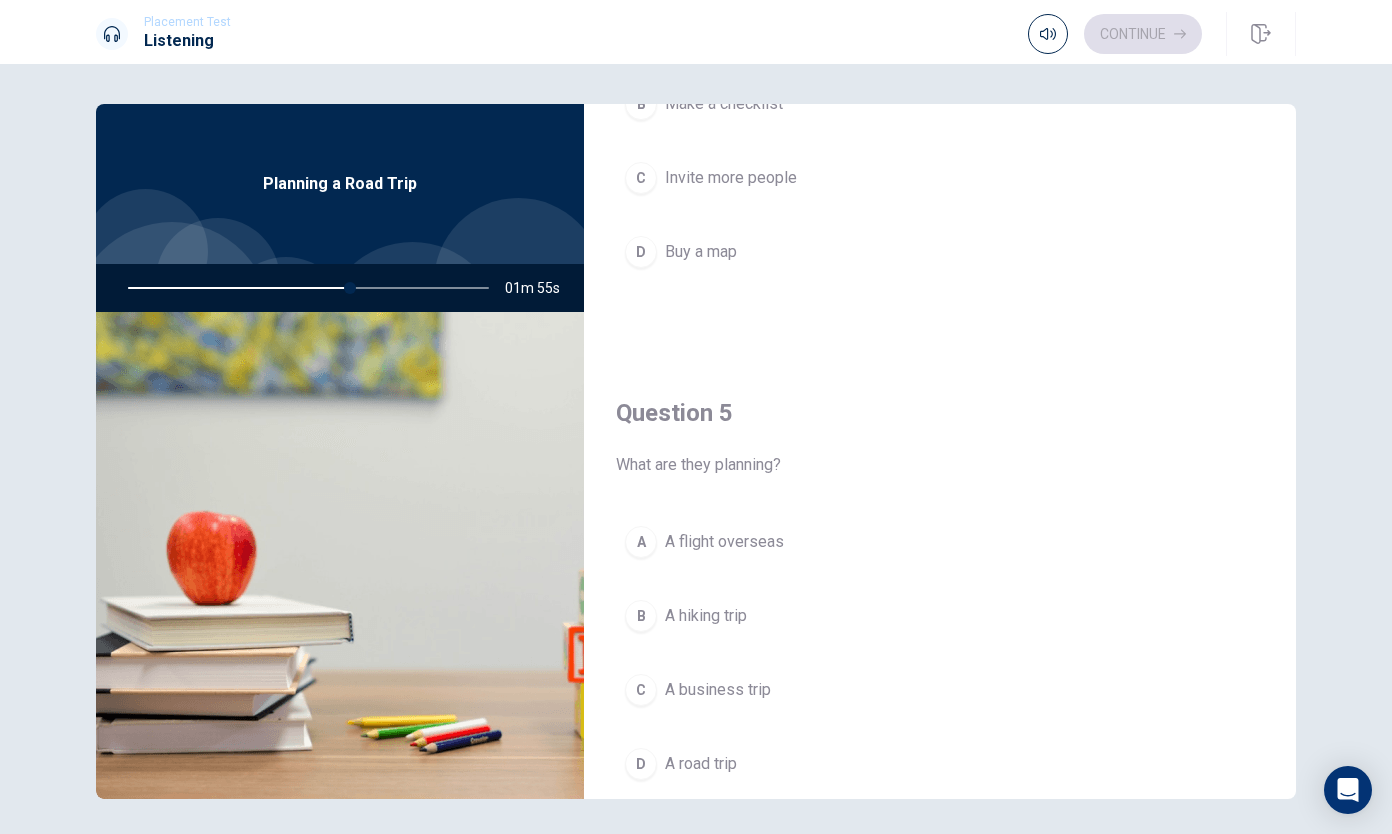 drag, startPoint x: 1290, startPoint y: 428, endPoint x: 1285, endPoint y: 652, distance: 224.0558 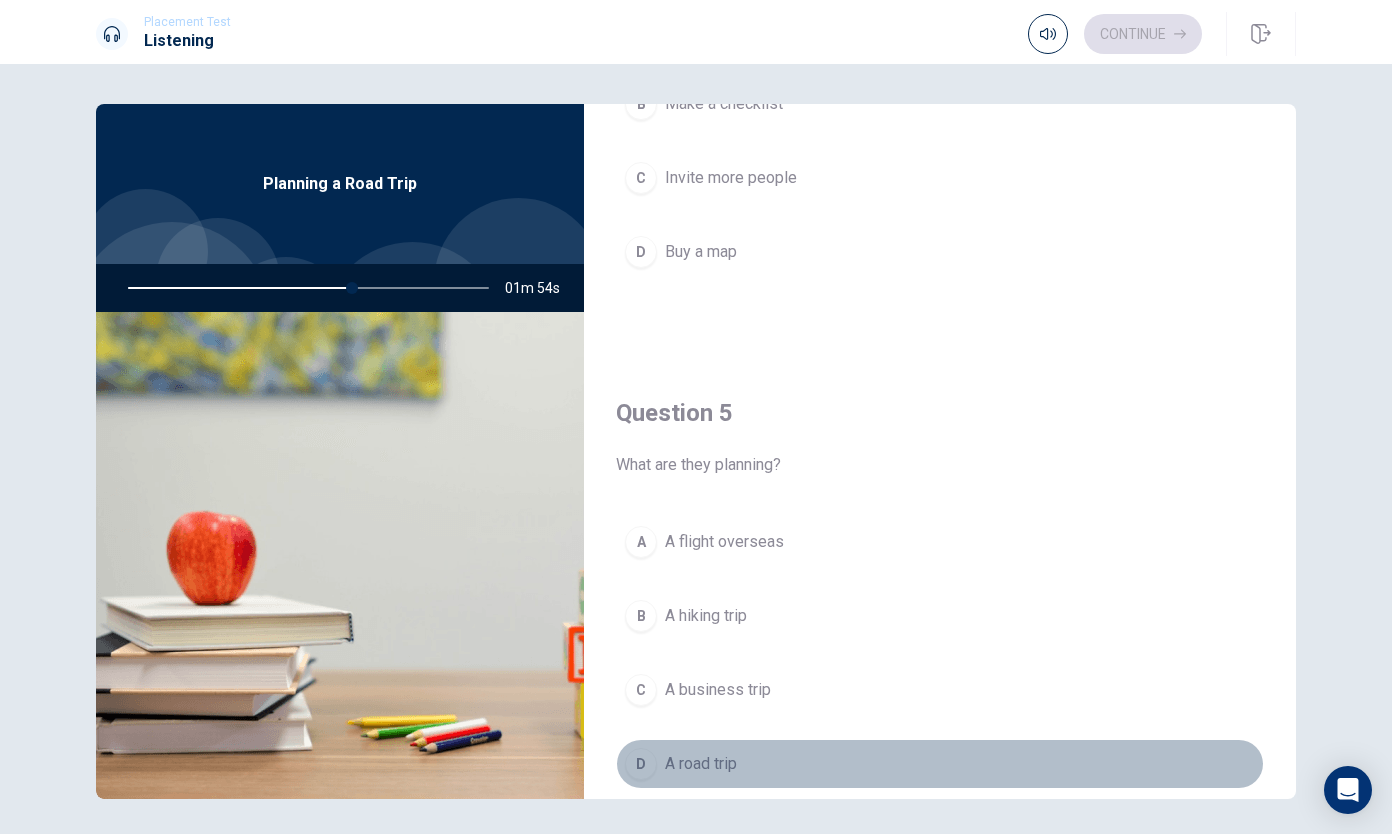 click on "D A road trip" at bounding box center (940, 764) 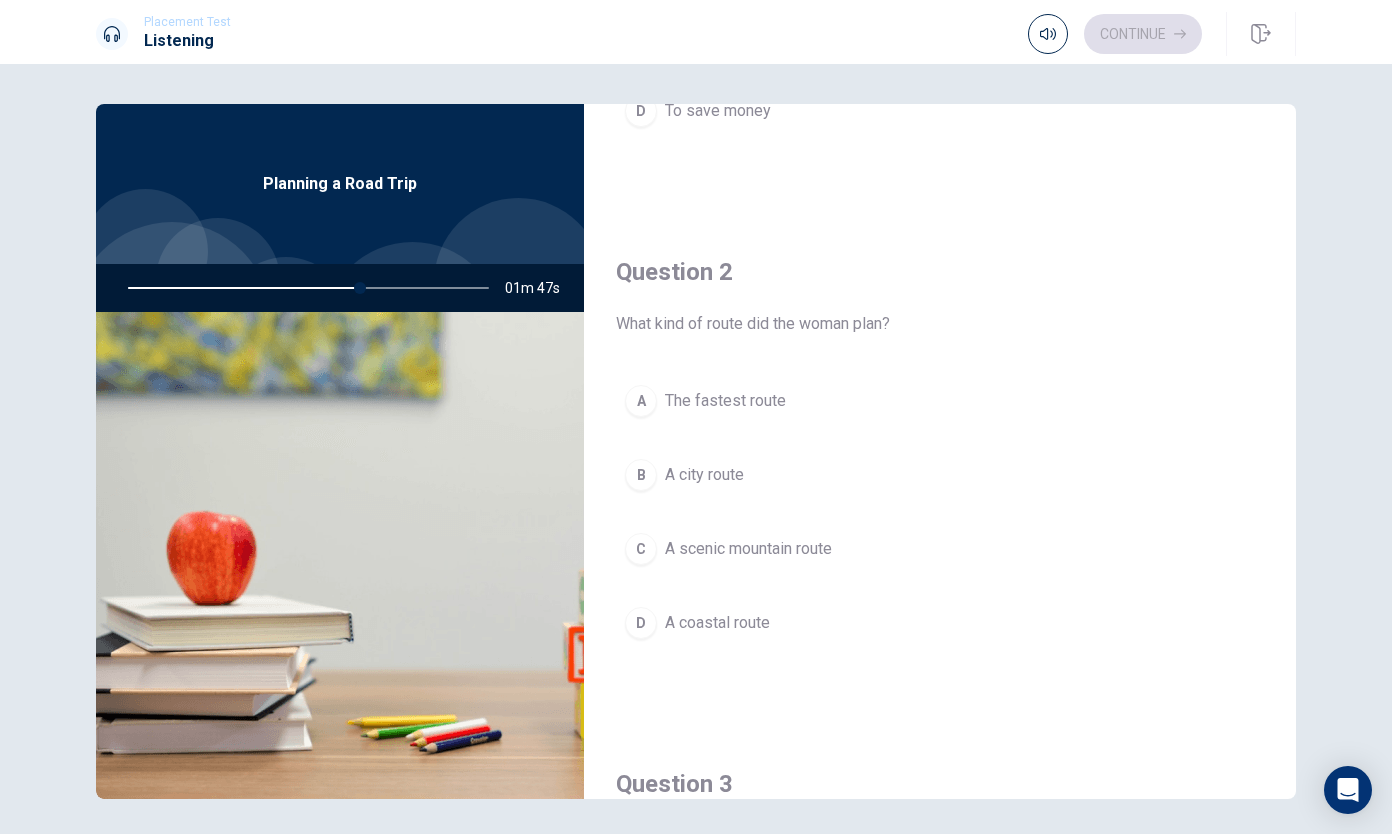 scroll, scrollTop: 426, scrollLeft: 0, axis: vertical 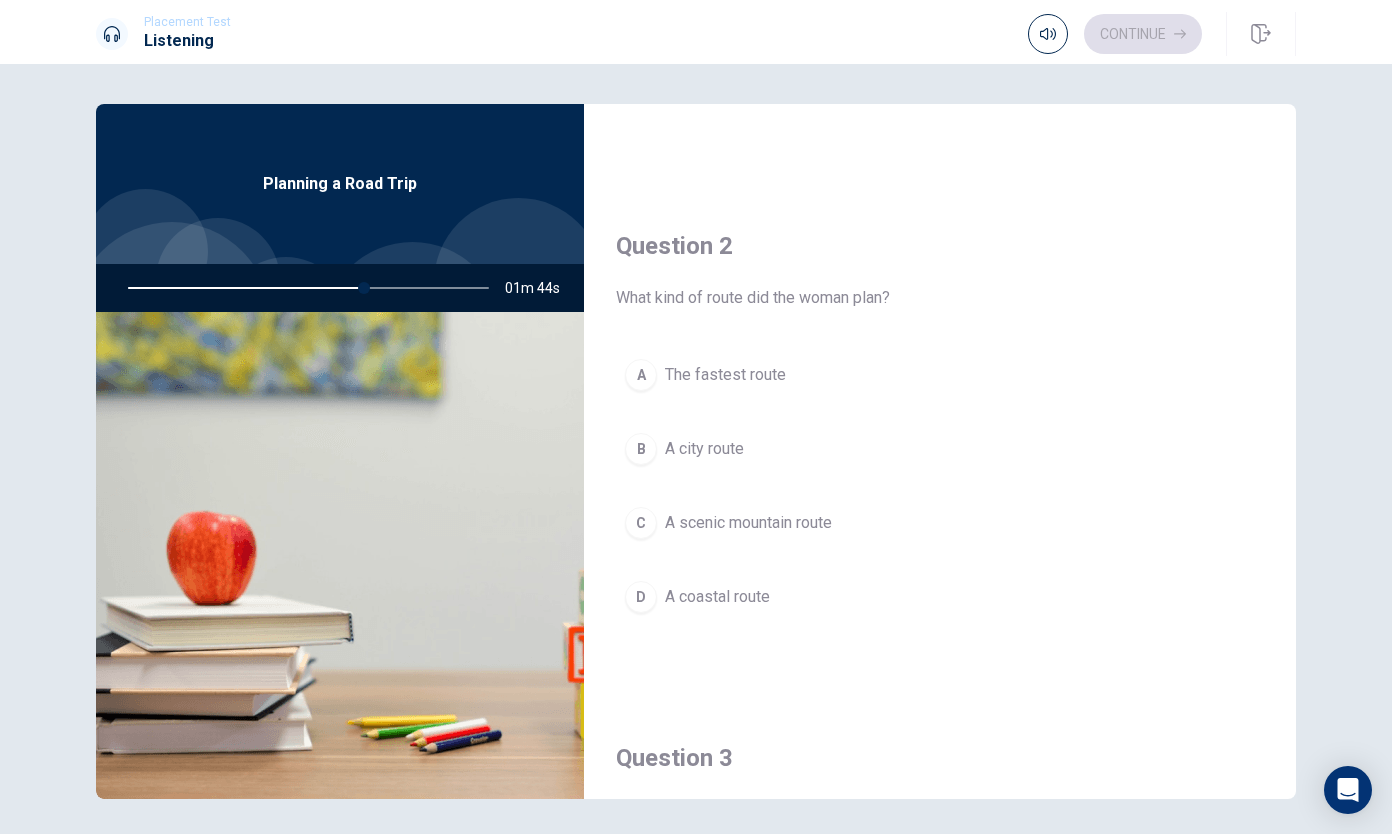 click on "A The fastest route B A city route C A scenic mountain route D A coastal route" at bounding box center (940, 506) 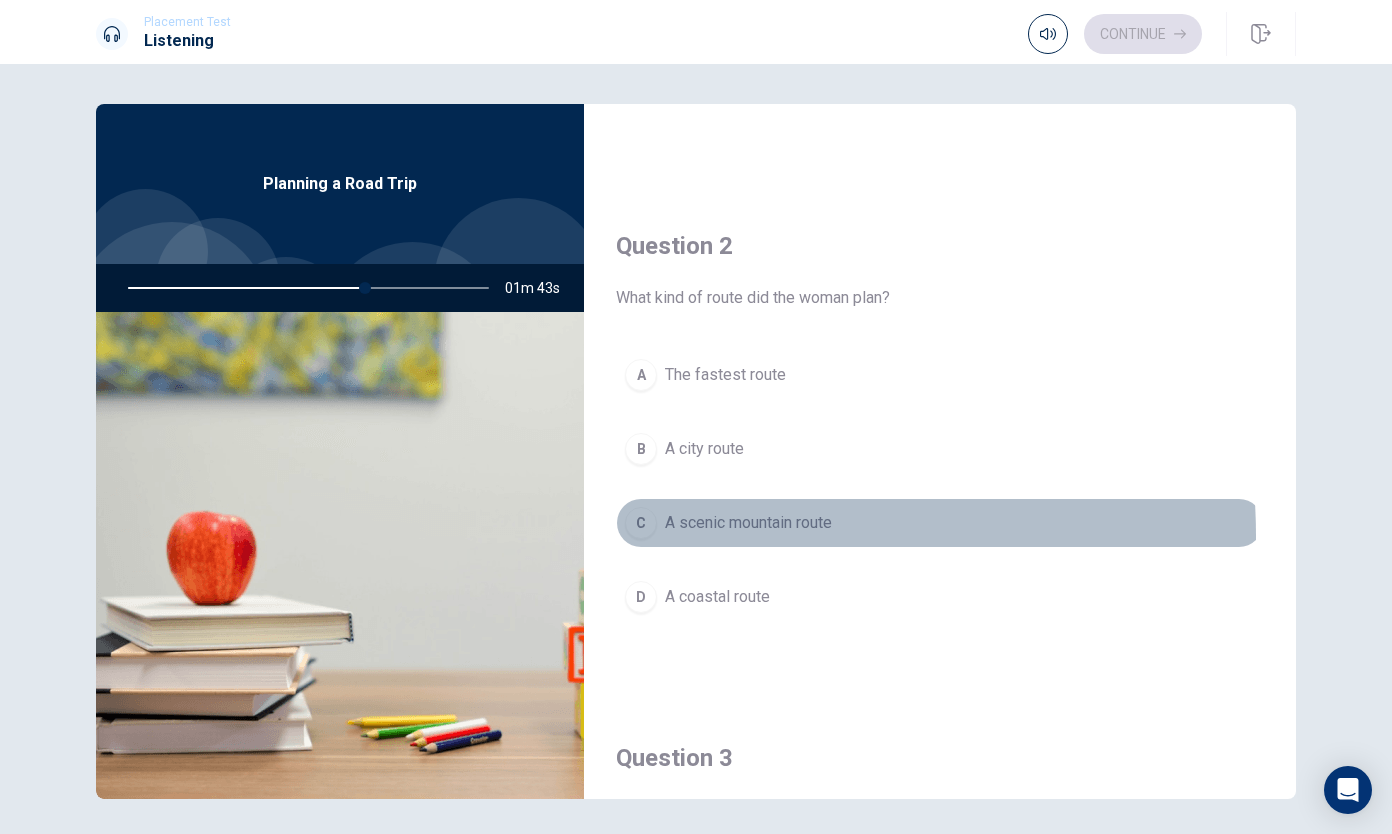 click on "C A scenic mountain route" at bounding box center [940, 523] 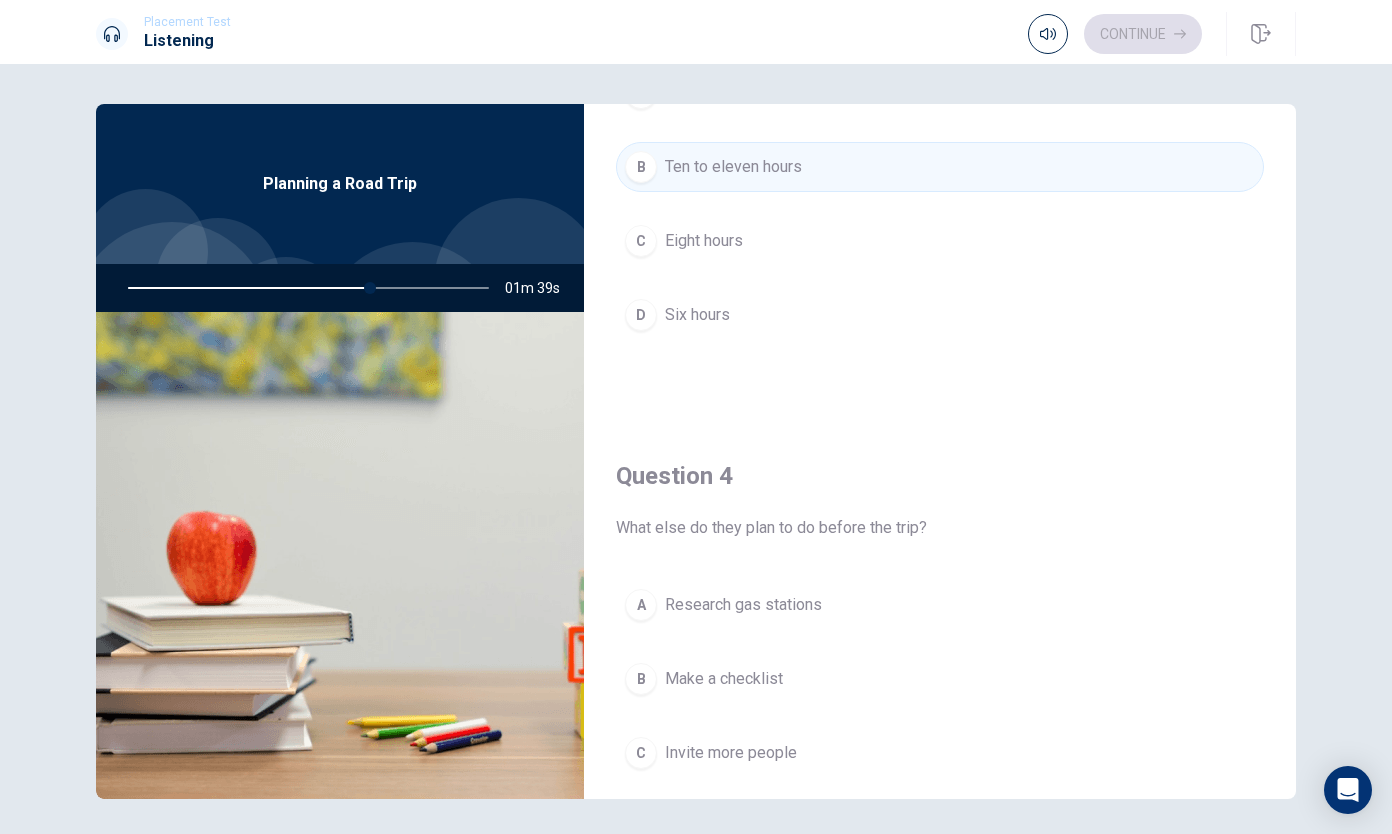 scroll, scrollTop: 1322, scrollLeft: 0, axis: vertical 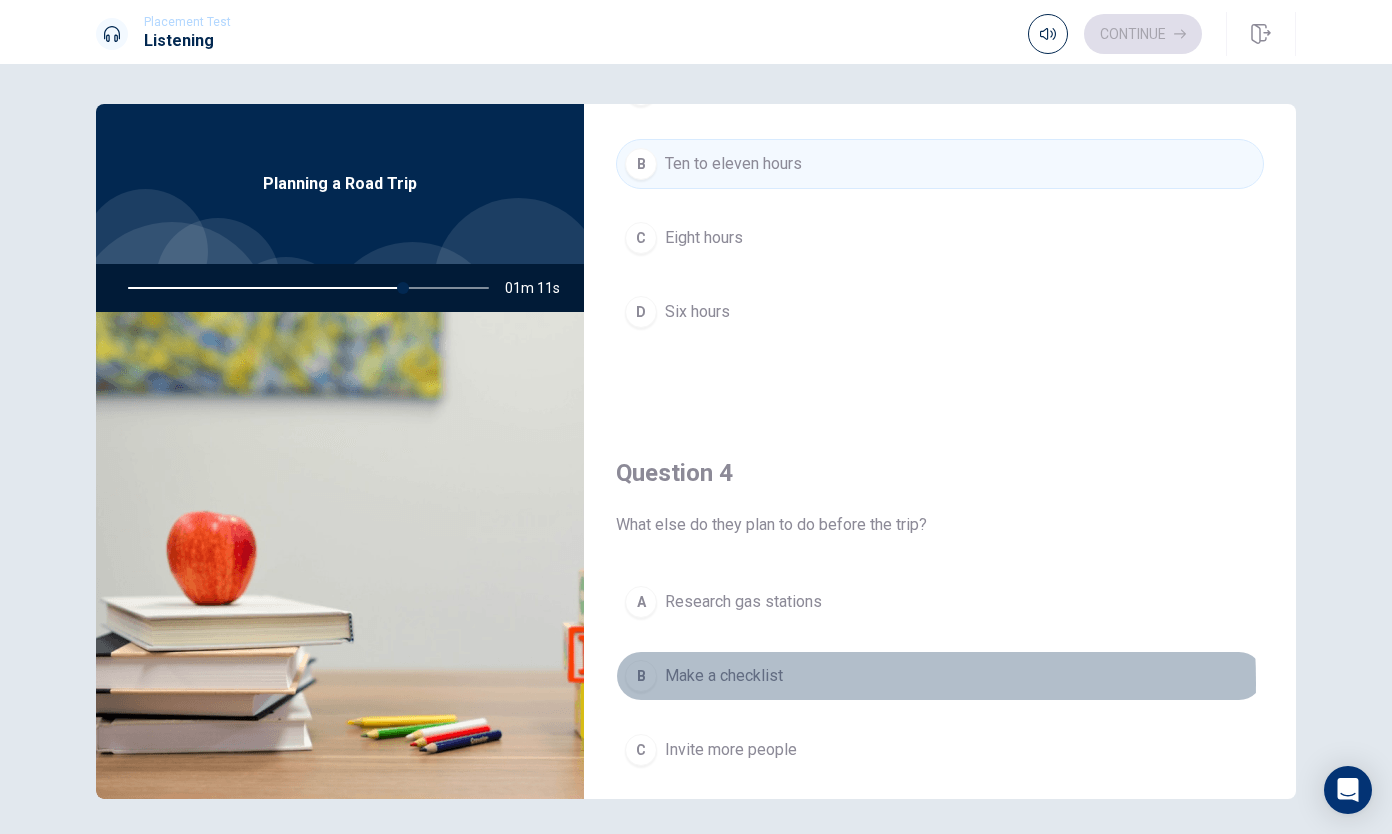 click on "Make a checklist" at bounding box center (724, 676) 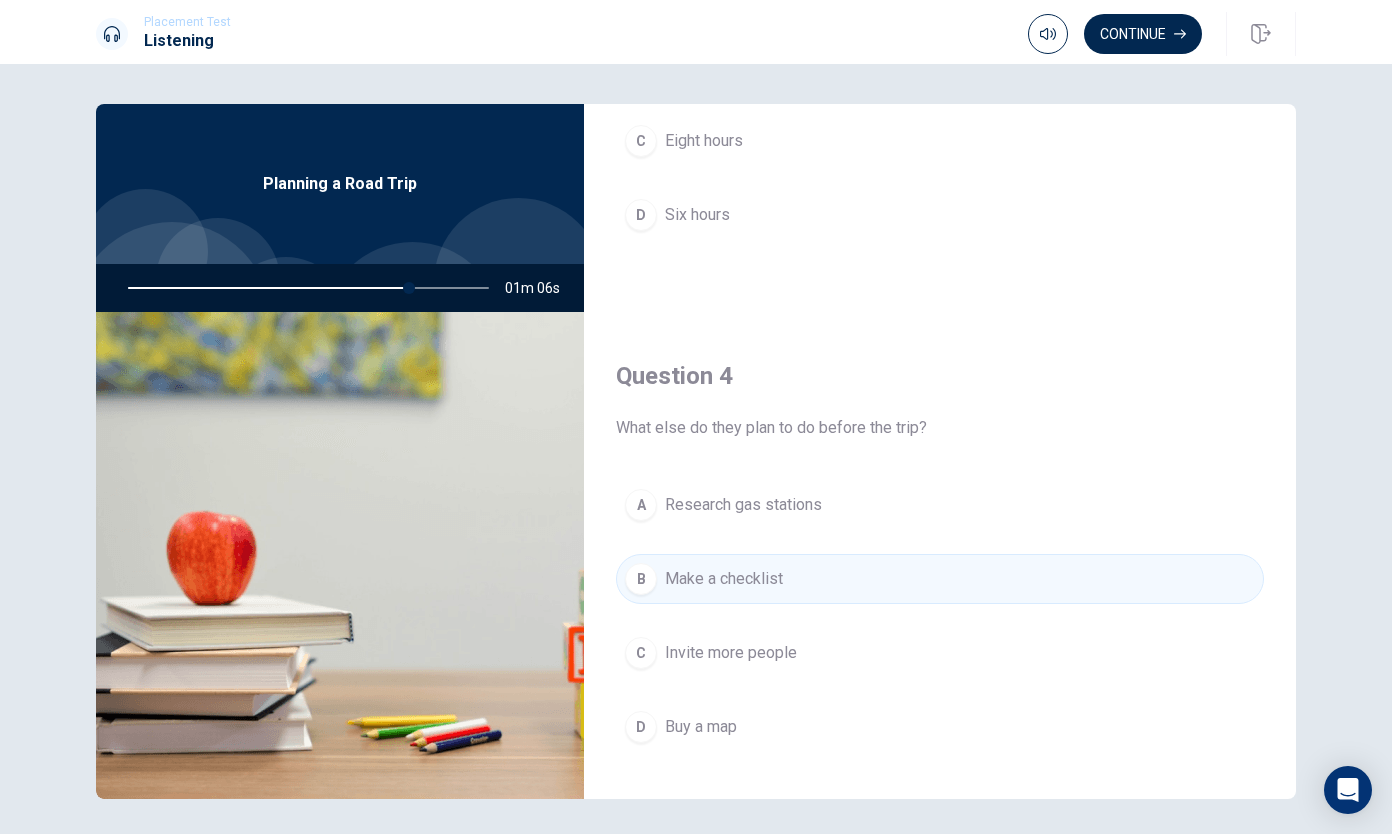scroll, scrollTop: 1424, scrollLeft: 0, axis: vertical 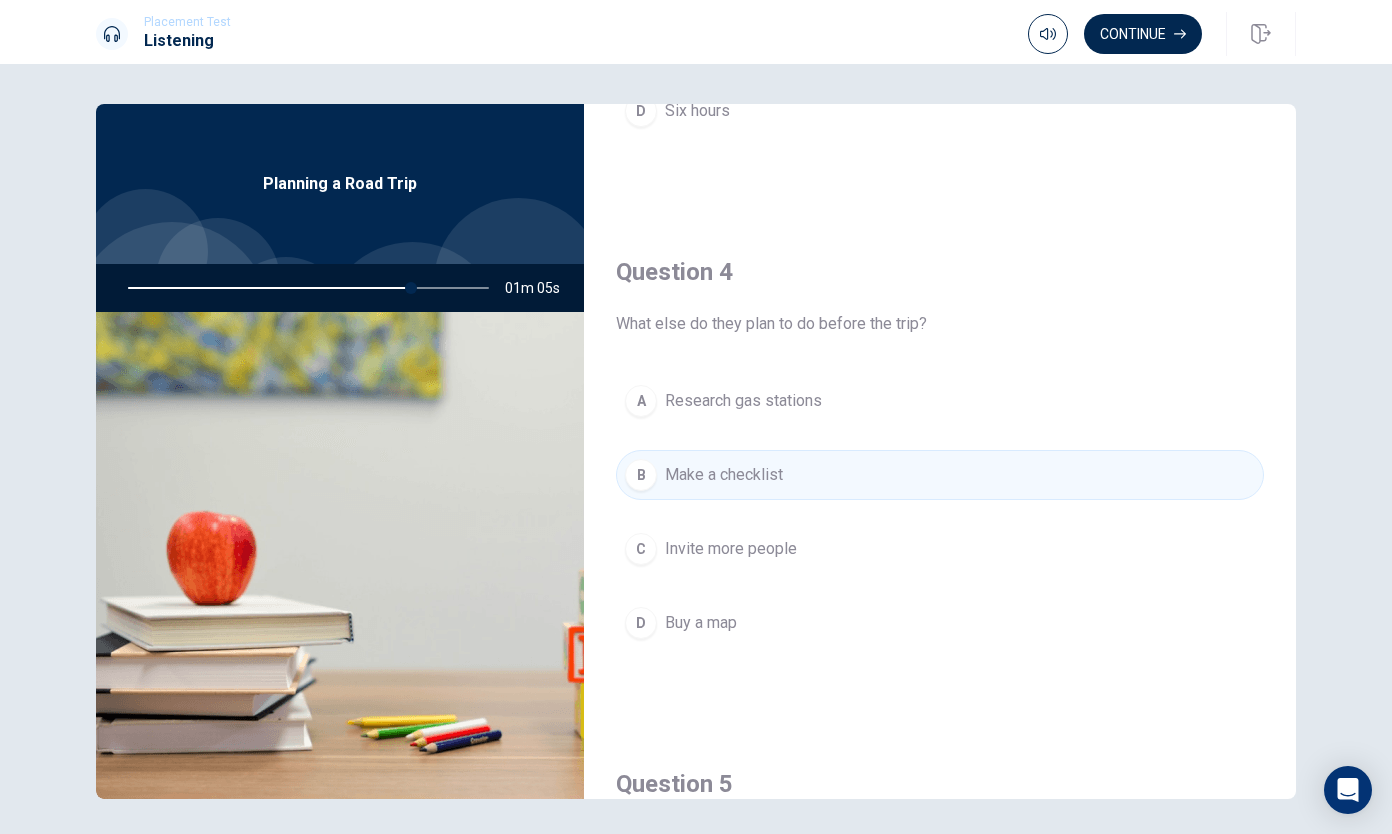 click on "D Buy a map" at bounding box center [940, 623] 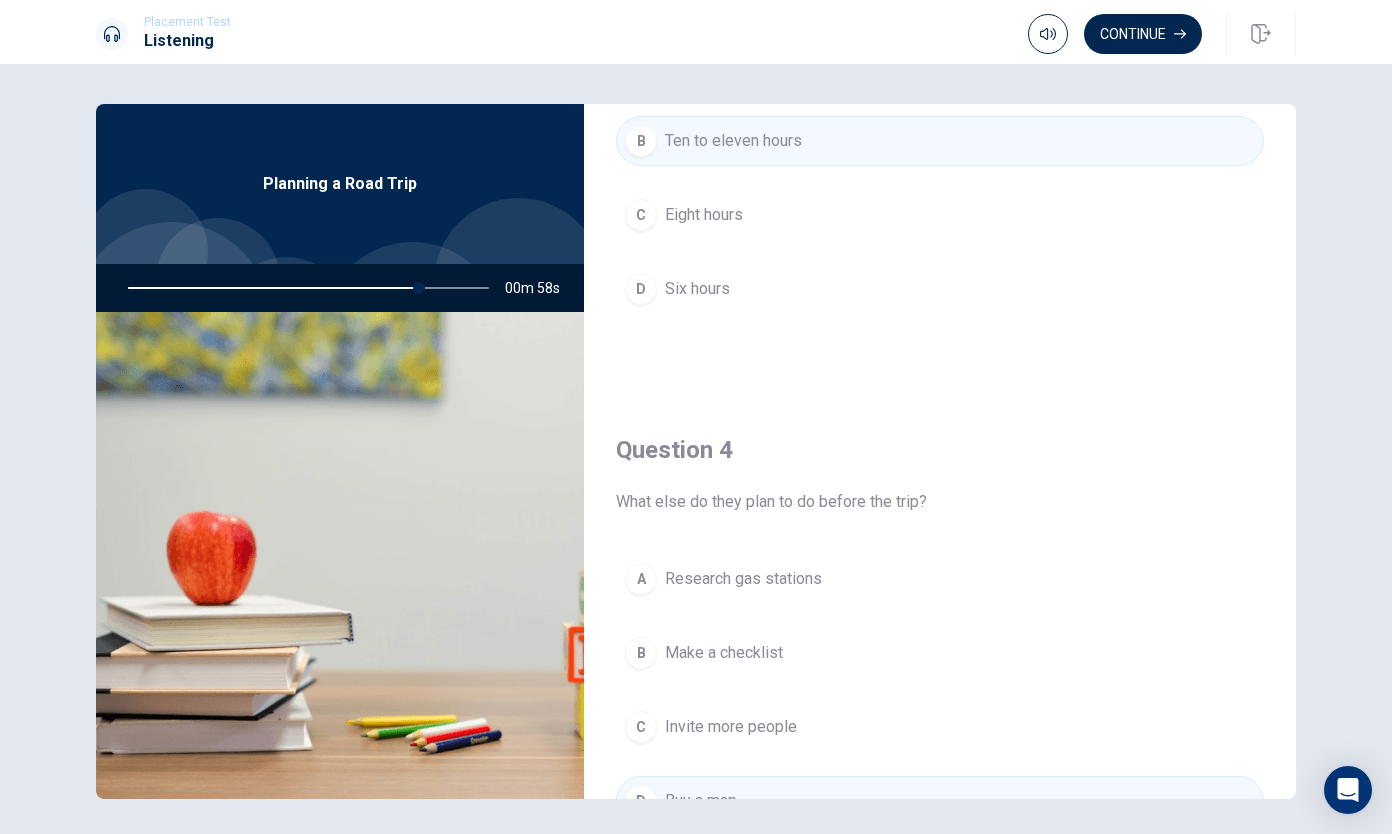 scroll, scrollTop: 1851, scrollLeft: 0, axis: vertical 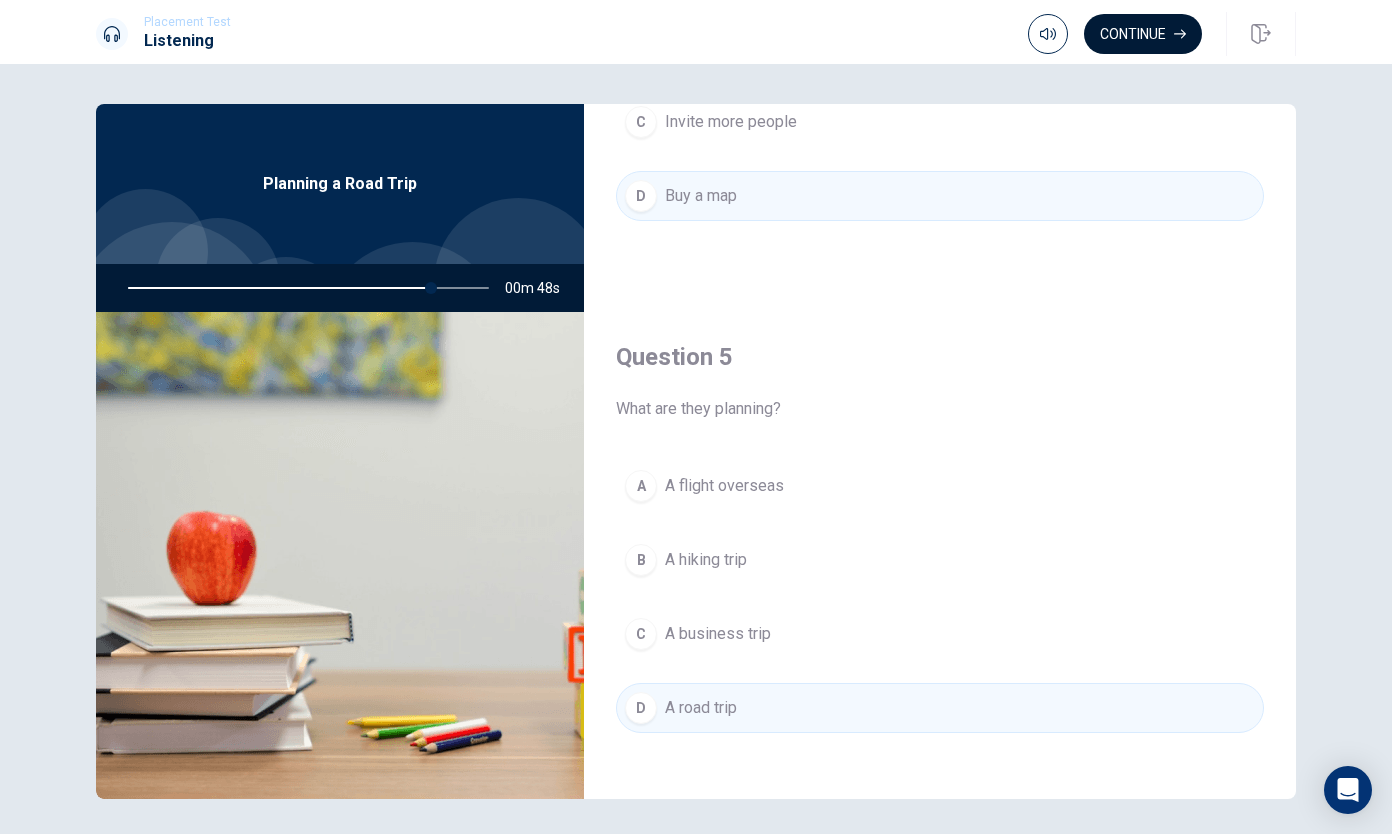 click on "Continue" at bounding box center [1143, 34] 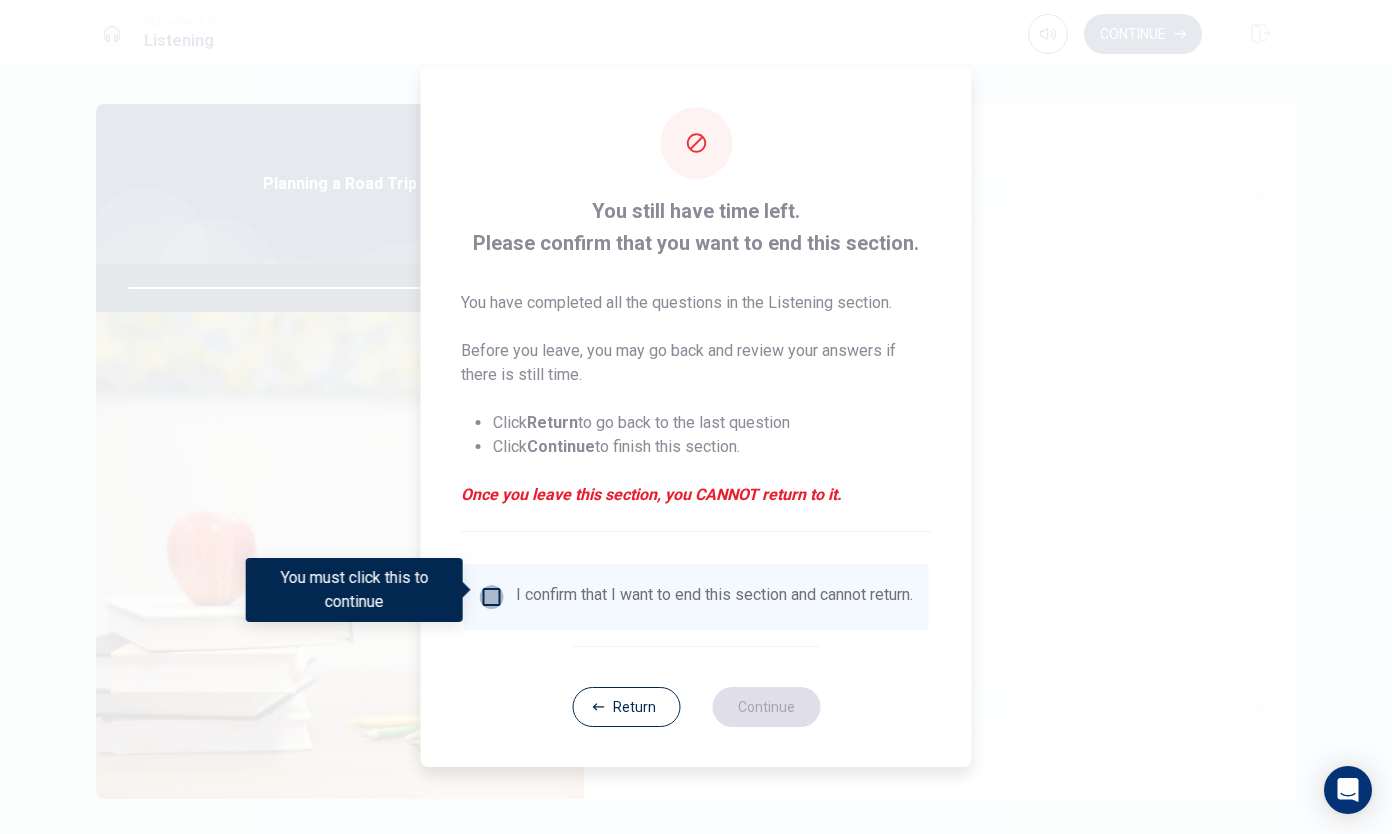 click at bounding box center [492, 597] 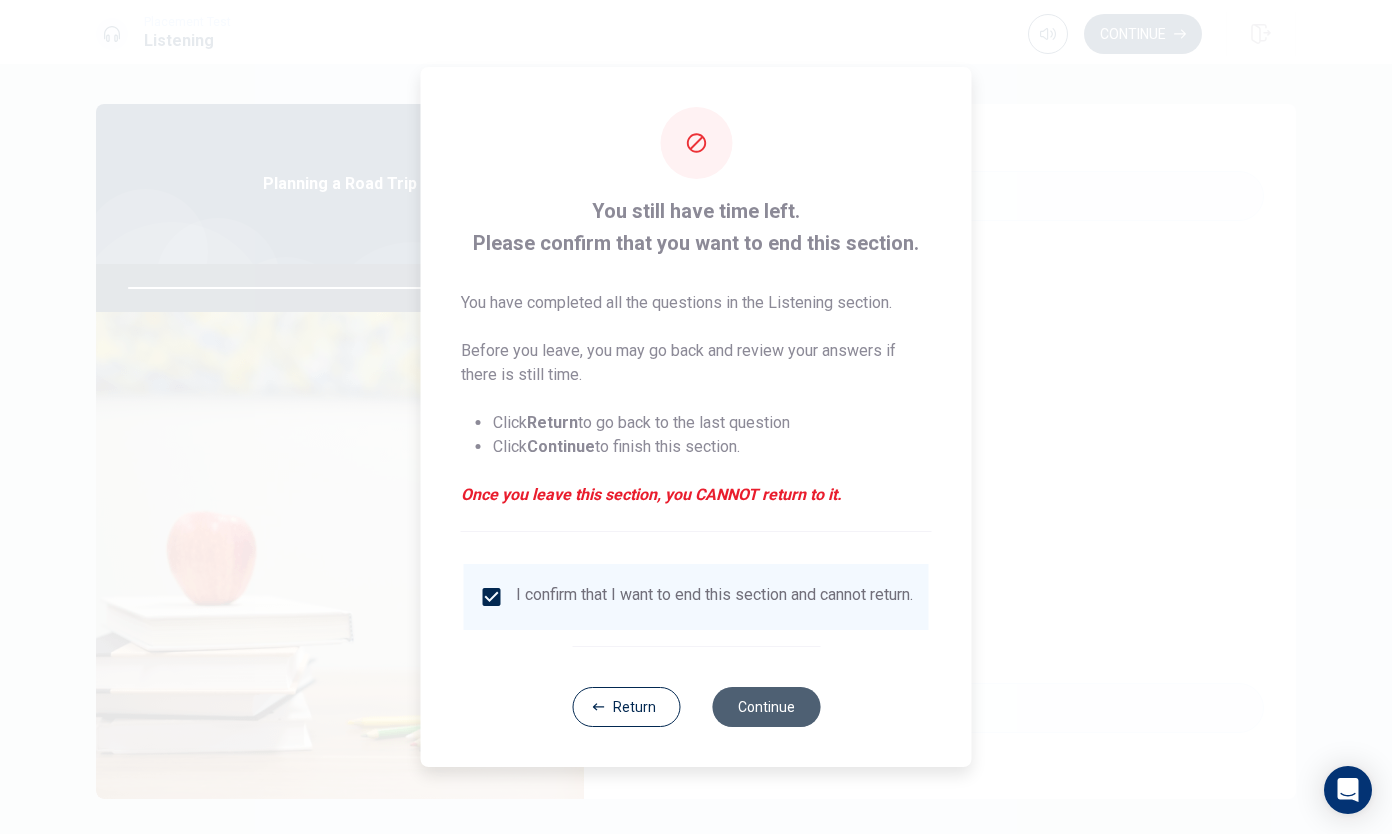 click on "Continue" at bounding box center (766, 707) 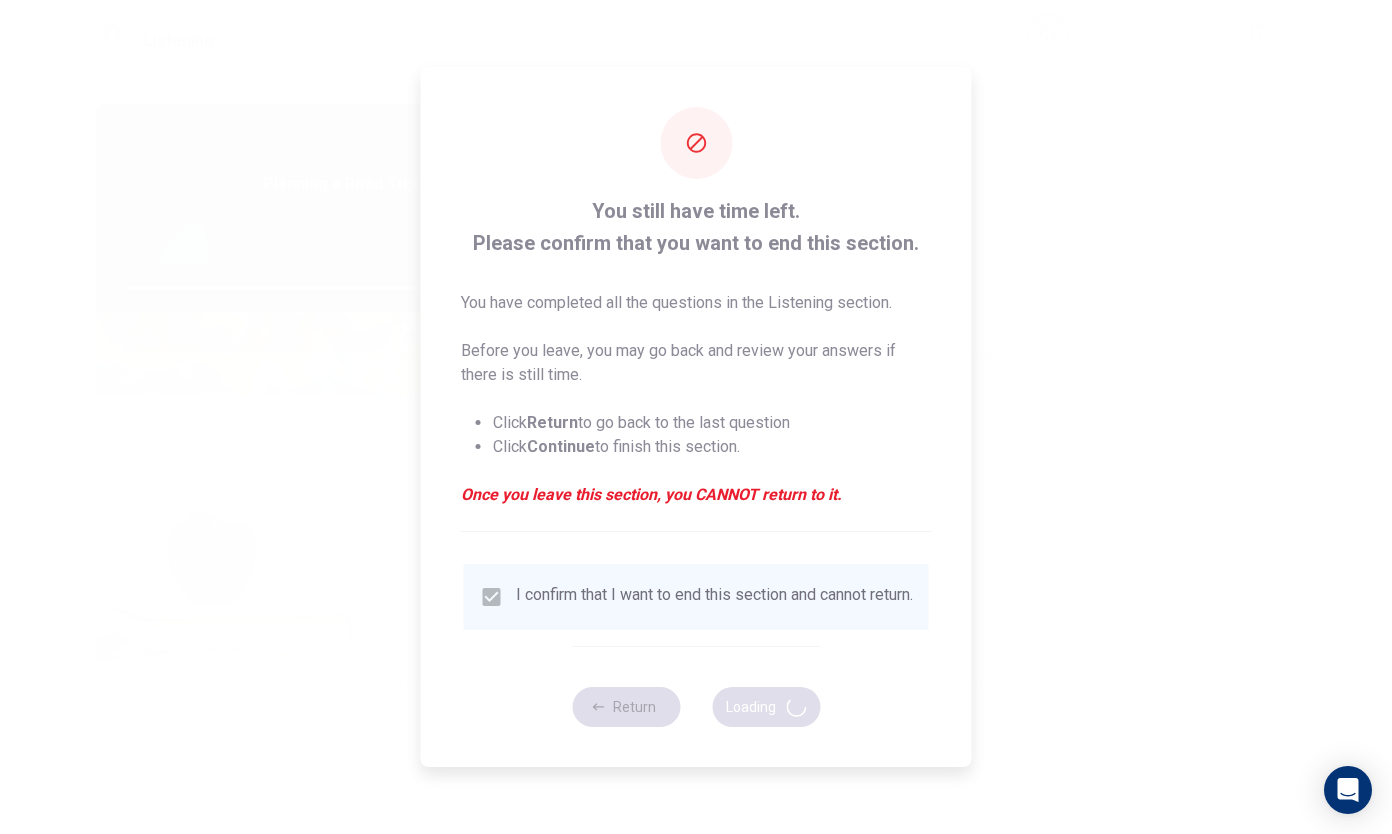 type on "86" 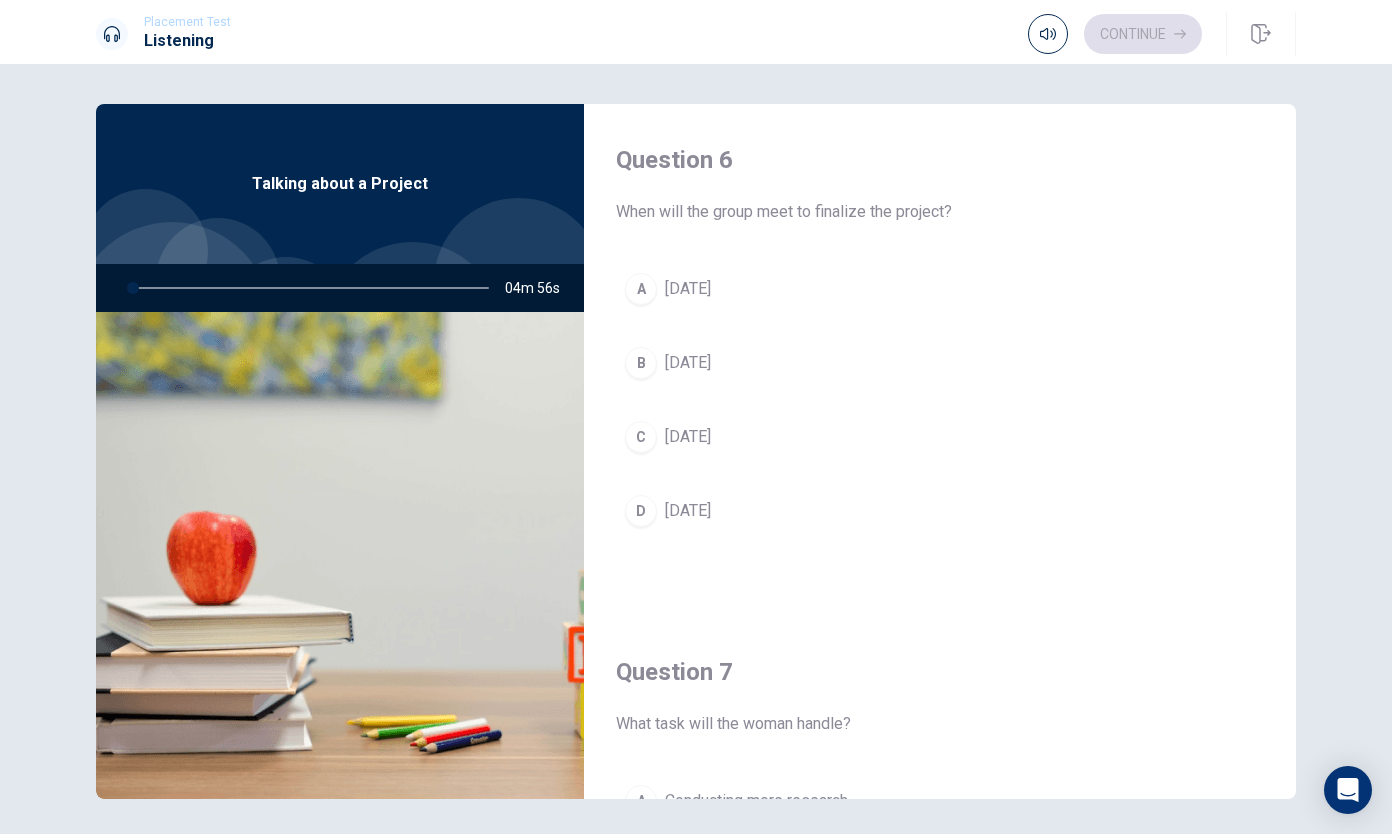 click on "Question 6 When will the group meet to finalize the project? A [DATE] B [DATE] C [DATE] D [DATE] Question 7 What task will the woman handle? A Conducting more research B Rehearsing the presentation C Creating the visuals for the slides D Writing the report Question 8 What is the status of the man’s work? A He has completed his draft B He has outlined his section C He is editing the group’s work D He hasn’t started his section Question 9 What do they plan to do during the meeting? A Combine drafts and rehearse the presentation B Redo the research C Reassign tasks D Write the final report Question 10 What part of the project is already complete? A The presentation slides B The research C The report D The visuals for the slides" at bounding box center (940, 451) 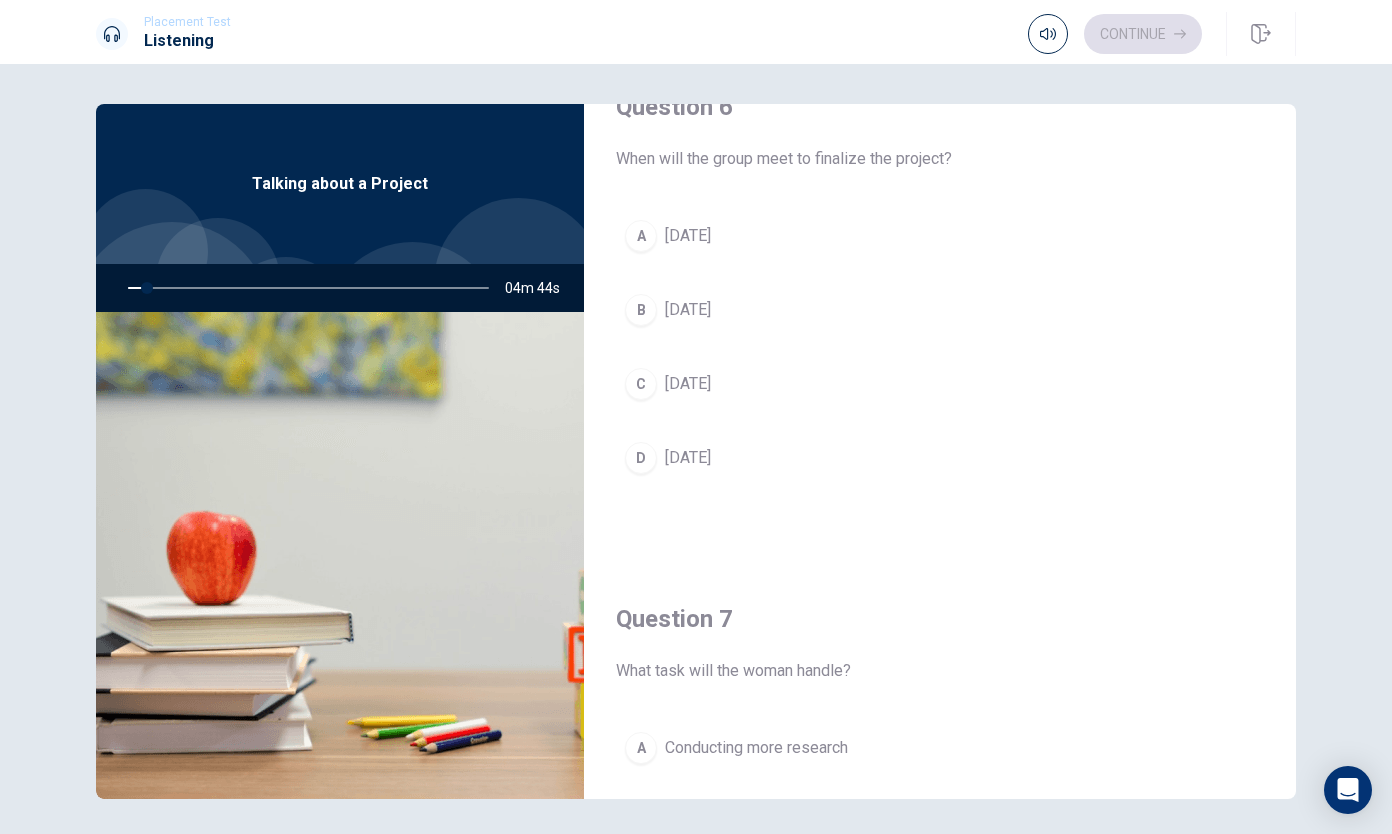scroll, scrollTop: 56, scrollLeft: 0, axis: vertical 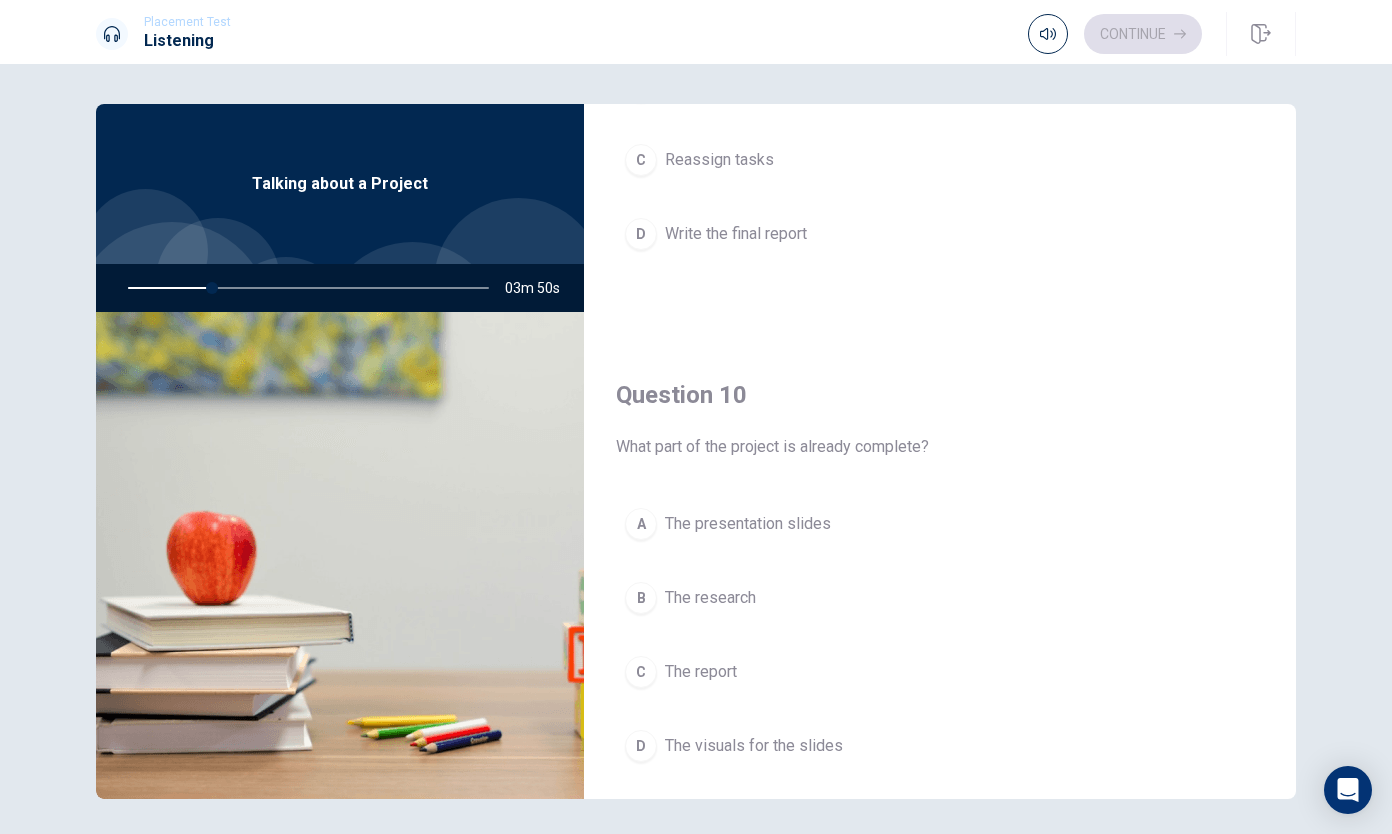 drag, startPoint x: 1290, startPoint y: 620, endPoint x: 1290, endPoint y: 728, distance: 108 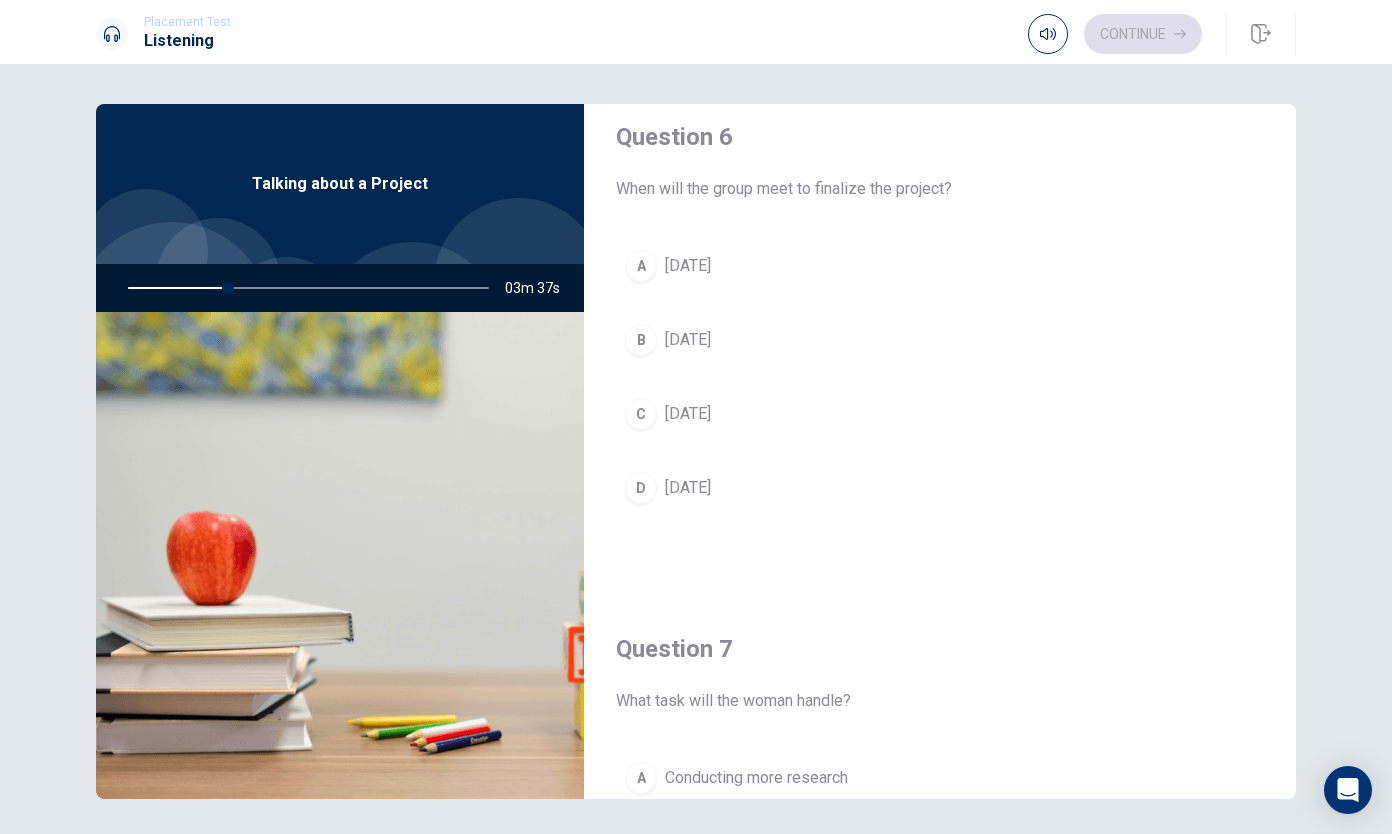 scroll, scrollTop: 0, scrollLeft: 0, axis: both 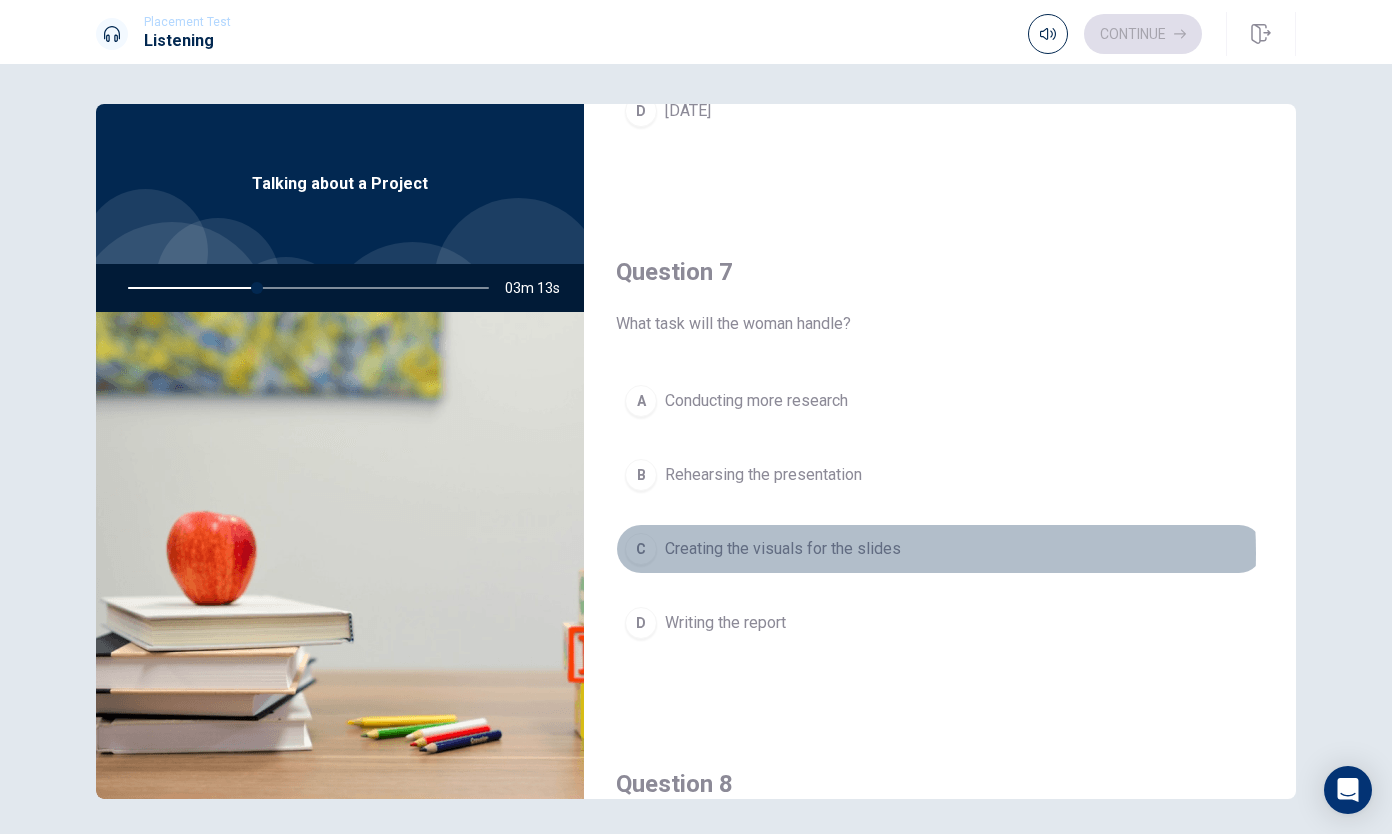 click on "Creating the visuals for the slides" at bounding box center [783, 549] 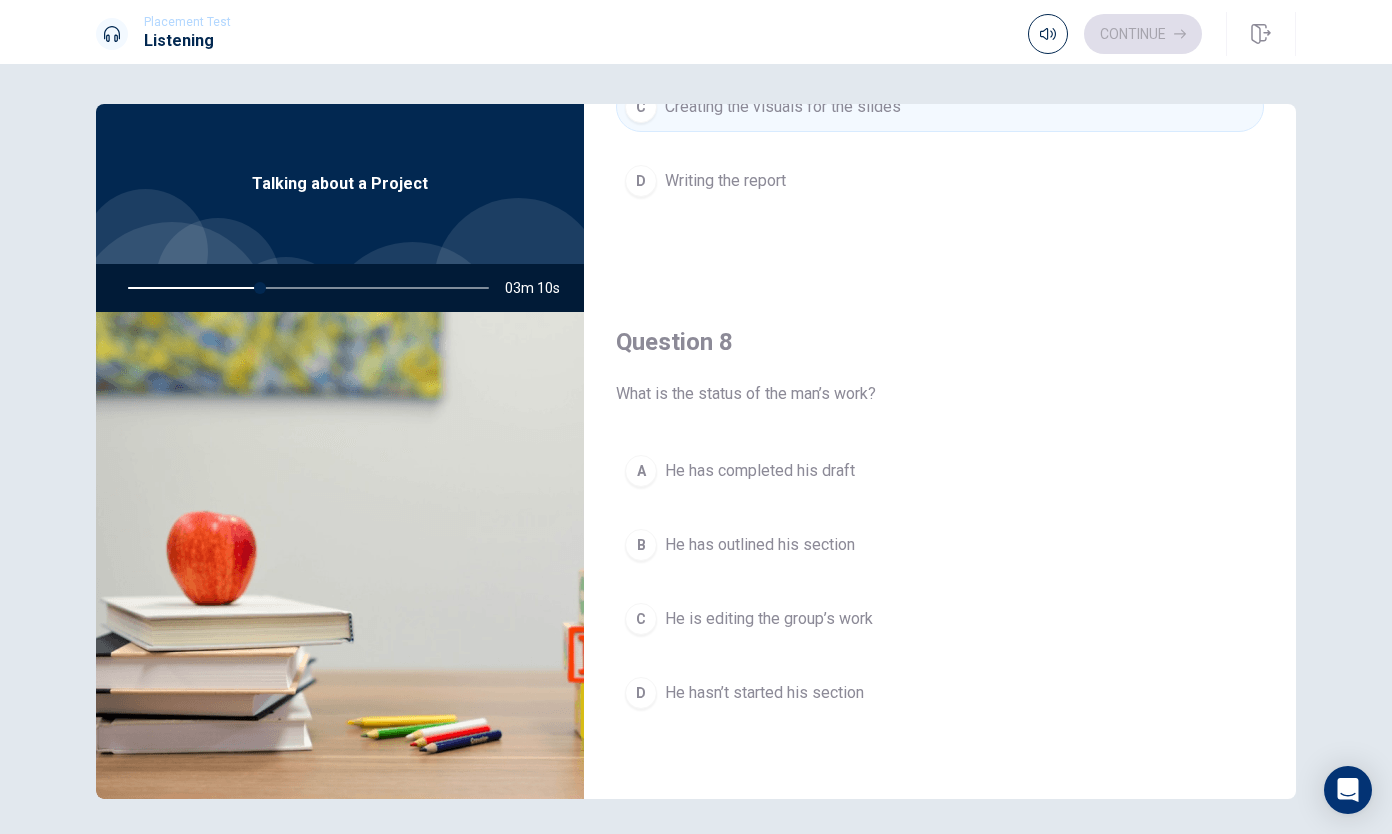 scroll, scrollTop: 860, scrollLeft: 0, axis: vertical 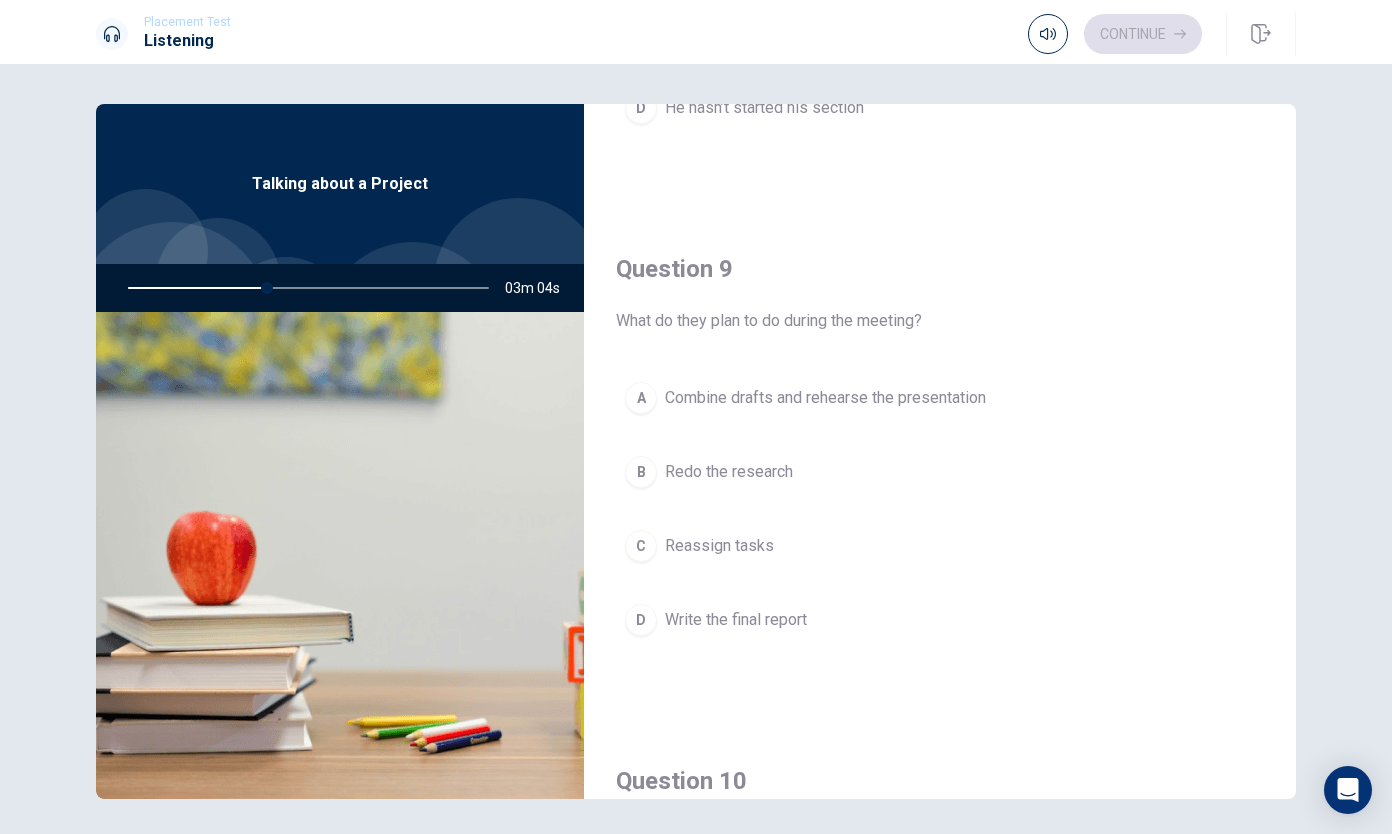drag, startPoint x: 1290, startPoint y: 592, endPoint x: 1284, endPoint y: 648, distance: 56.32051 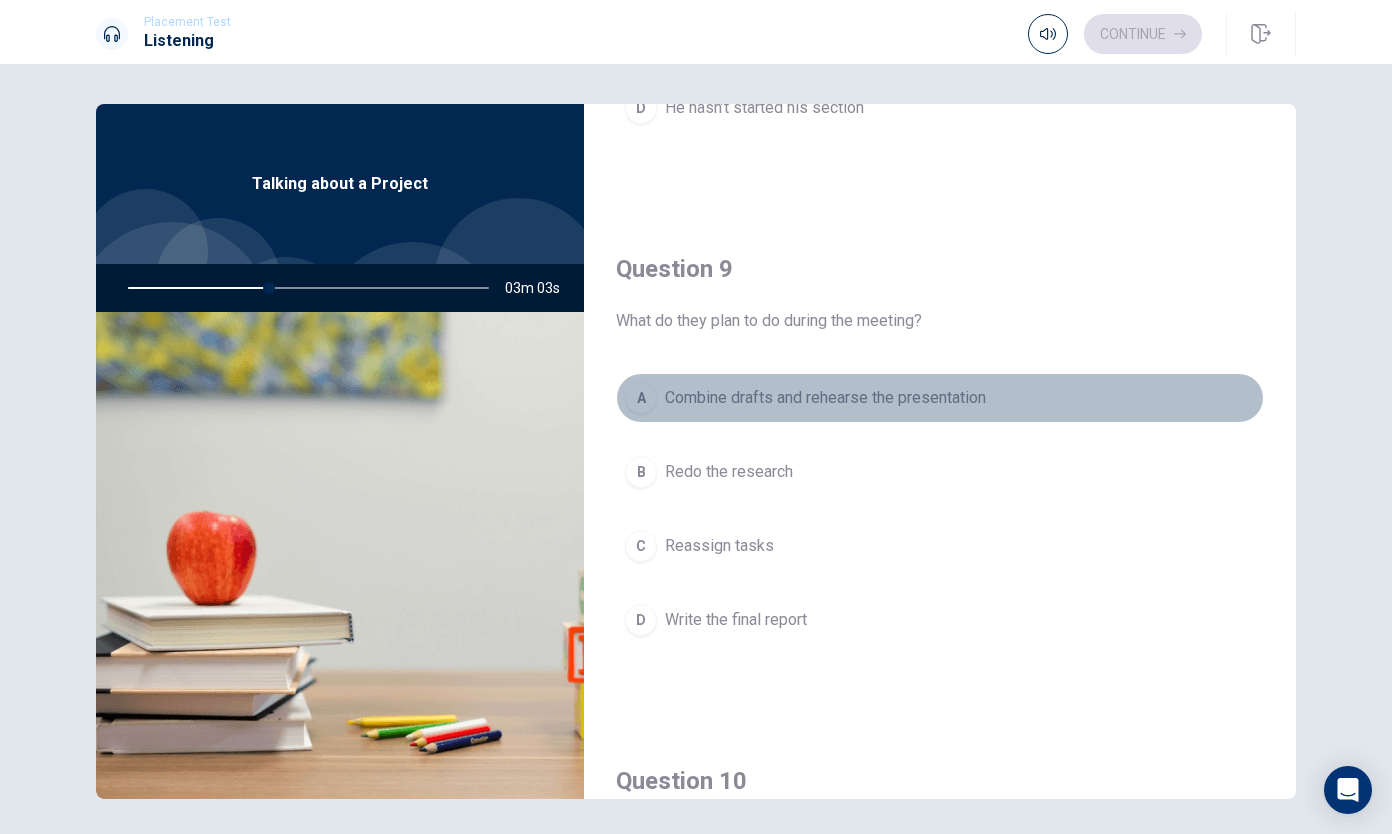 click on "Combine drafts and rehearse the presentation" at bounding box center [825, 398] 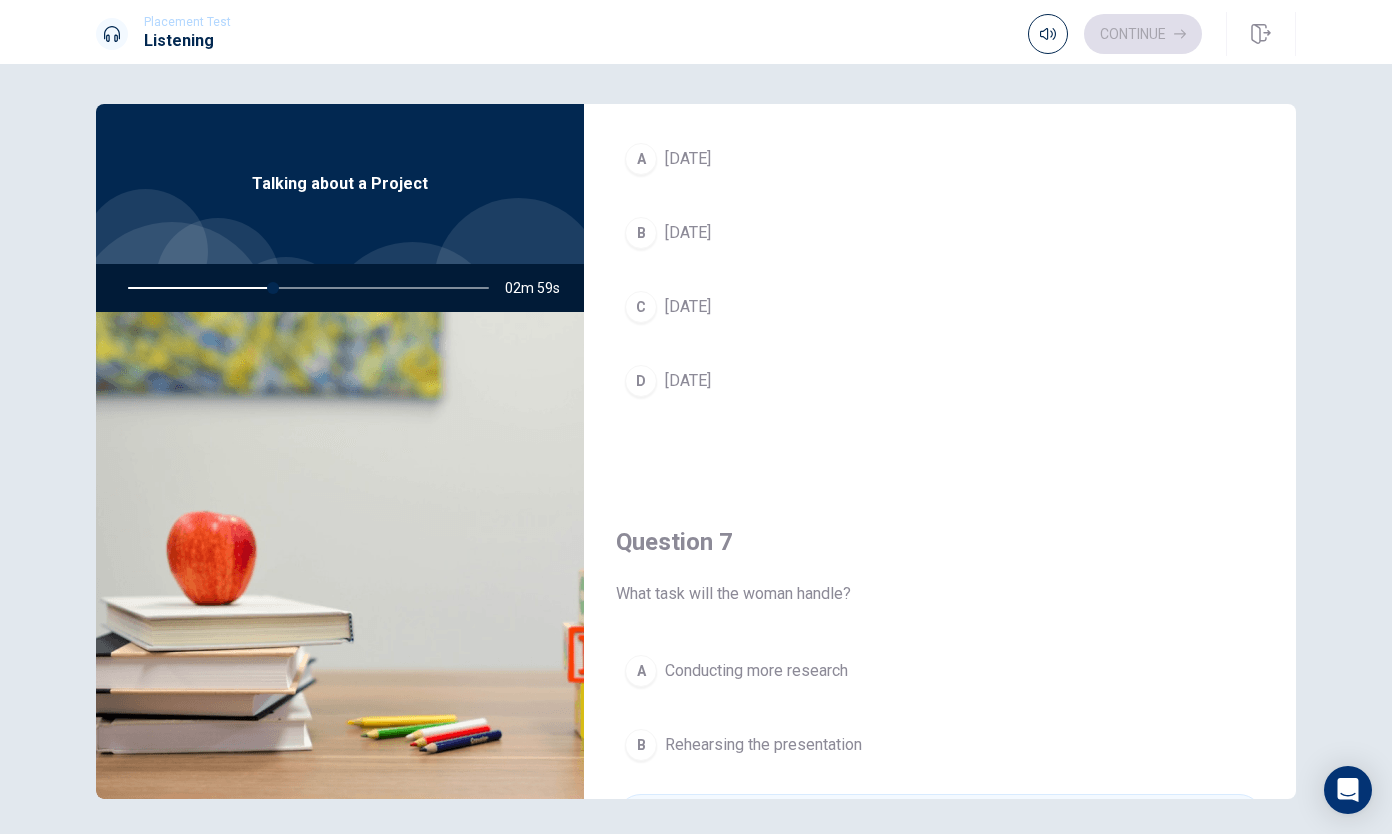 scroll, scrollTop: 122, scrollLeft: 0, axis: vertical 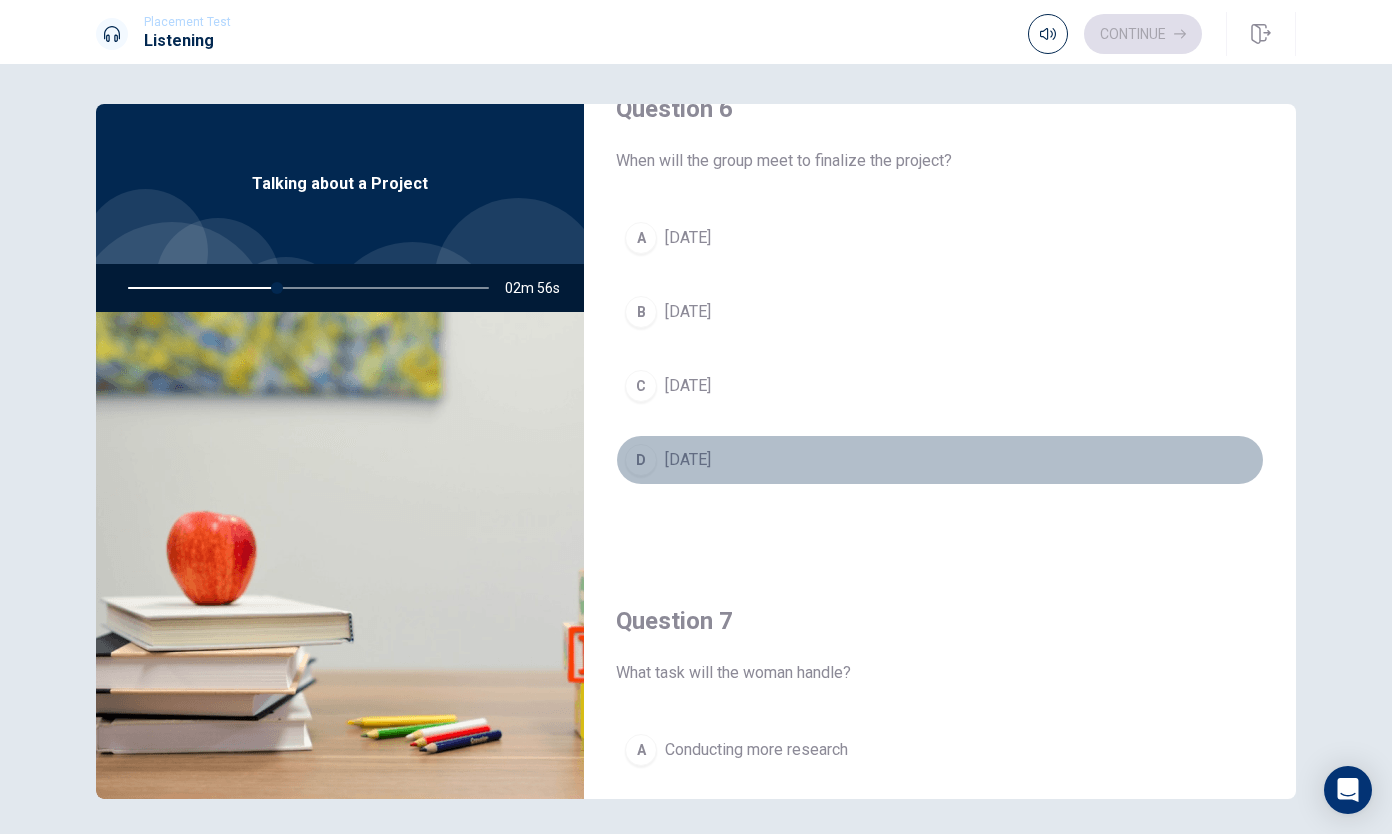 click on "D [DATE]" at bounding box center [940, 460] 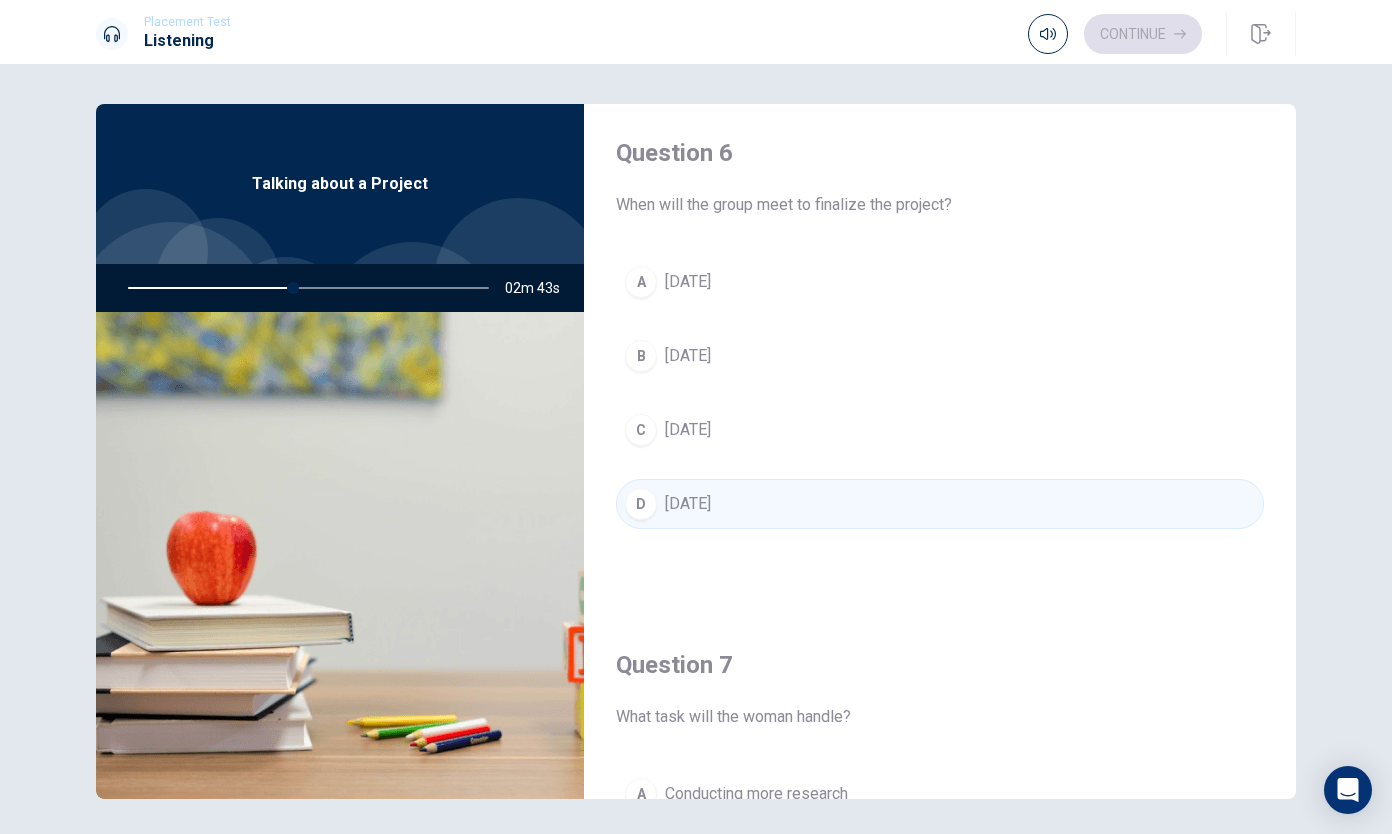 scroll, scrollTop: 0, scrollLeft: 0, axis: both 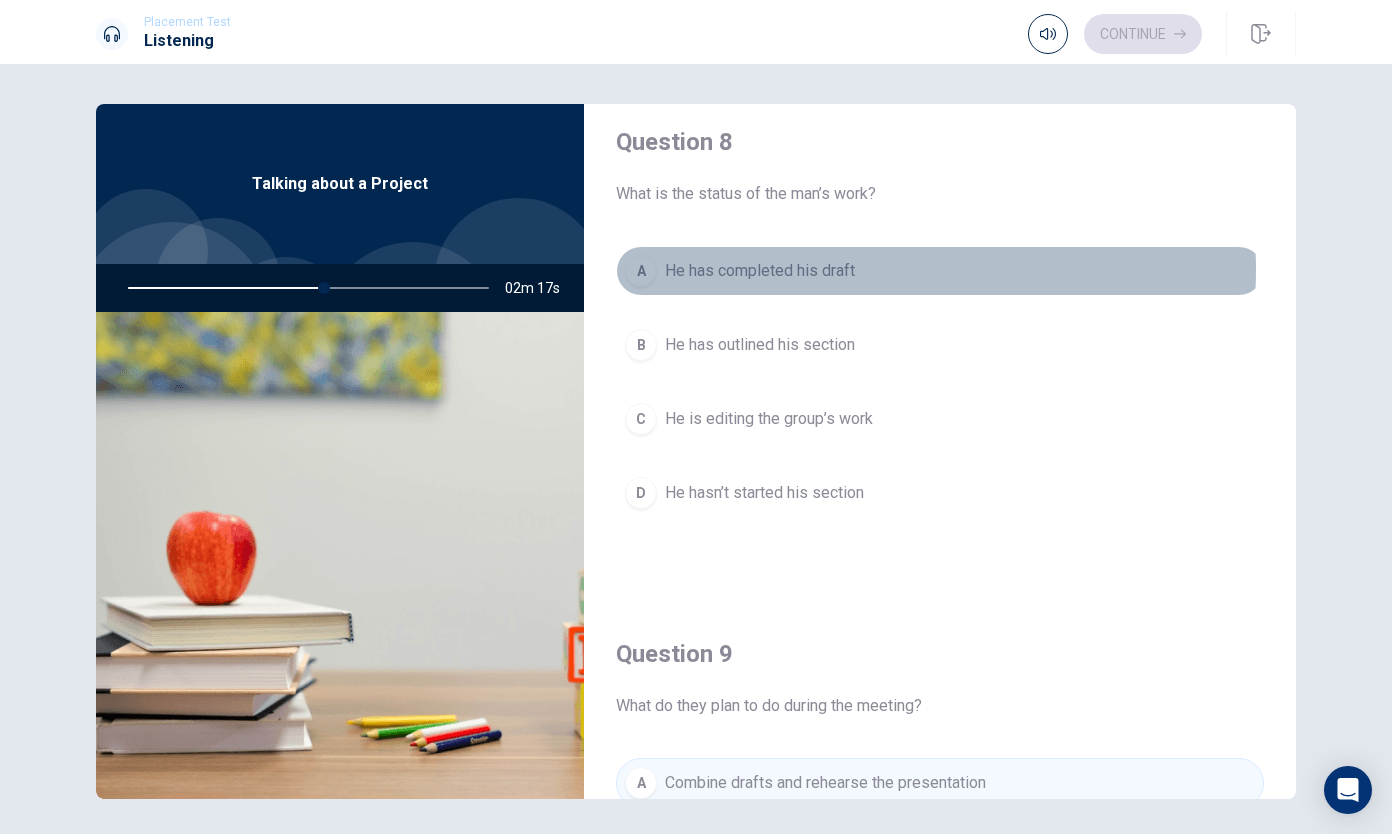 click on "A He has completed his draft" at bounding box center (940, 271) 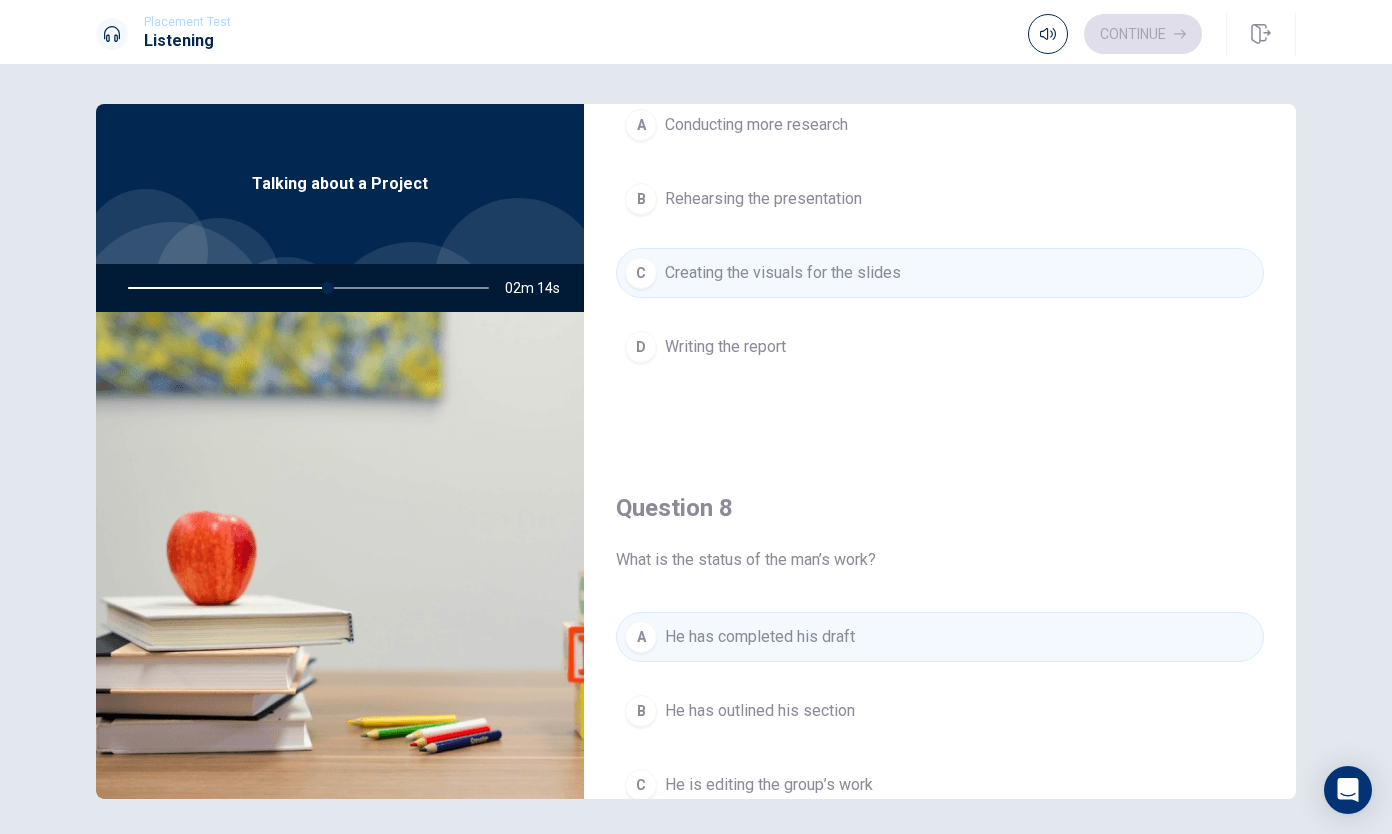 scroll, scrollTop: 674, scrollLeft: 0, axis: vertical 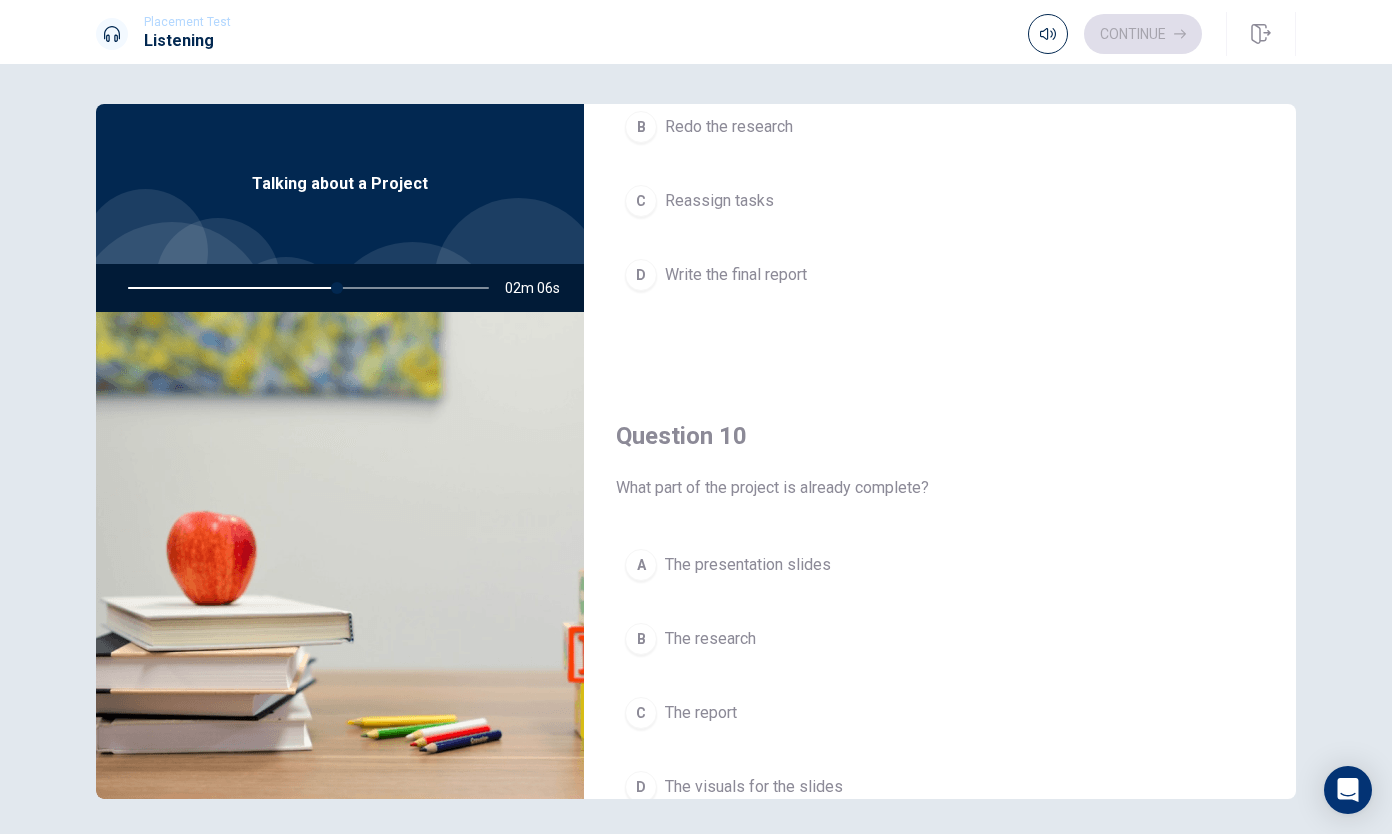 drag, startPoint x: 1279, startPoint y: 607, endPoint x: 1280, endPoint y: 625, distance: 18.027756 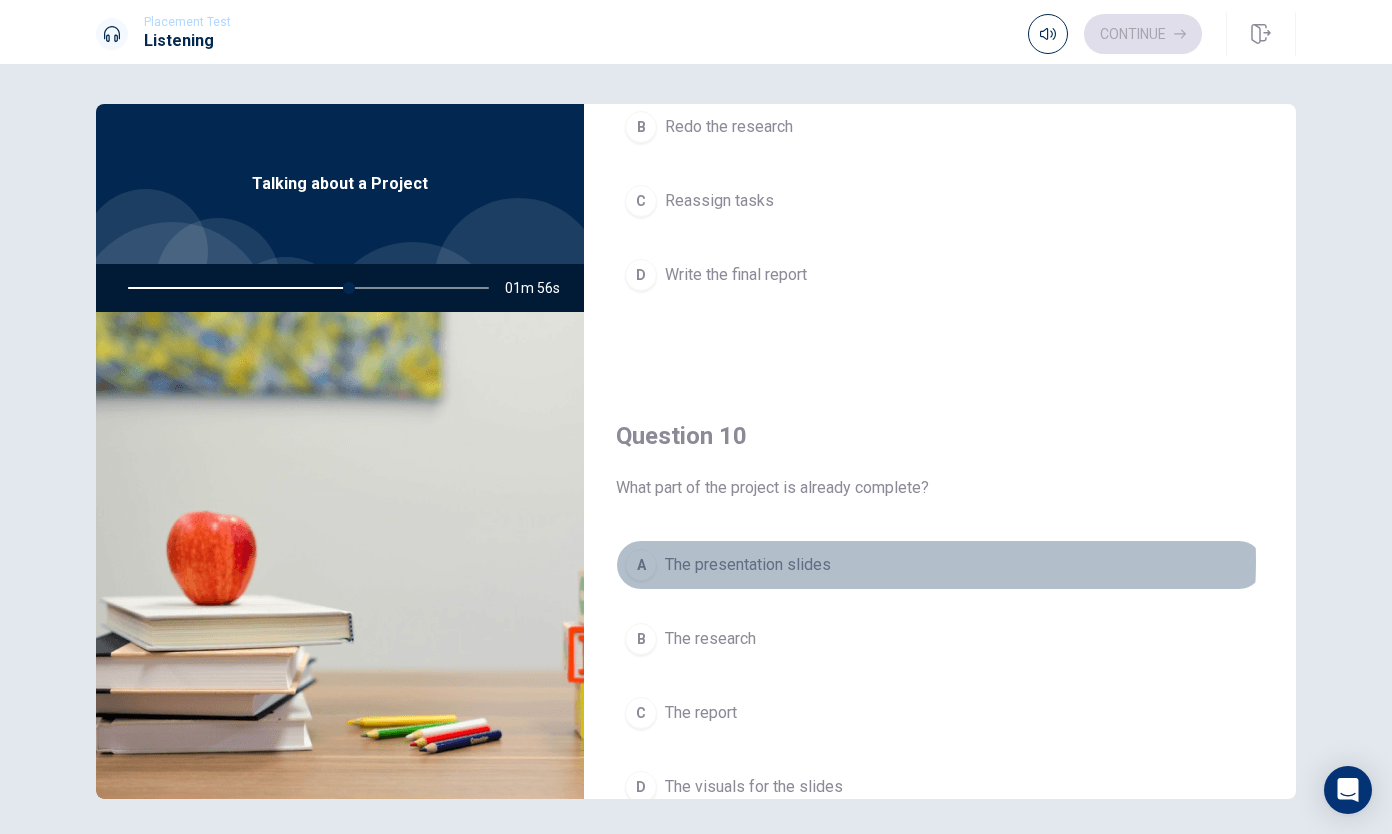 click on "A The presentation slides" at bounding box center [940, 565] 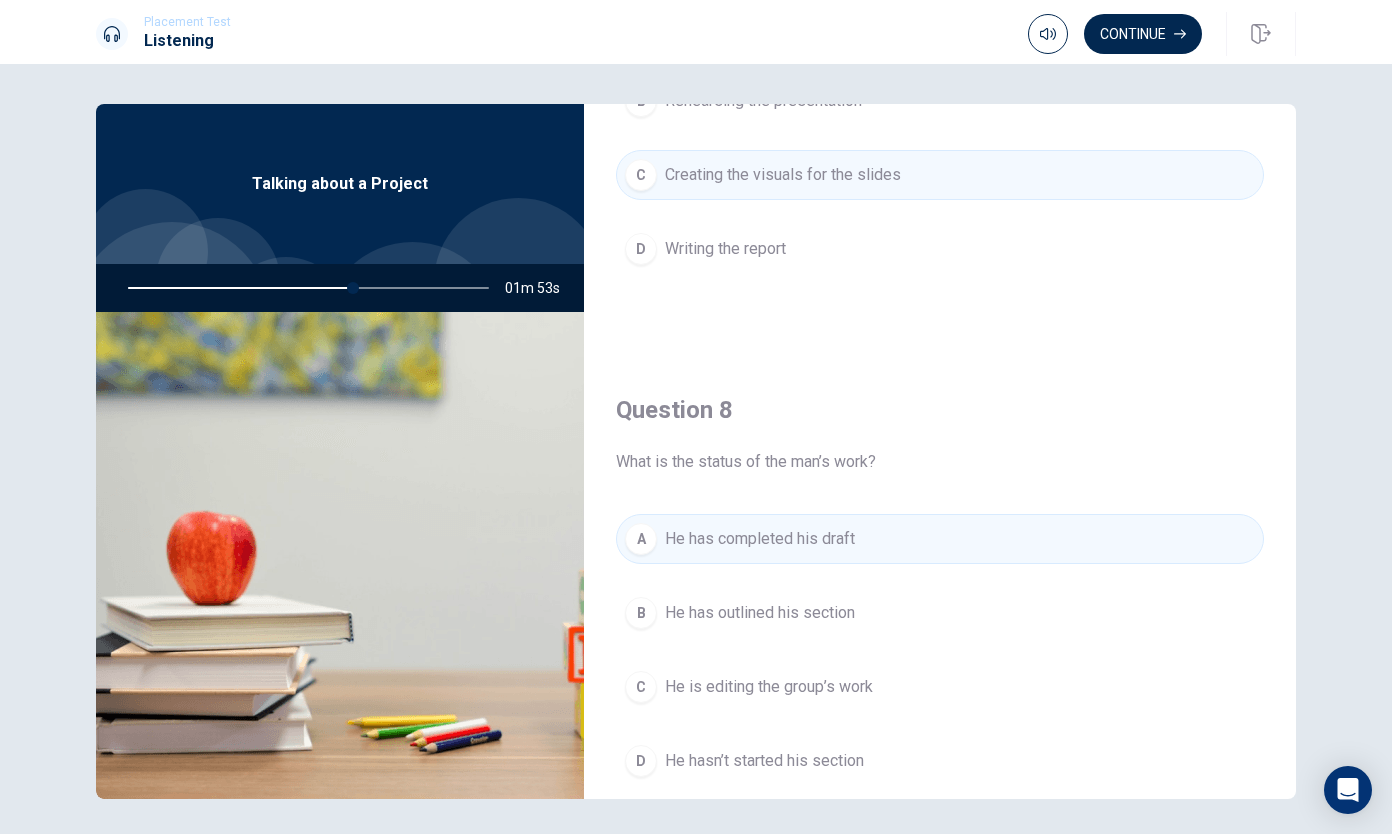 scroll, scrollTop: 771, scrollLeft: 0, axis: vertical 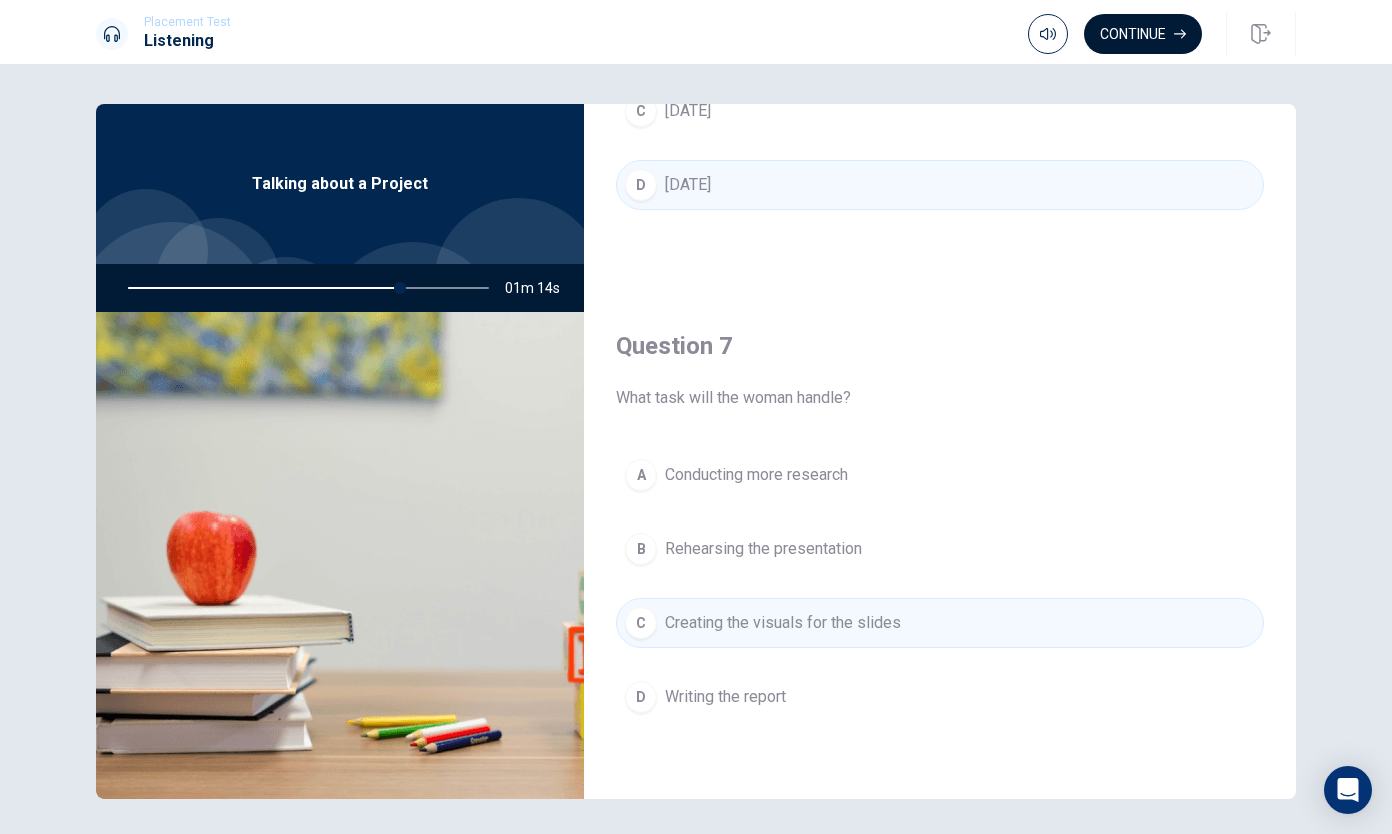 click on "Continue" at bounding box center (1143, 34) 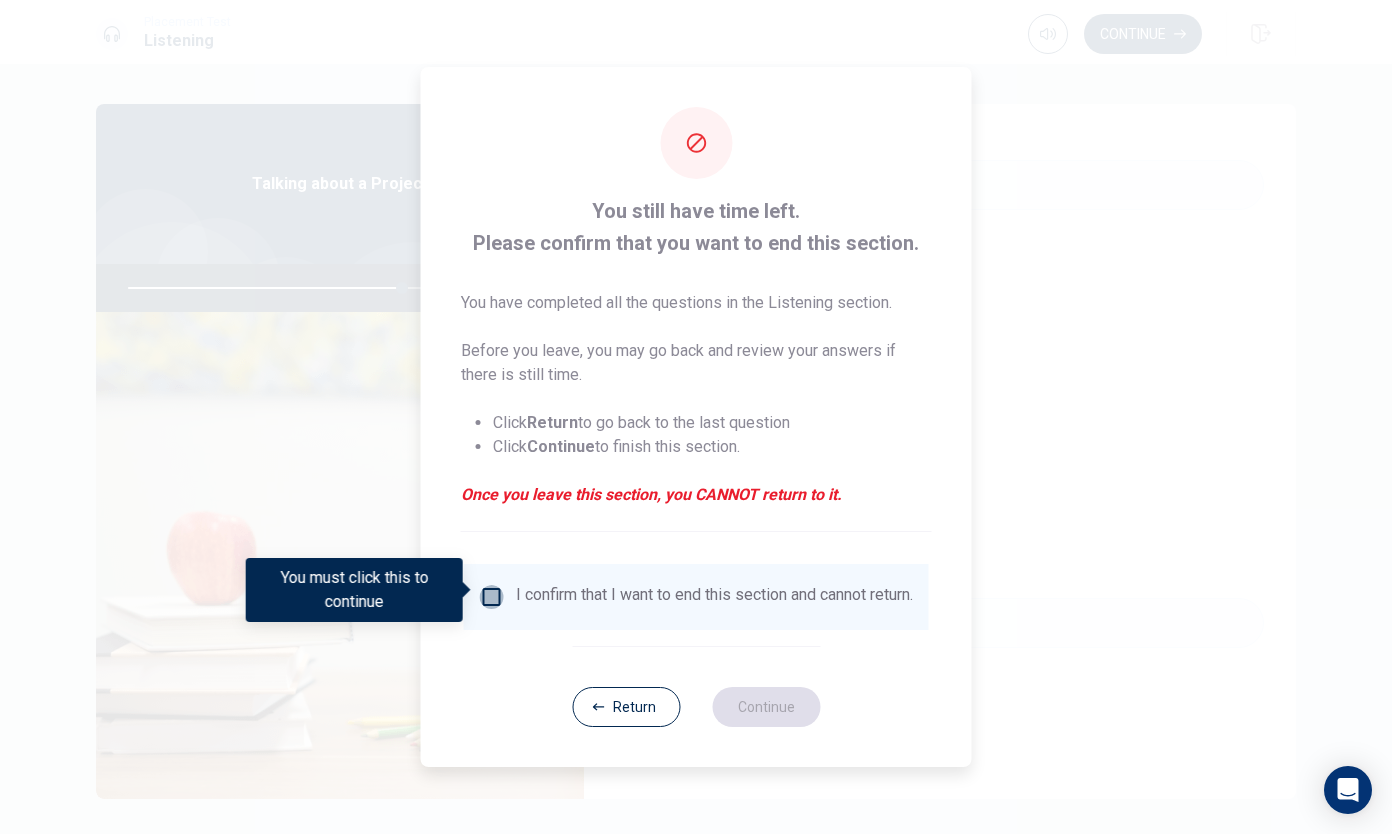 click at bounding box center [492, 597] 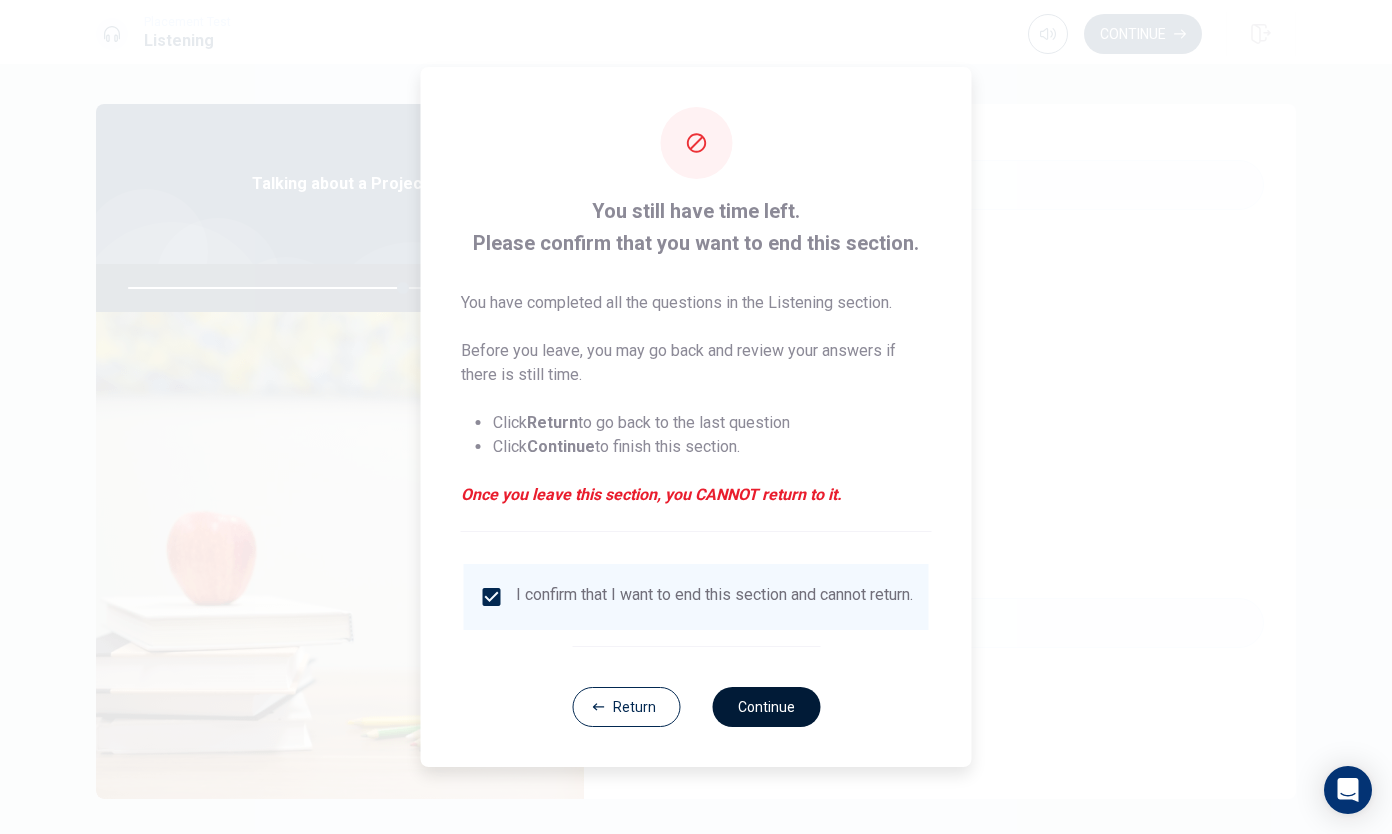 click on "Continue" at bounding box center (766, 707) 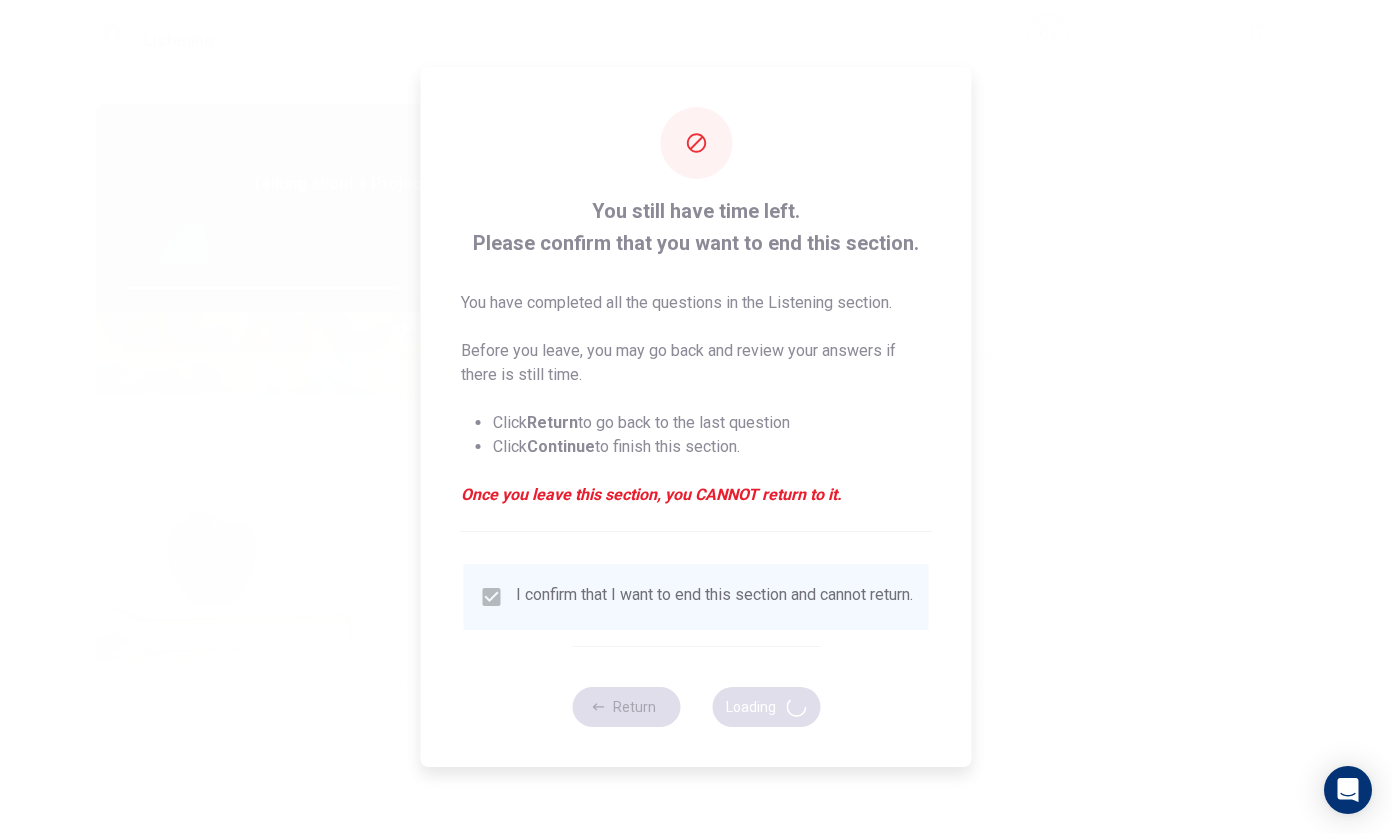 type on "77" 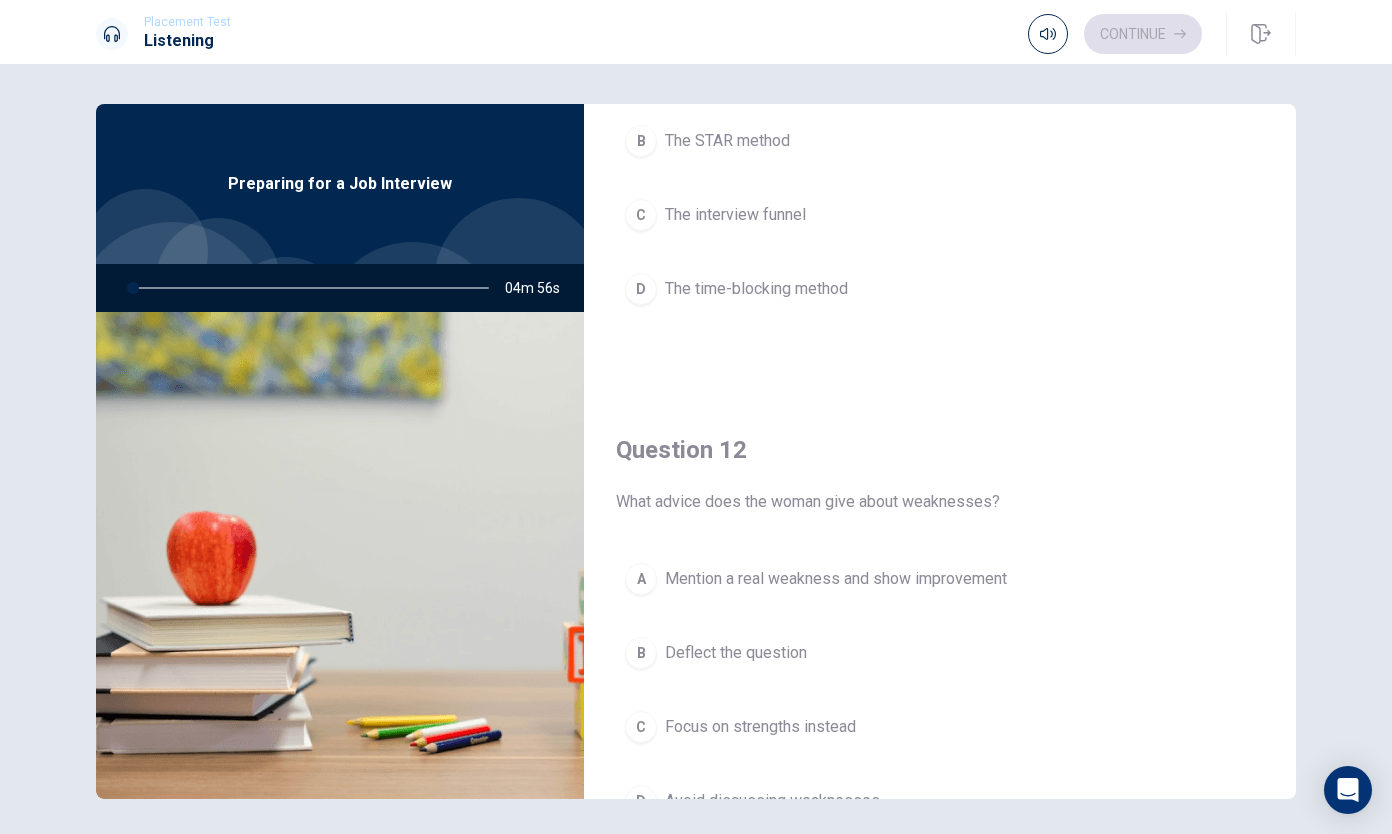 scroll, scrollTop: 0, scrollLeft: 0, axis: both 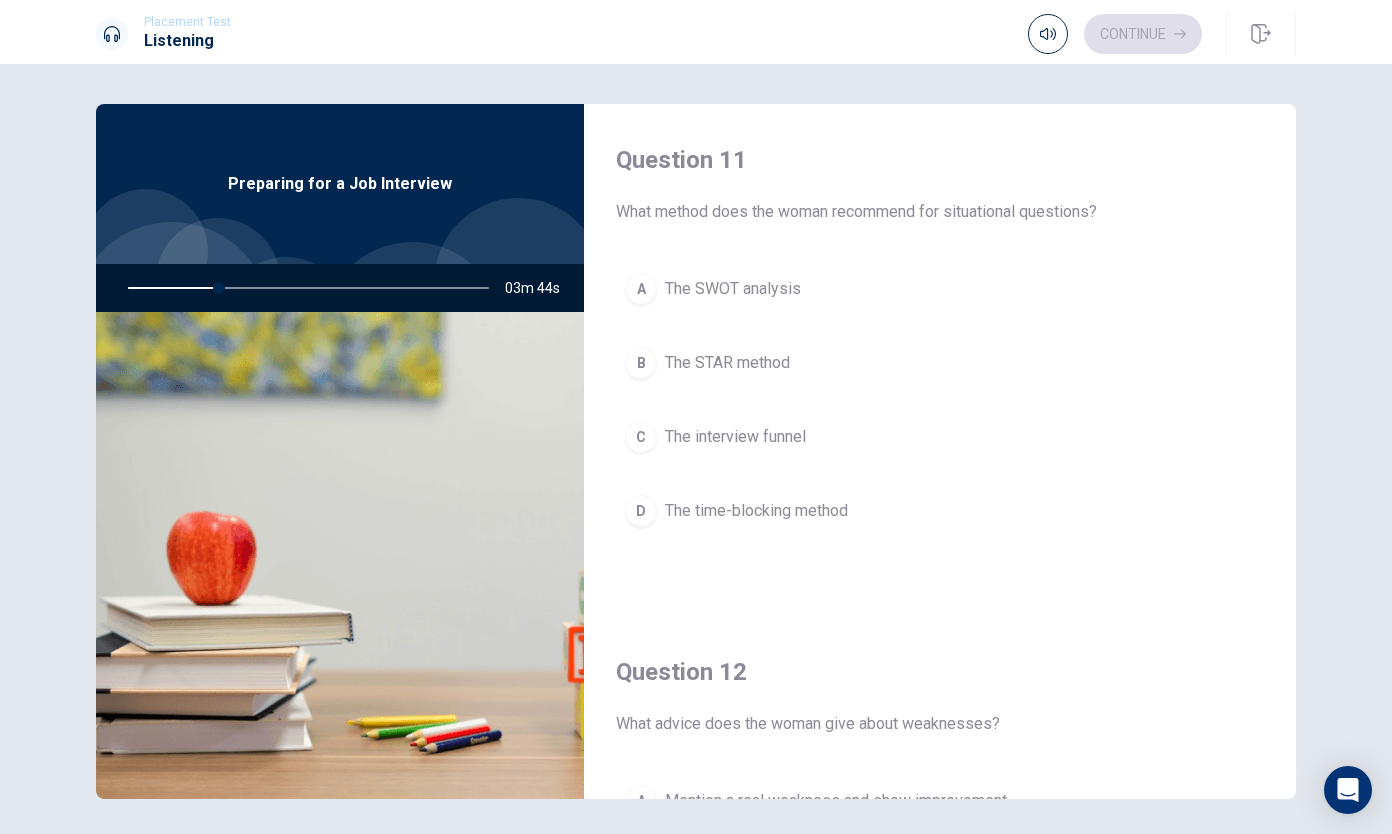 click on "Question 11 What method does the woman recommend for situational questions? A The SWOT analysis B The STAR method C The interview funnel D The time-blocking method Question 12 What advice does the woman give about weaknesses? A Mention a real weakness and show improvement B Deflect the question C Focus on strengths instead D Avoid discussing weaknesses Question 13 What preparation has the man already completed? A Written potential answers B Practiced for the Q&A C Attended a mock interview D Researched the company’s projects Question 14 What outfit did the man choose? A A grey three-piece suit B A black blazer C A navy suit D Business casual attire Question 15 What is the man worried about? A His time management B His knowledge of the company C Unexpected questions D His appearance Preparing for a Job Interview 03m 44s" at bounding box center (696, 451) 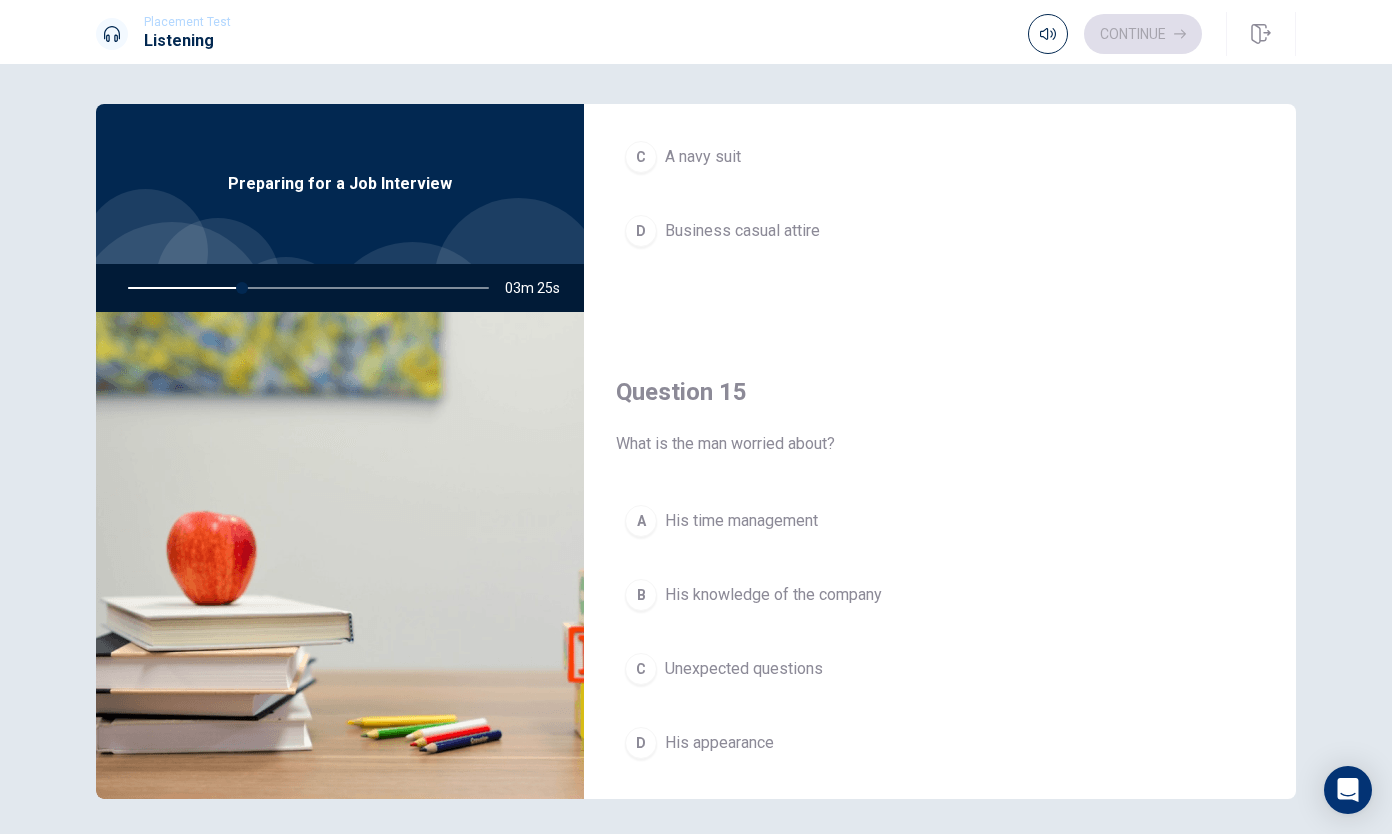 scroll, scrollTop: 1851, scrollLeft: 0, axis: vertical 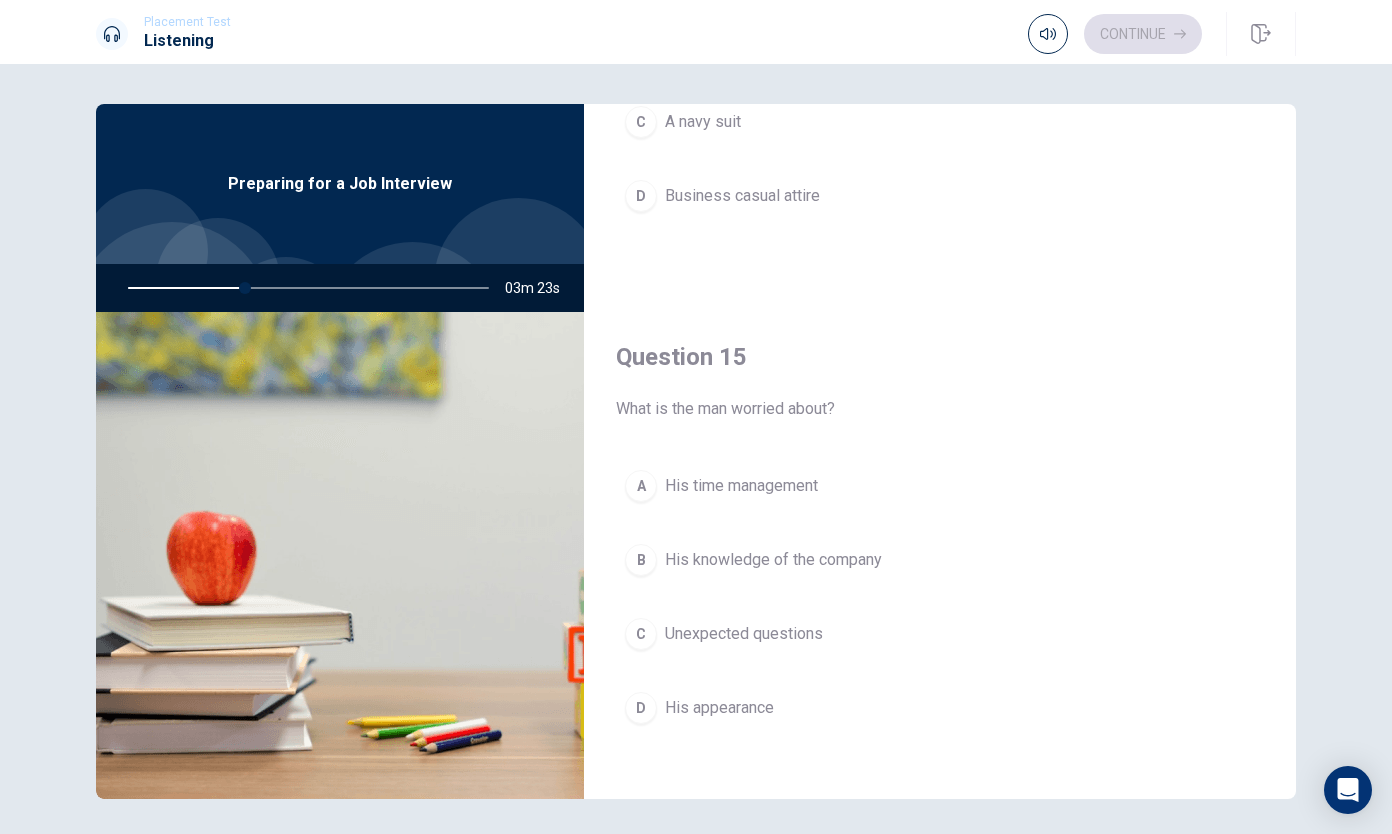 click on "Unexpected questions" at bounding box center [744, 634] 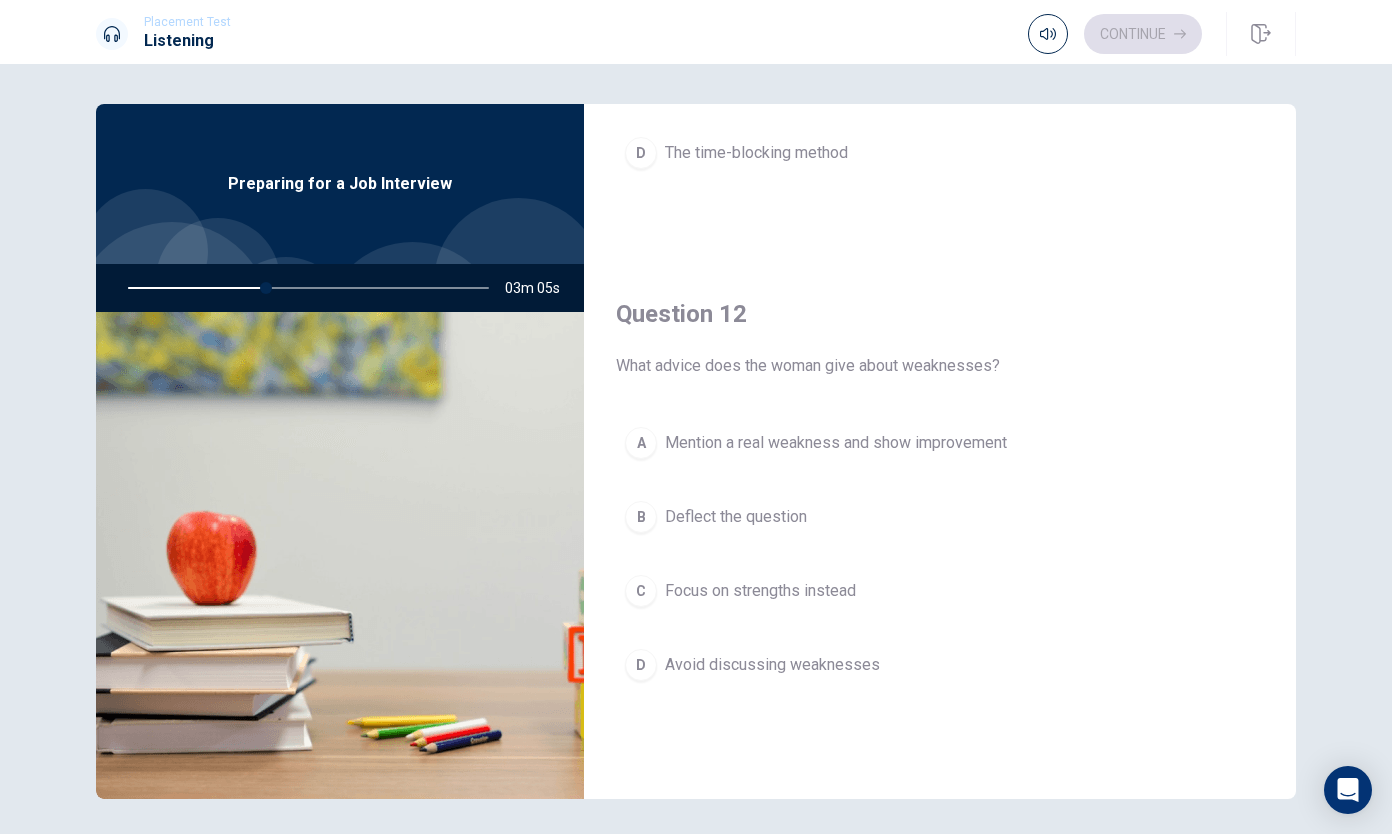 scroll, scrollTop: 400, scrollLeft: 0, axis: vertical 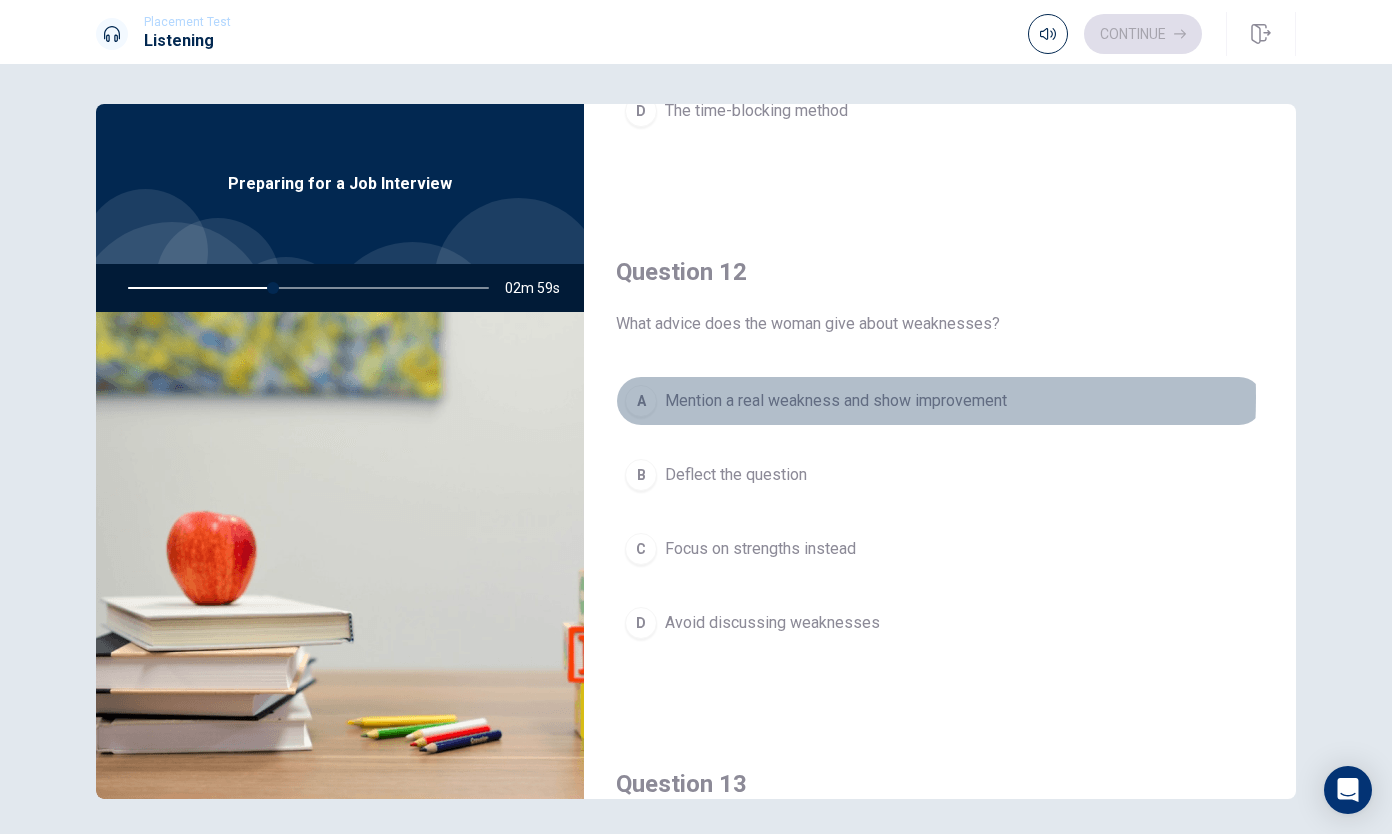 click on "Mention a real weakness and show improvement" at bounding box center (836, 401) 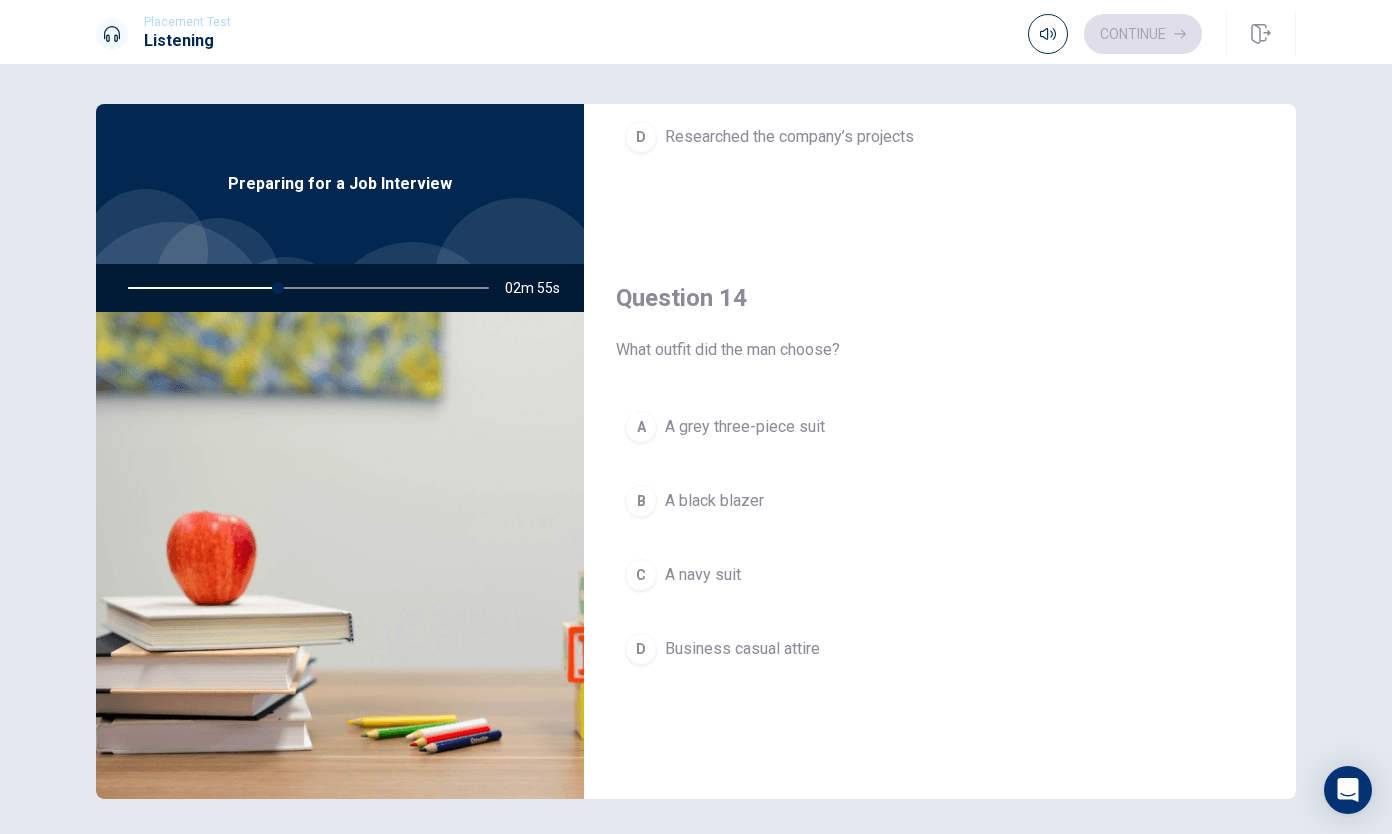 scroll, scrollTop: 1400, scrollLeft: 0, axis: vertical 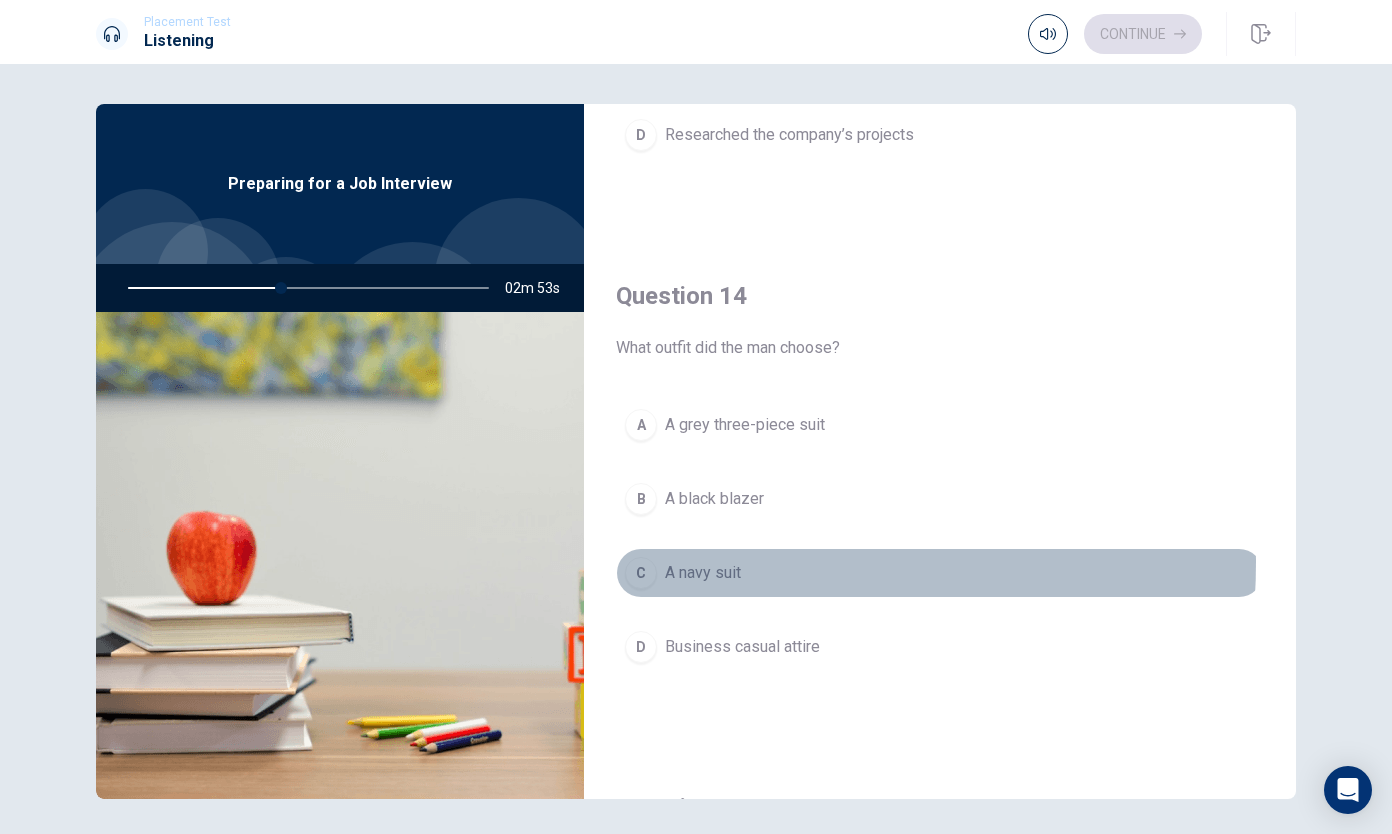click on "A navy suit" at bounding box center (703, 573) 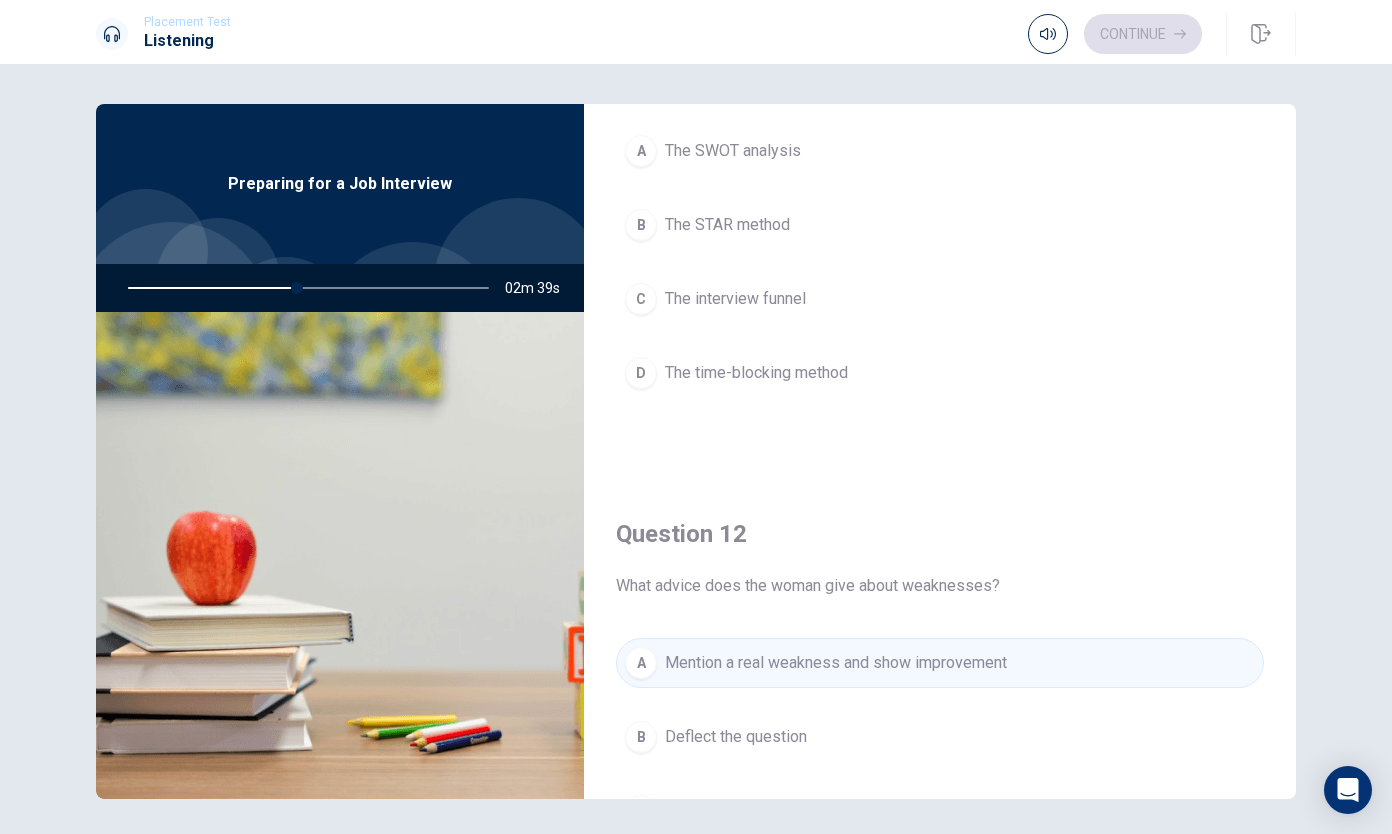 scroll, scrollTop: 0, scrollLeft: 0, axis: both 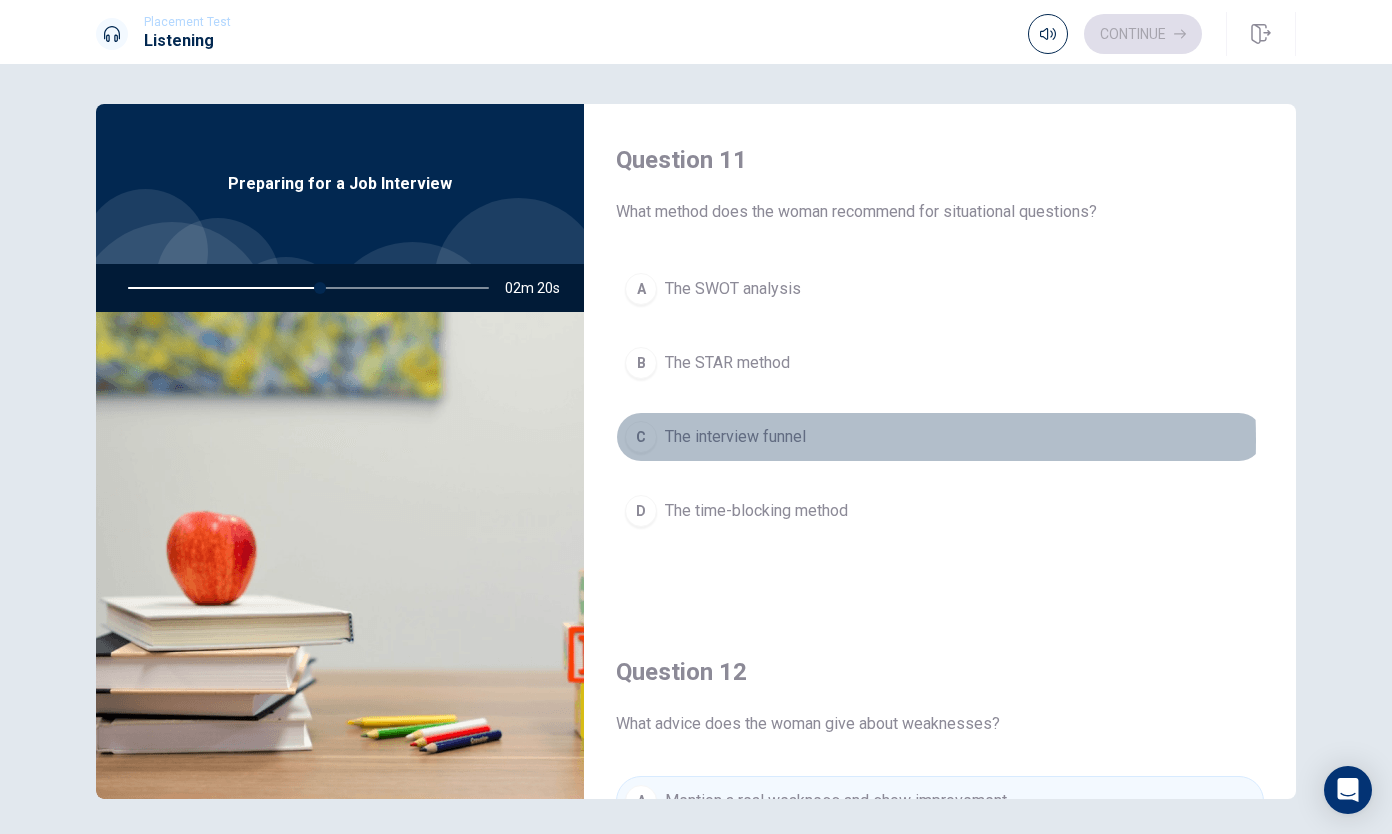 click on "The interview funnel" at bounding box center (735, 437) 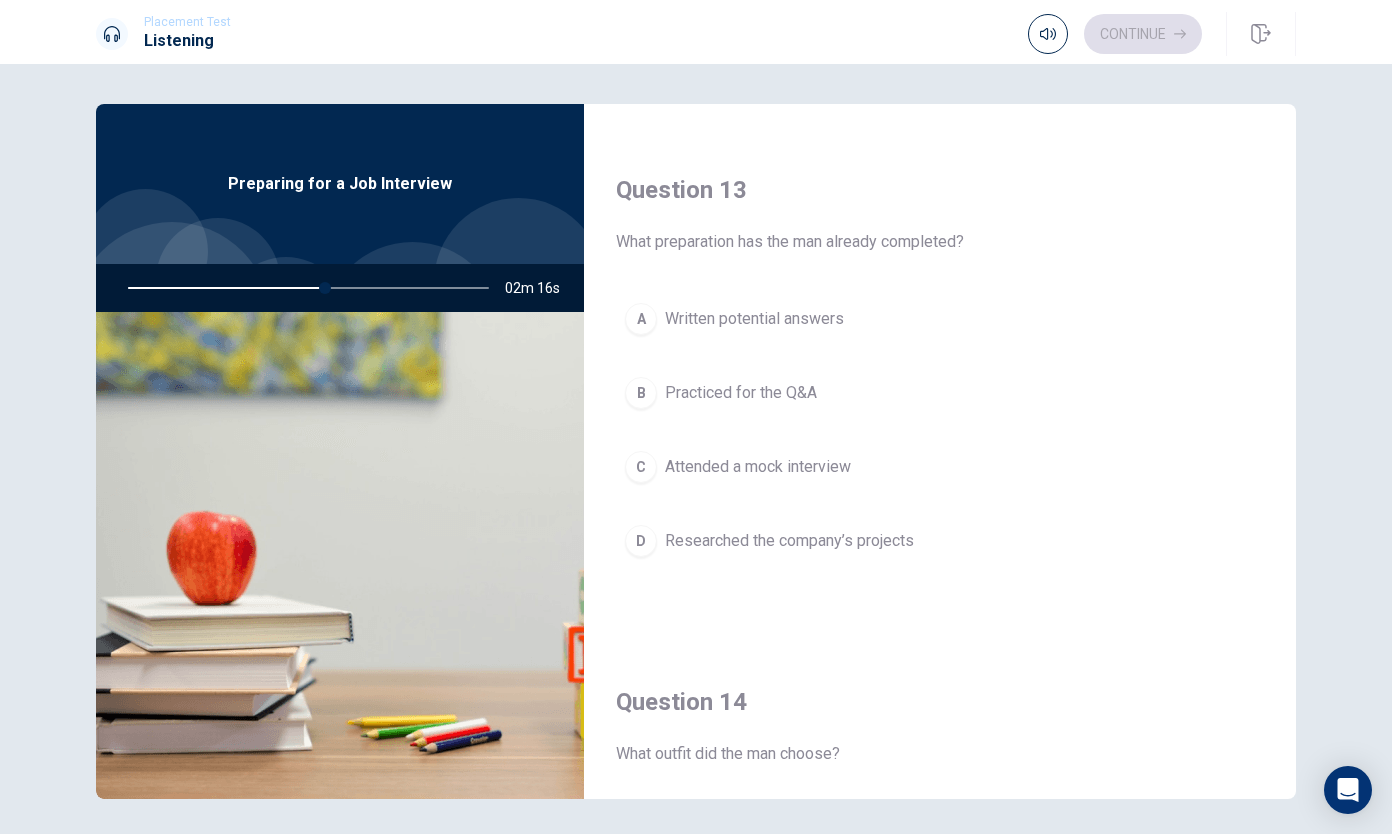 scroll, scrollTop: 1000, scrollLeft: 0, axis: vertical 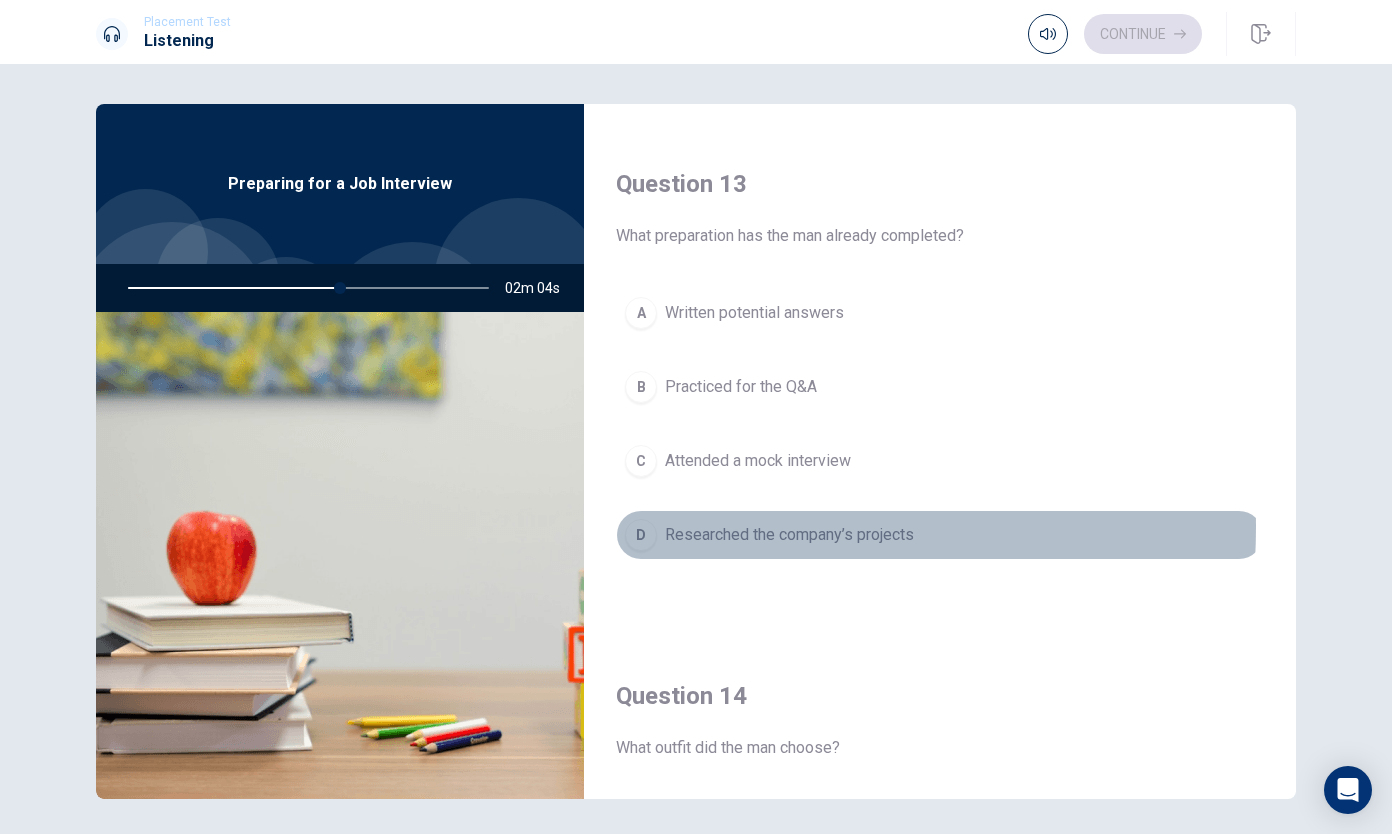 click on "Researched the company’s projects" at bounding box center [789, 535] 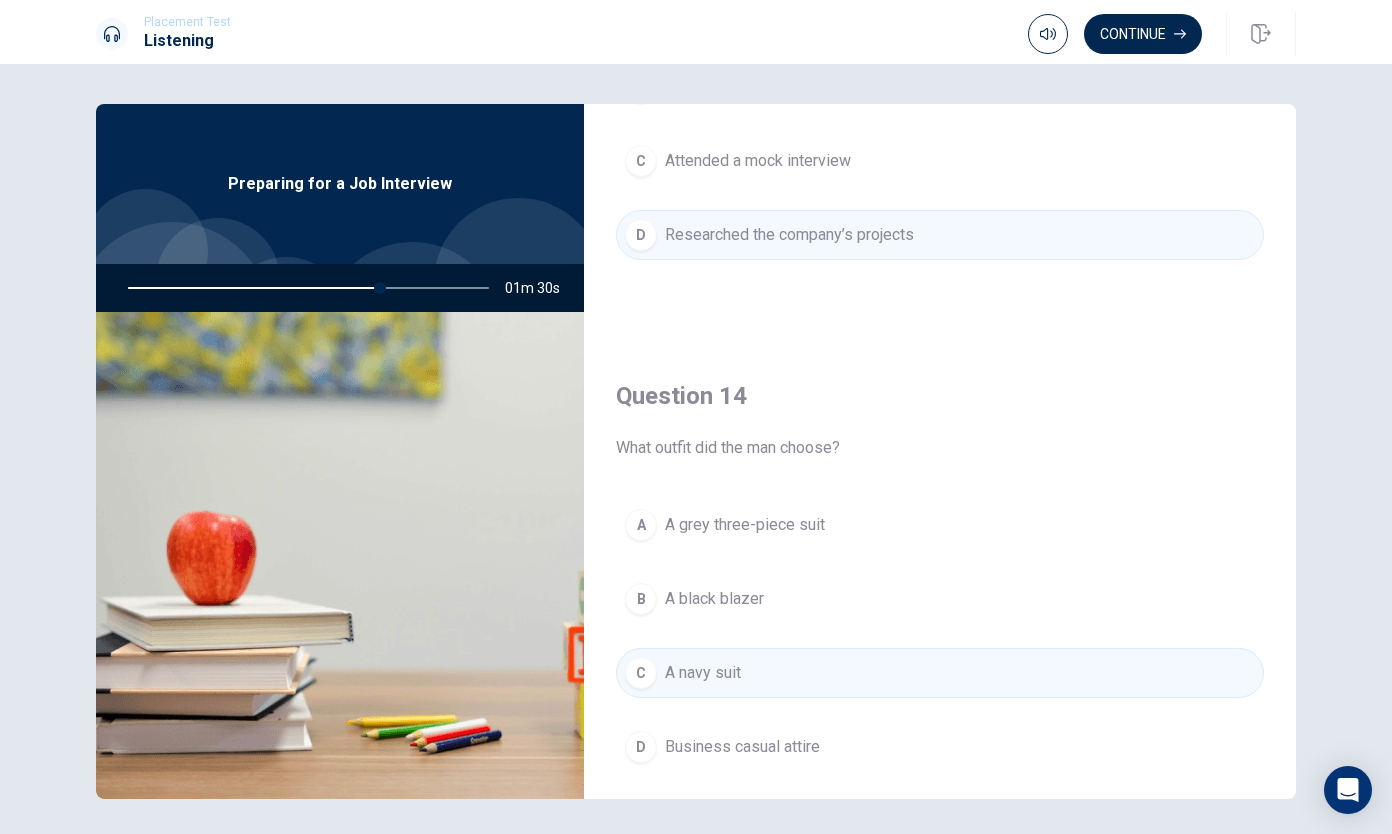 scroll, scrollTop: 1400, scrollLeft: 0, axis: vertical 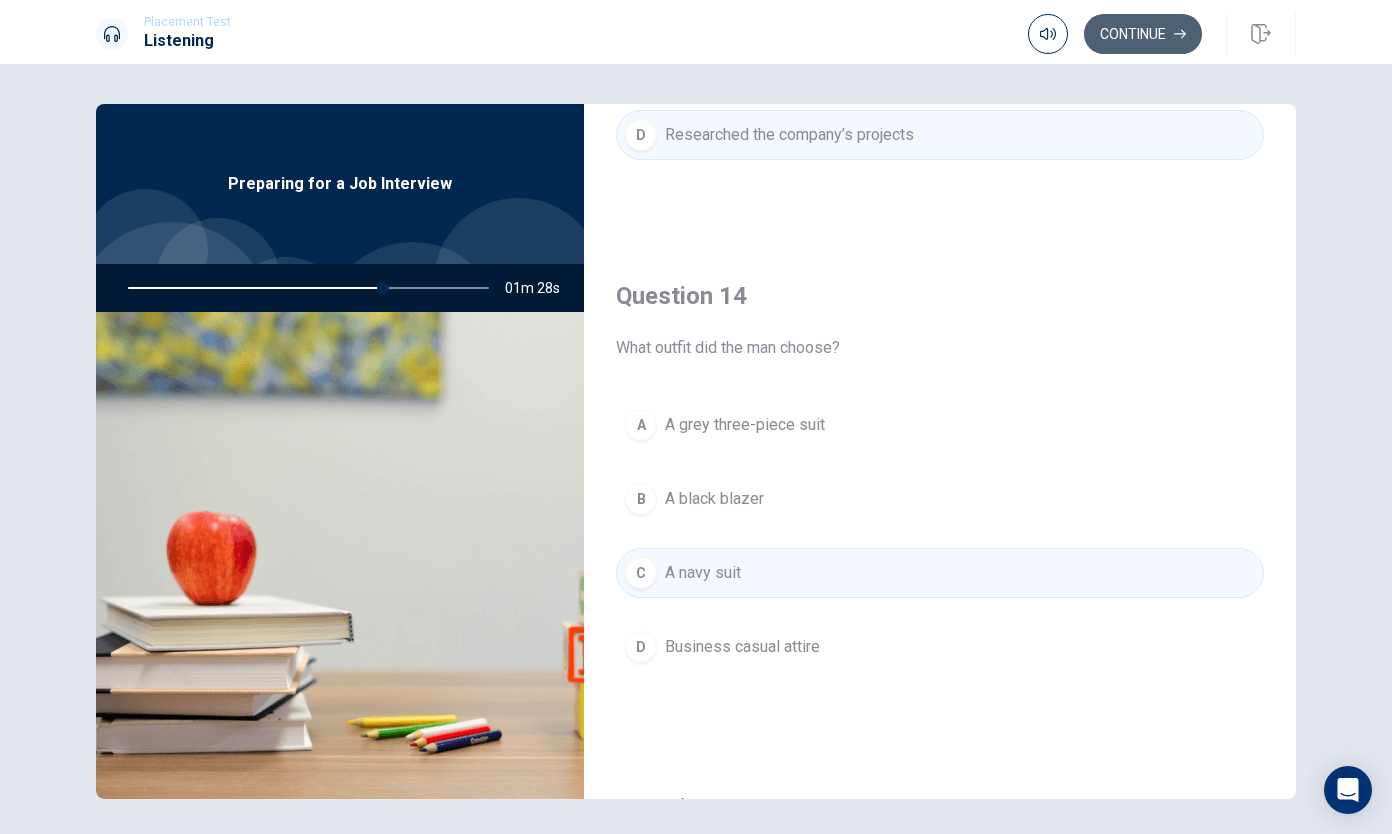 click on "Continue" at bounding box center (1143, 34) 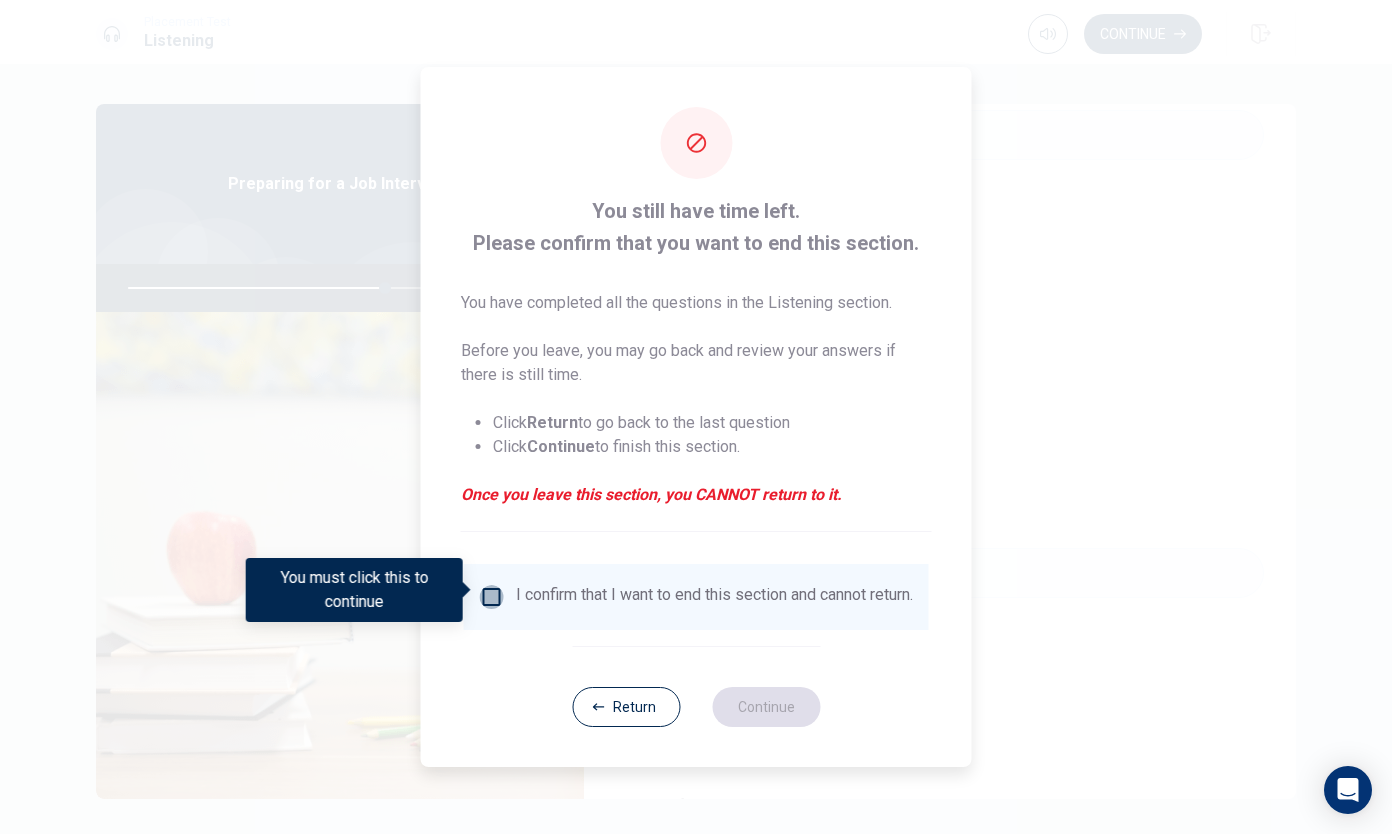 click at bounding box center [492, 597] 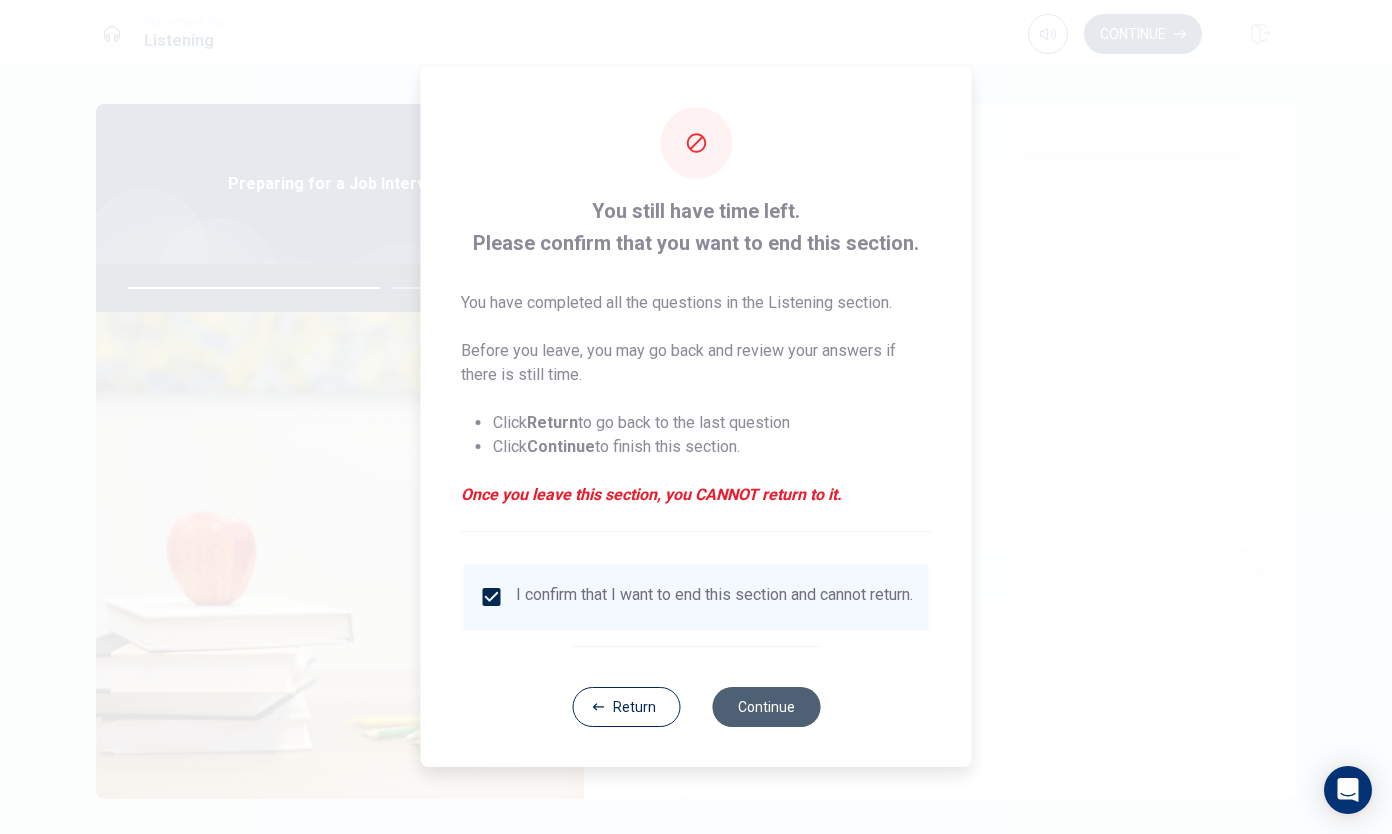 click on "Continue" at bounding box center [766, 707] 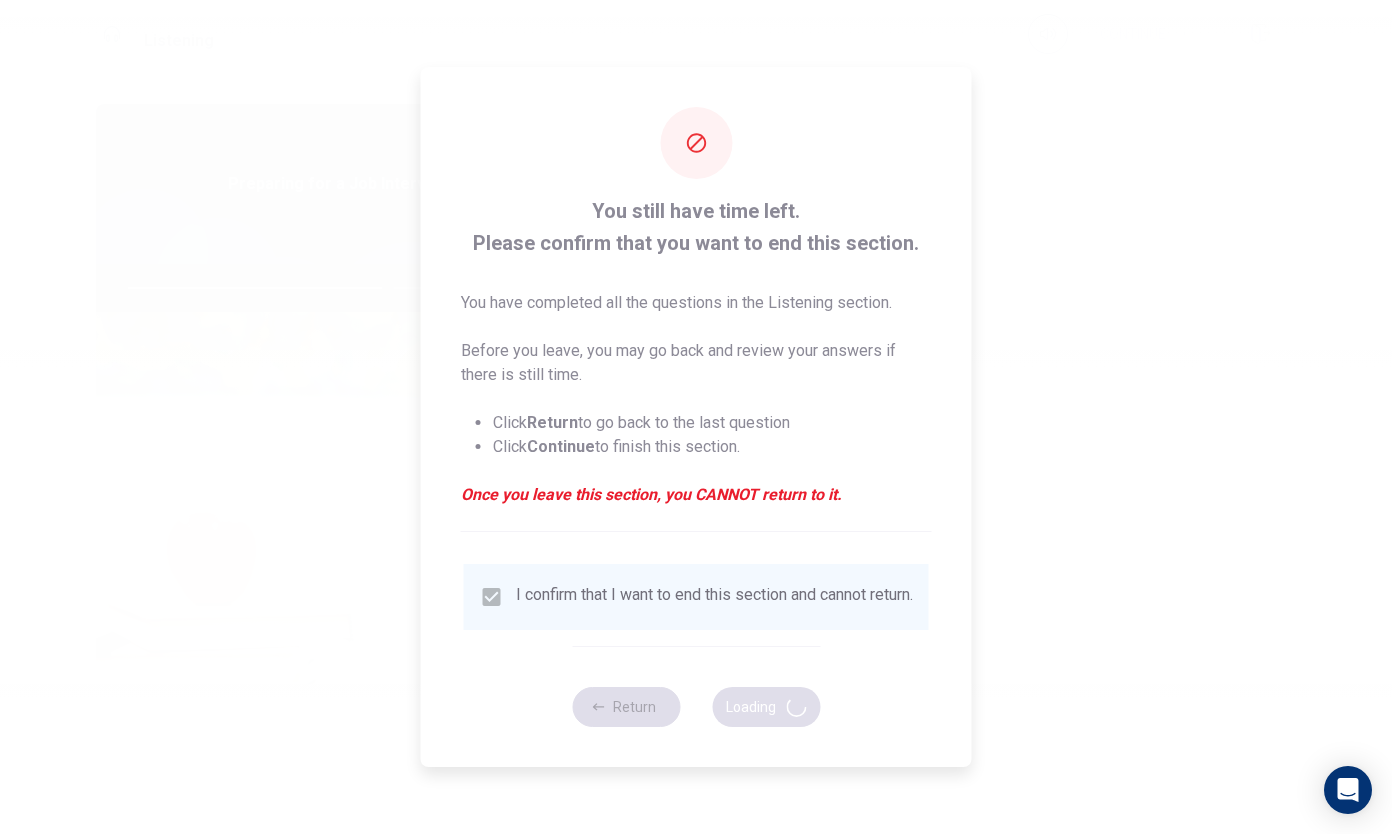 type on "72" 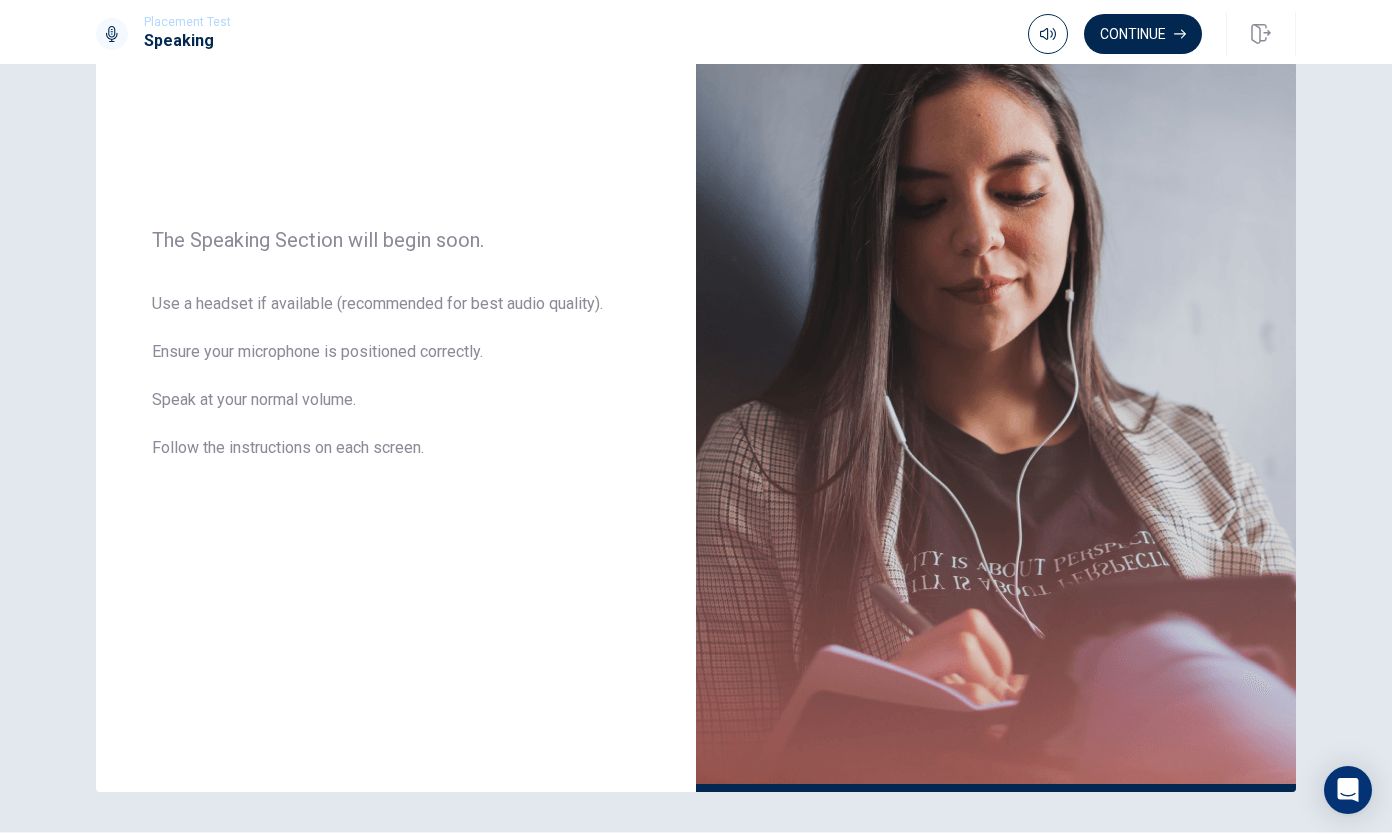 scroll, scrollTop: 182, scrollLeft: 0, axis: vertical 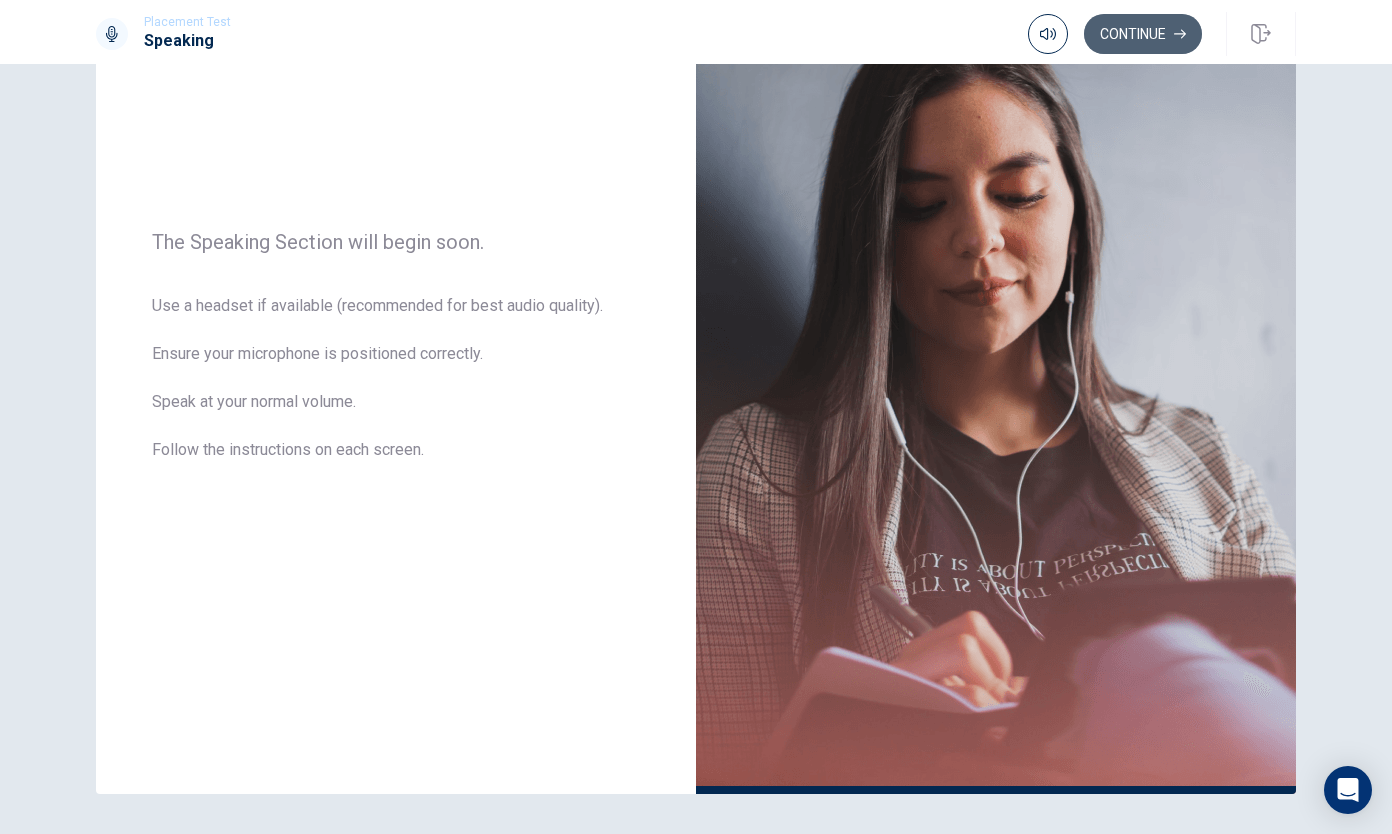 click on "Continue" at bounding box center [1143, 34] 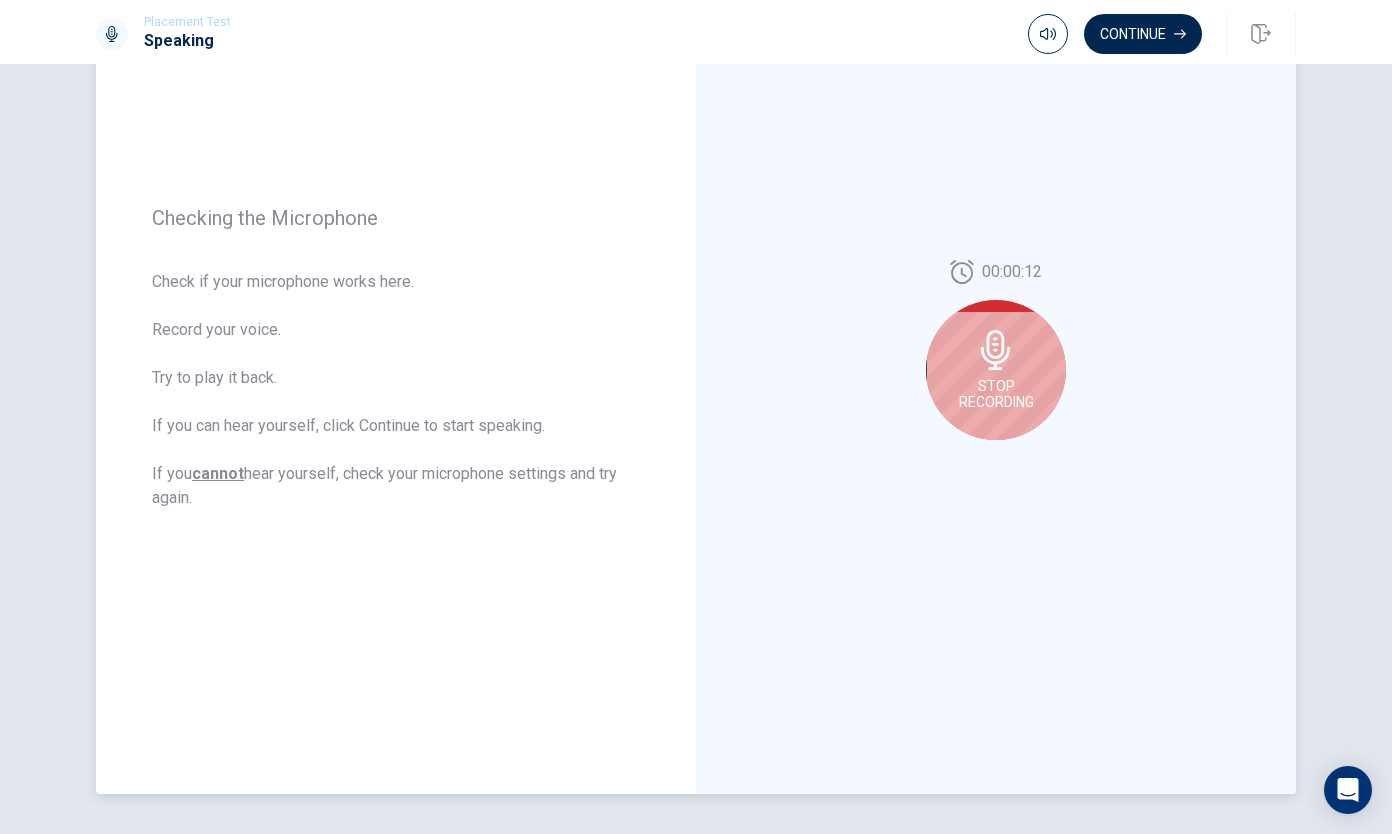 click on "Stop   Recording" at bounding box center (996, 370) 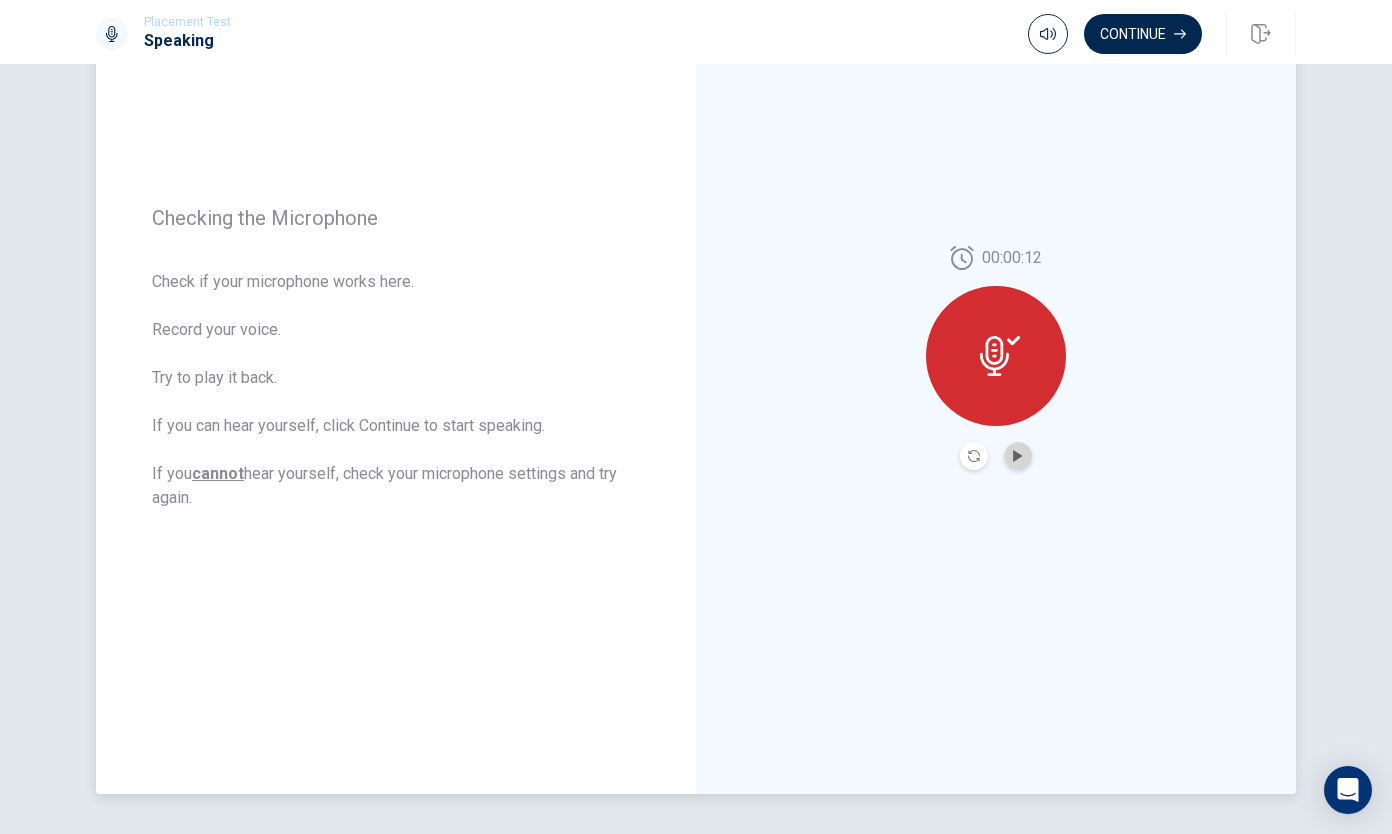click at bounding box center (1018, 456) 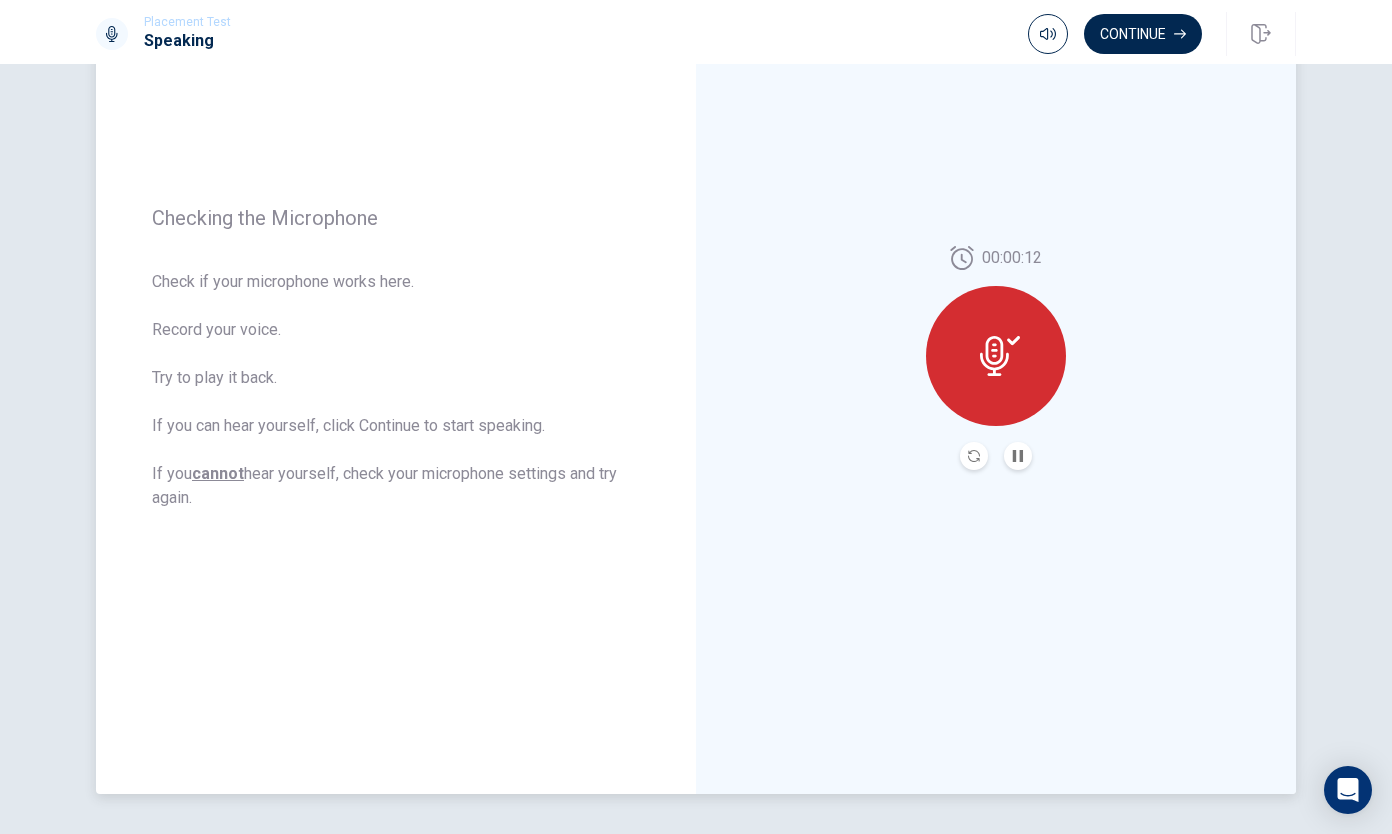 click 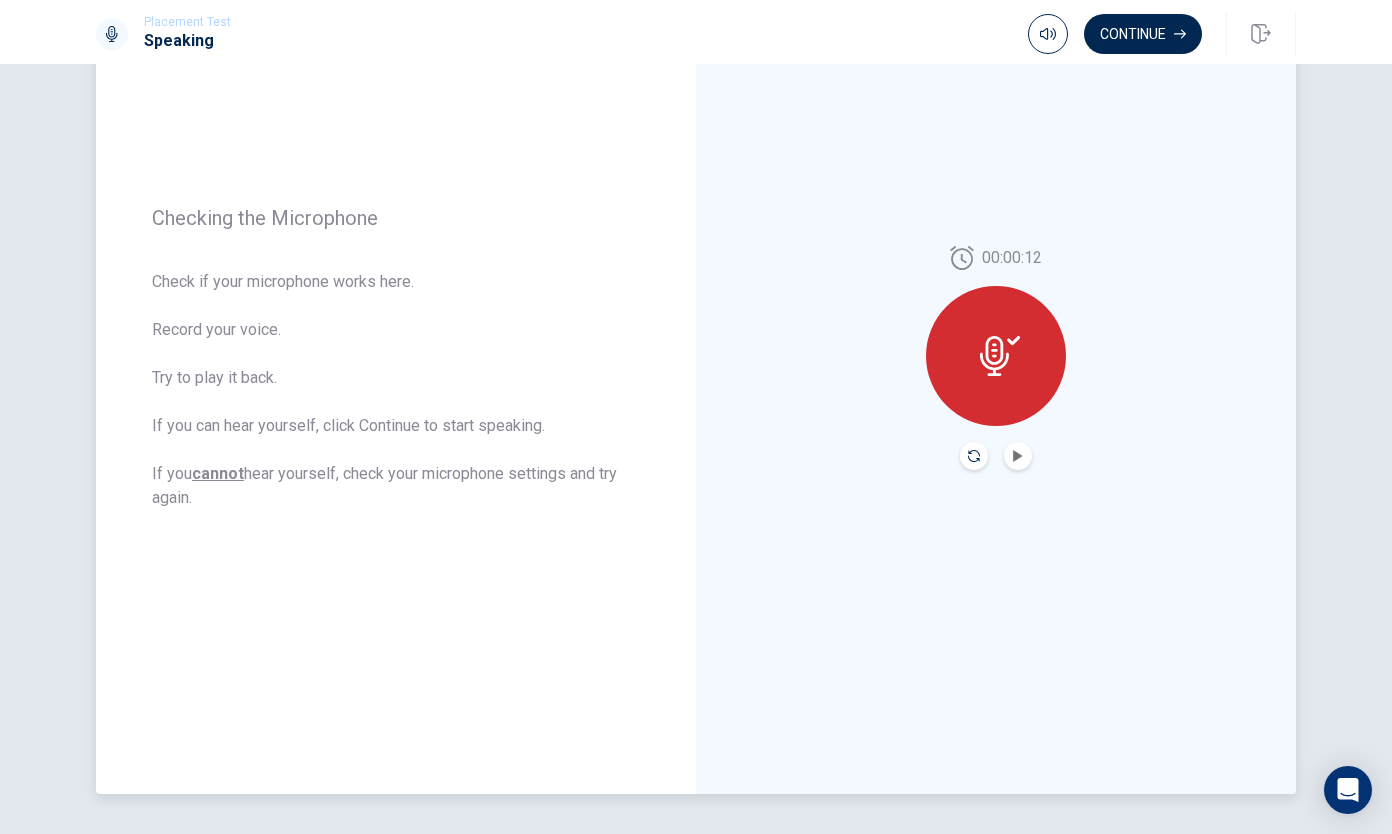 drag, startPoint x: 994, startPoint y: 352, endPoint x: 964, endPoint y: 458, distance: 110.16351 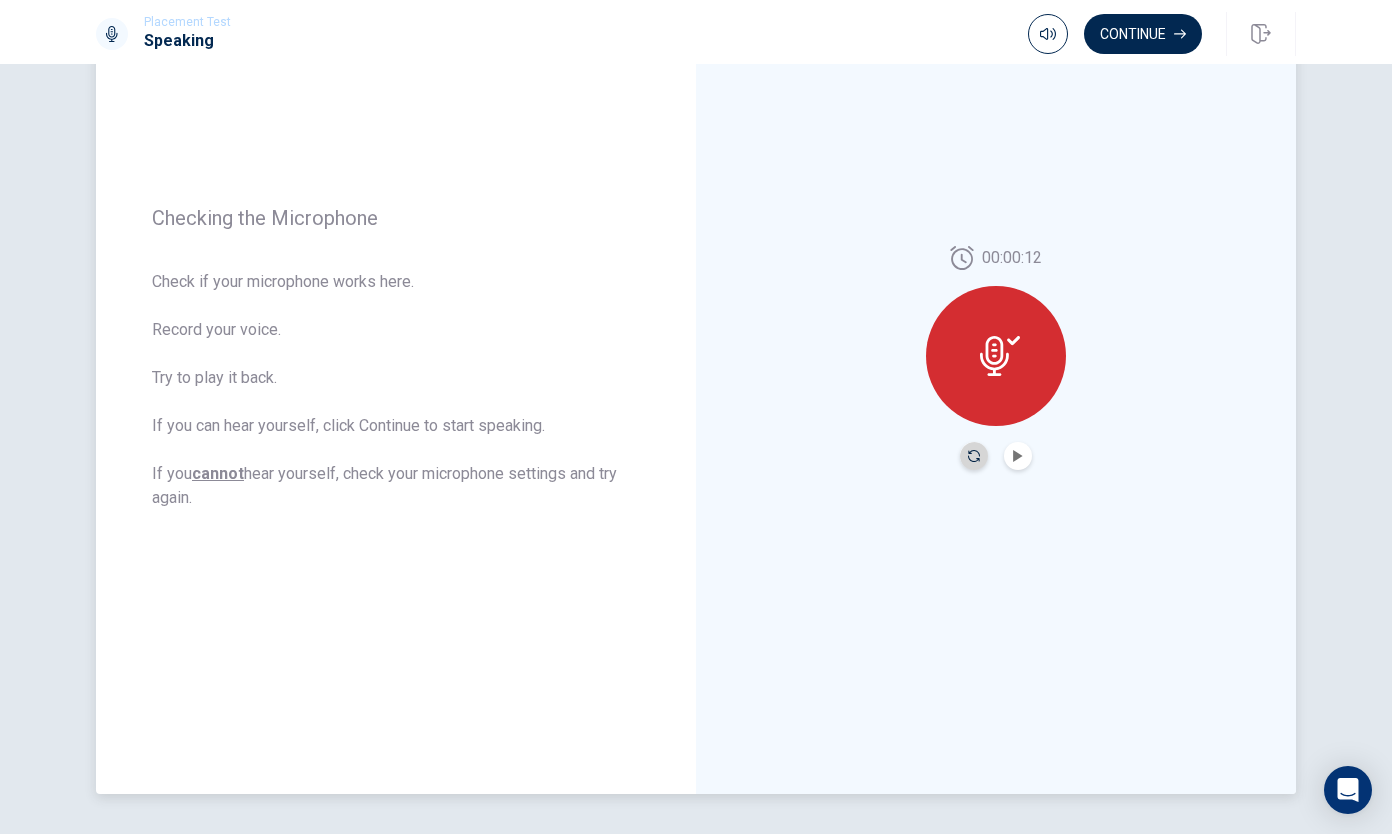 click 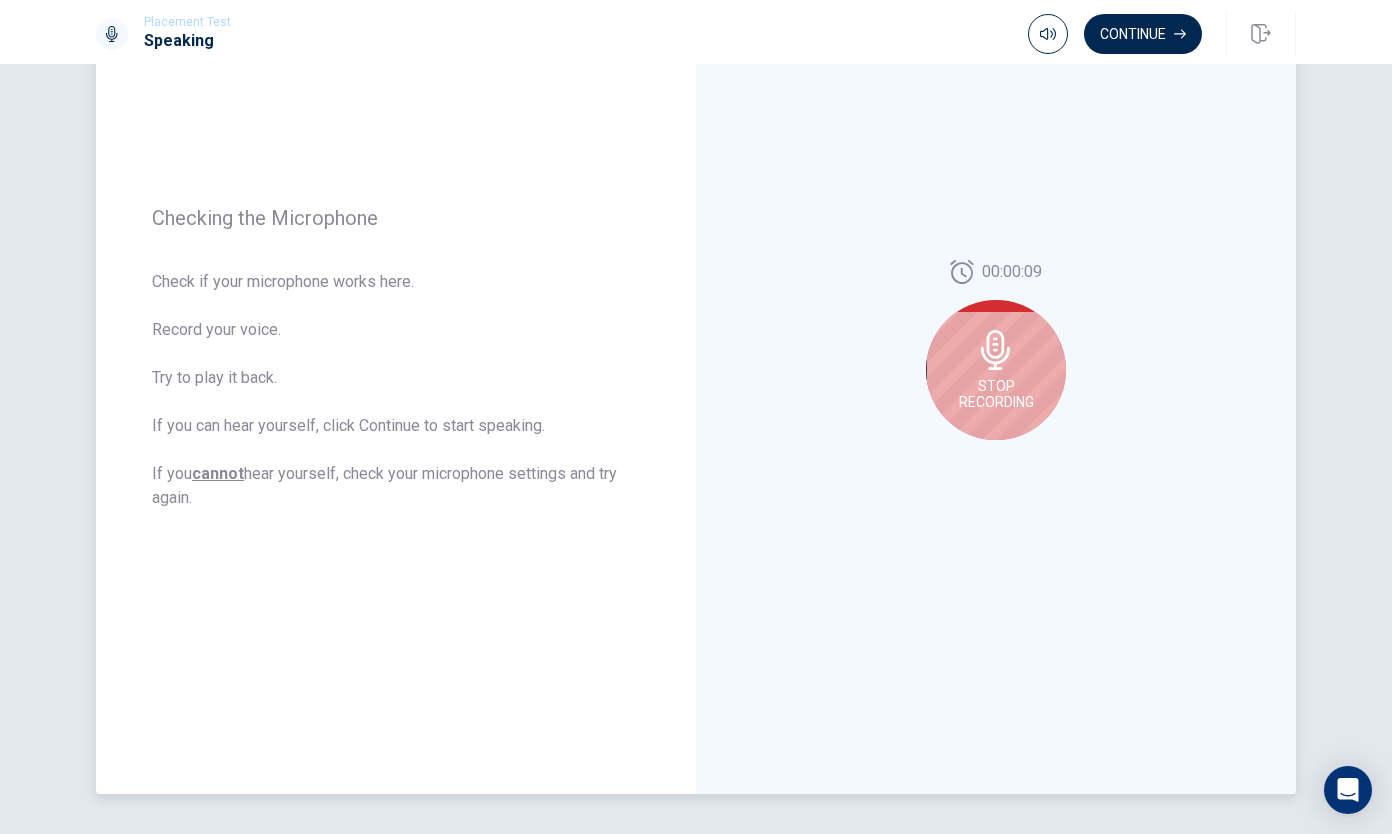 click on "Stop   Recording" at bounding box center [996, 370] 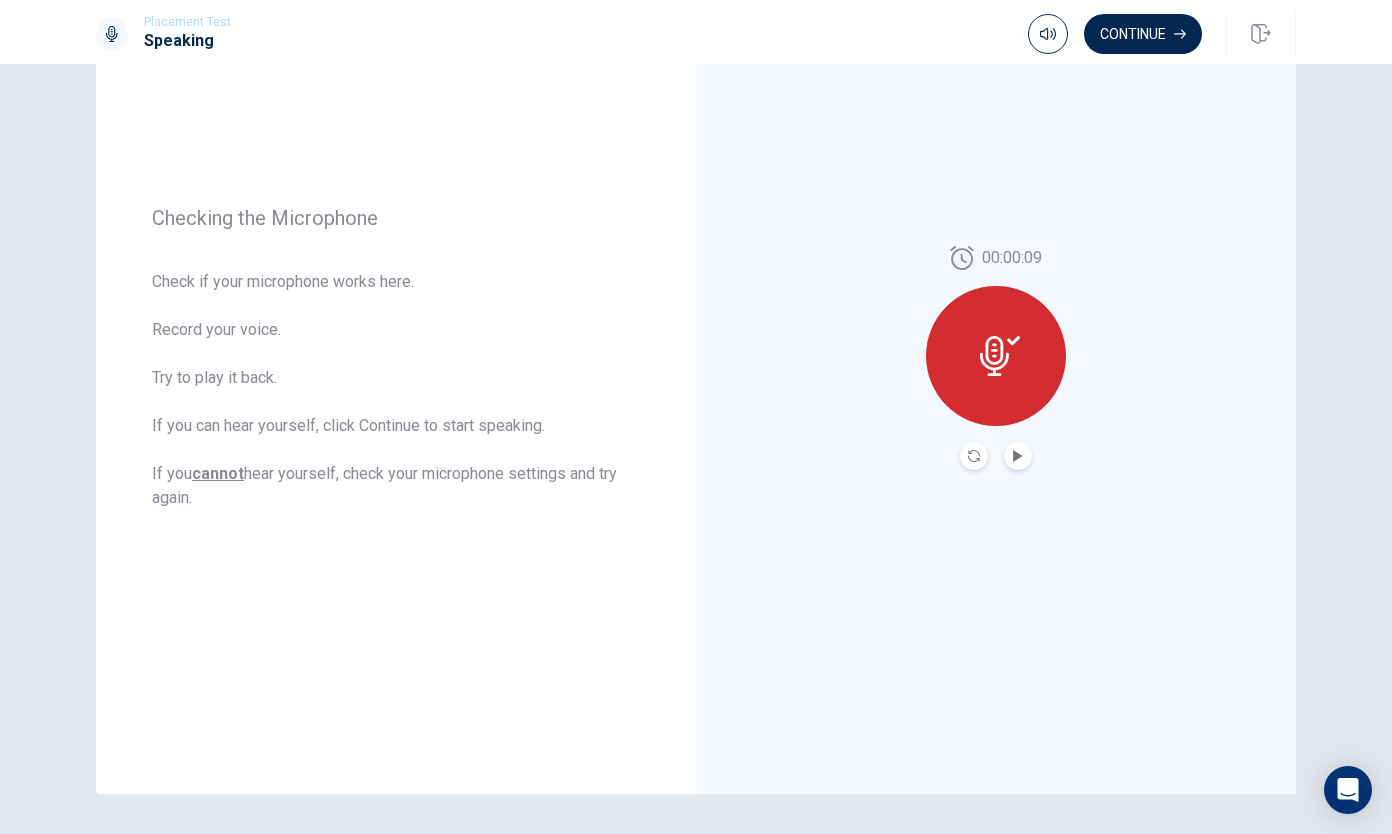 click at bounding box center (1018, 456) 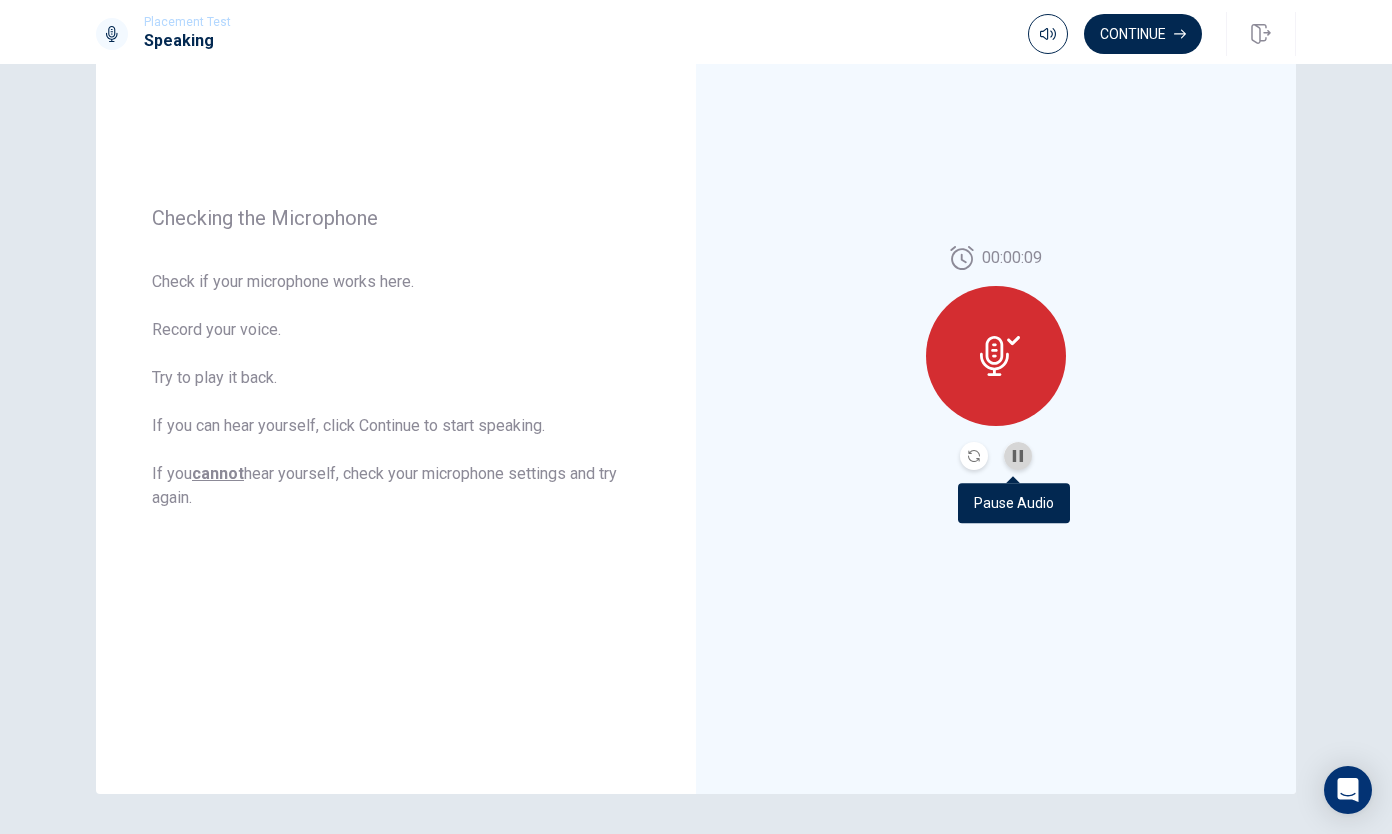 click at bounding box center [1018, 456] 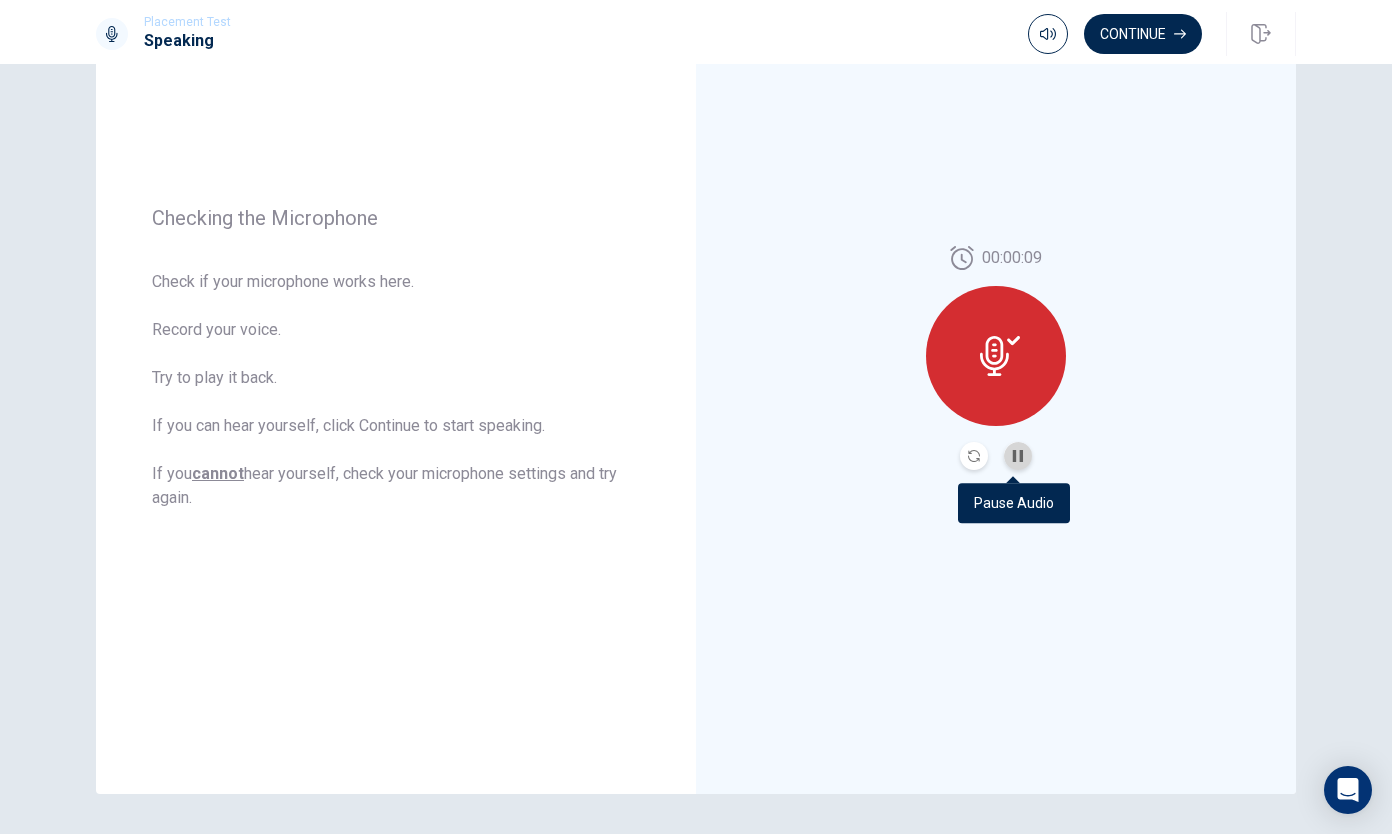click at bounding box center (1018, 456) 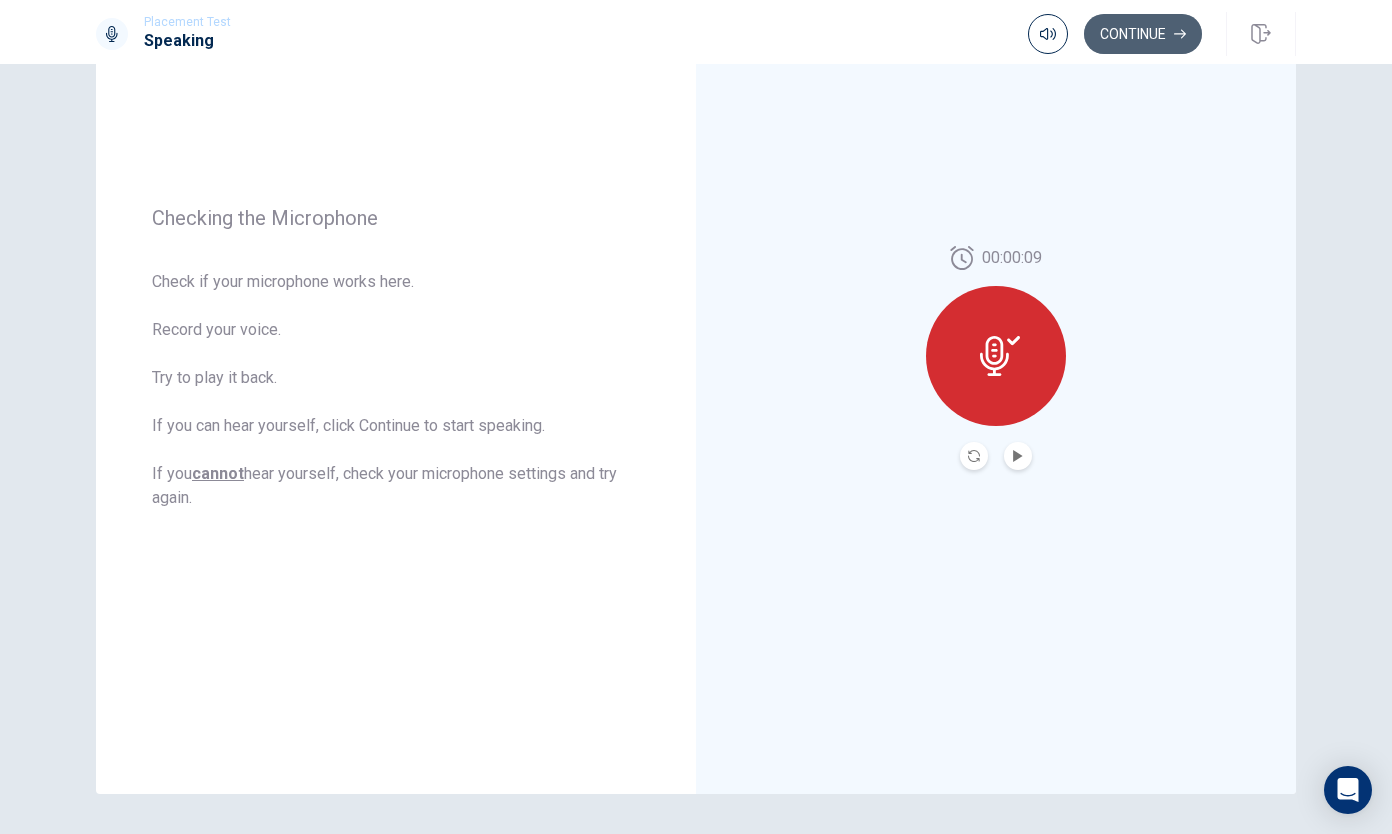 click on "Continue" at bounding box center (1143, 34) 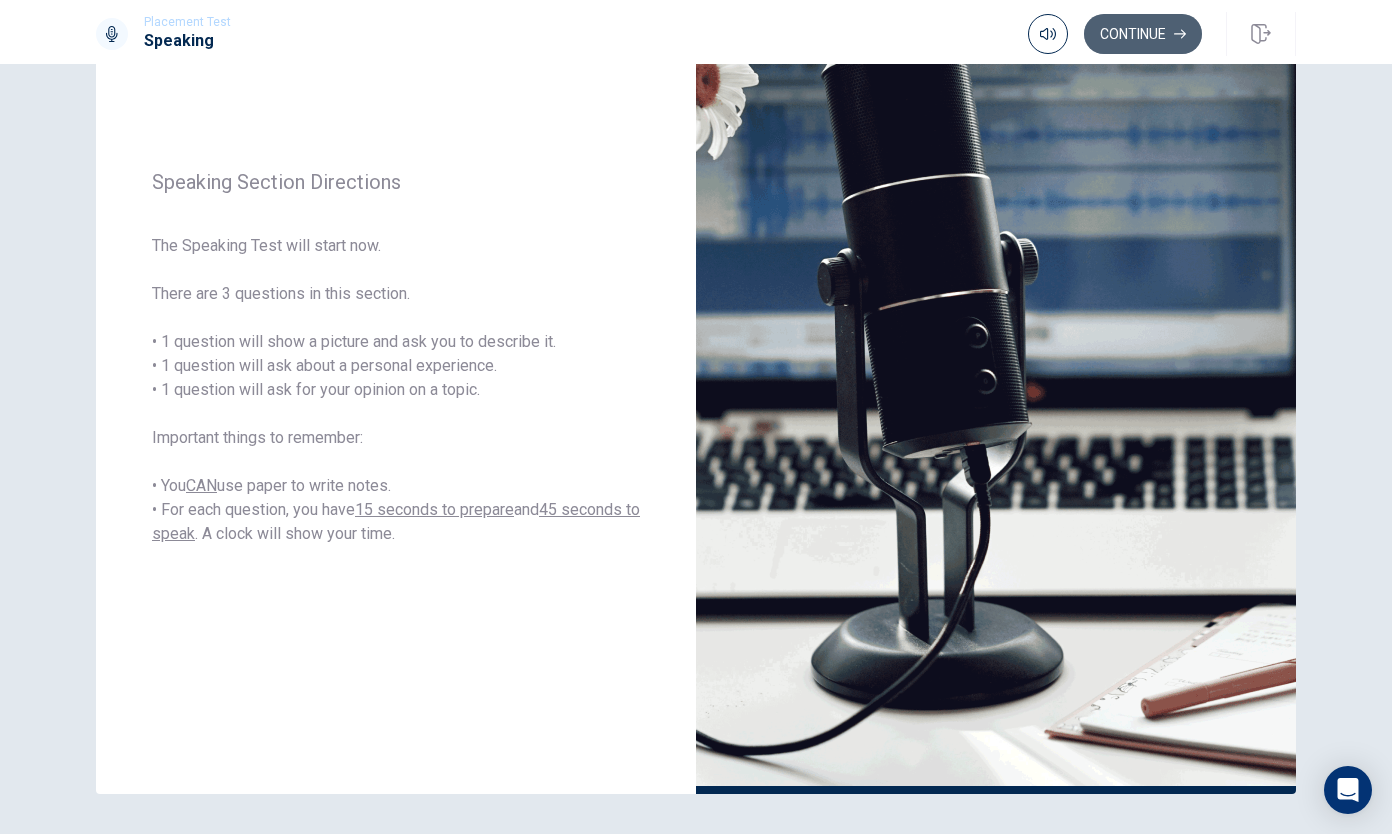 click on "Continue" at bounding box center [1143, 34] 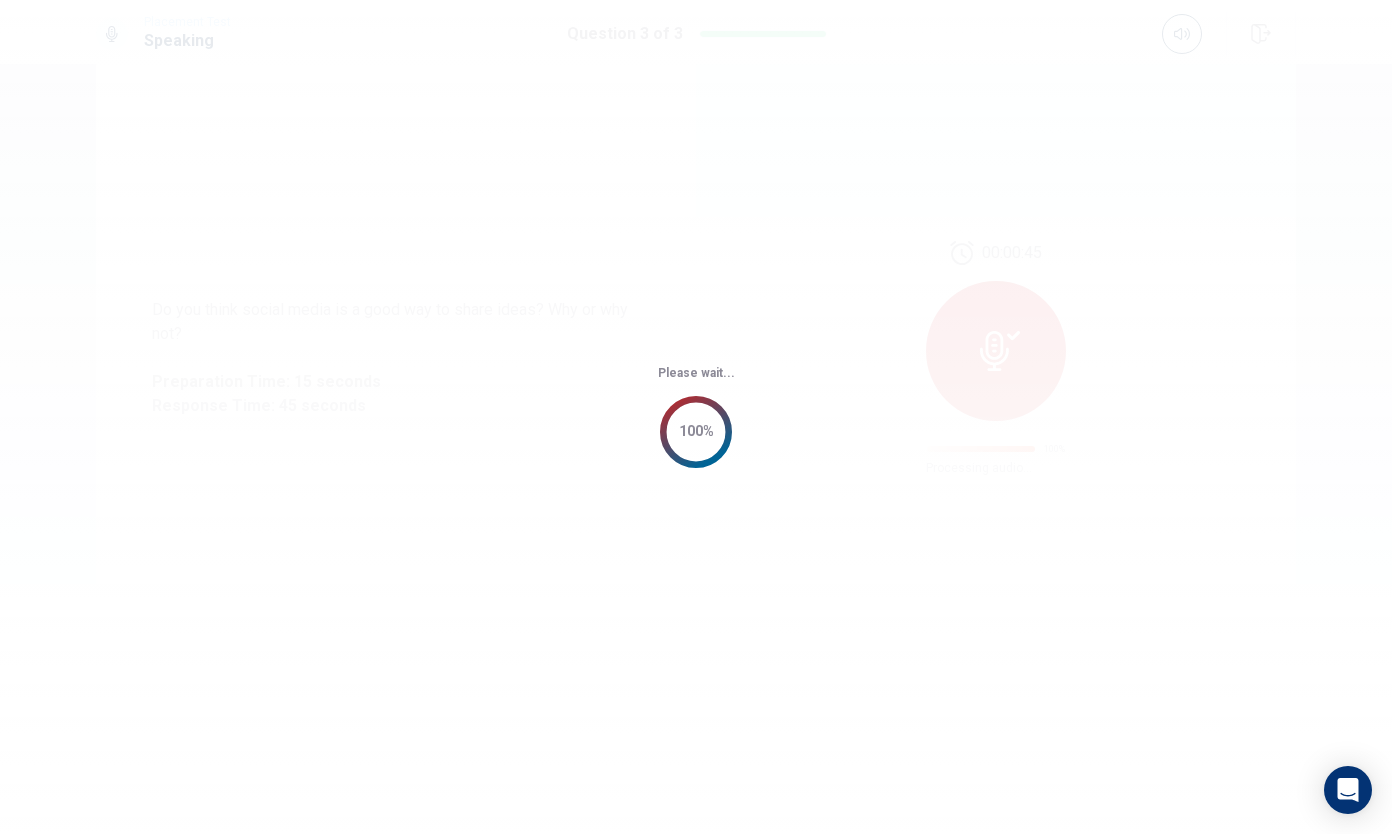 scroll, scrollTop: 0, scrollLeft: 0, axis: both 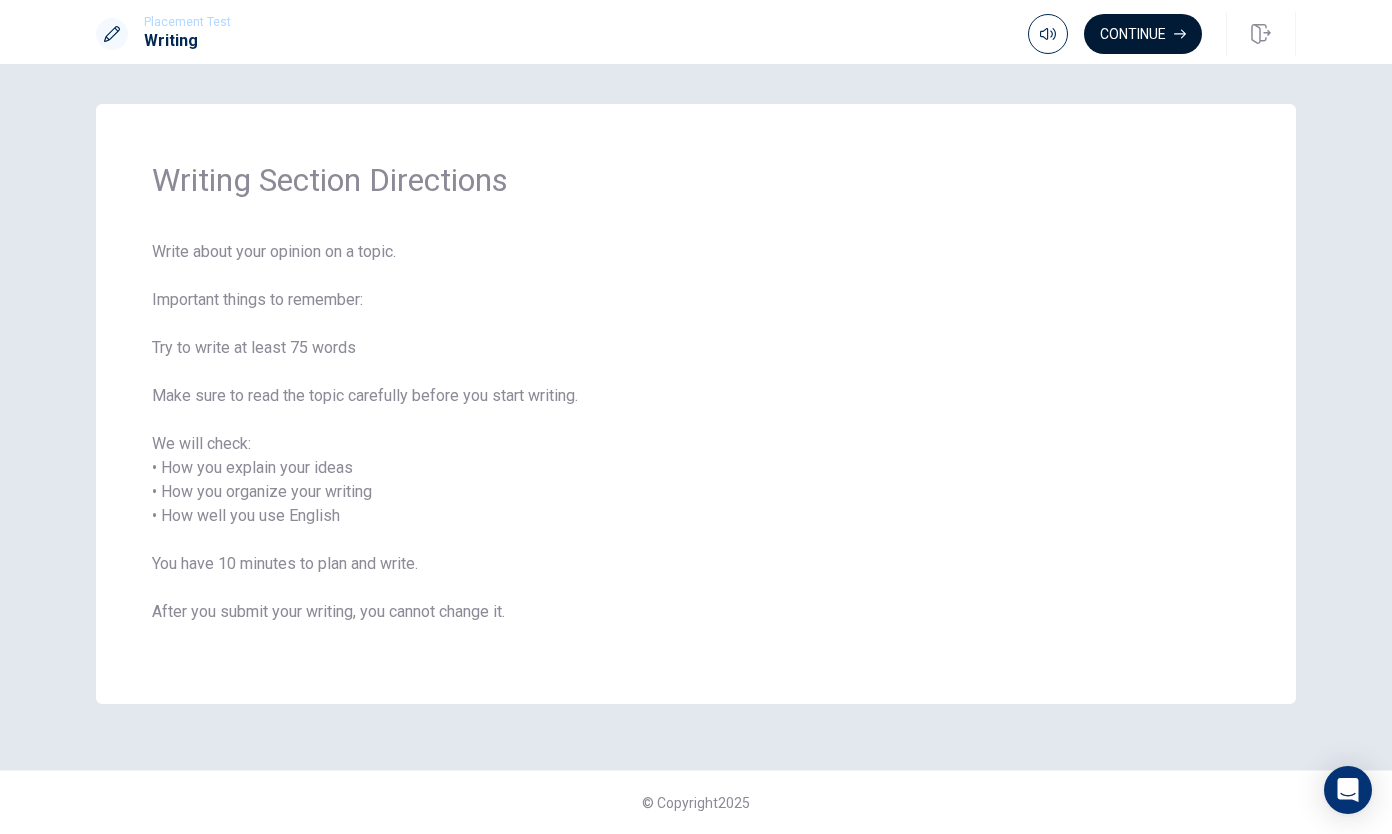 click on "Continue" at bounding box center [1143, 34] 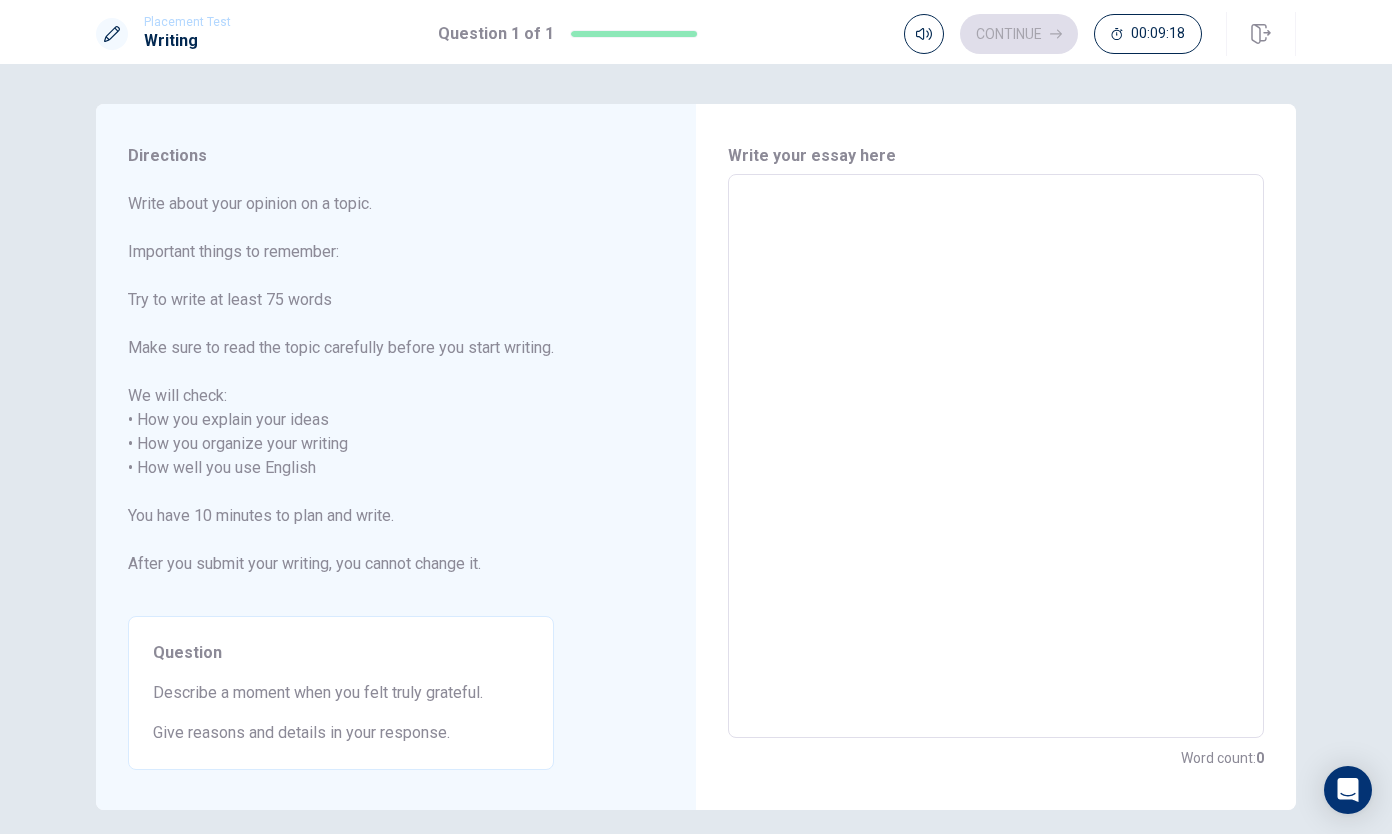 click at bounding box center (996, 456) 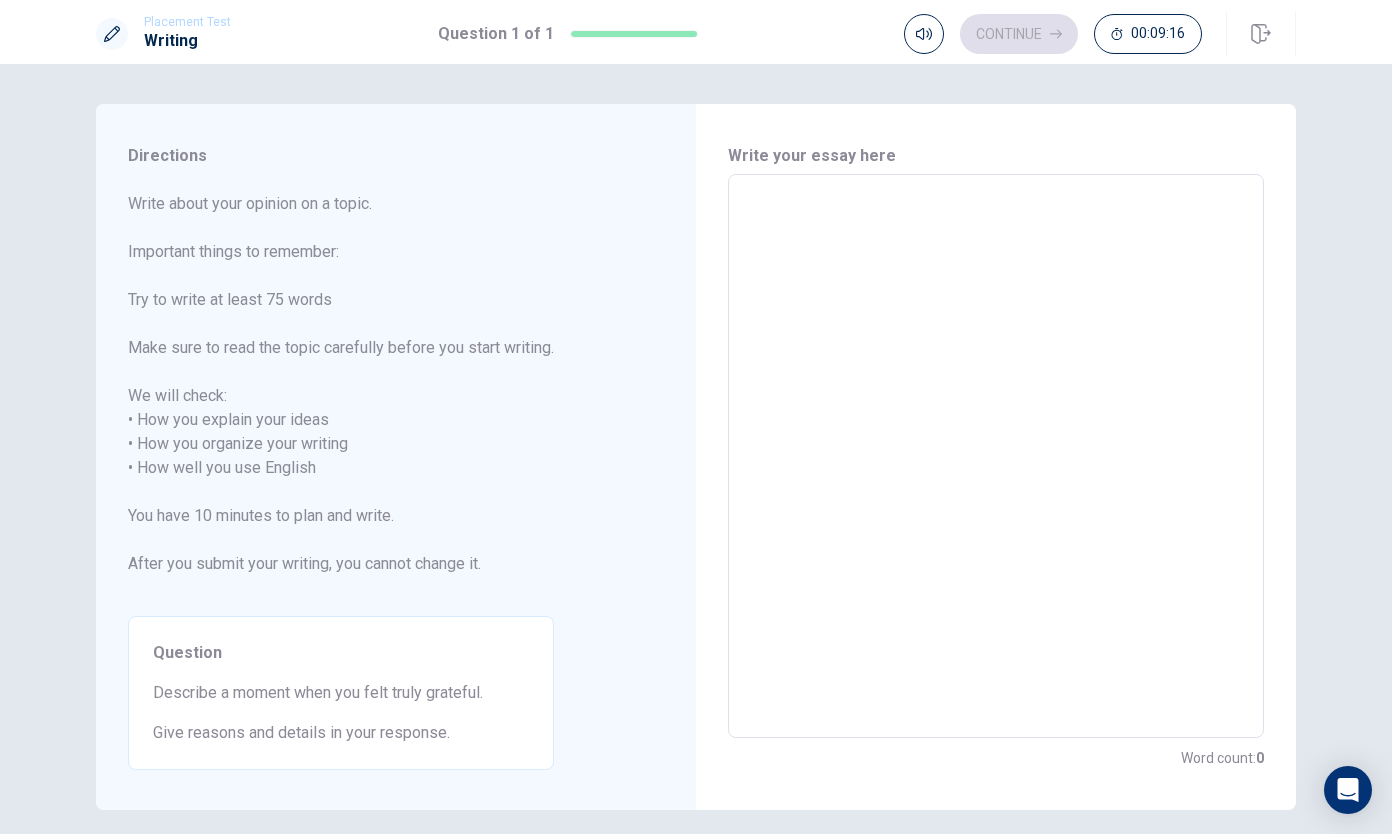 type on "M" 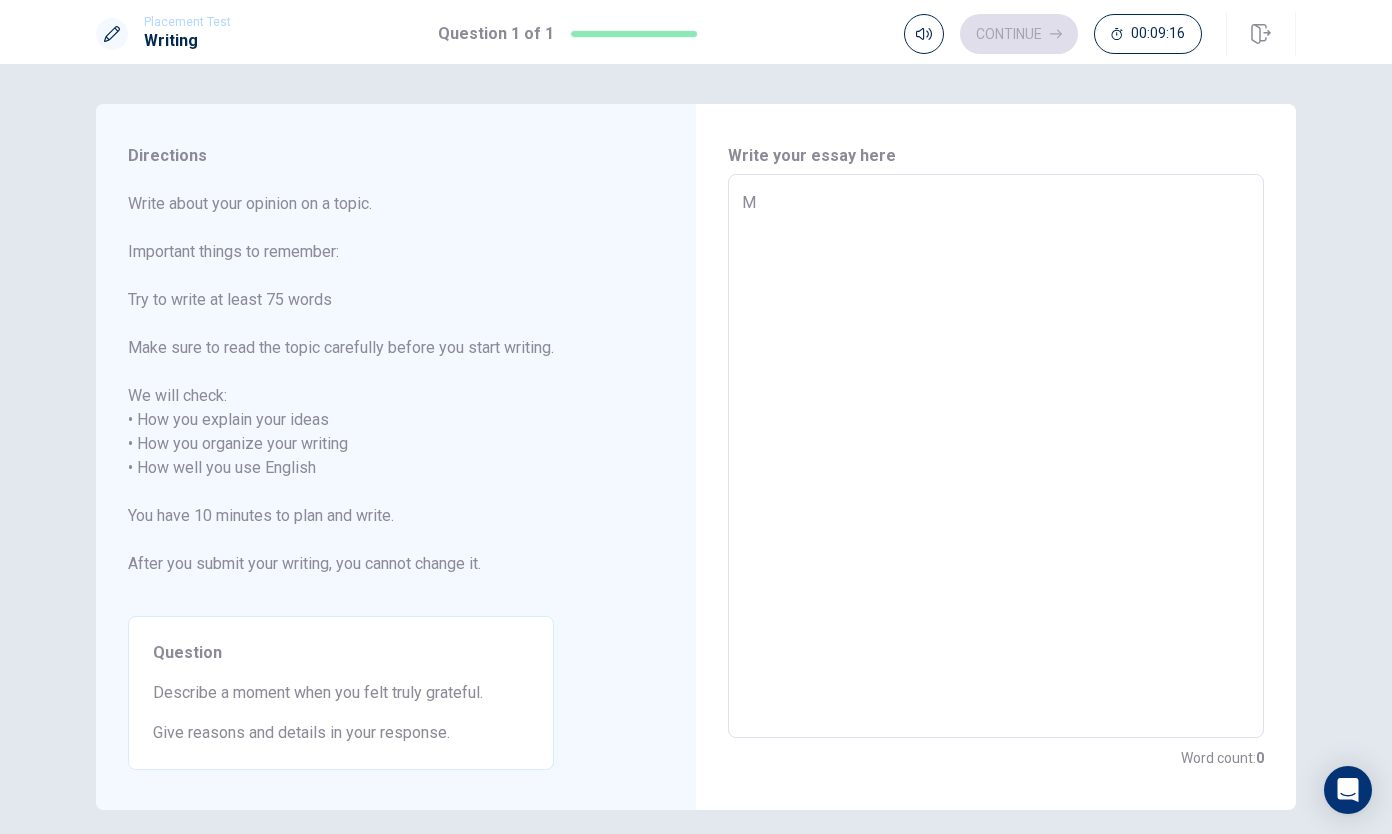 type on "x" 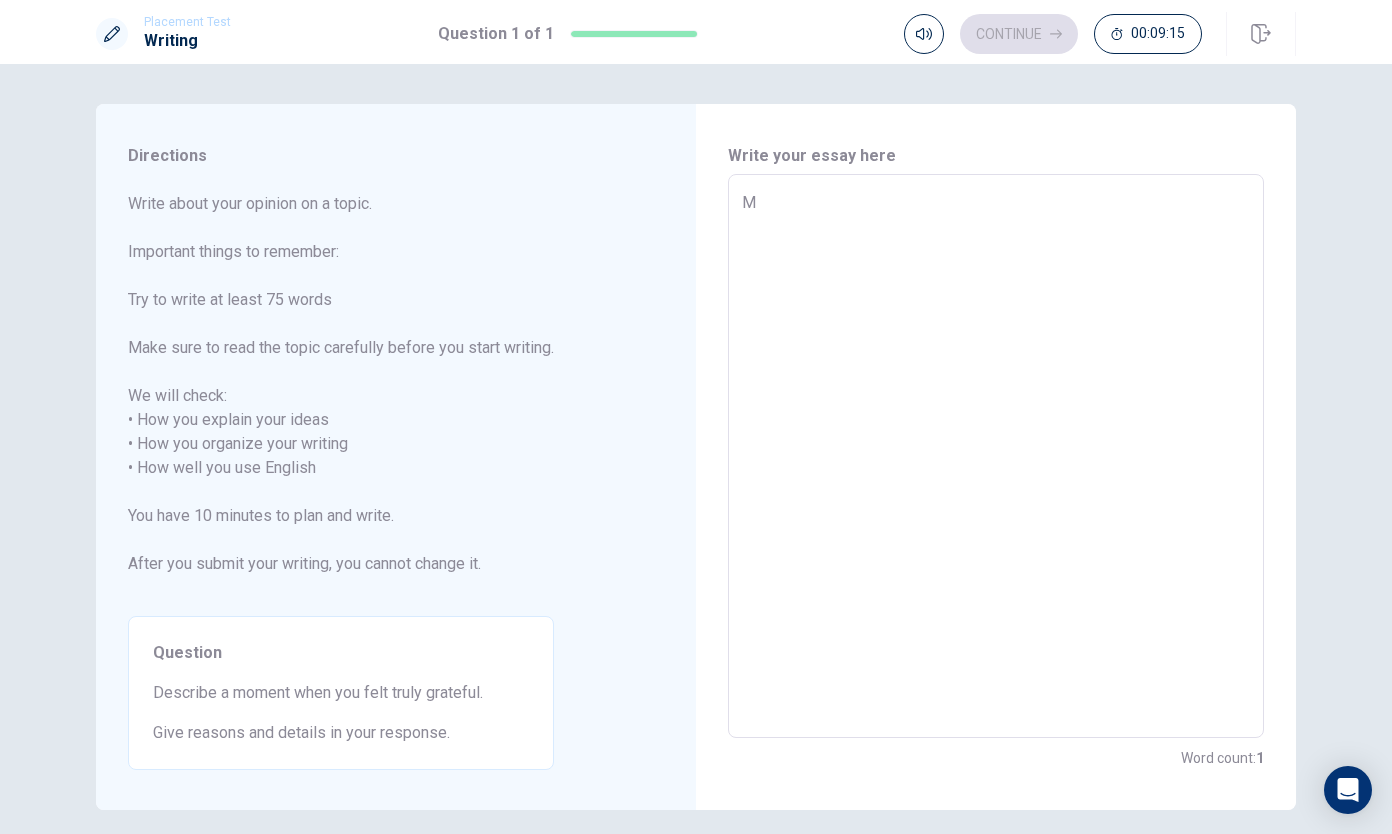 type on "My" 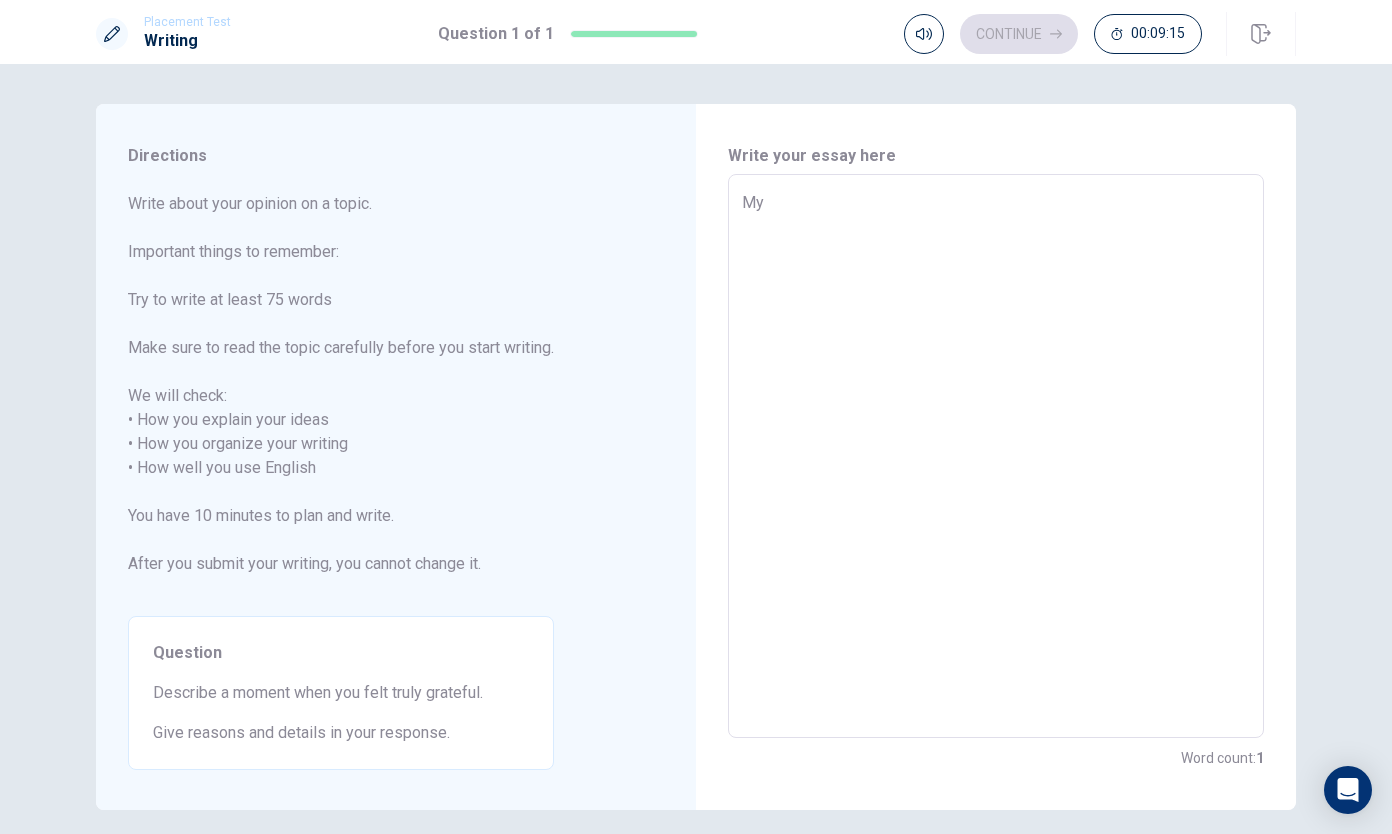 type on "x" 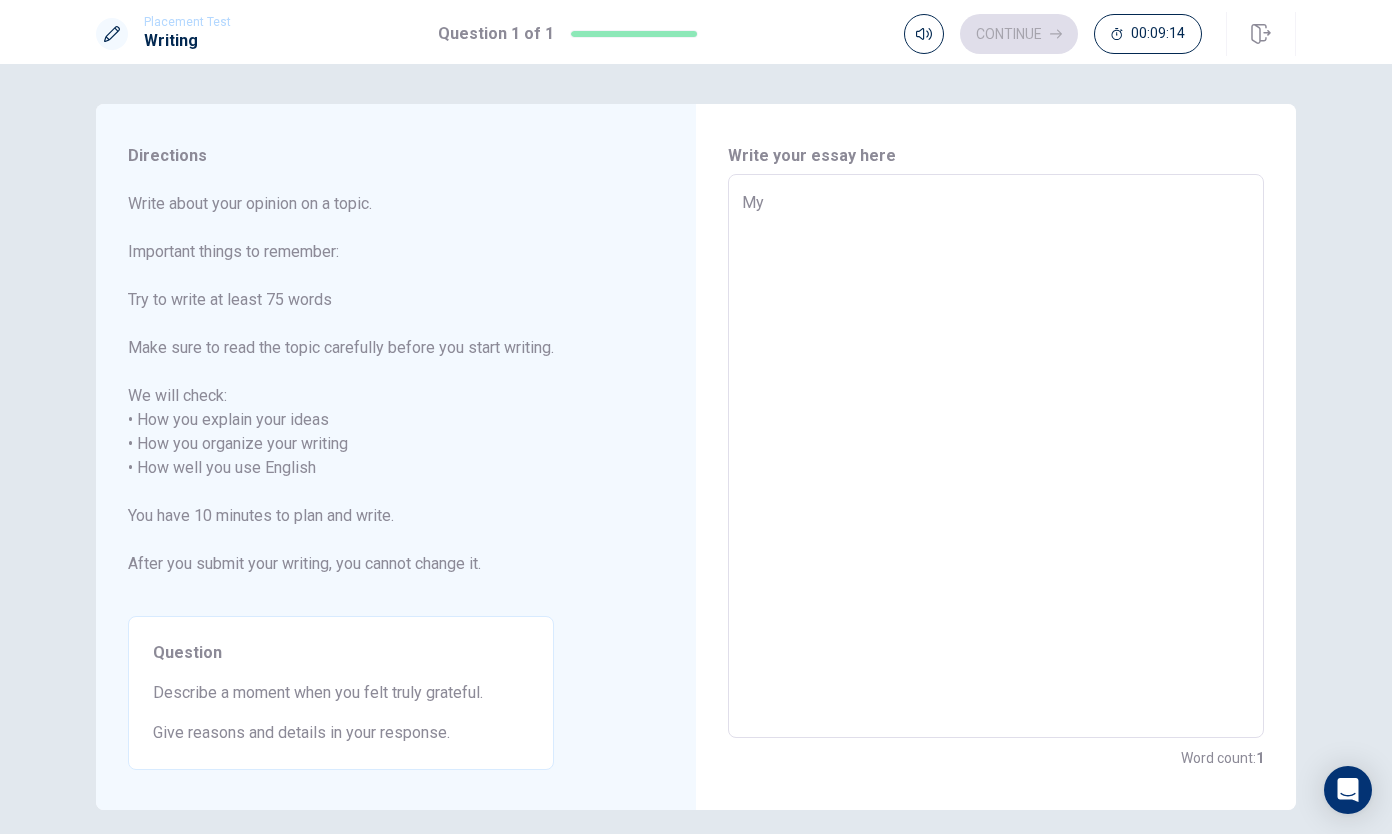 type on "My m" 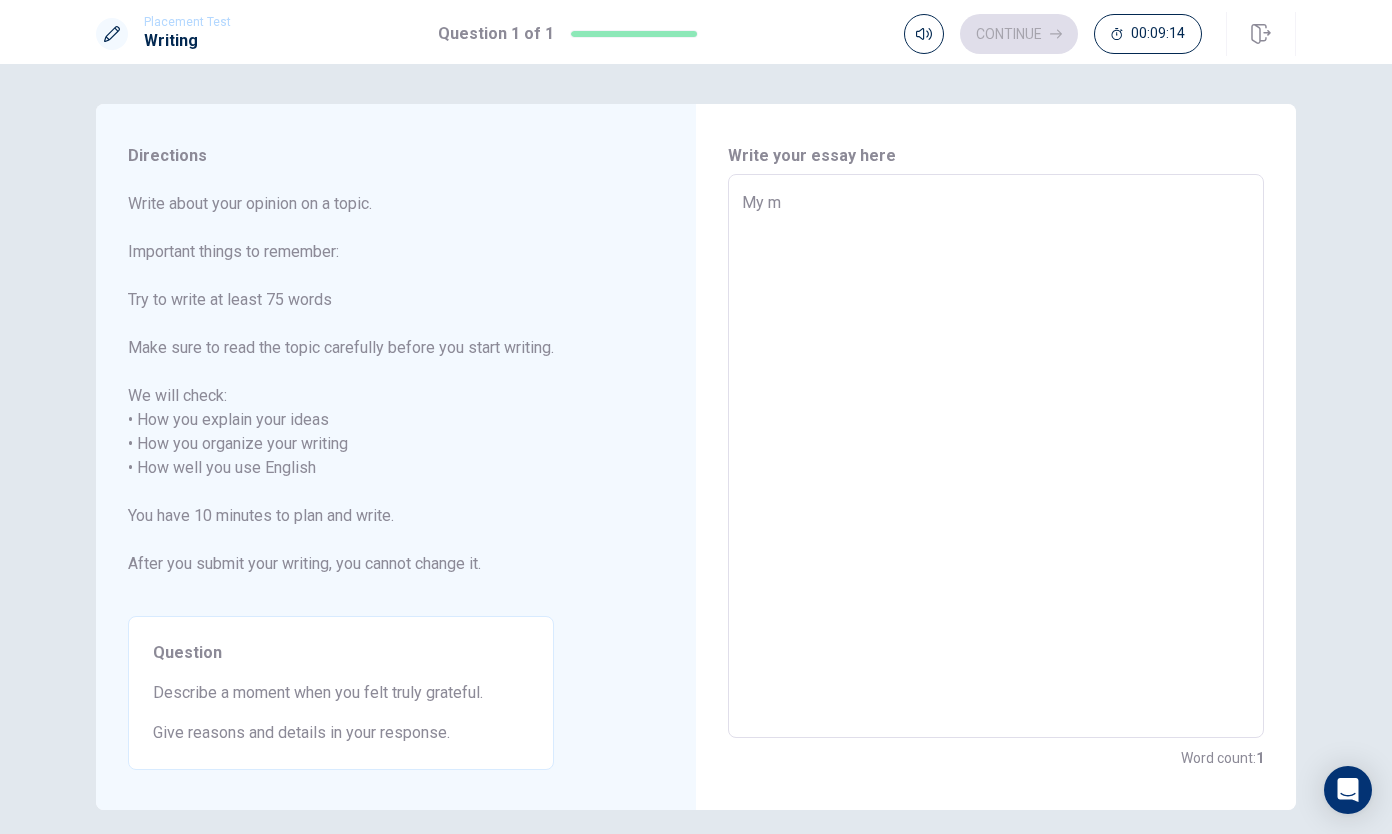 type on "x" 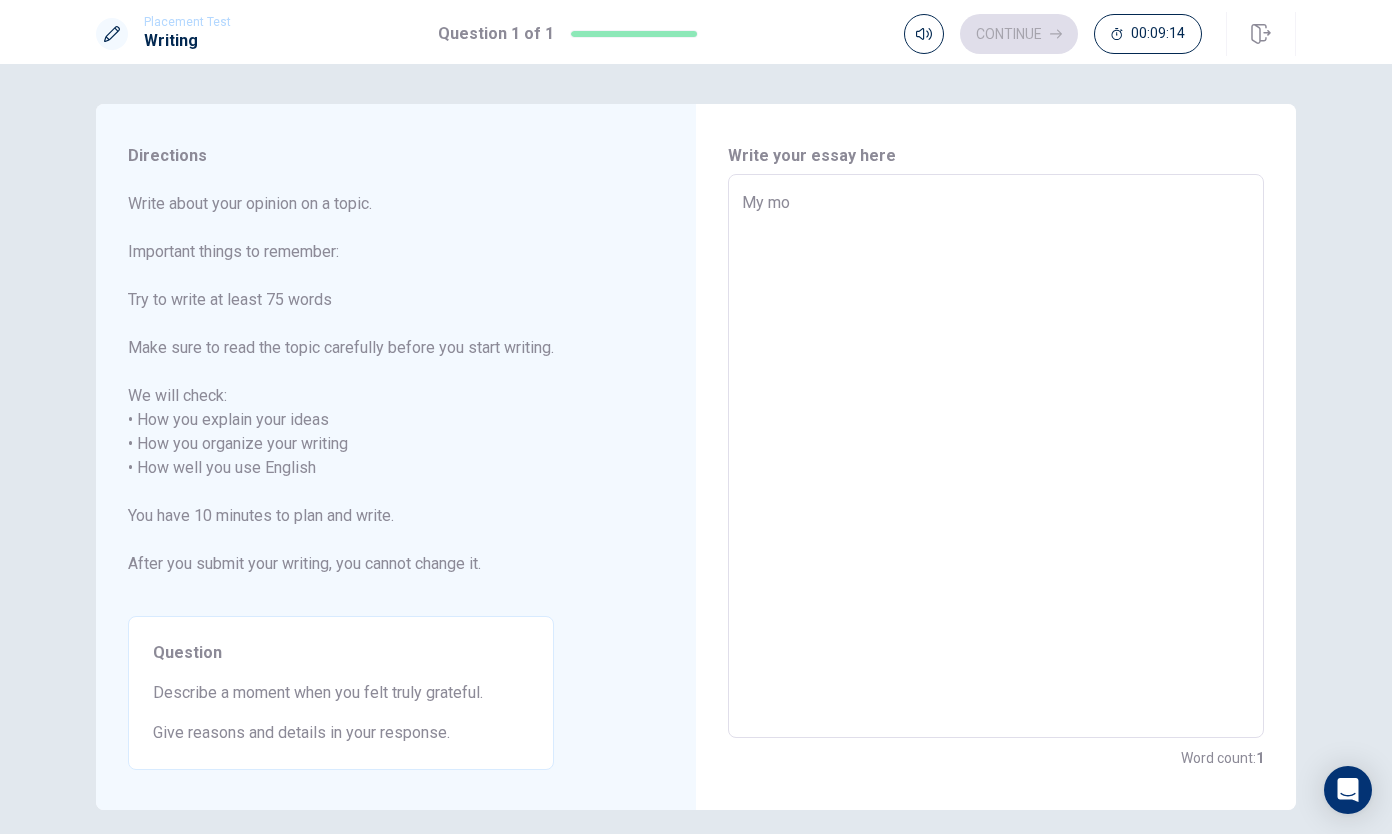 type on "x" 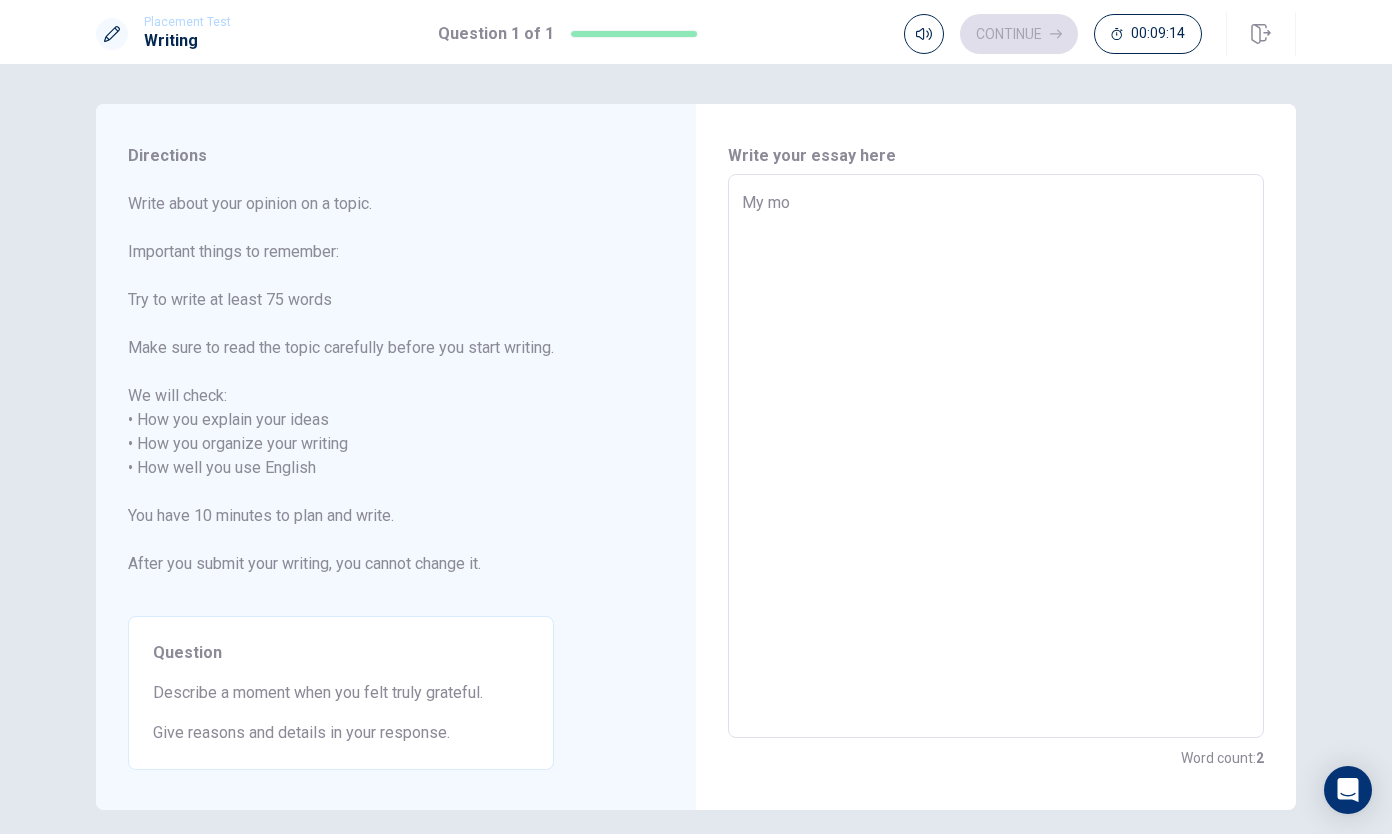 type on "My mom" 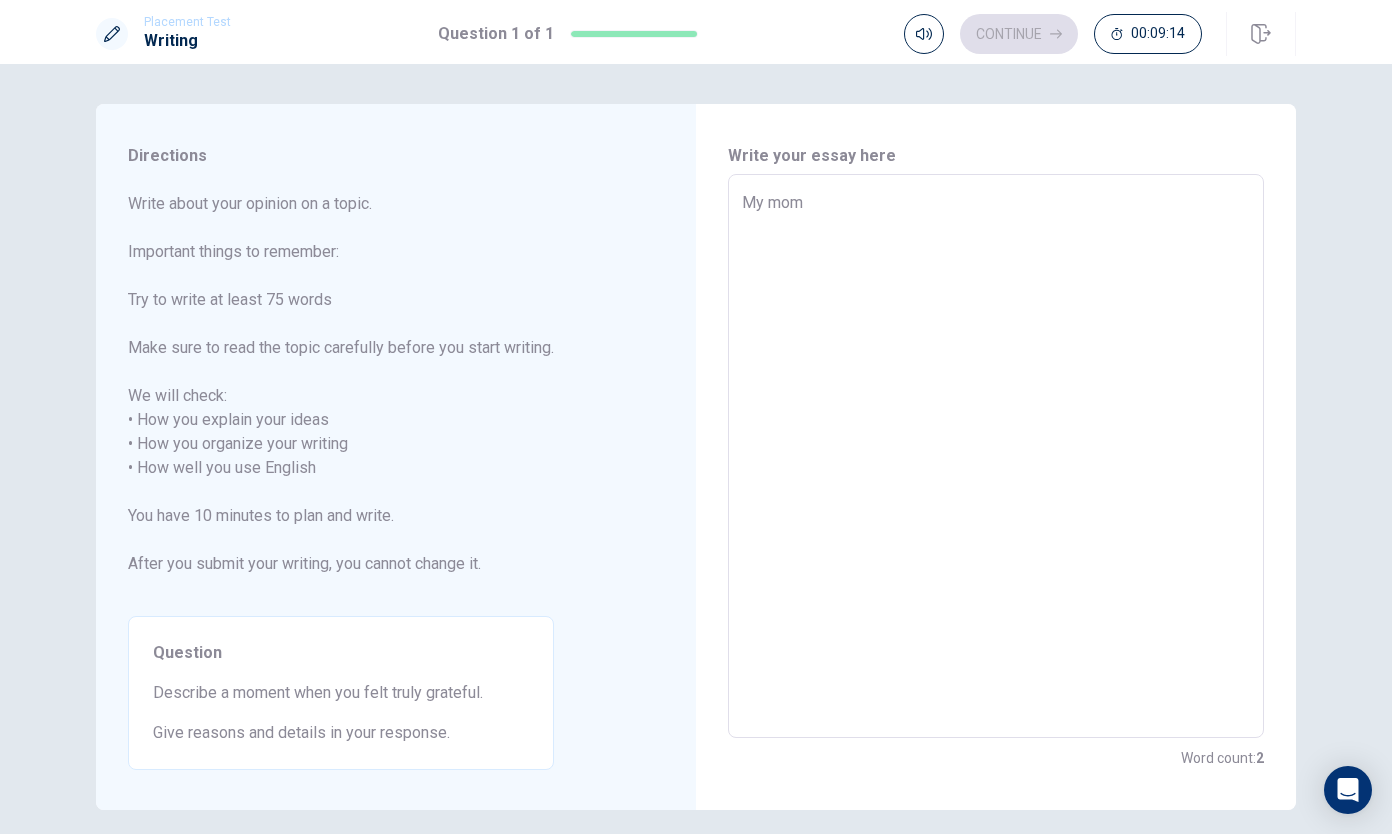type on "x" 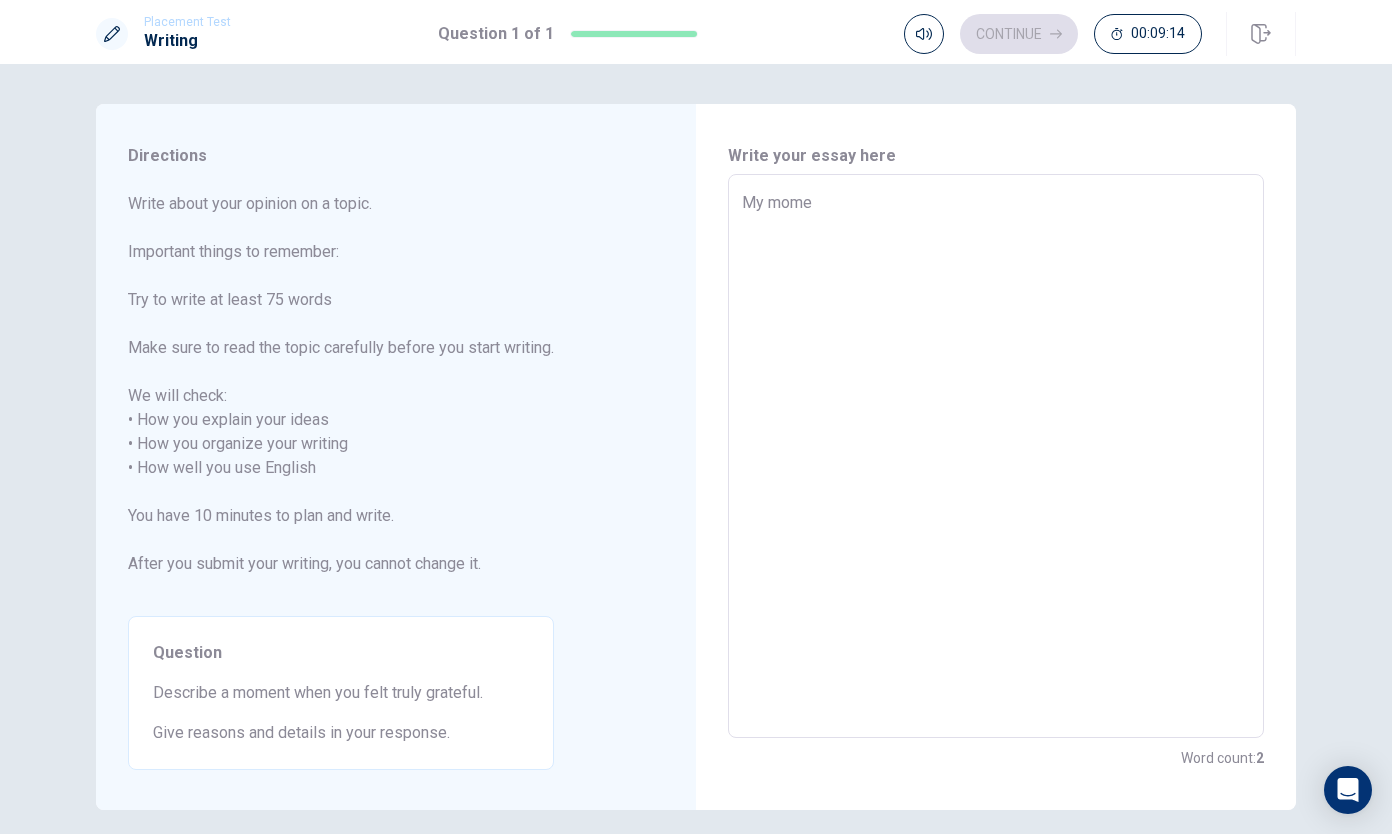 type on "x" 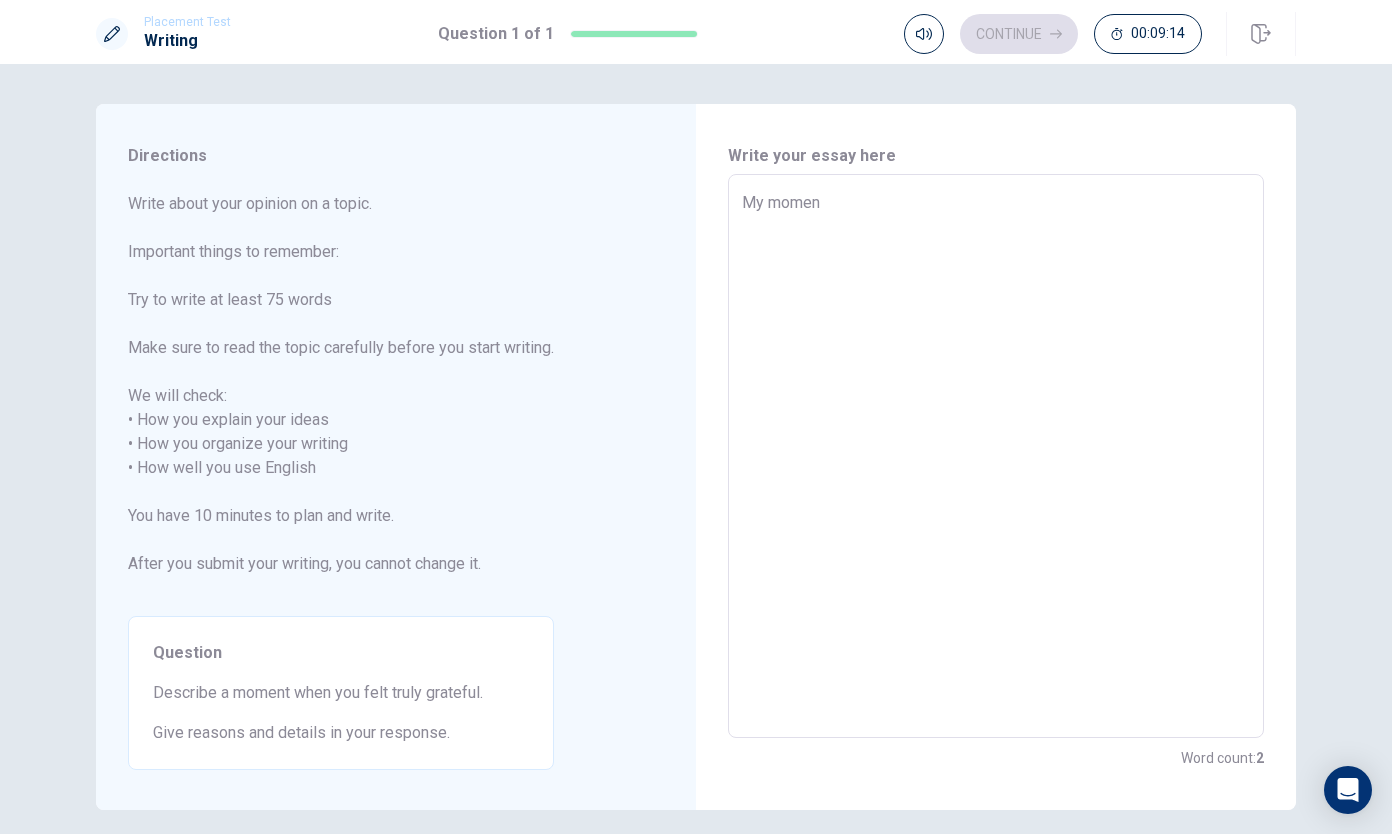 type on "x" 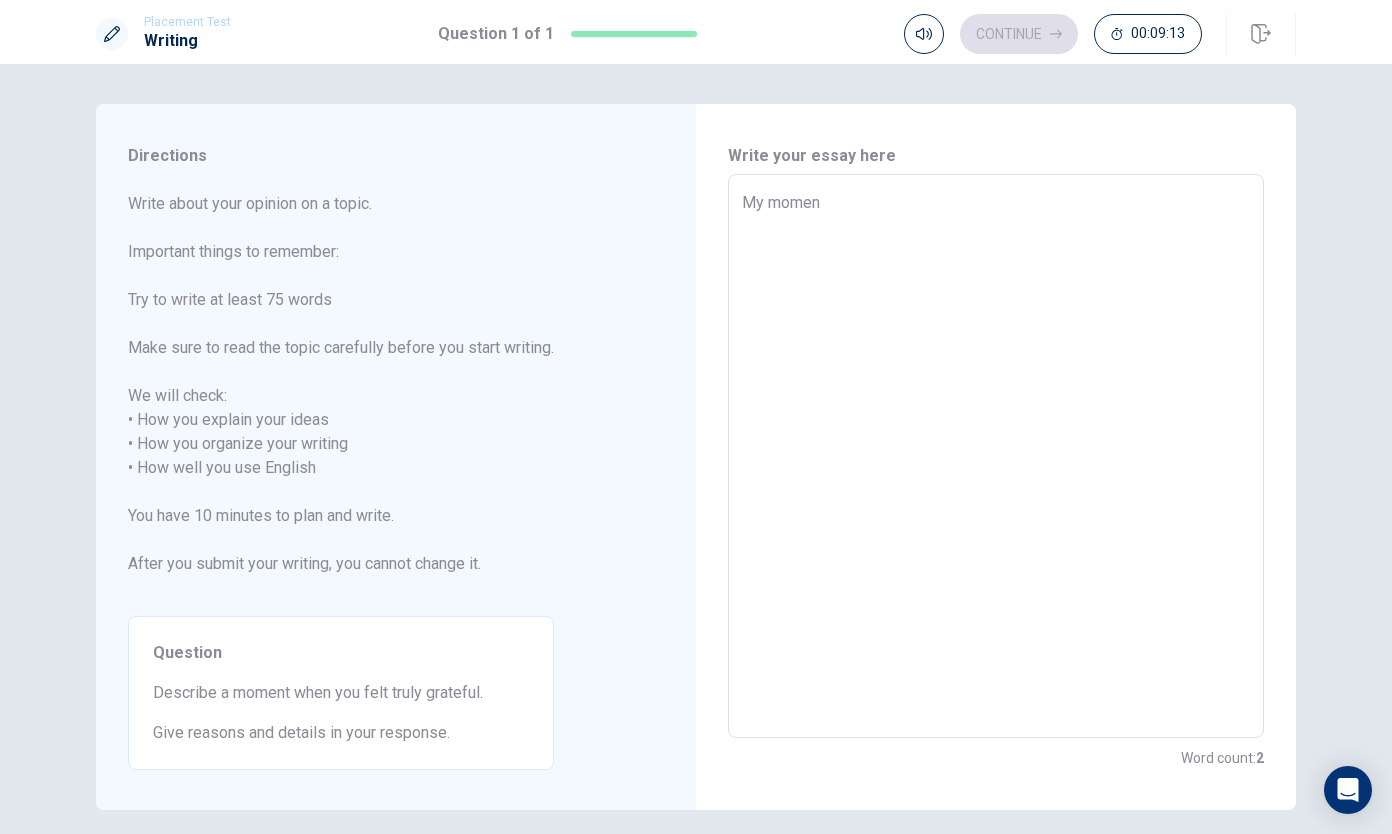 type on "My moment" 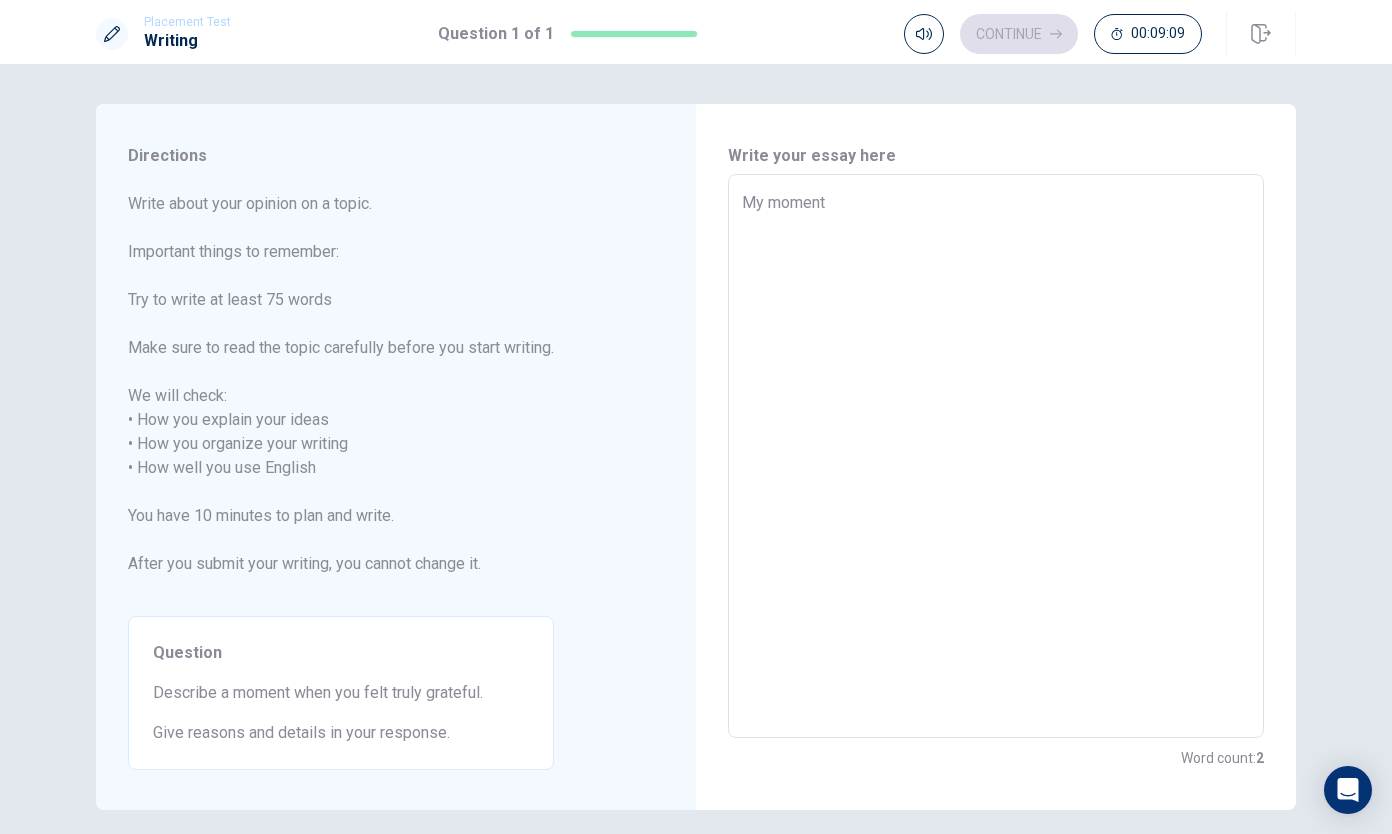 type on "x" 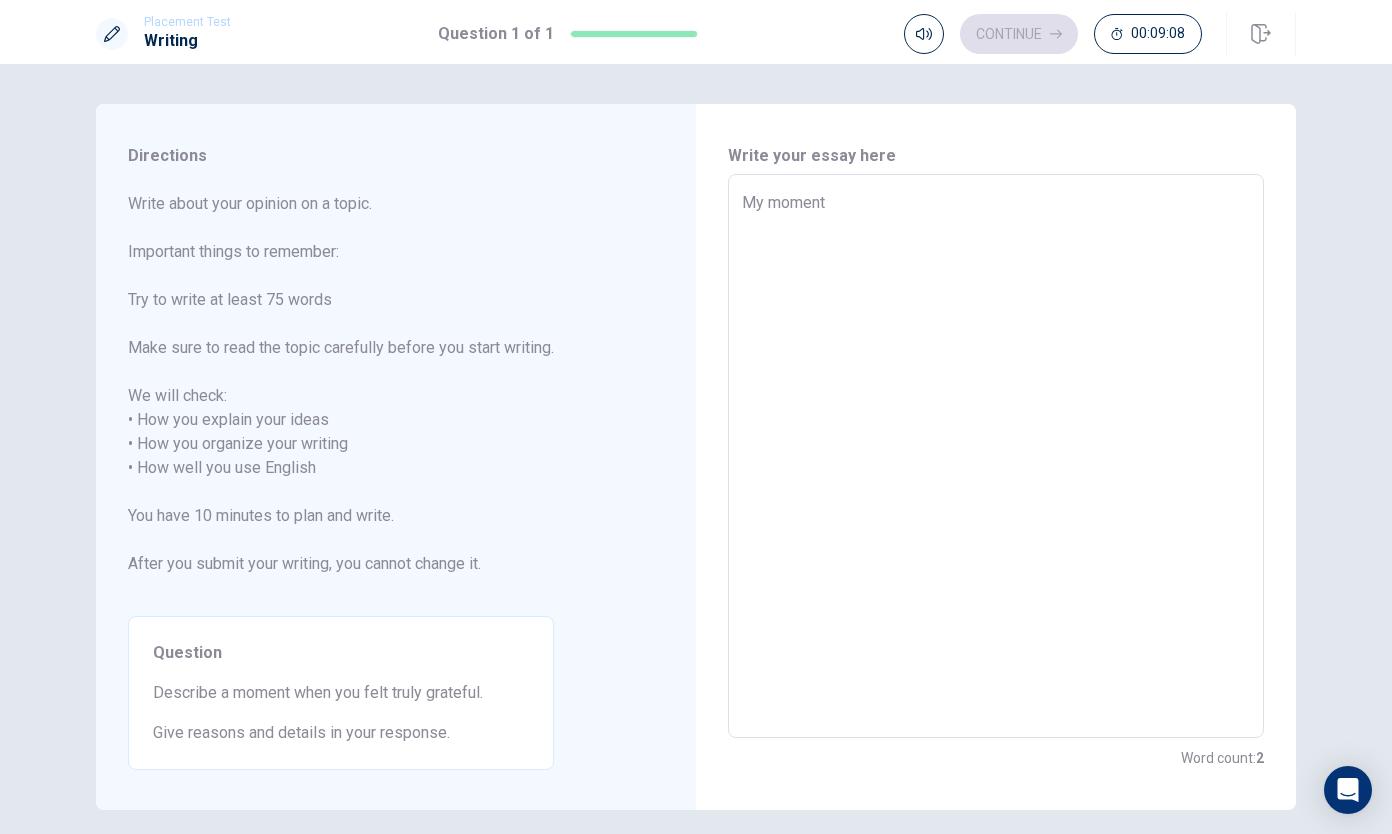 type on "My momen" 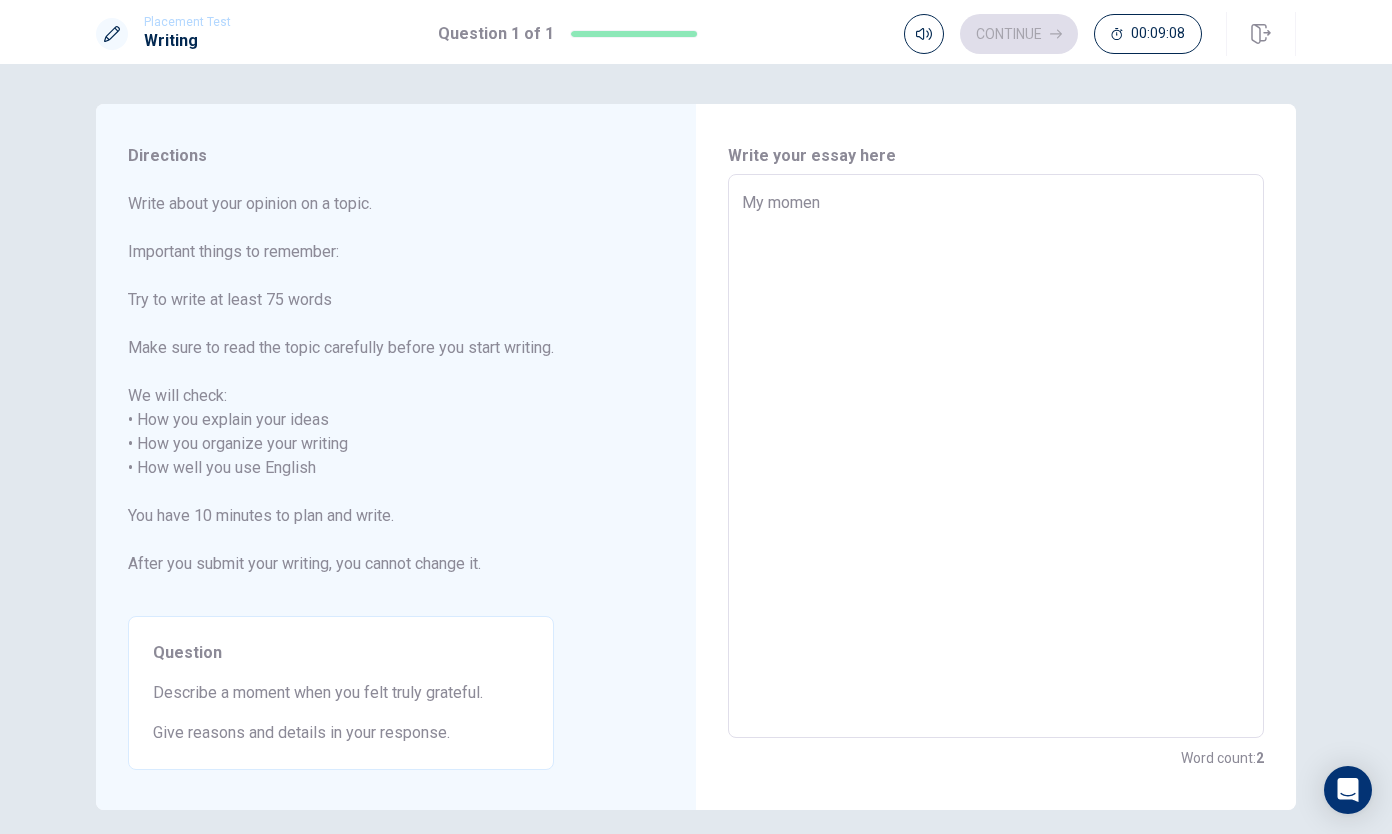 type on "x" 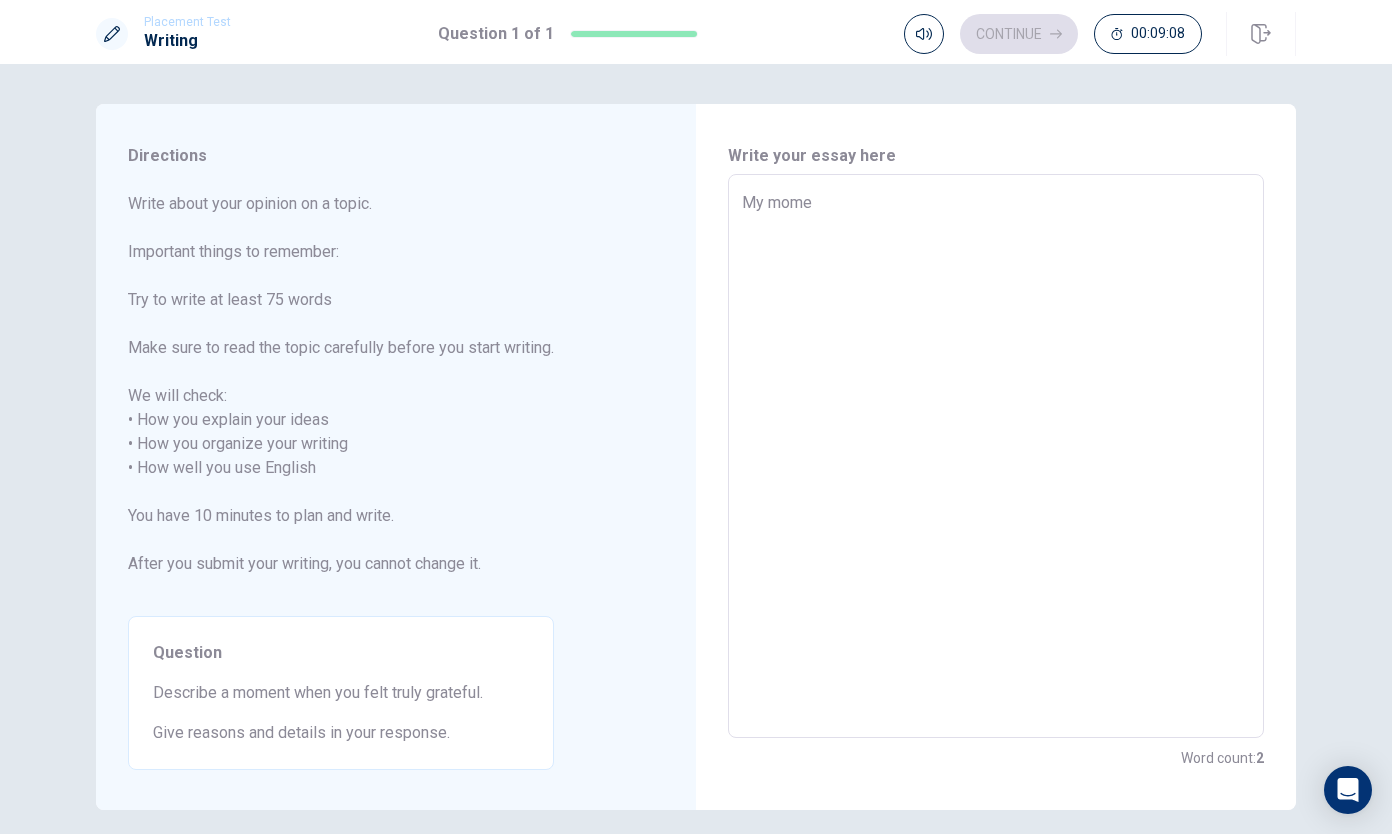 type on "x" 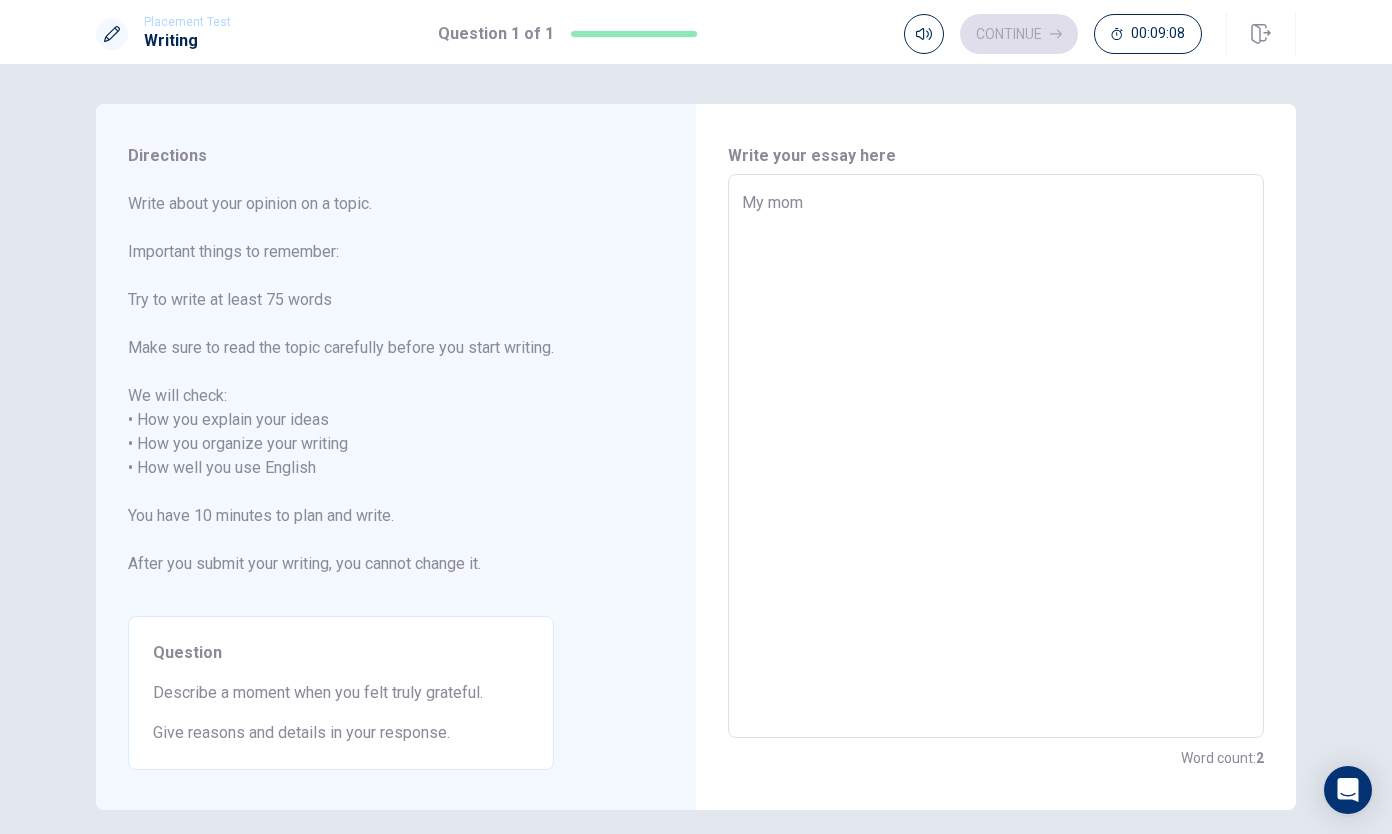 type on "x" 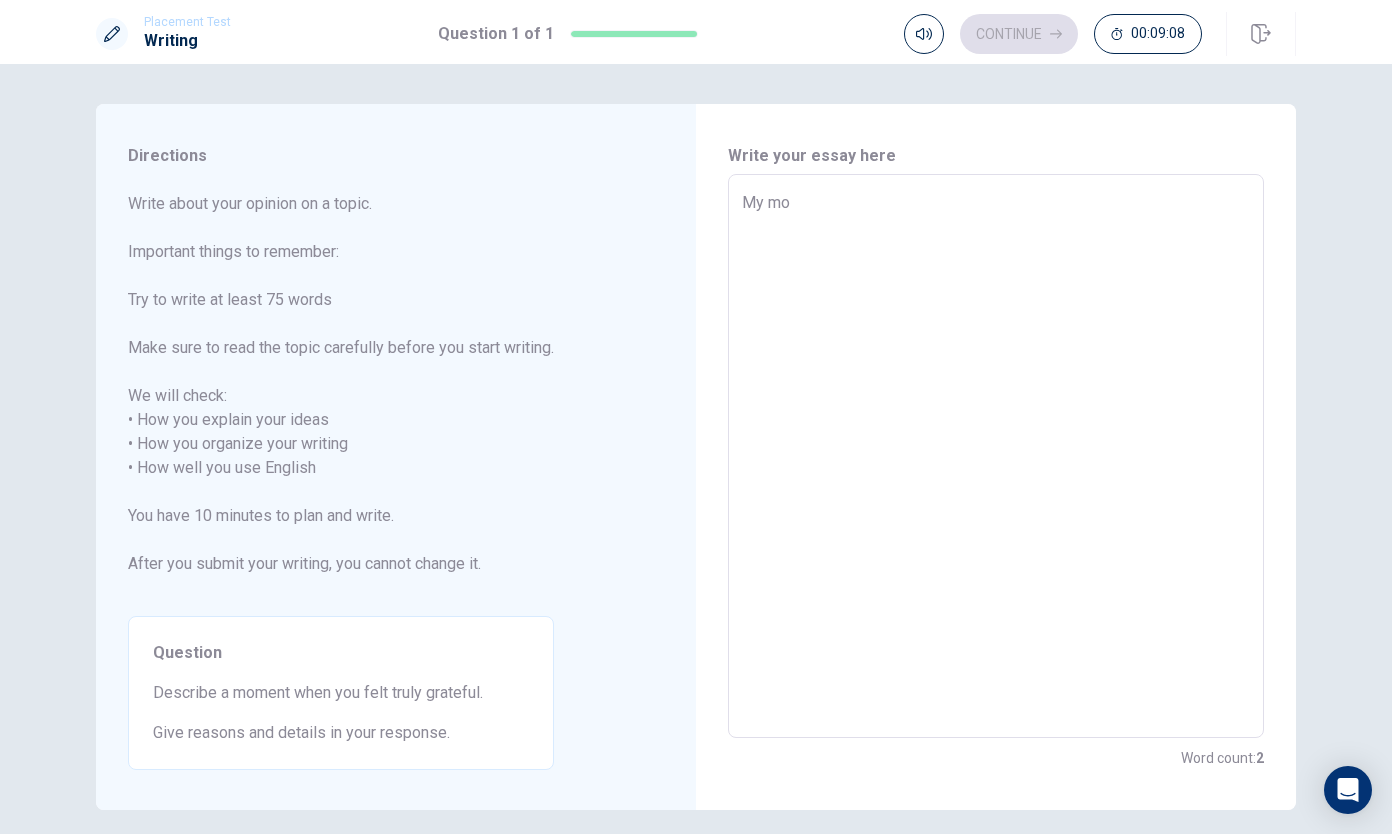 type on "x" 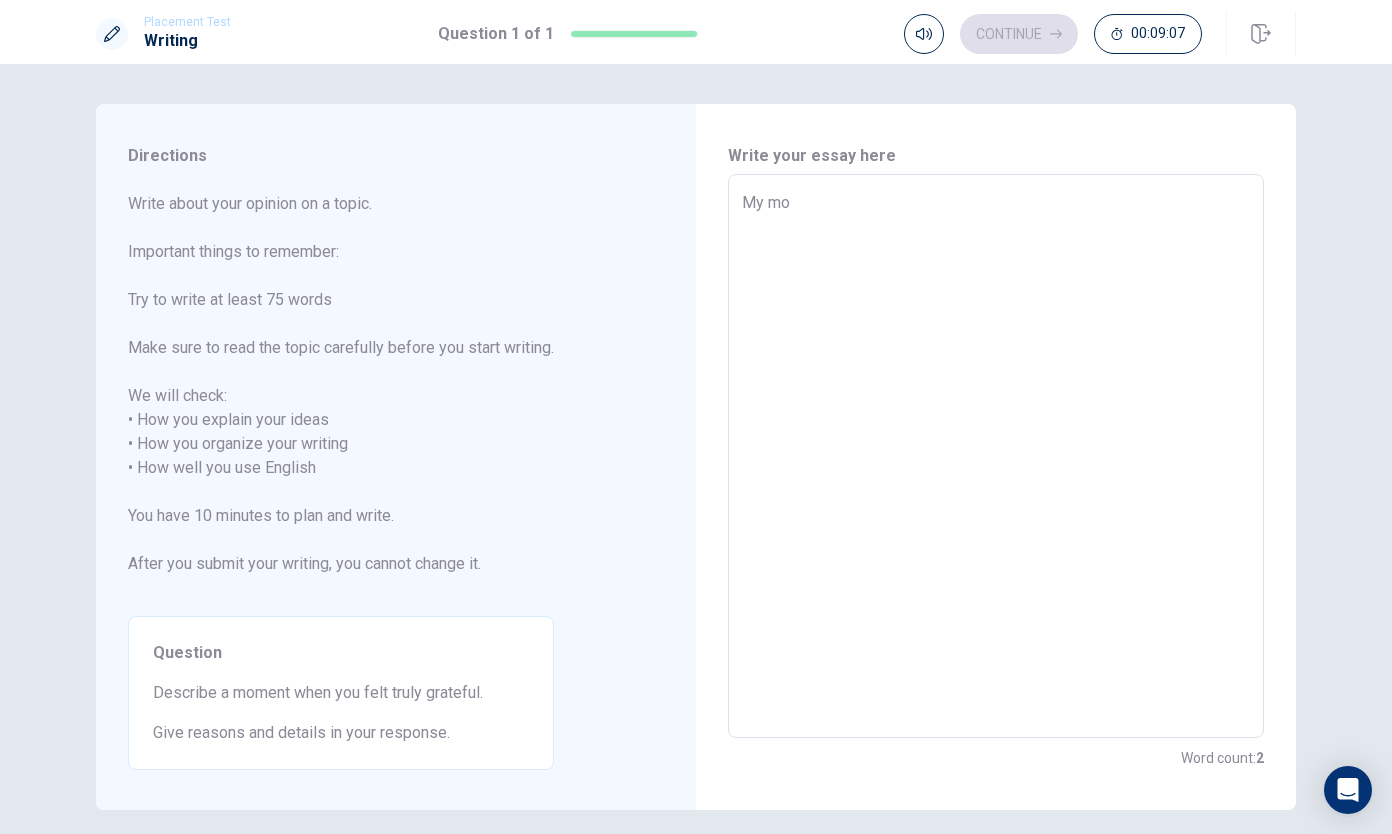 type on "My m" 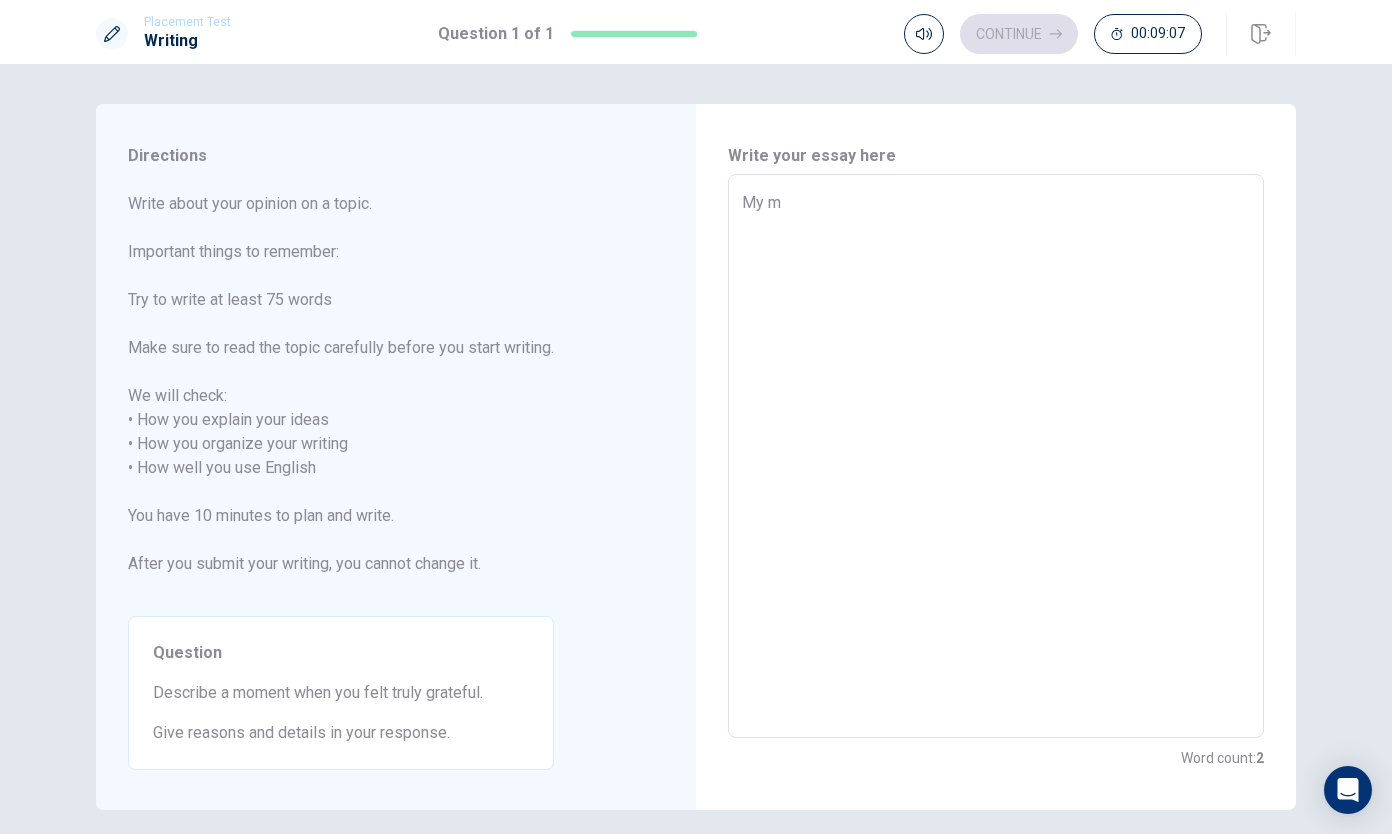 type on "x" 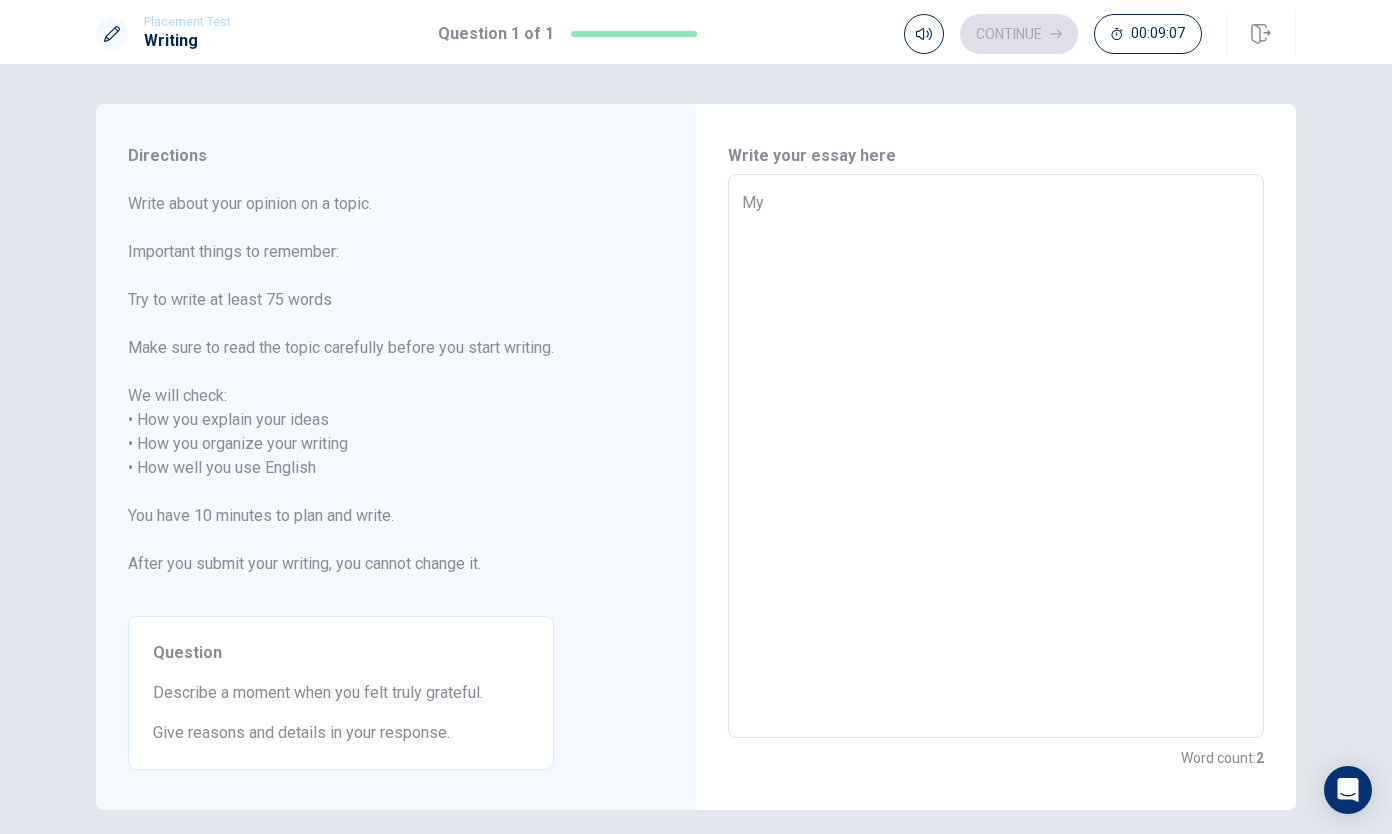 type on "x" 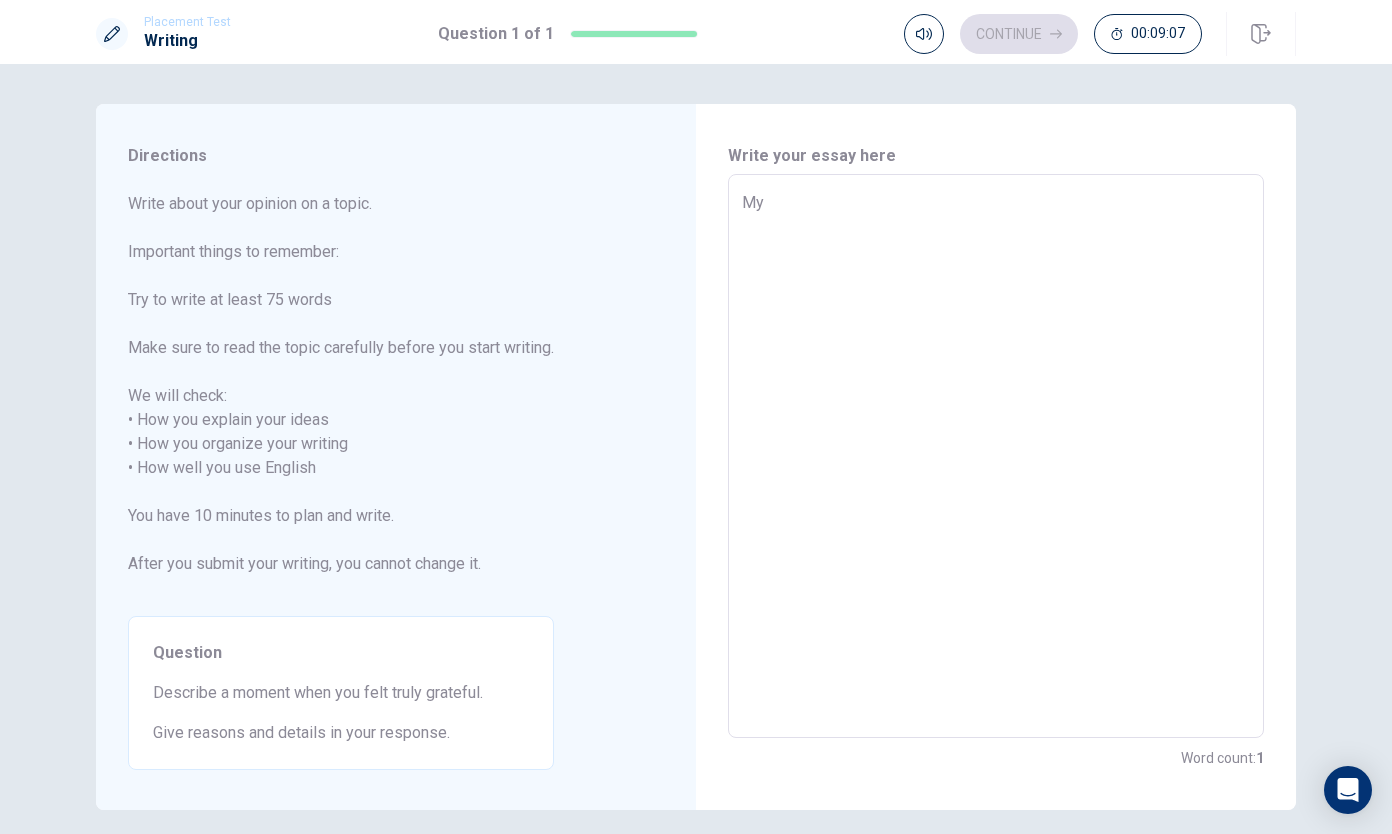 type on "M" 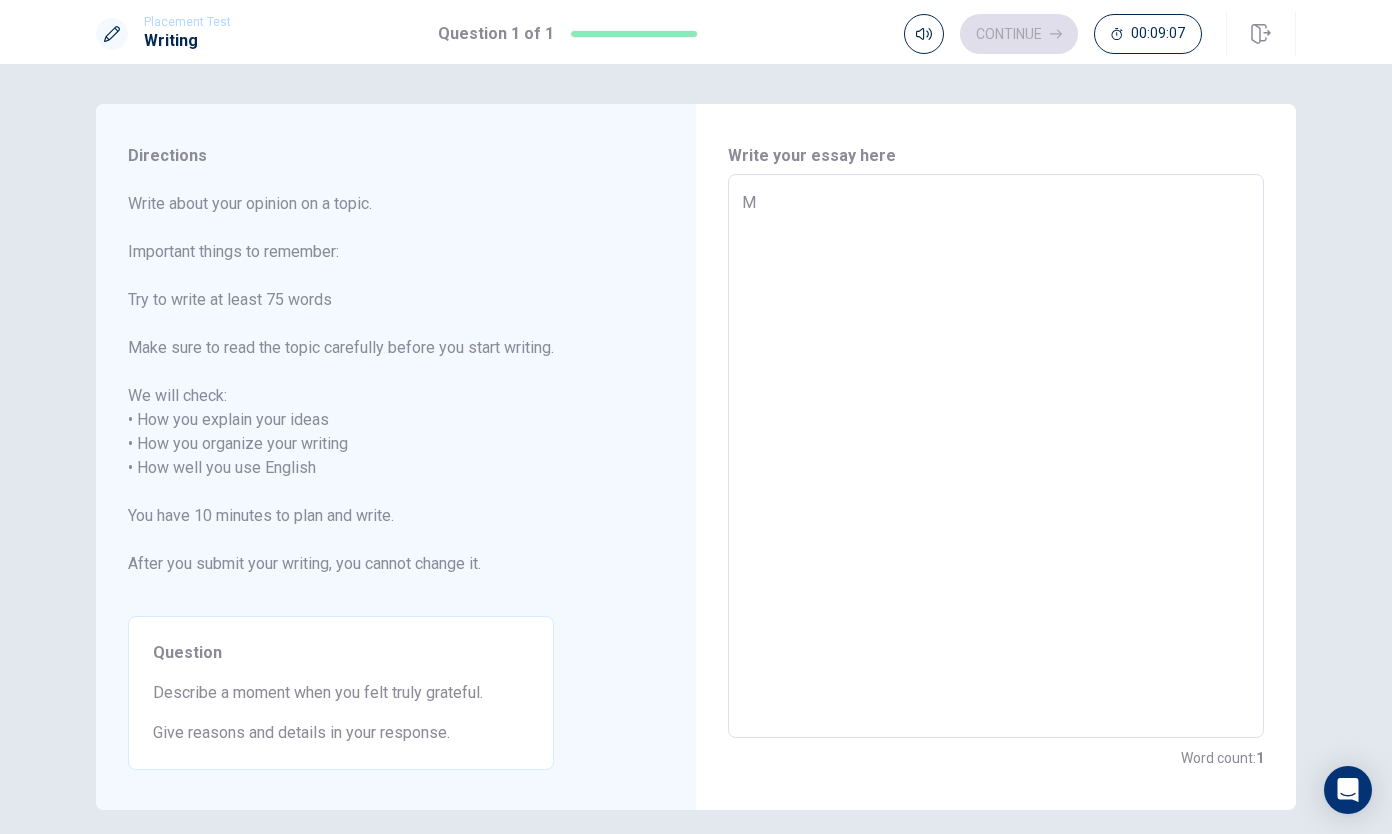 type on "x" 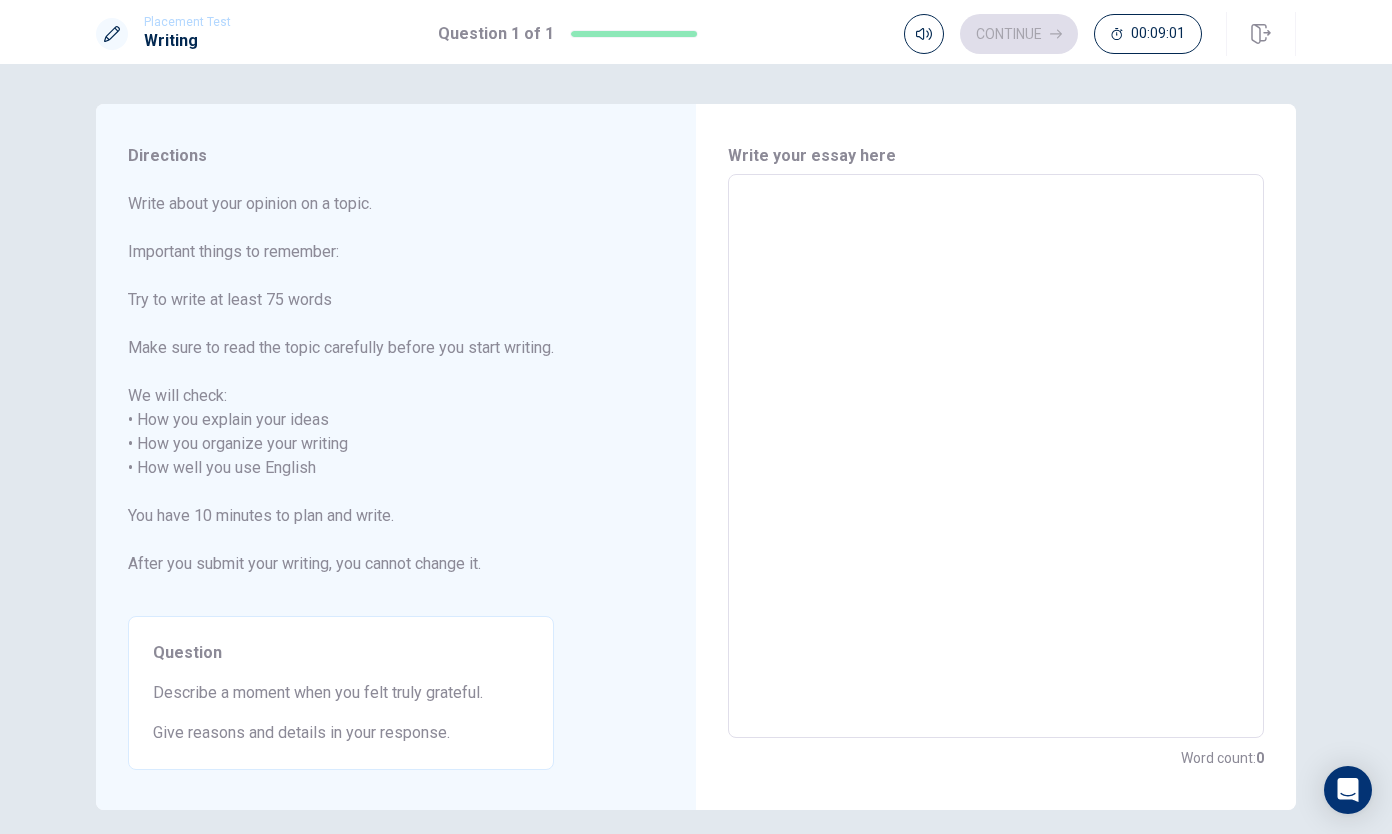 type on "I" 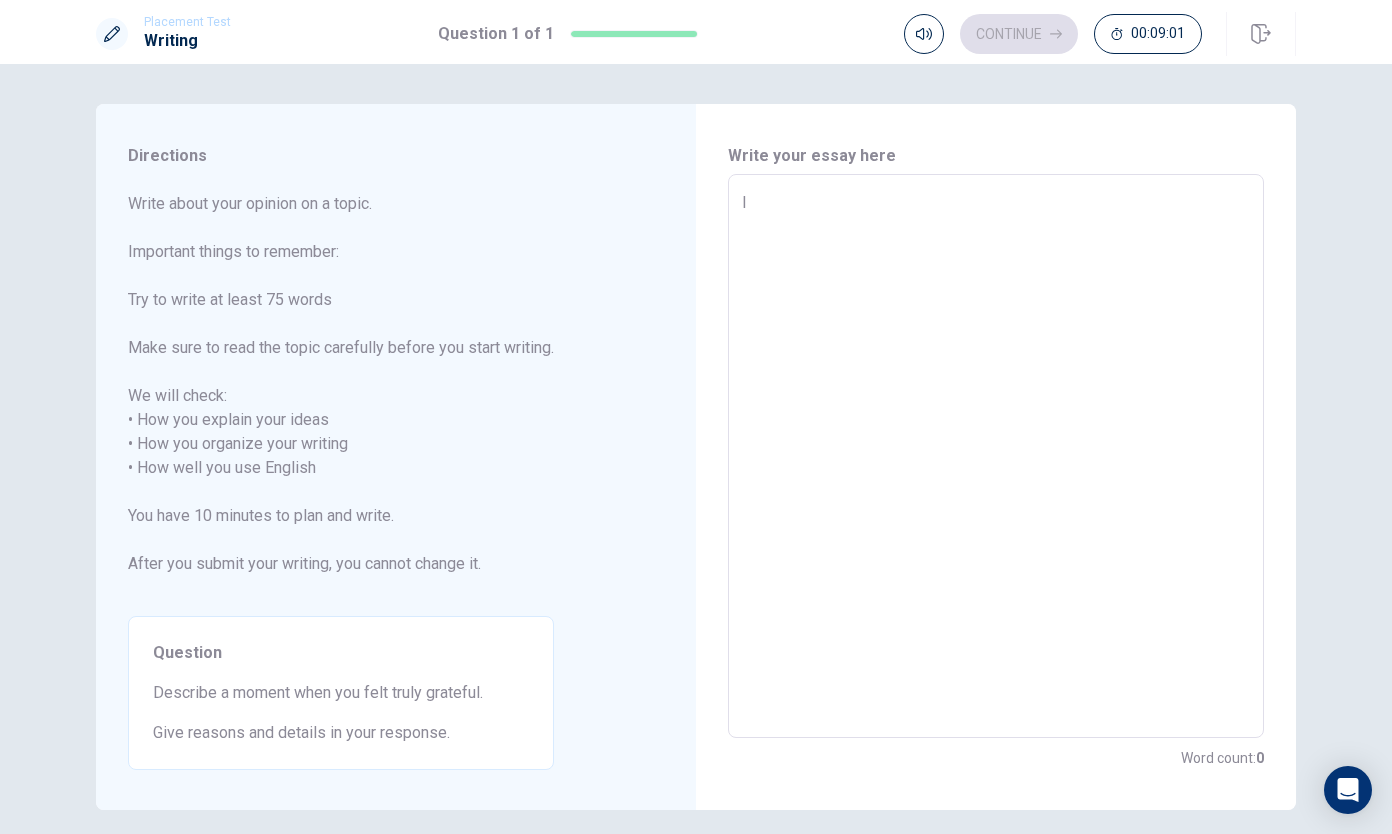 type on "x" 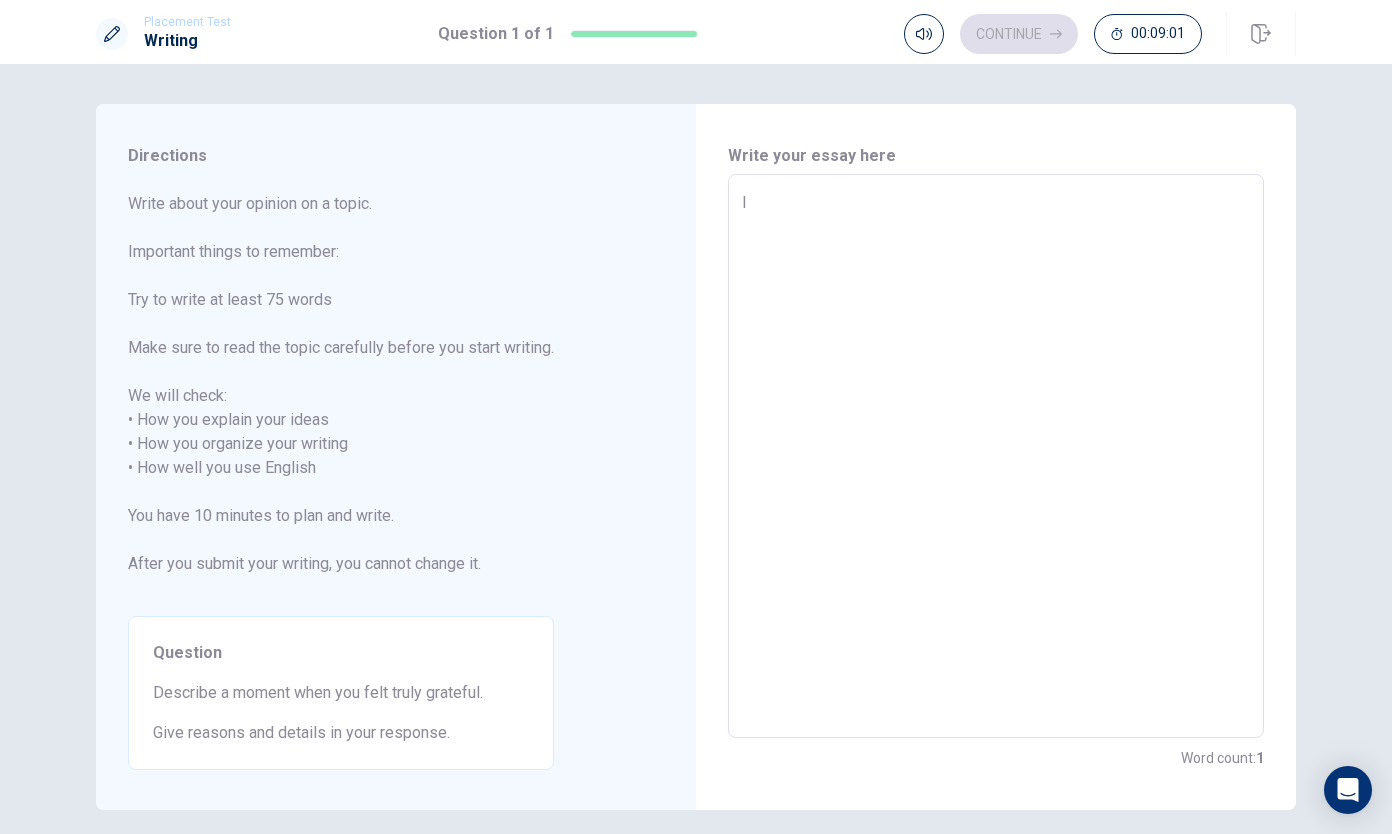 type on "I" 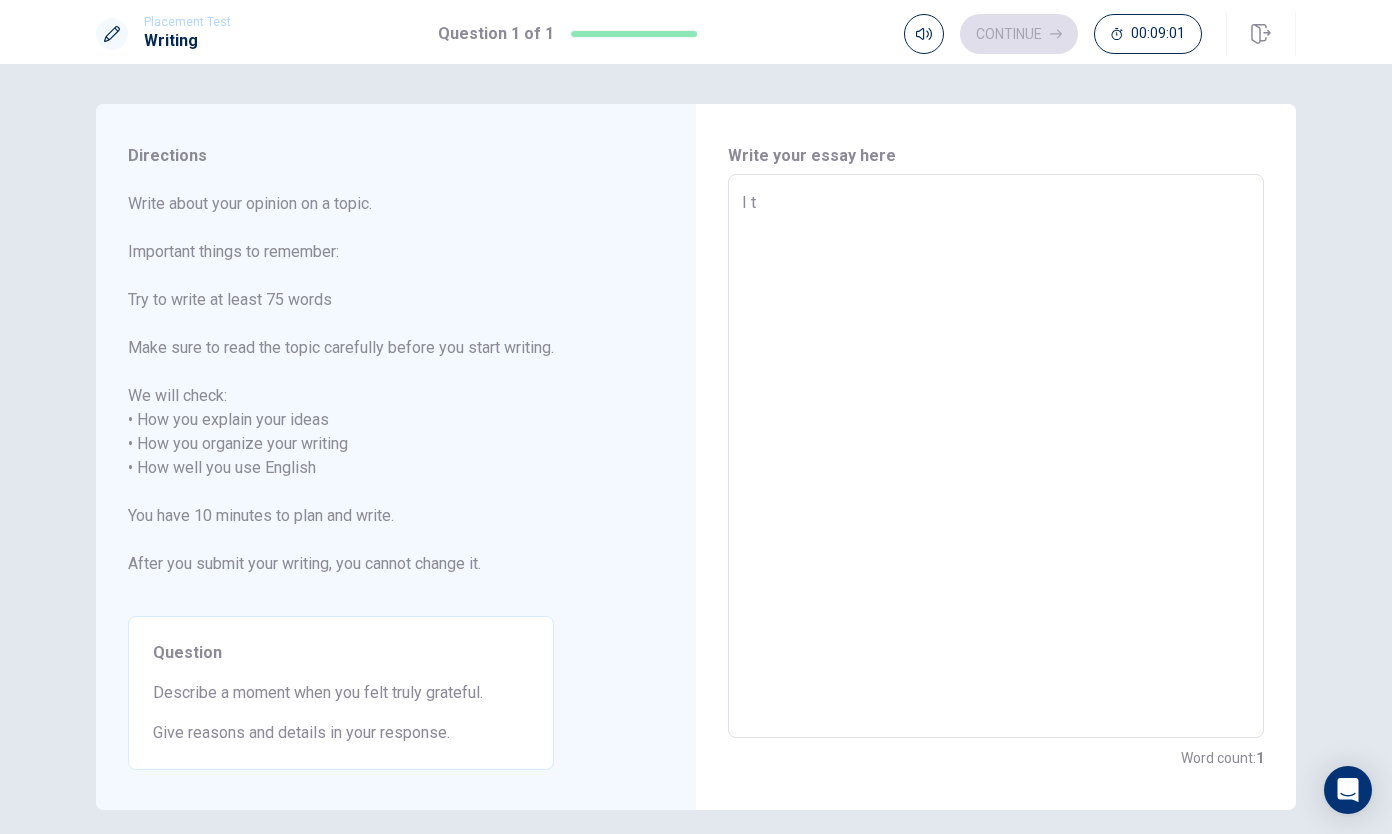 type on "x" 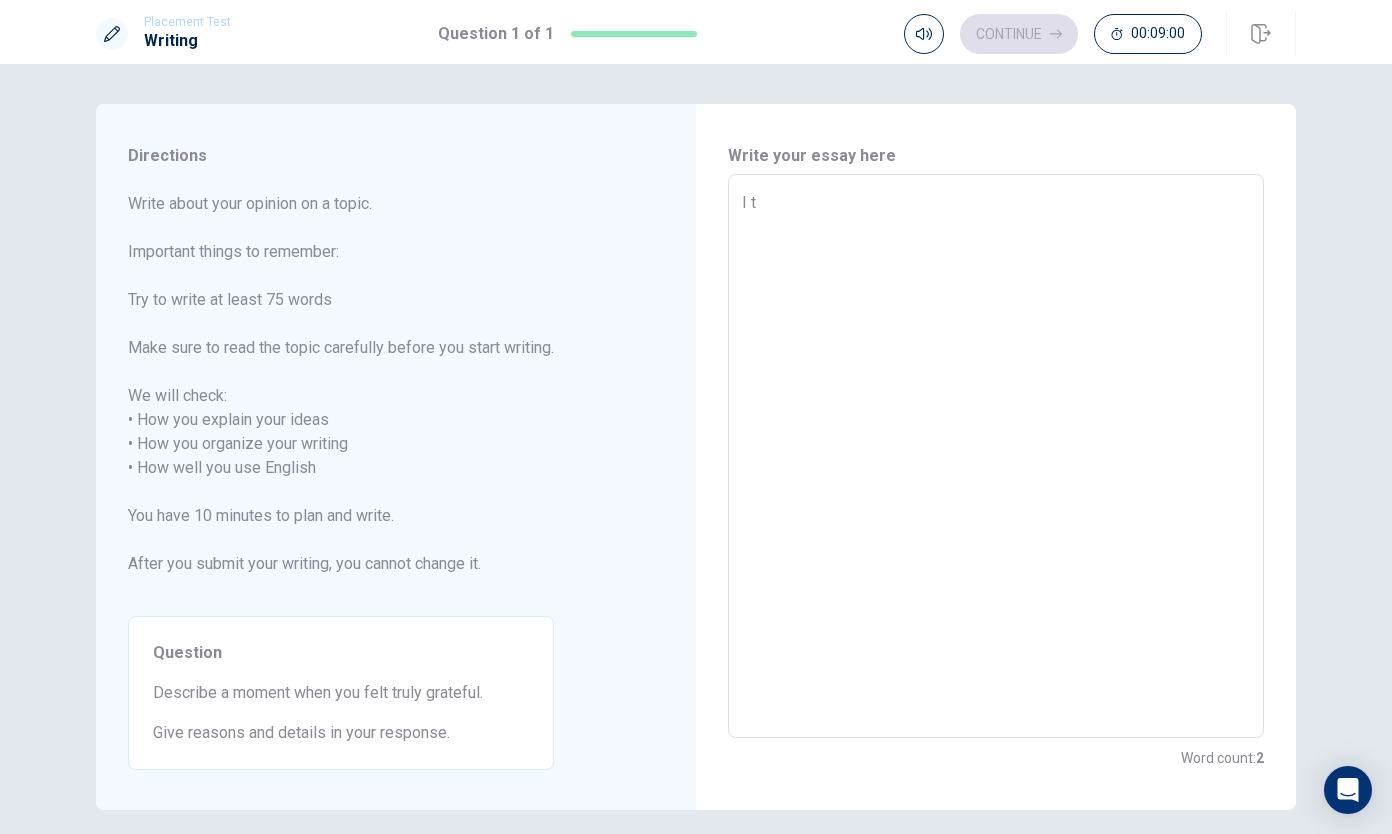 type on "I th" 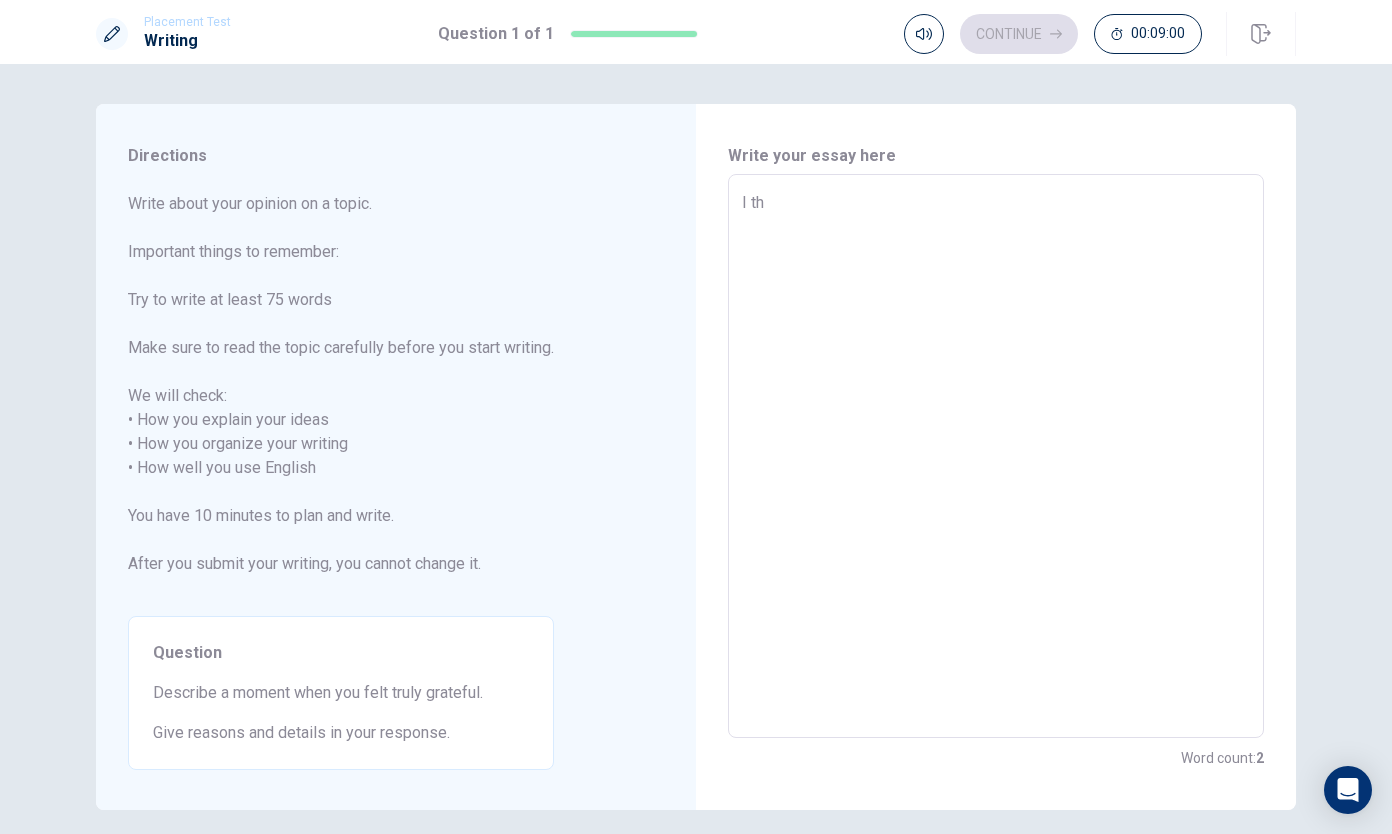 type on "x" 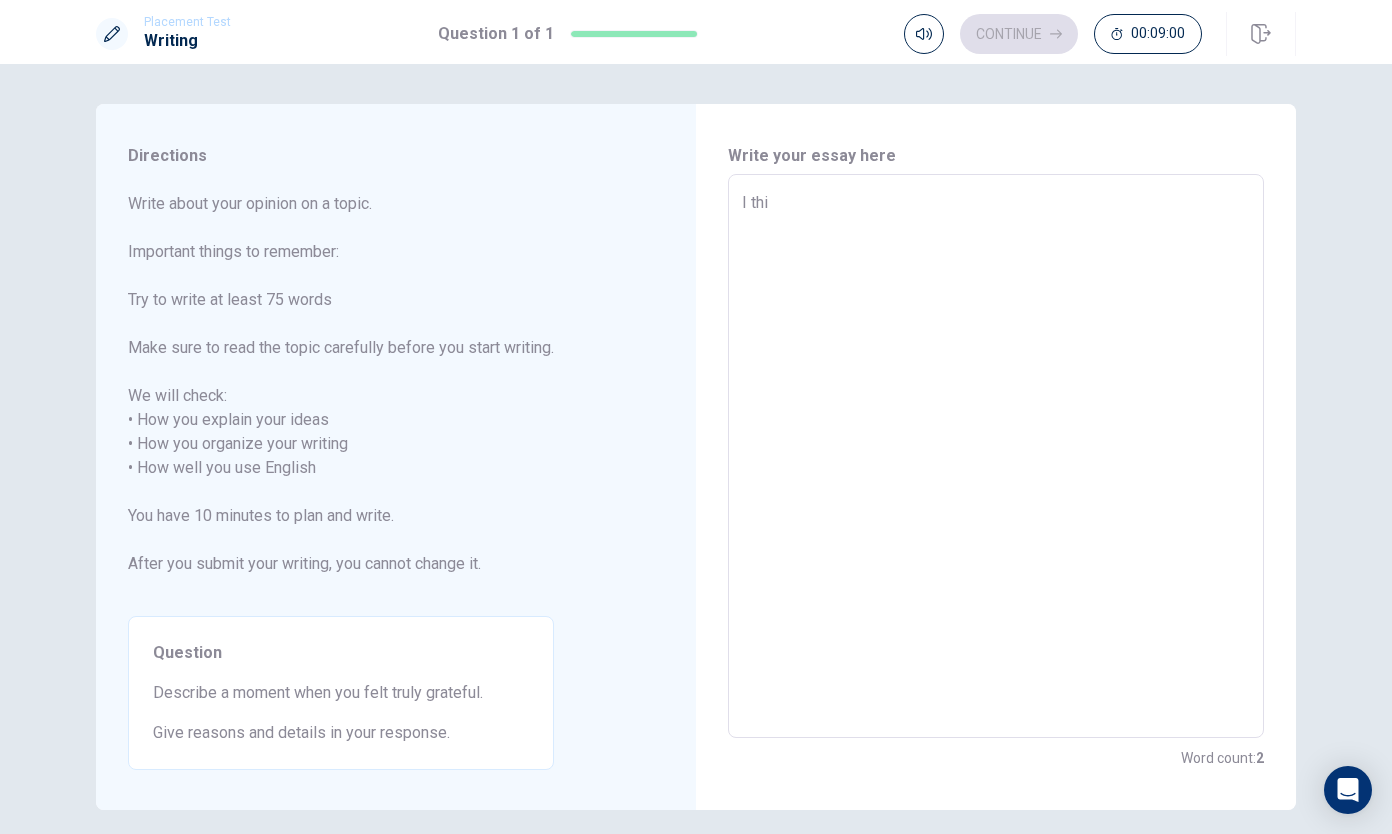 type on "x" 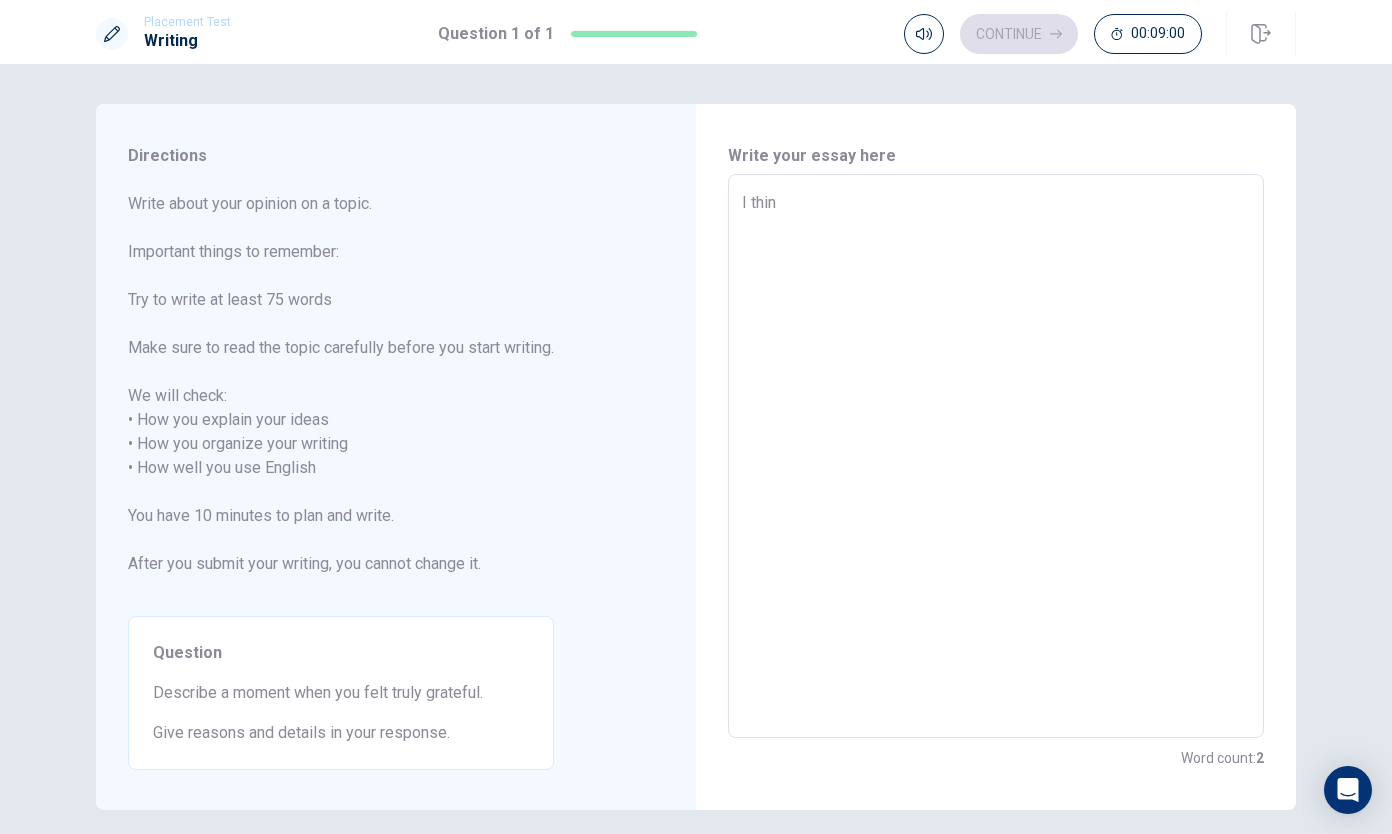 type on "x" 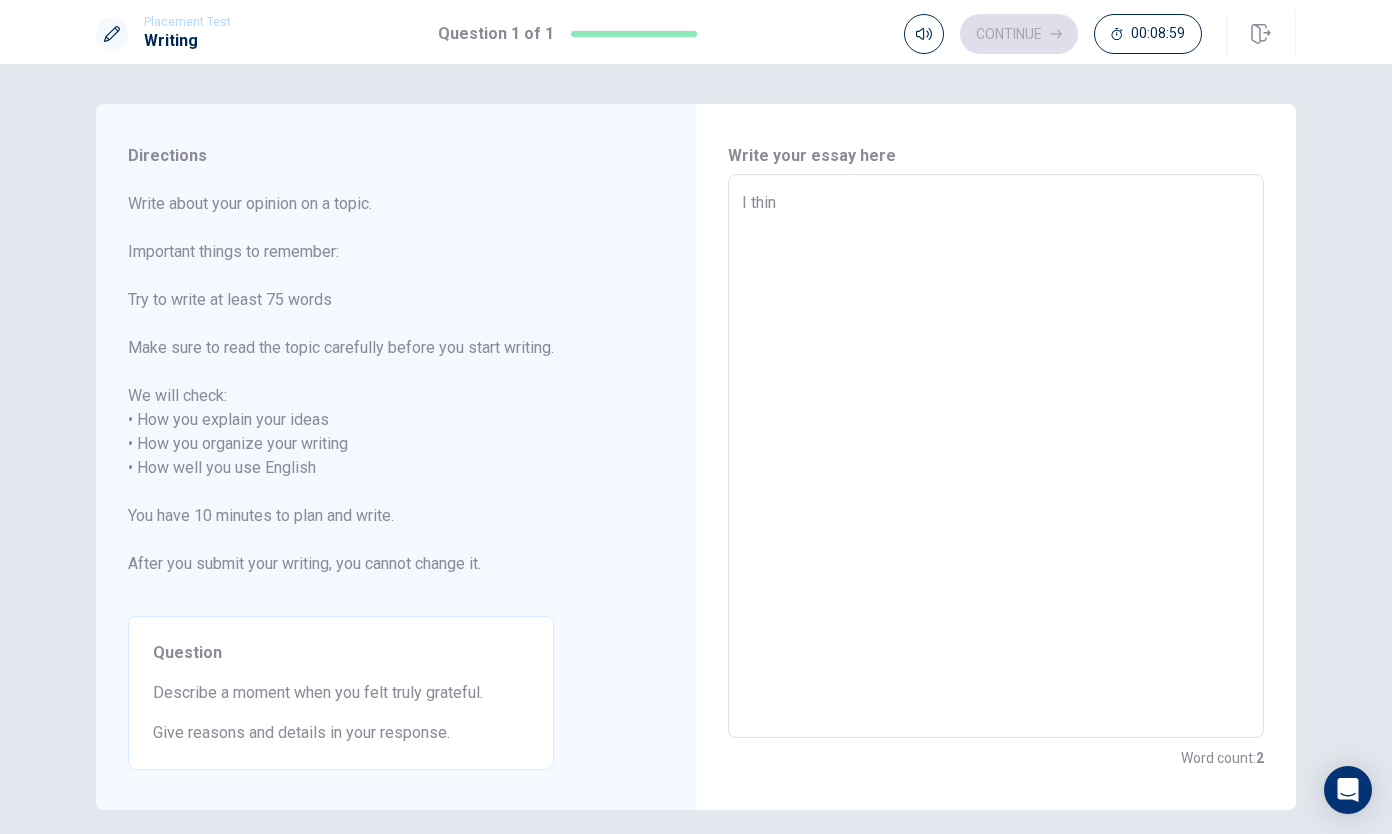 type on "I think" 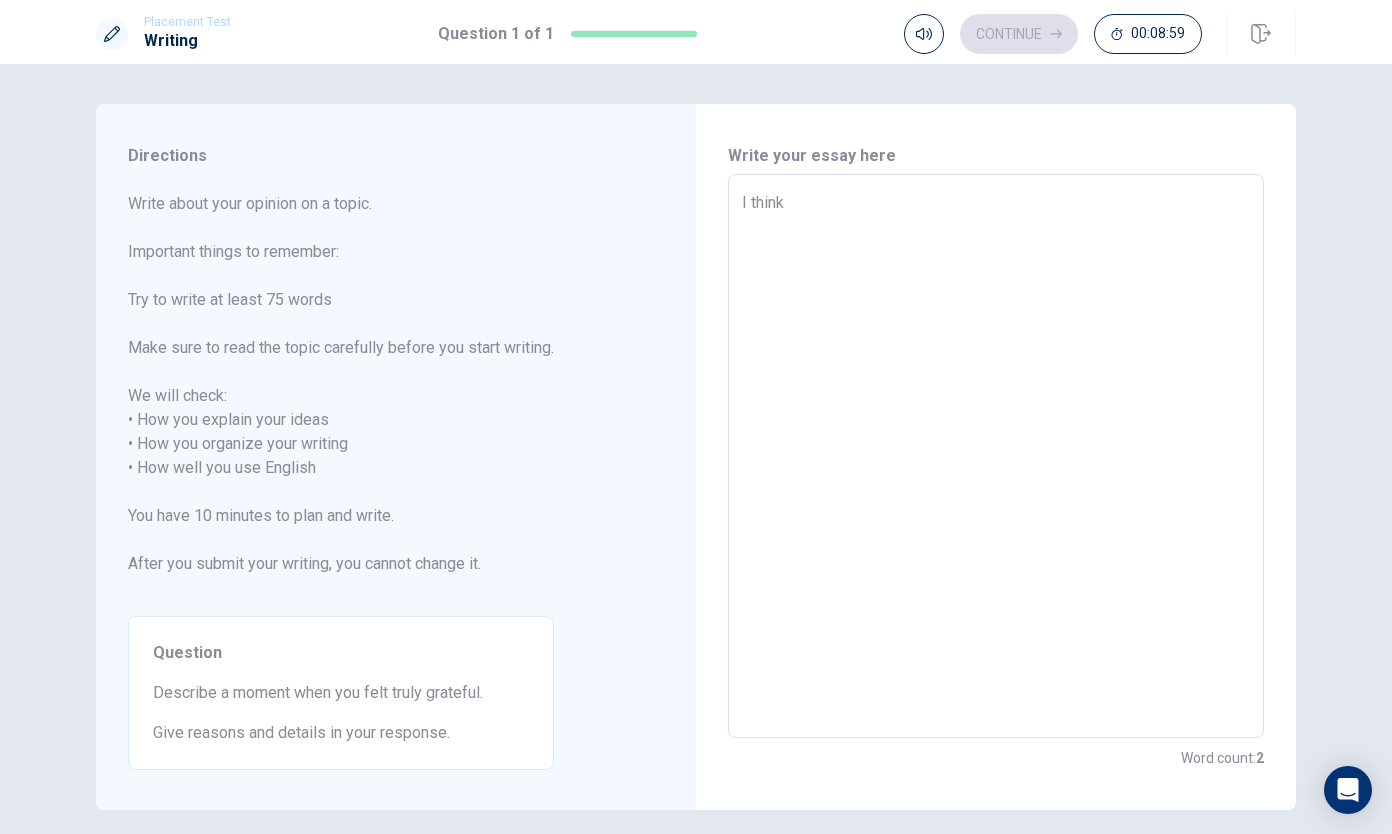 type on "x" 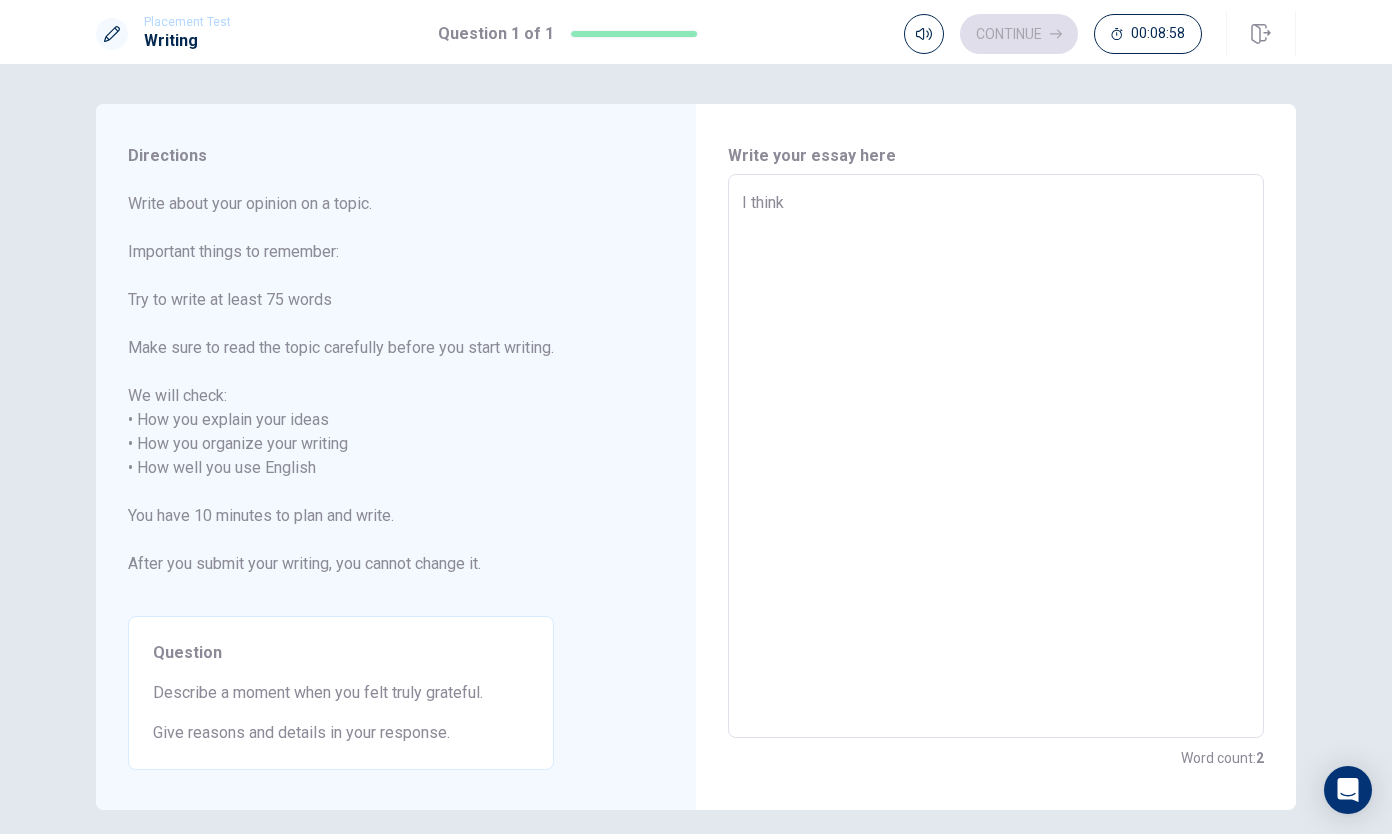 type on "I think t" 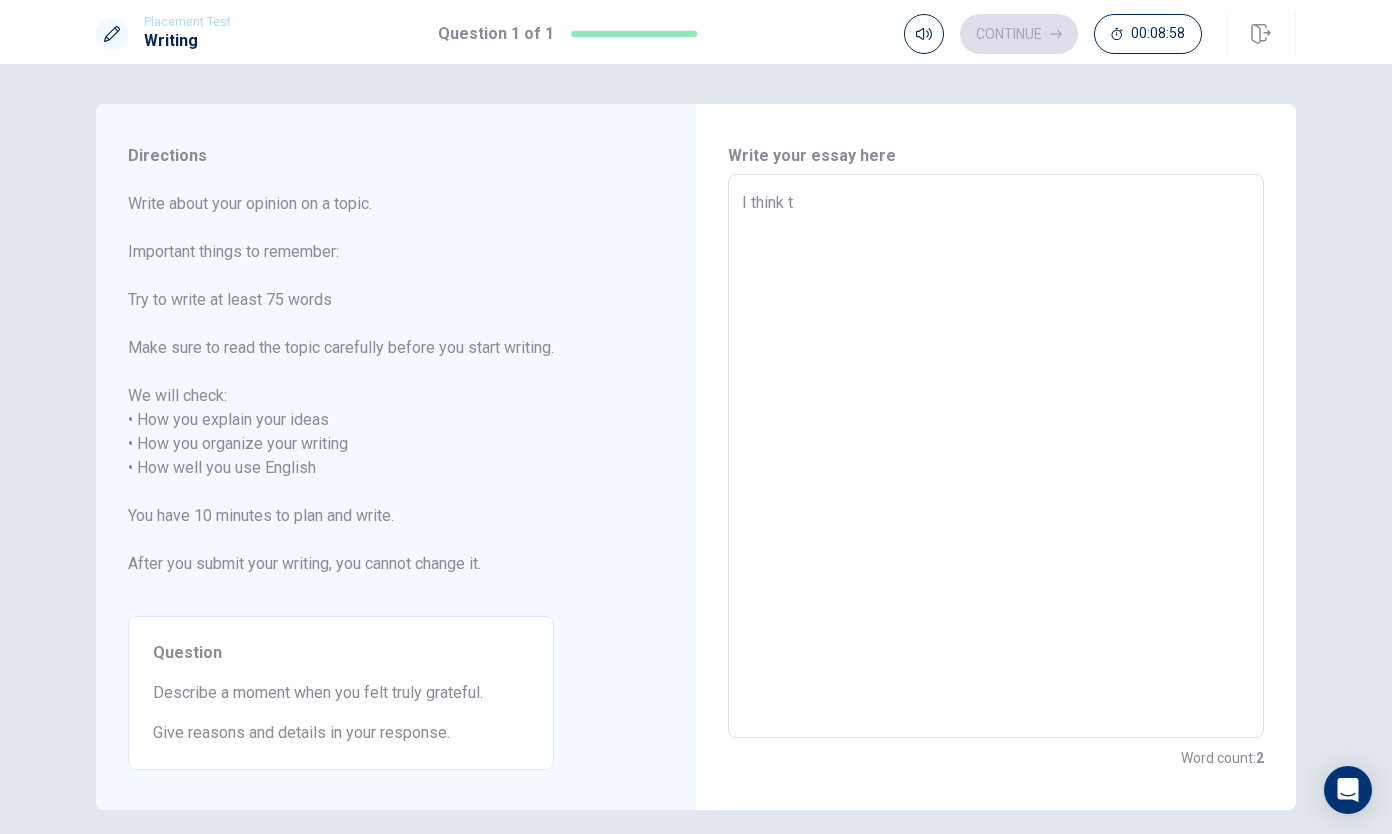 type on "x" 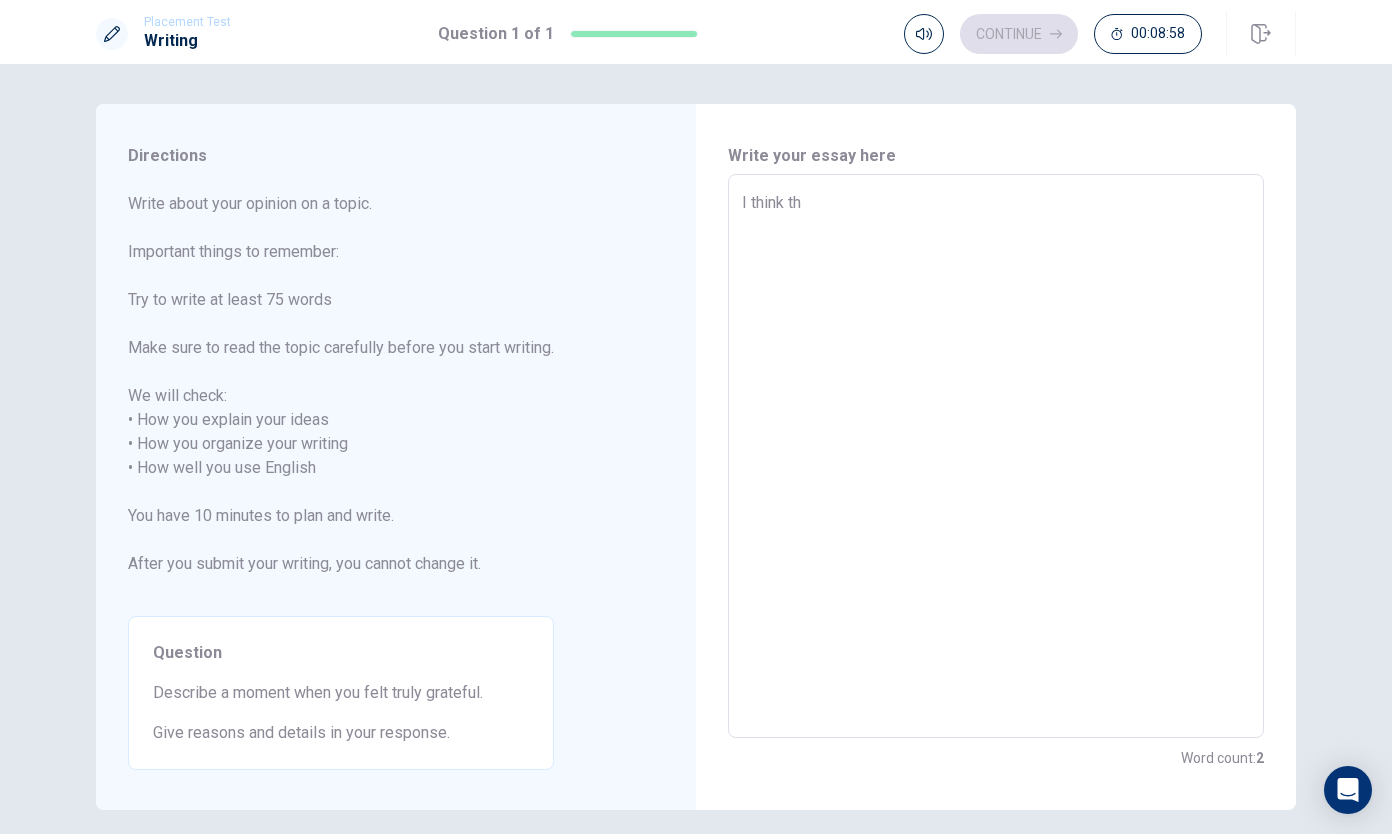type on "x" 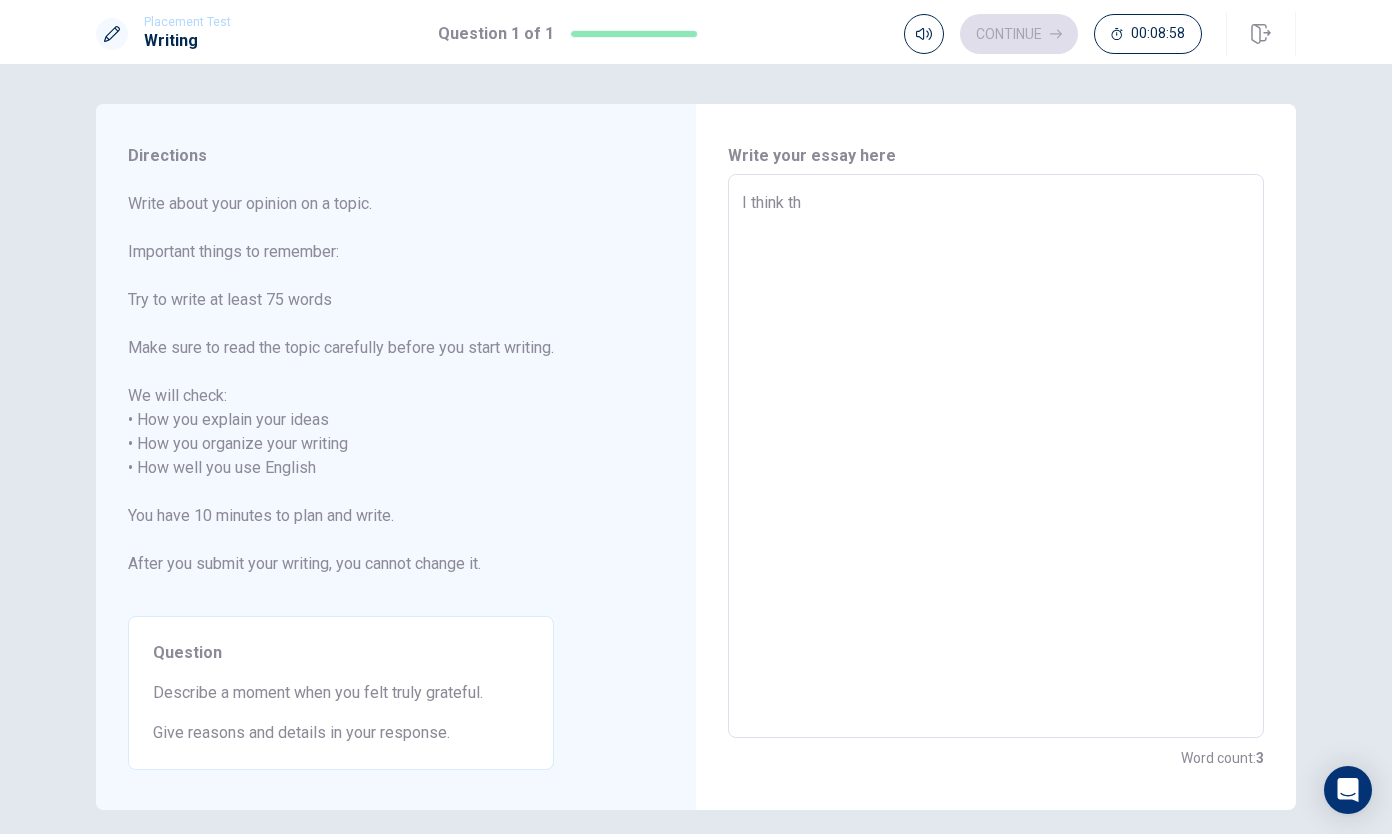 type on "I think the" 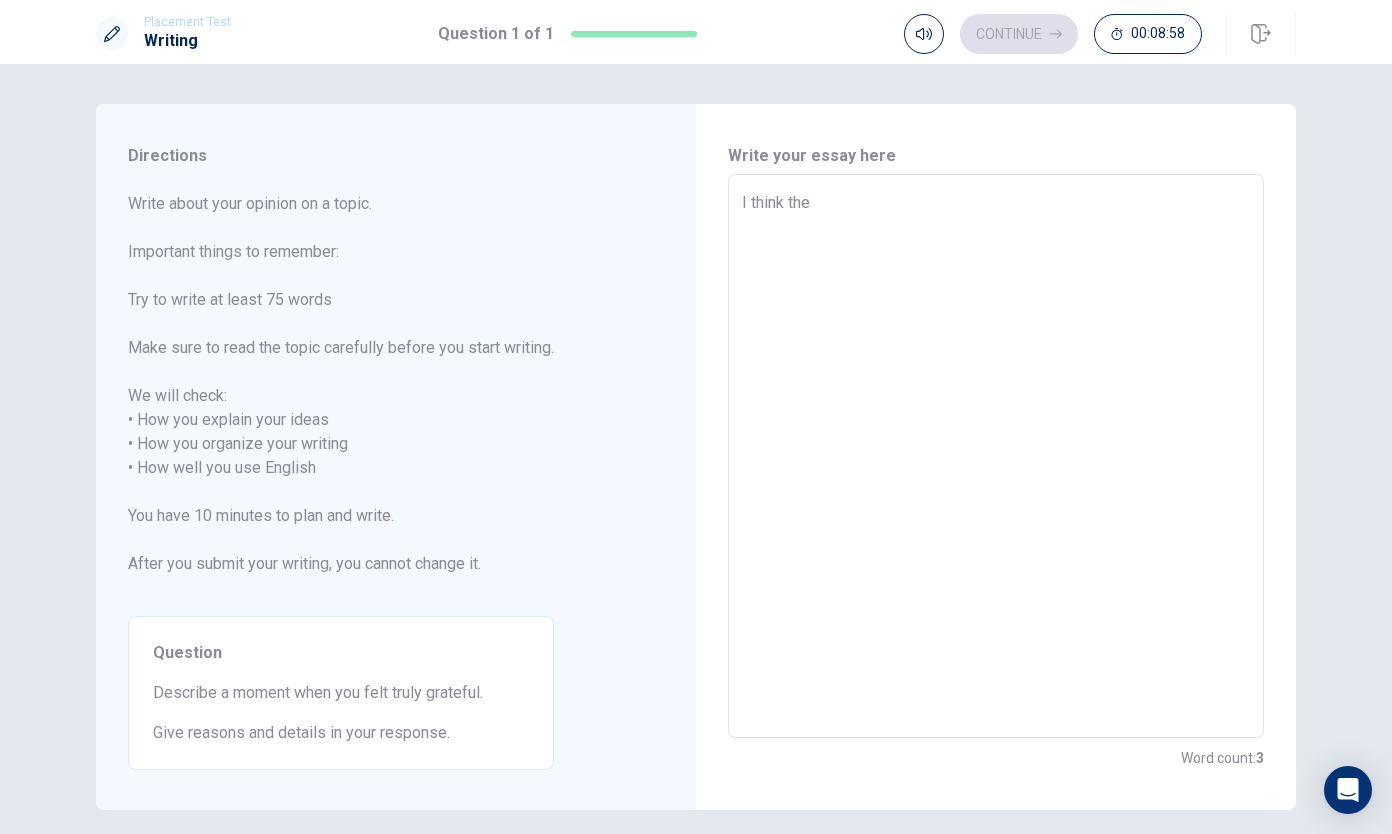 type on "x" 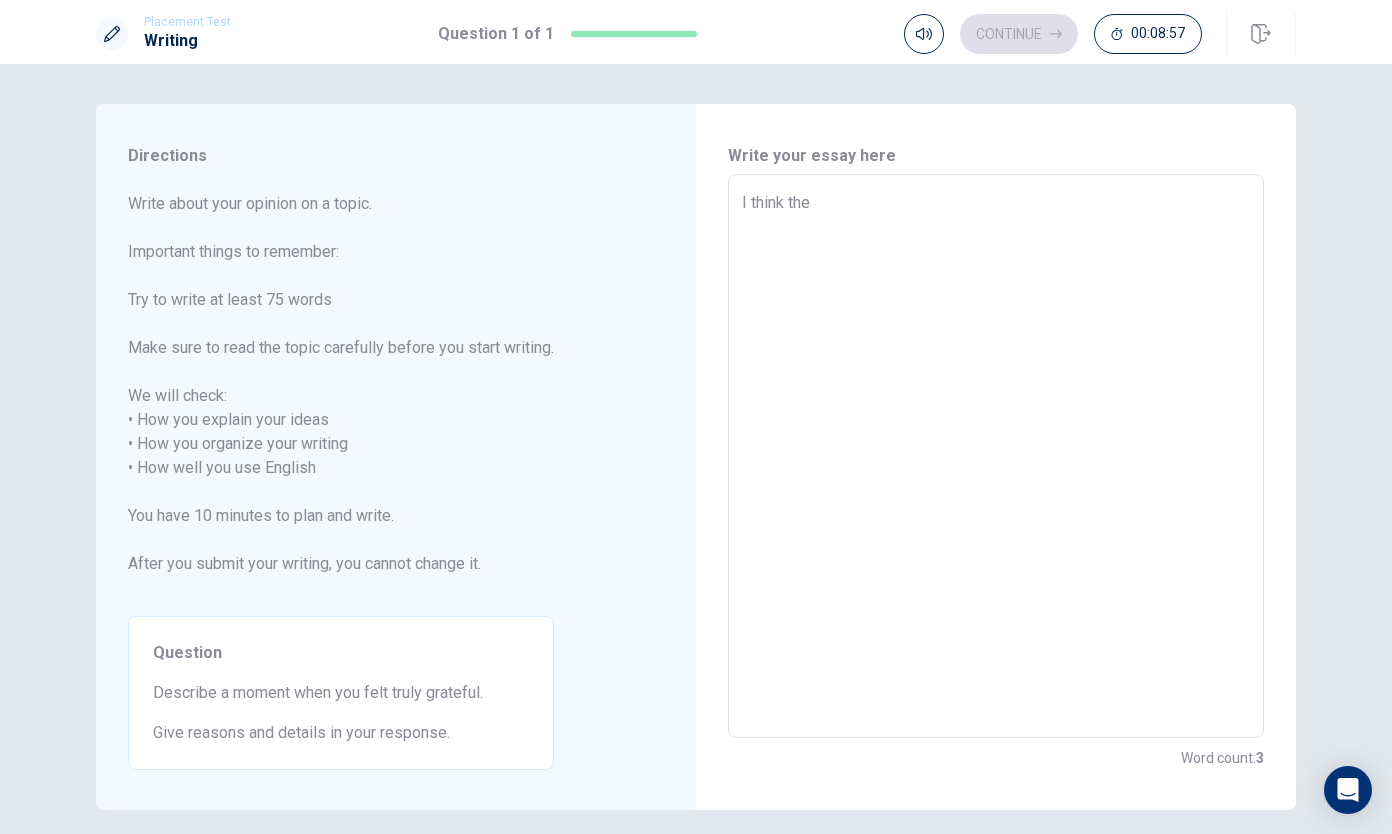 type on "I think the m" 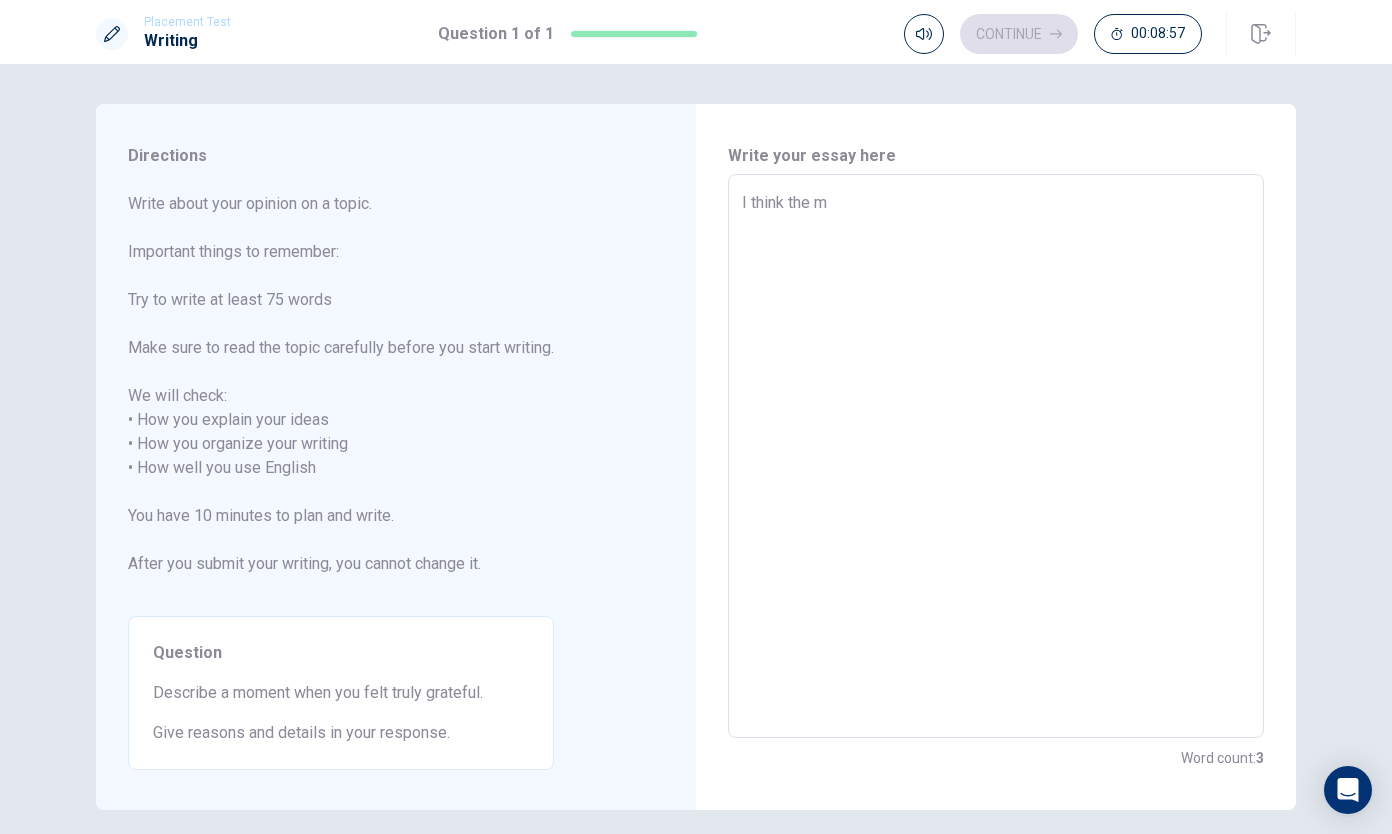 type on "x" 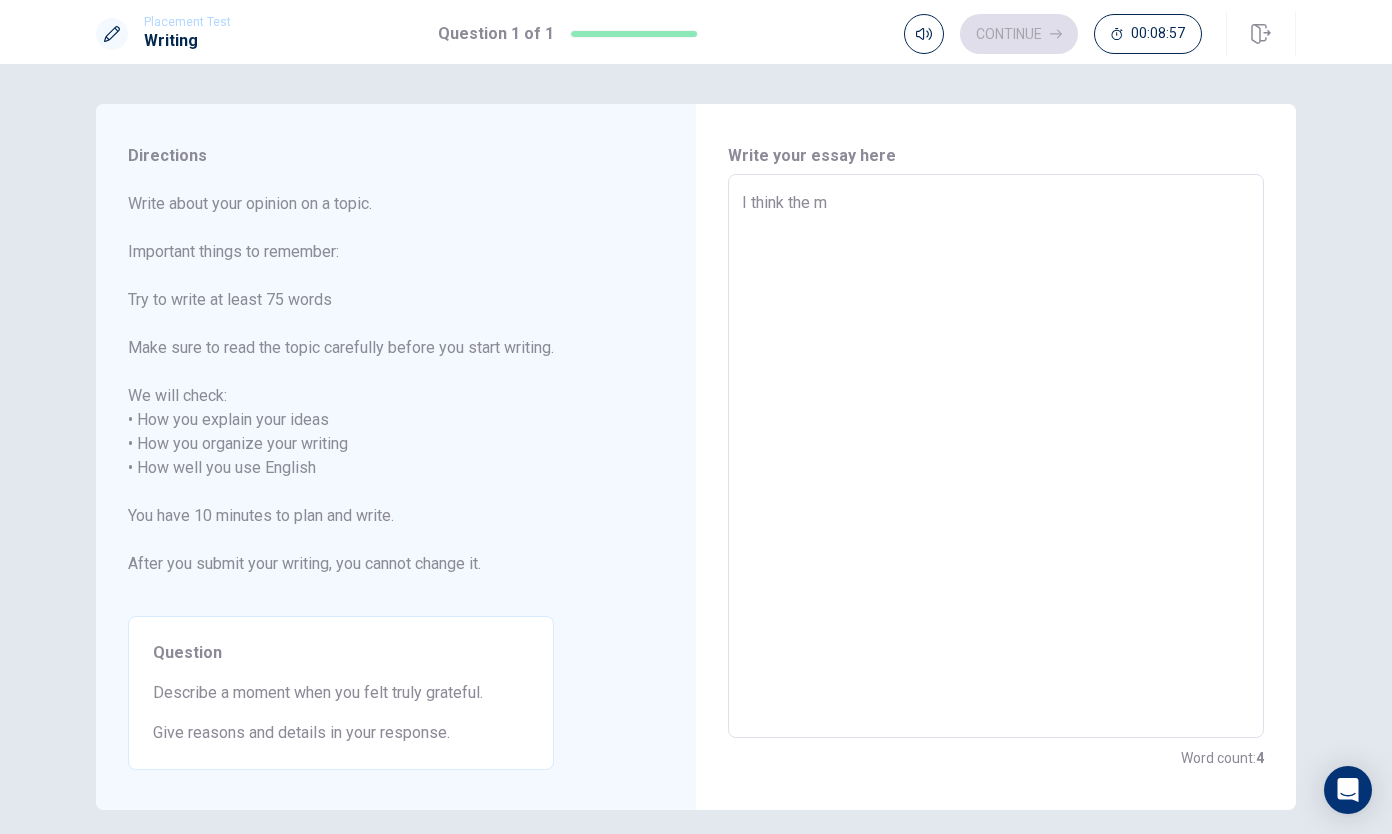 type on "I think the mo" 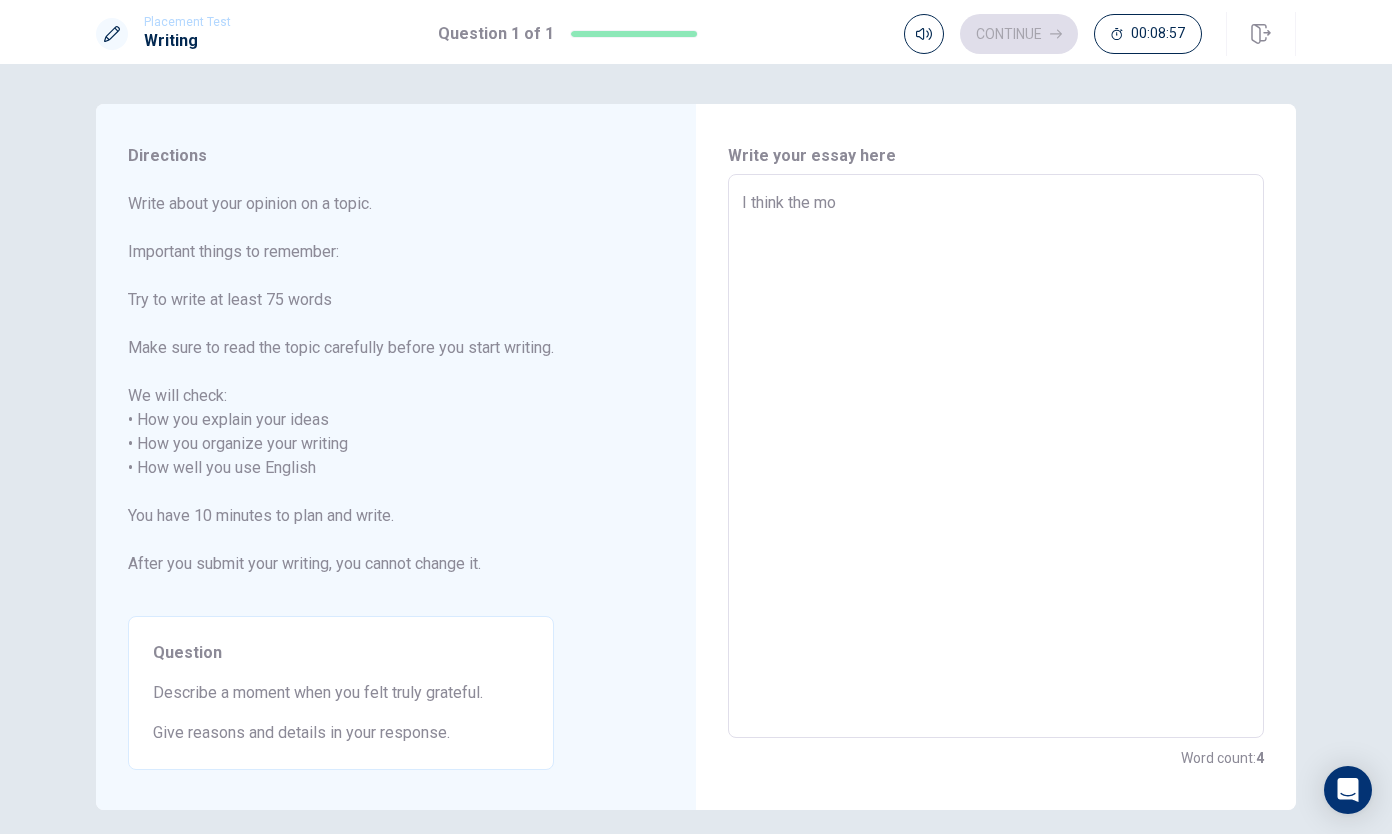 type on "I think the mom" 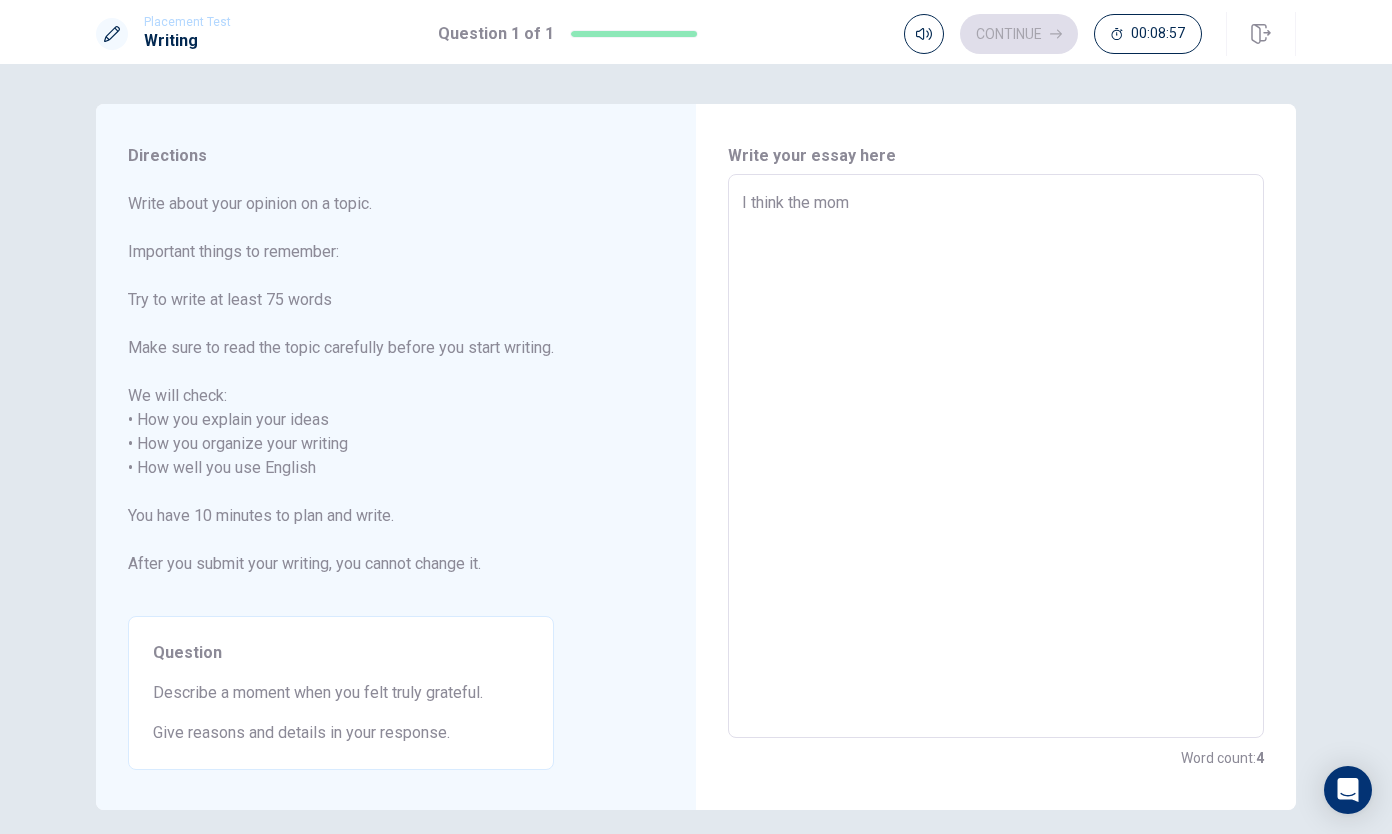 type on "x" 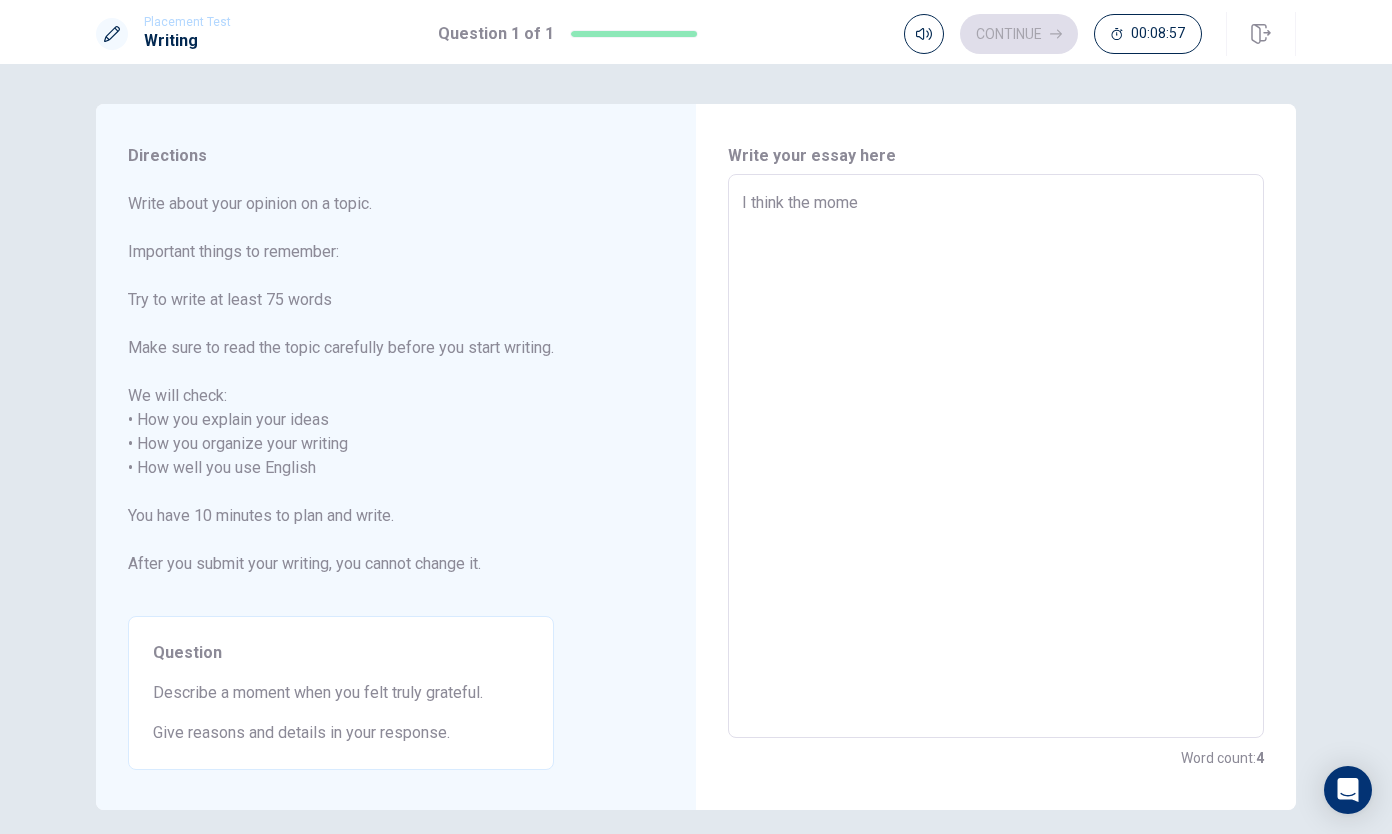 type on "x" 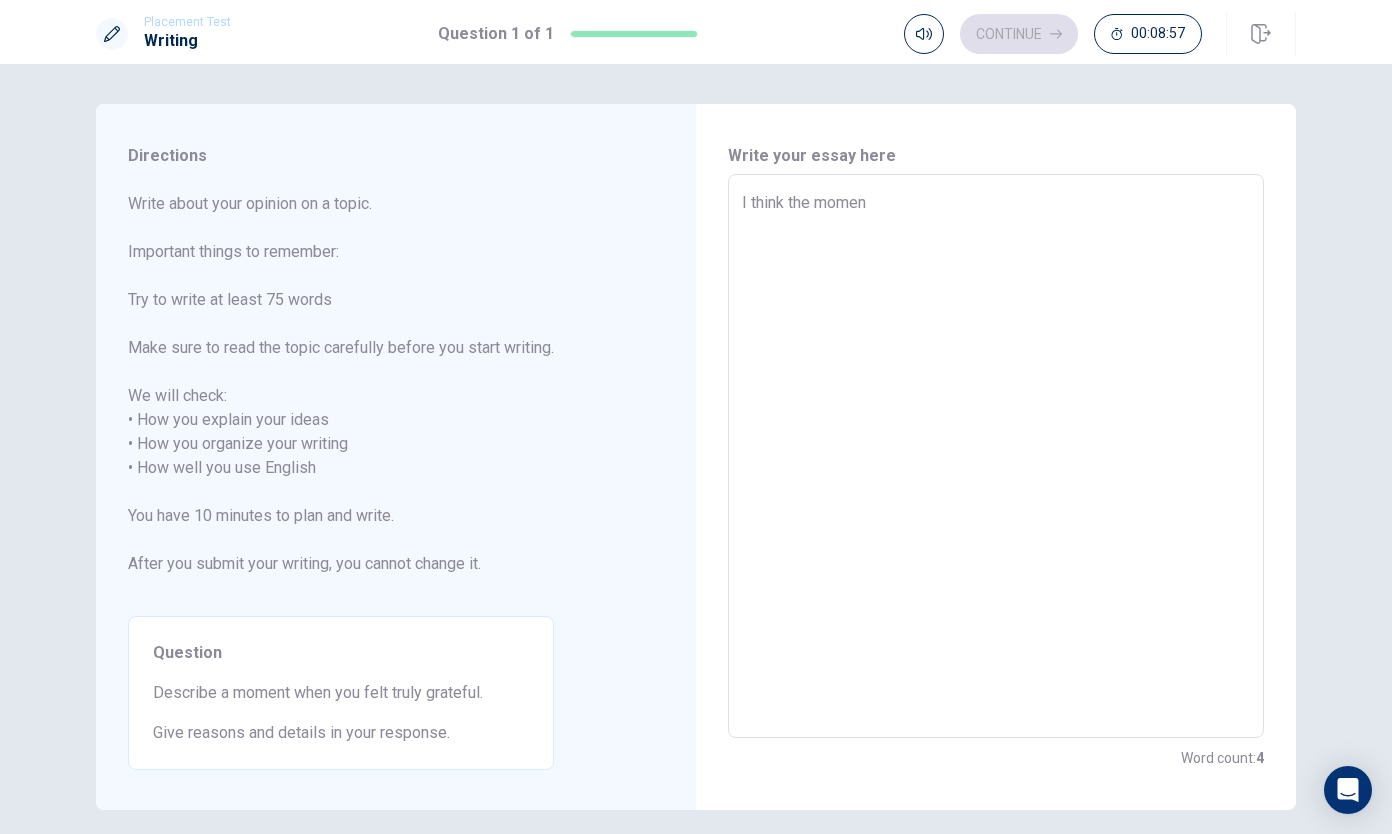 type on "x" 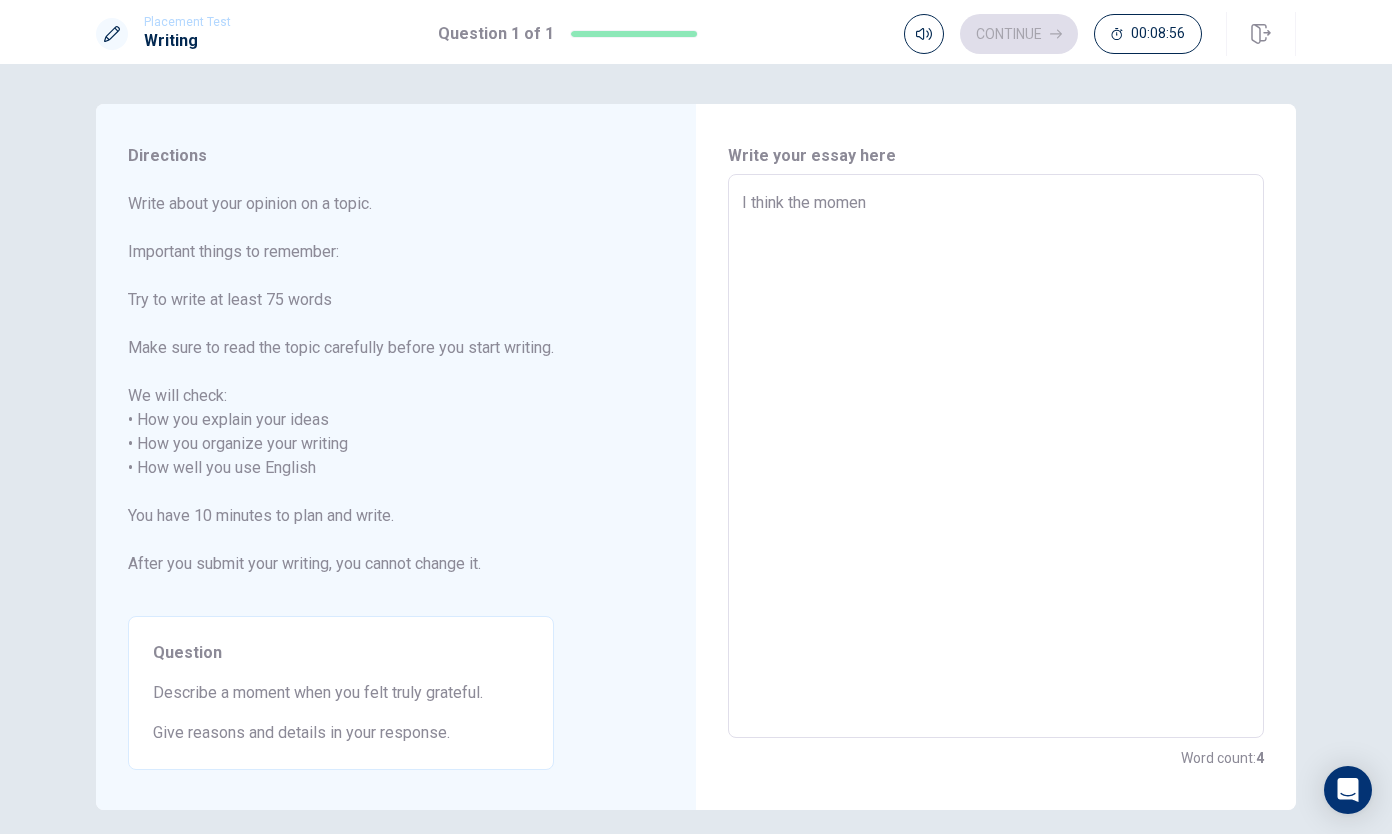 type on "I think the momen" 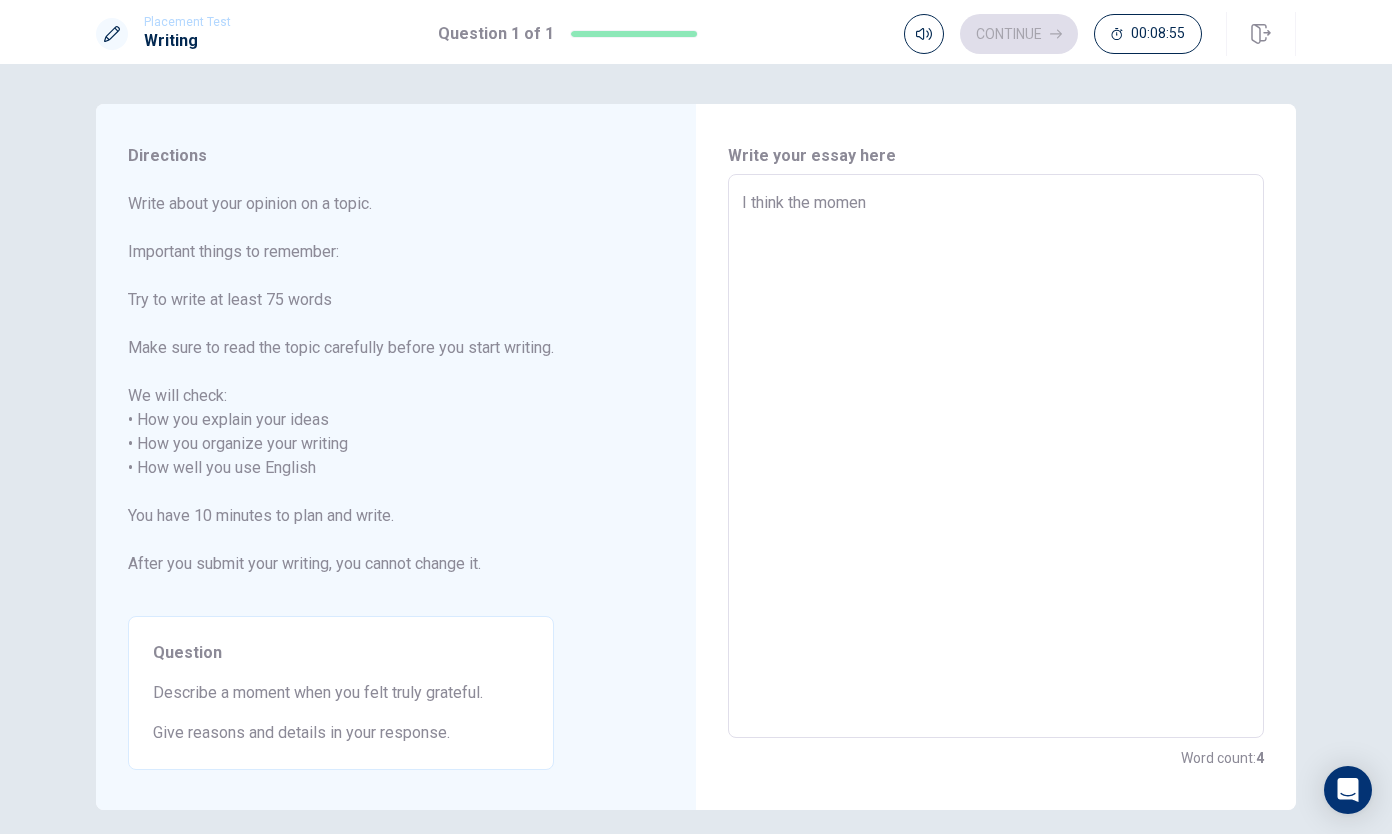 type on "I think the moment" 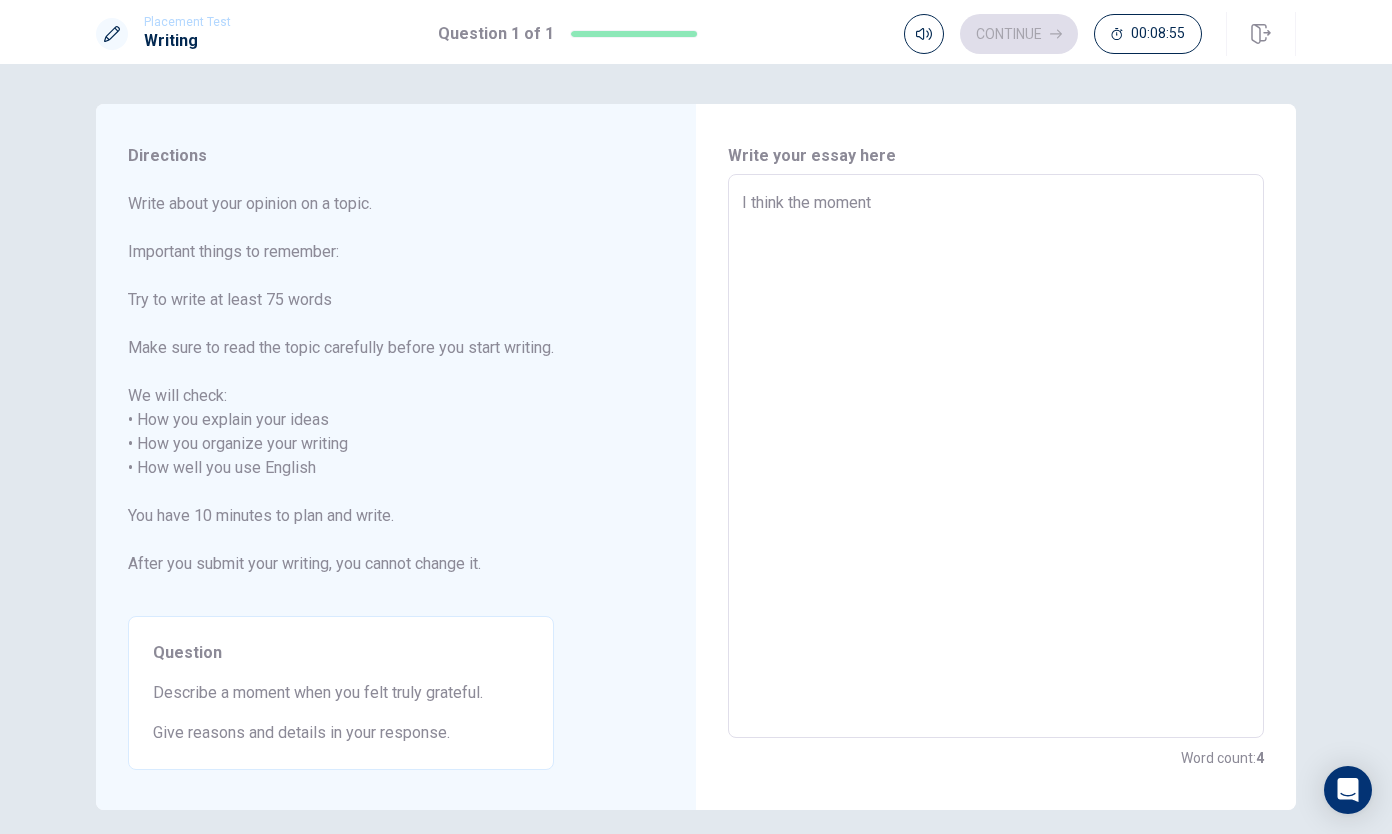 type on "x" 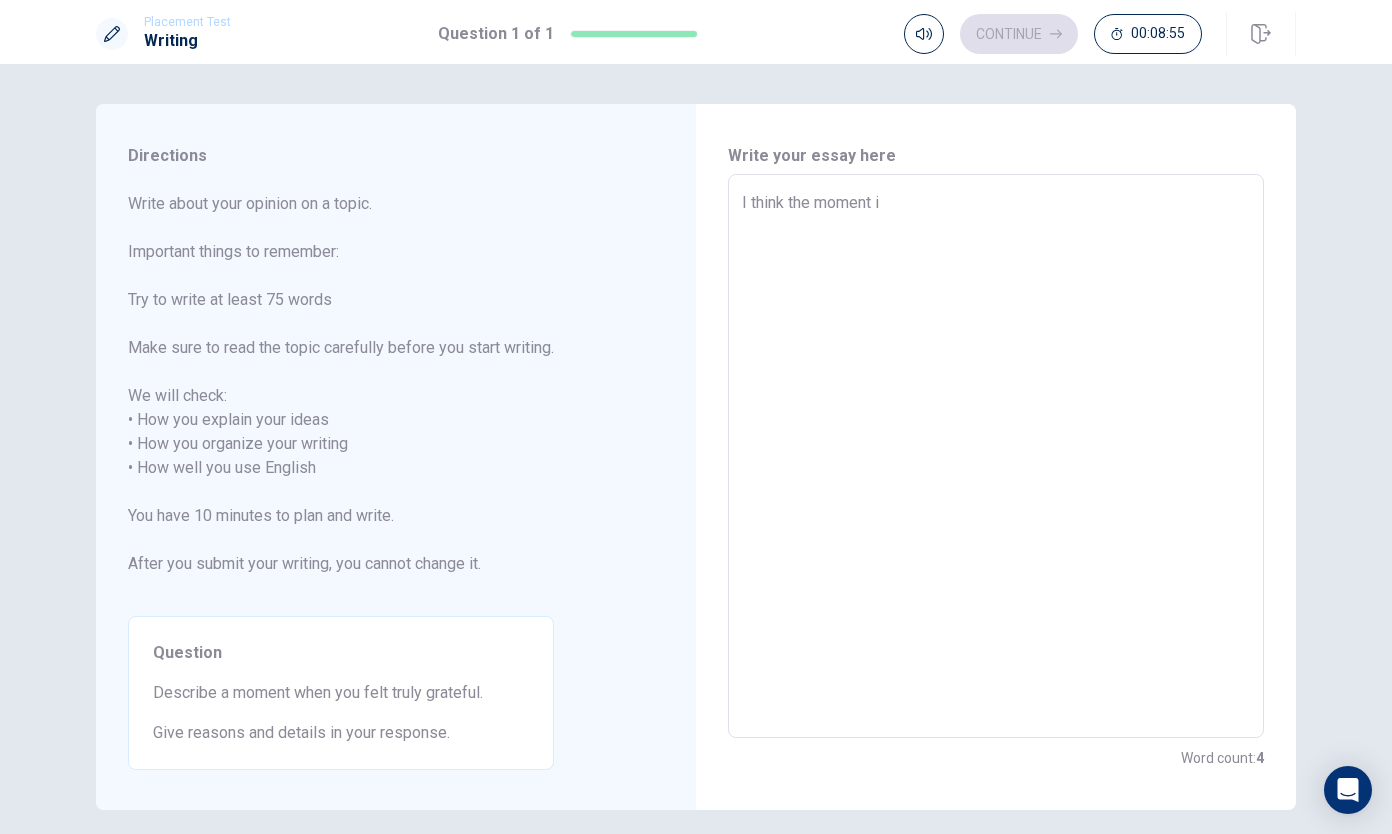 type on "x" 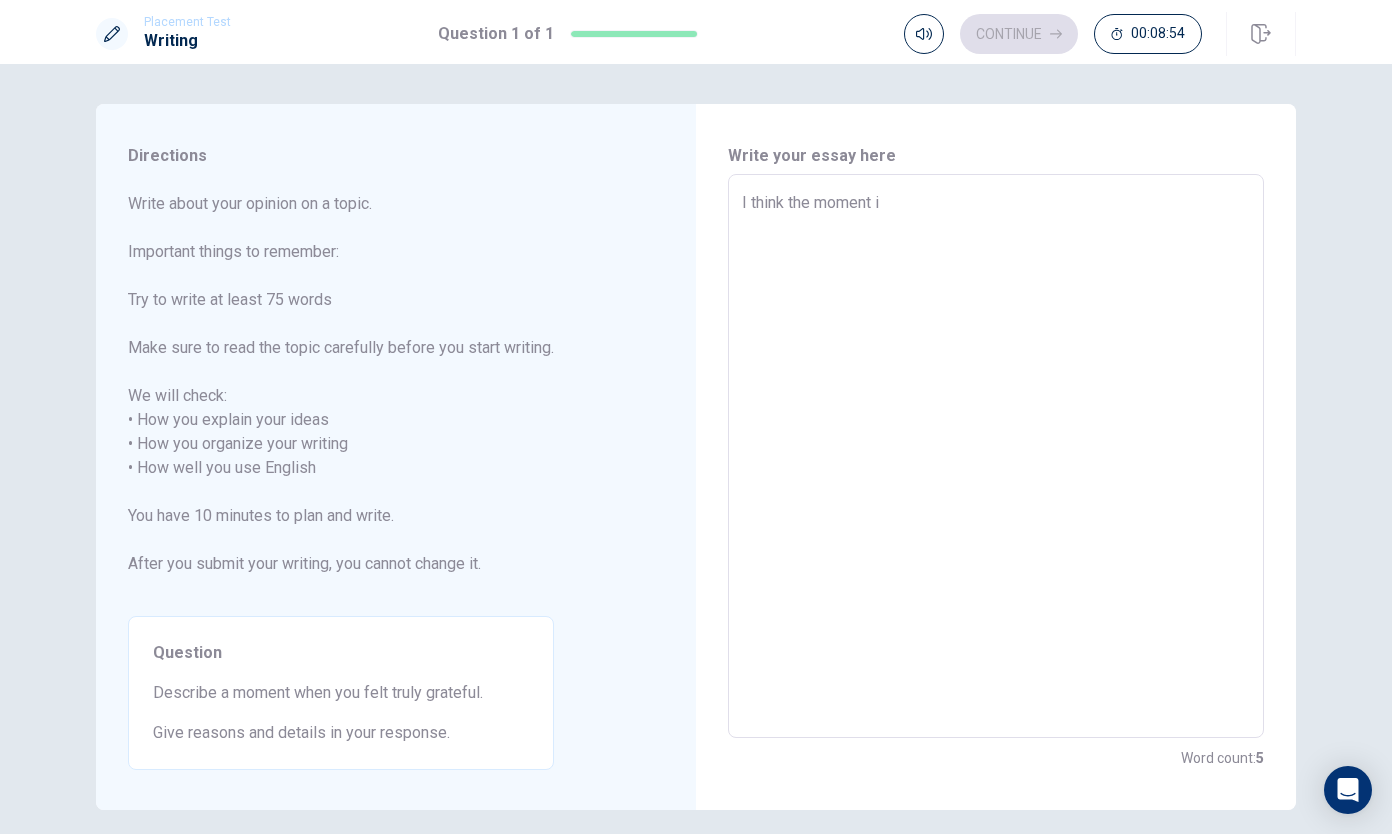 type on "I think the moment is" 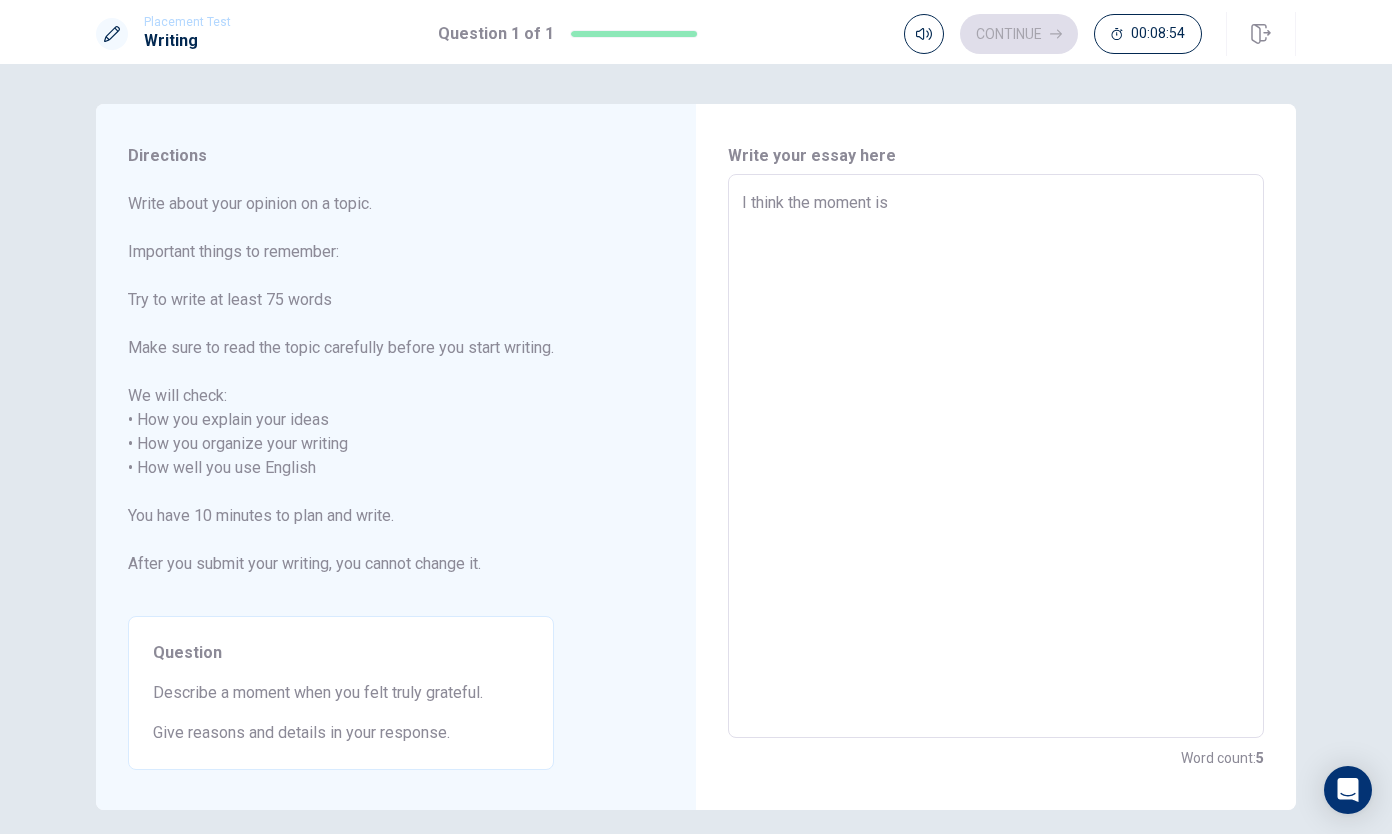 type on "I think the moment is" 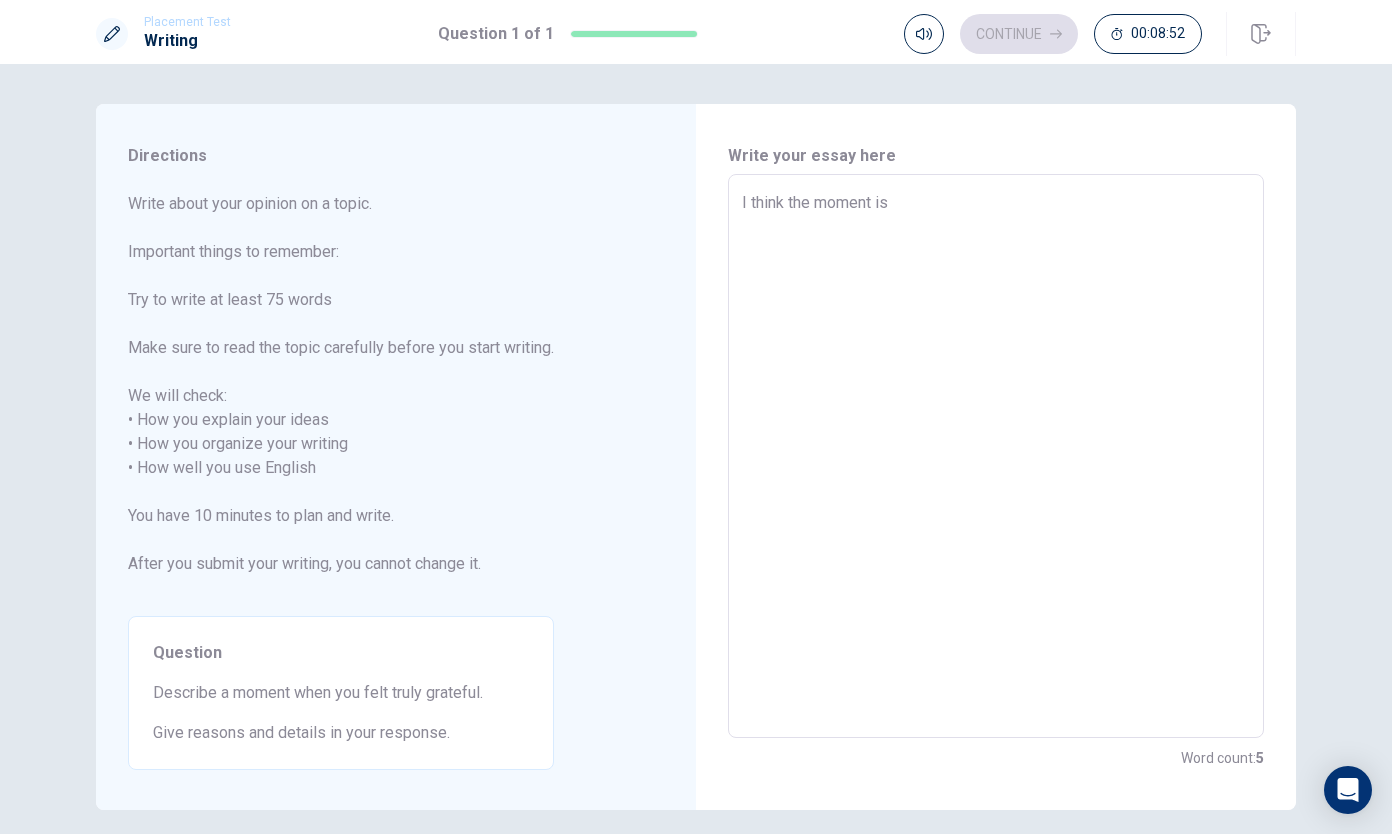 type on "x" 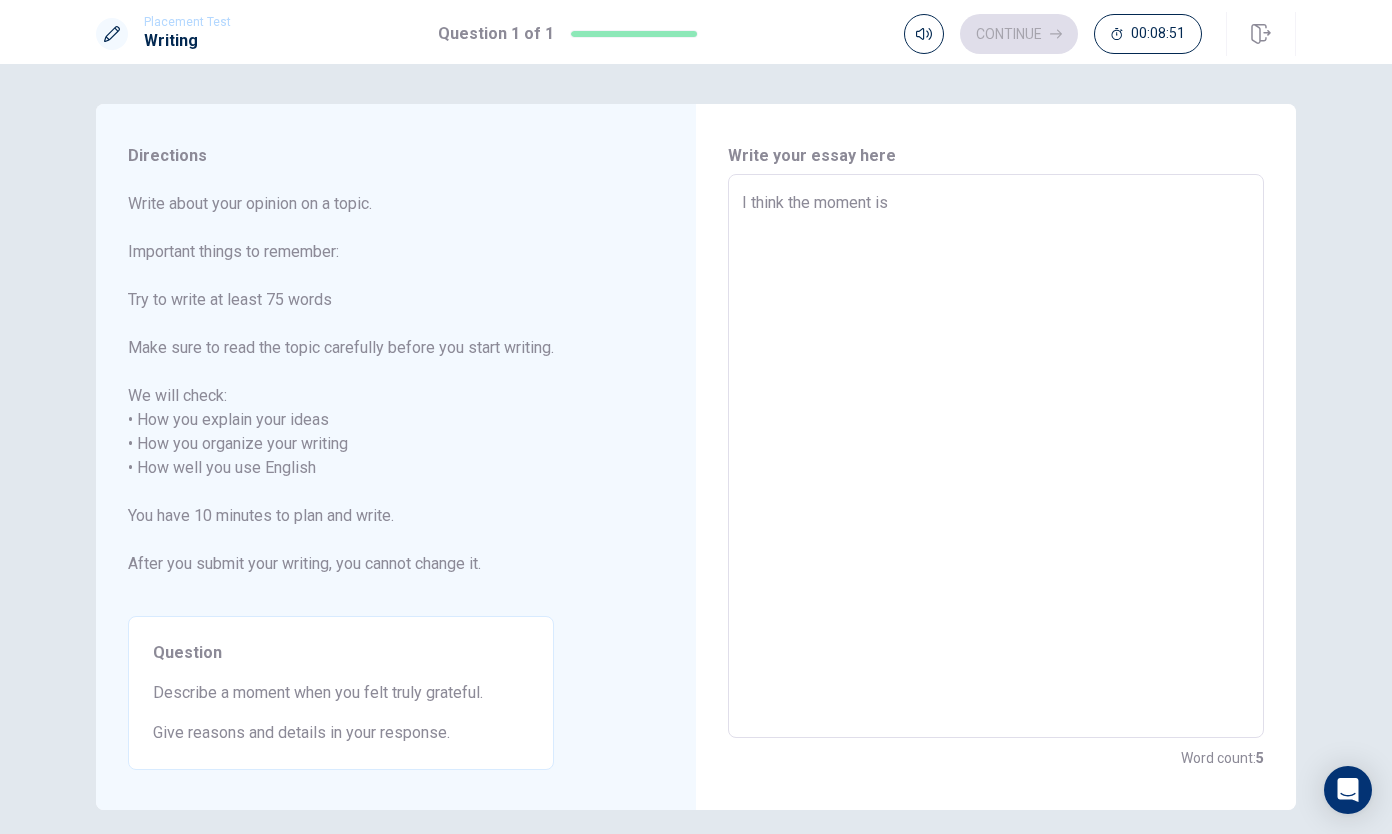 type on "I think the moment is w" 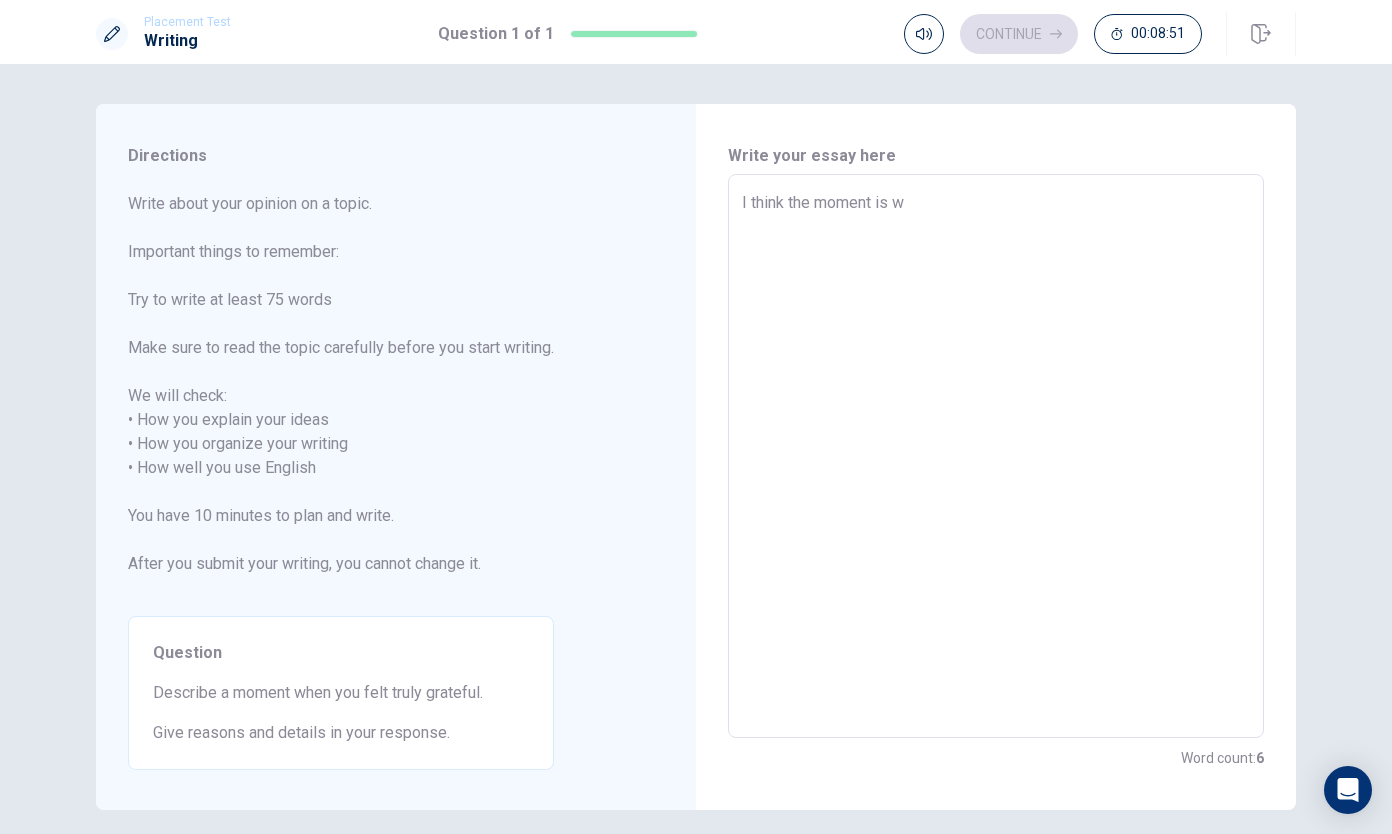 type on "x" 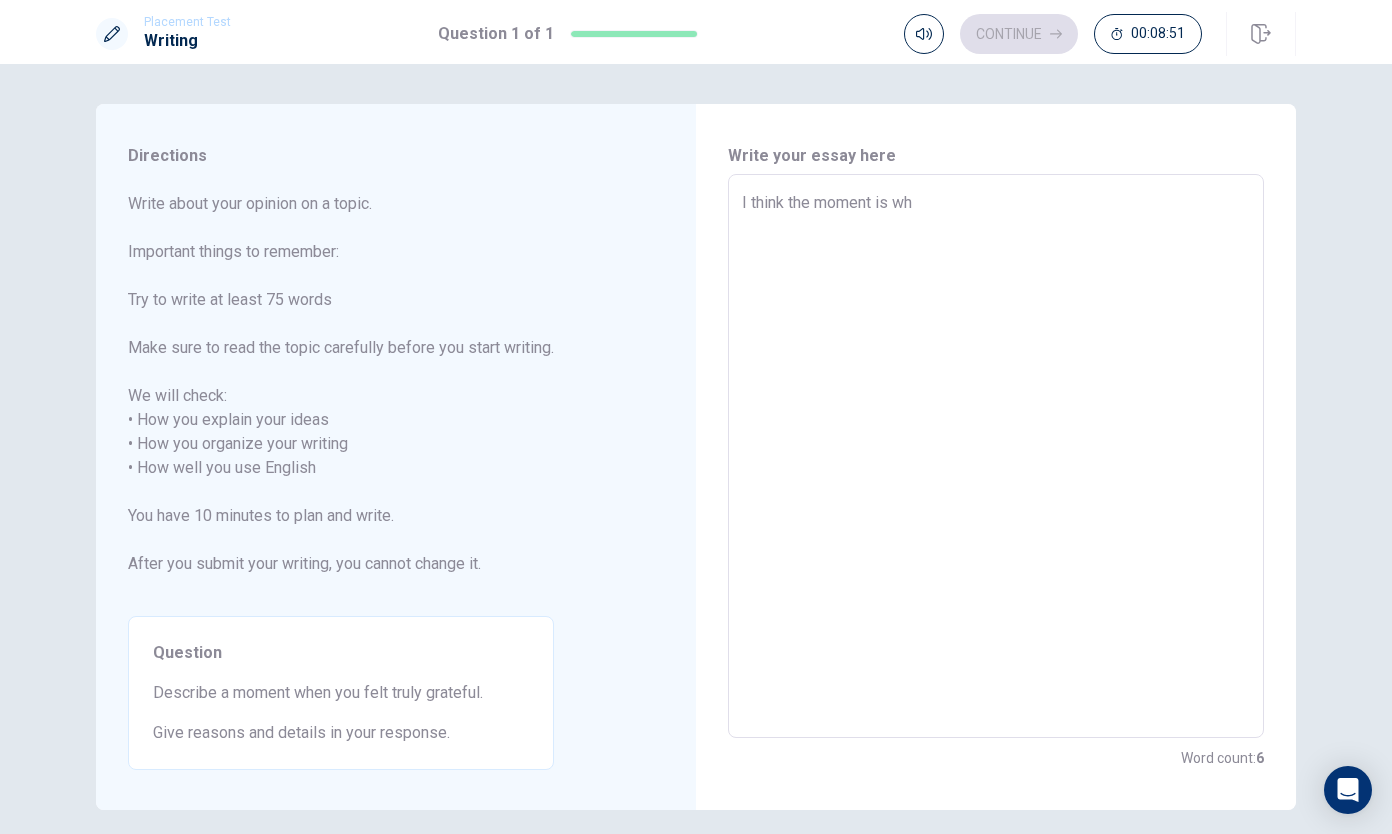 type on "x" 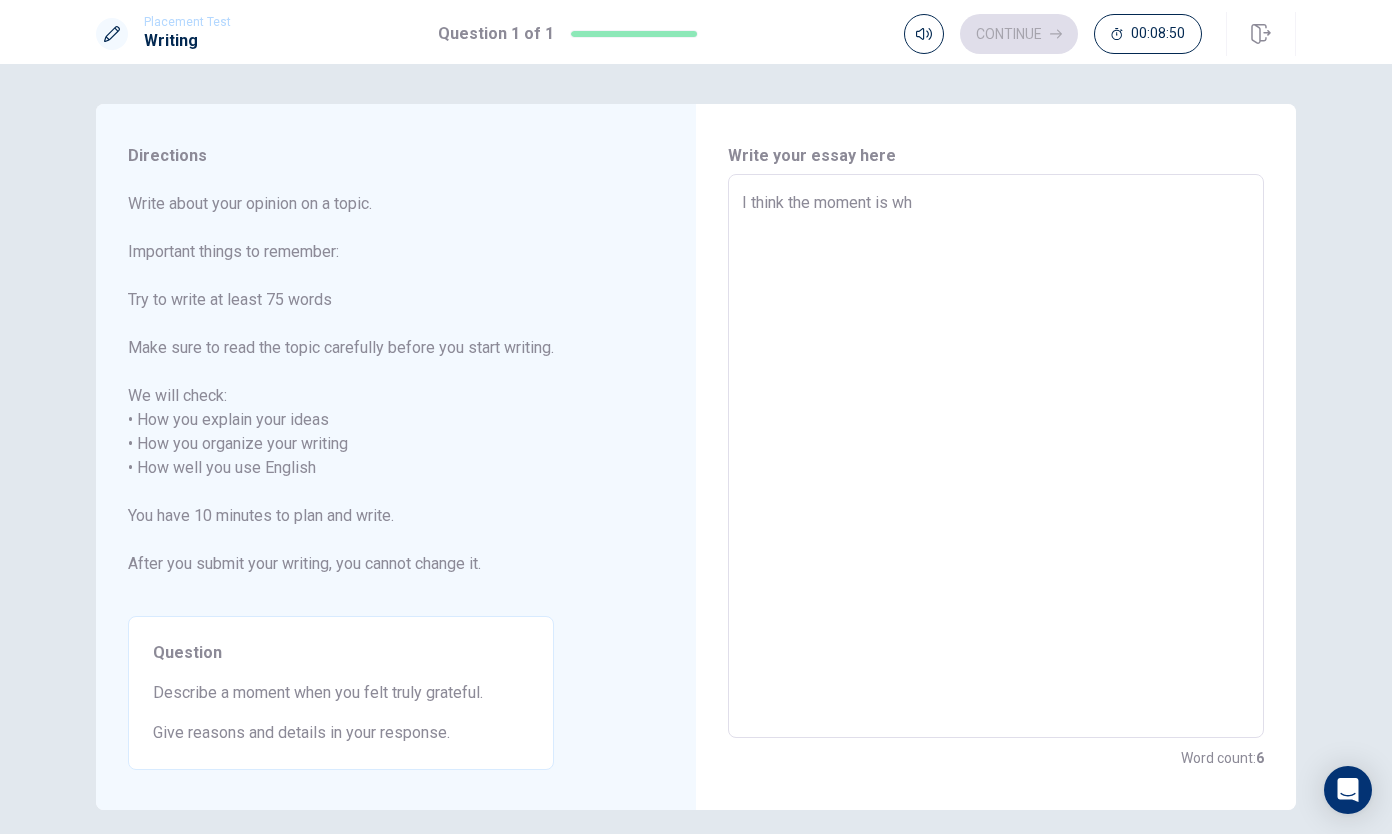 type on "I think the moment is whe" 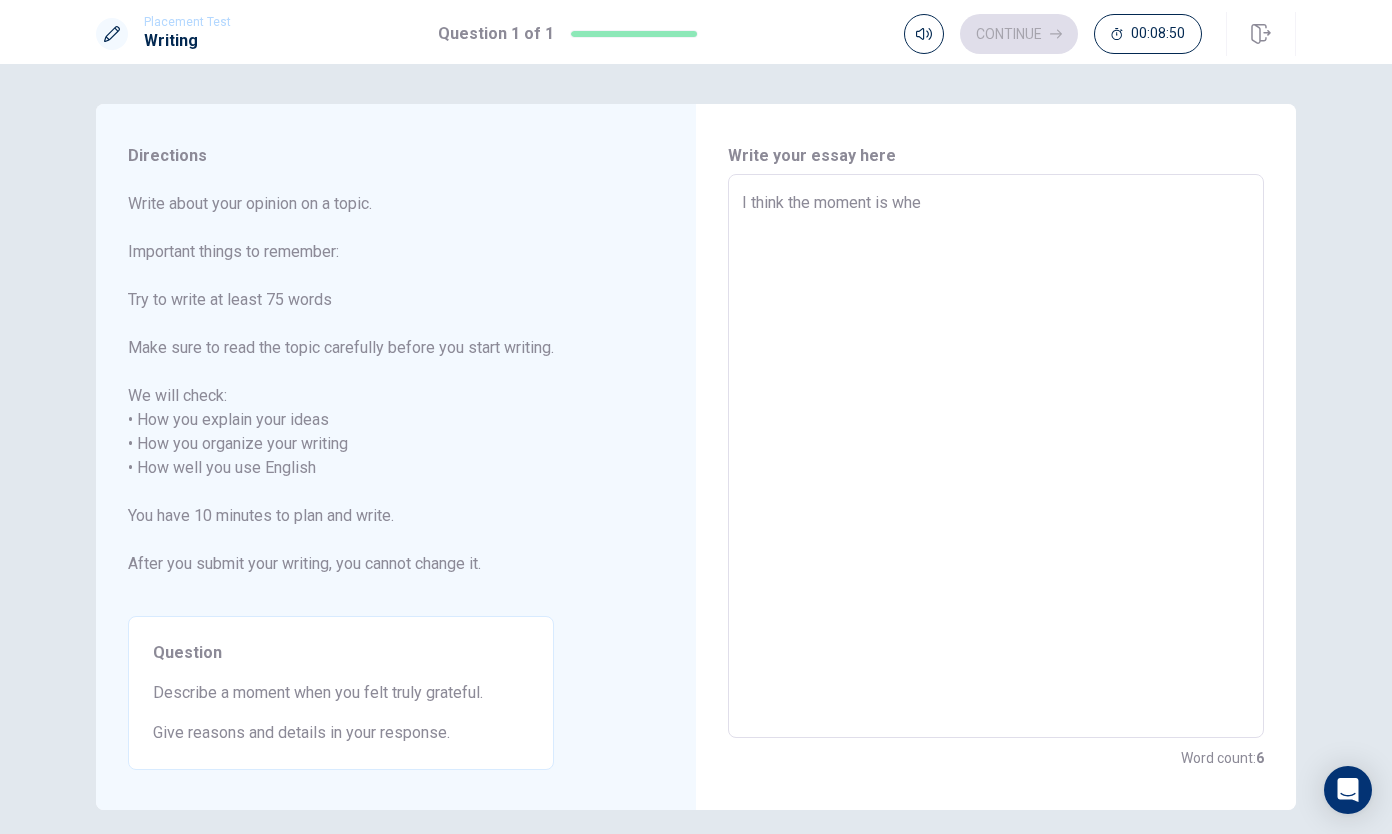 type on "I think the moment is when" 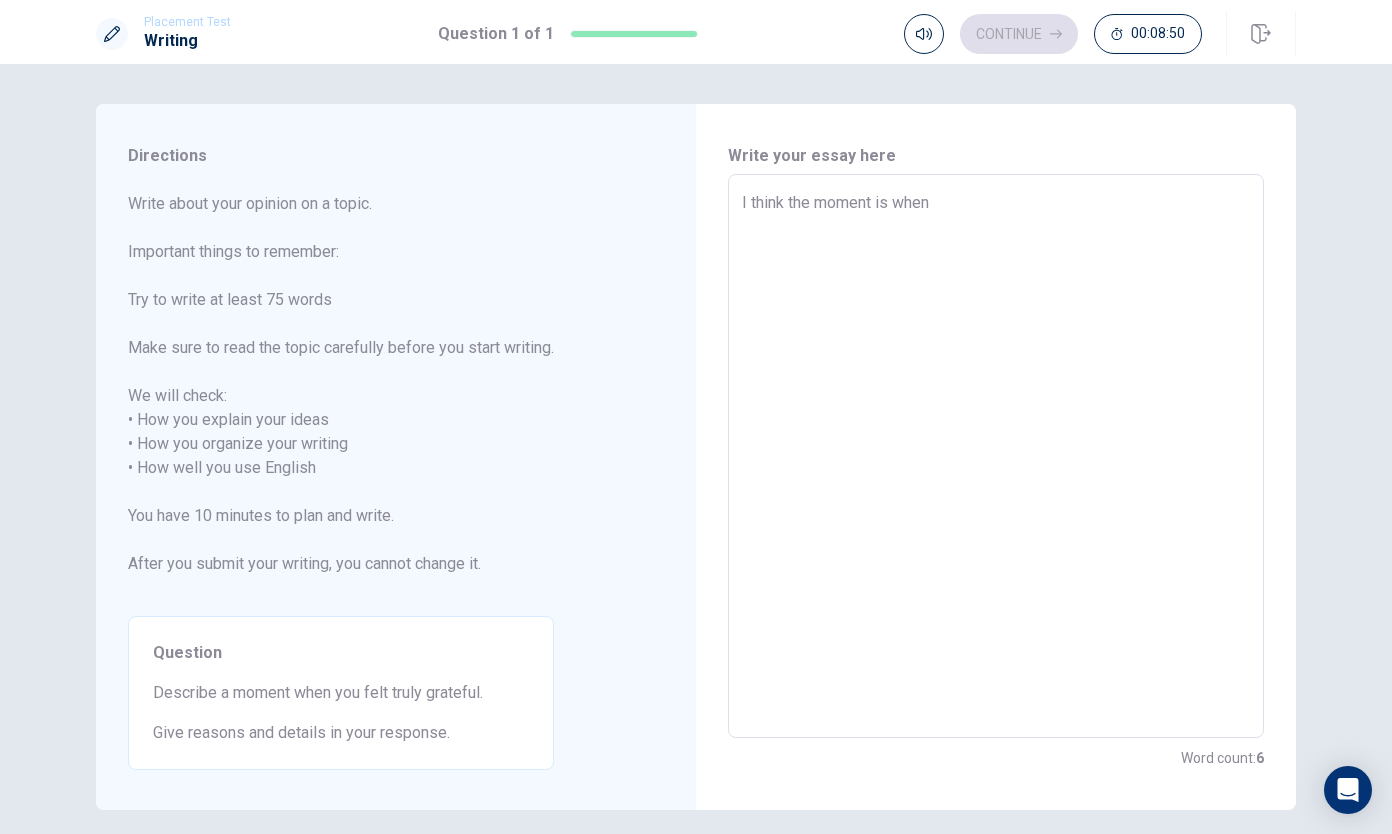type on "x" 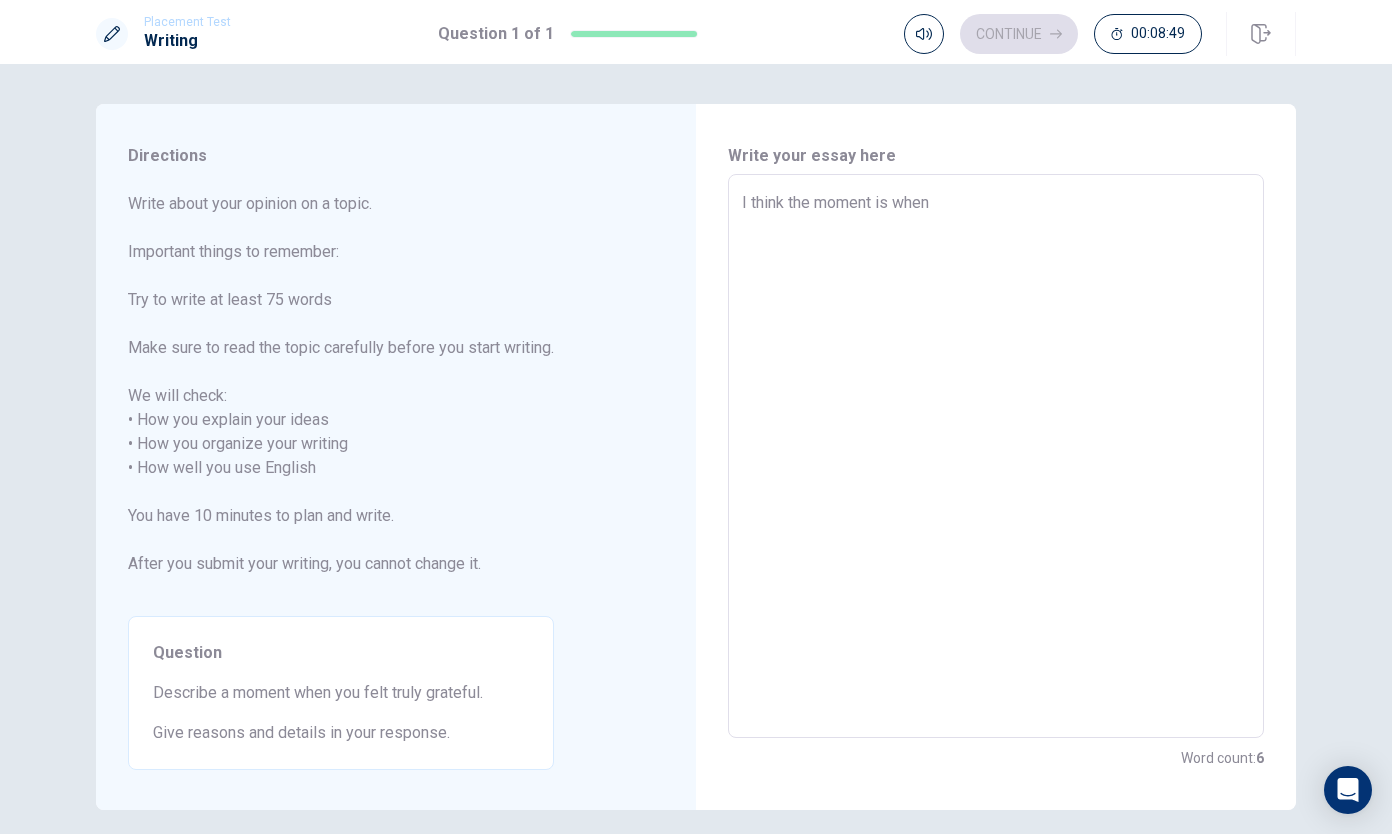 type on "I think the moment is when" 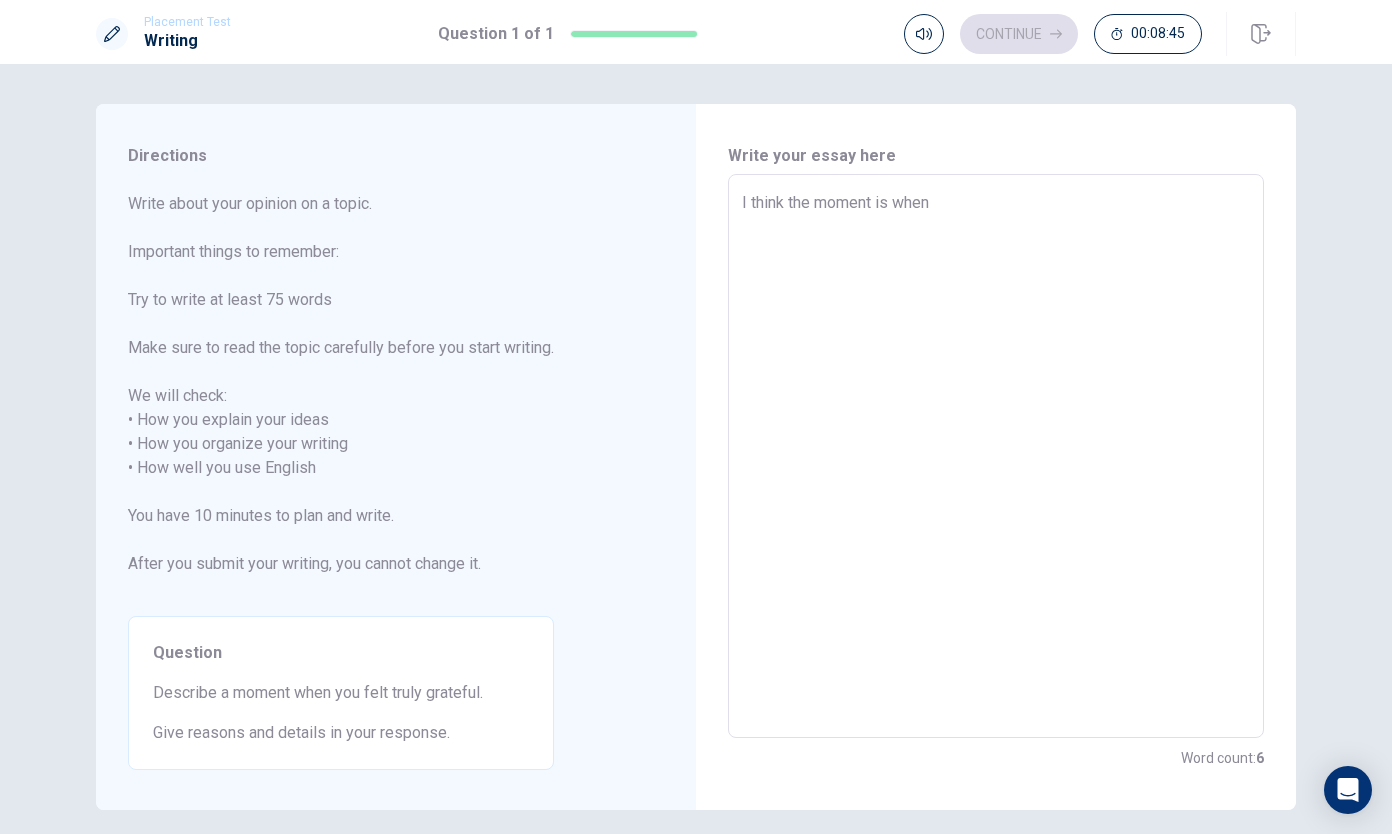 type on "x" 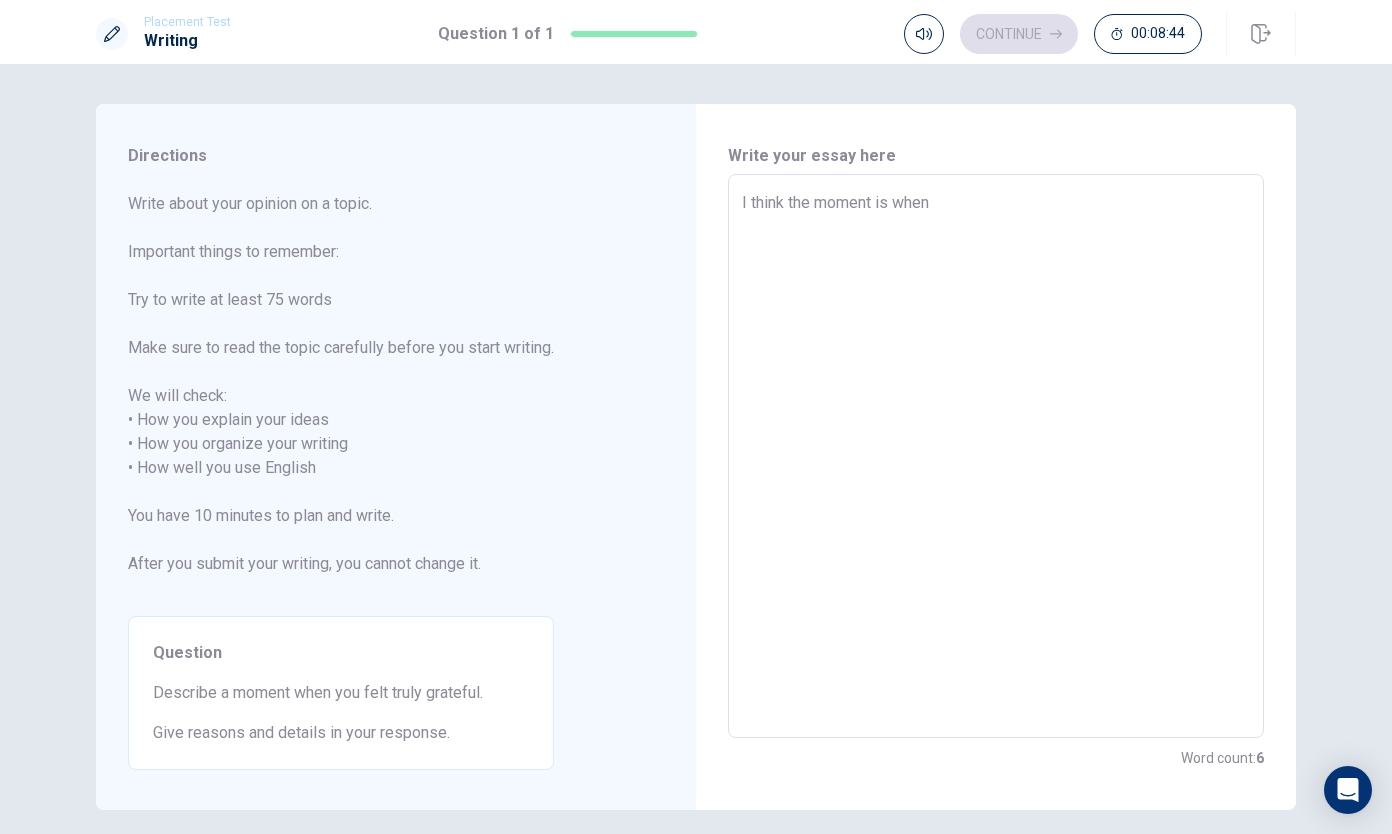 type on "I think the moment is when I" 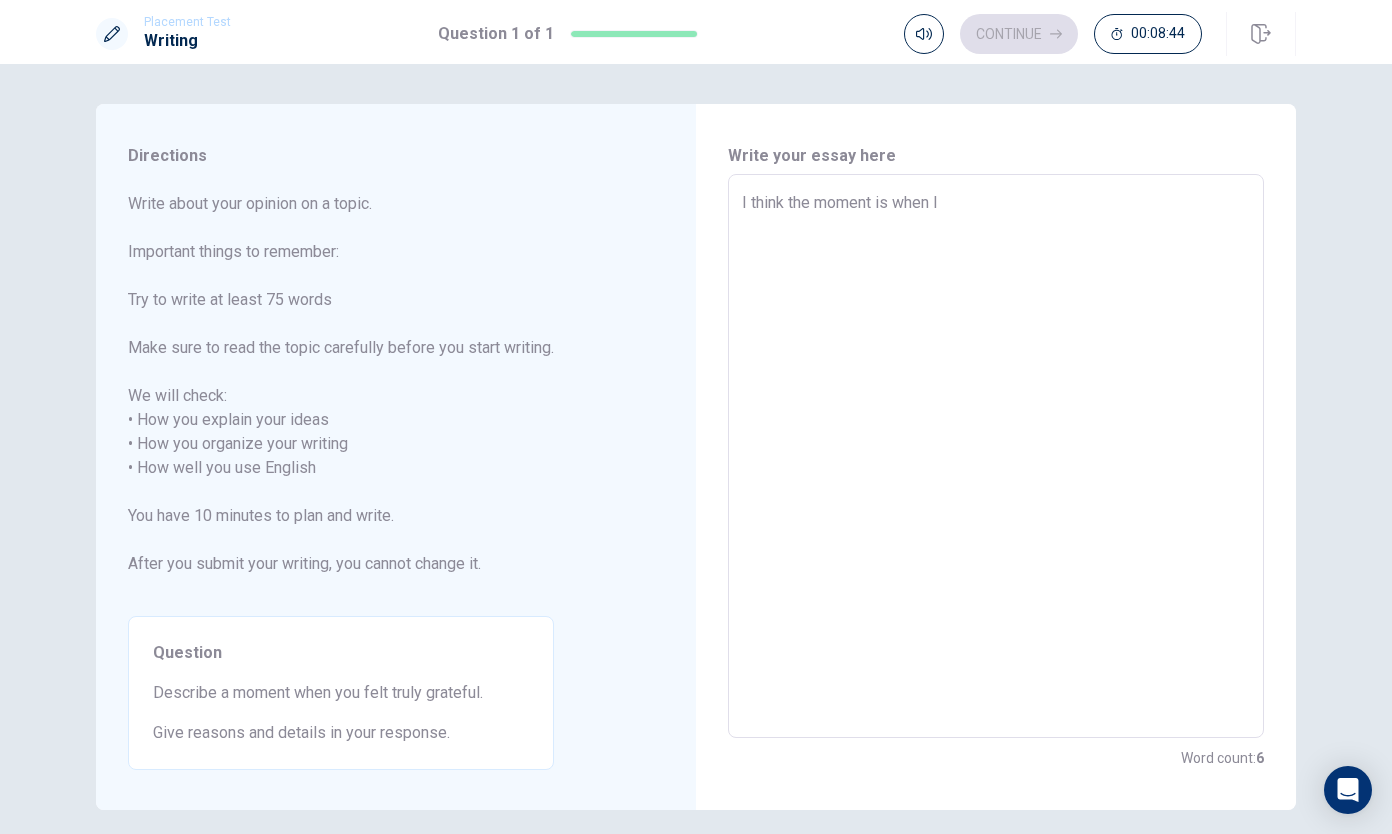 type on "x" 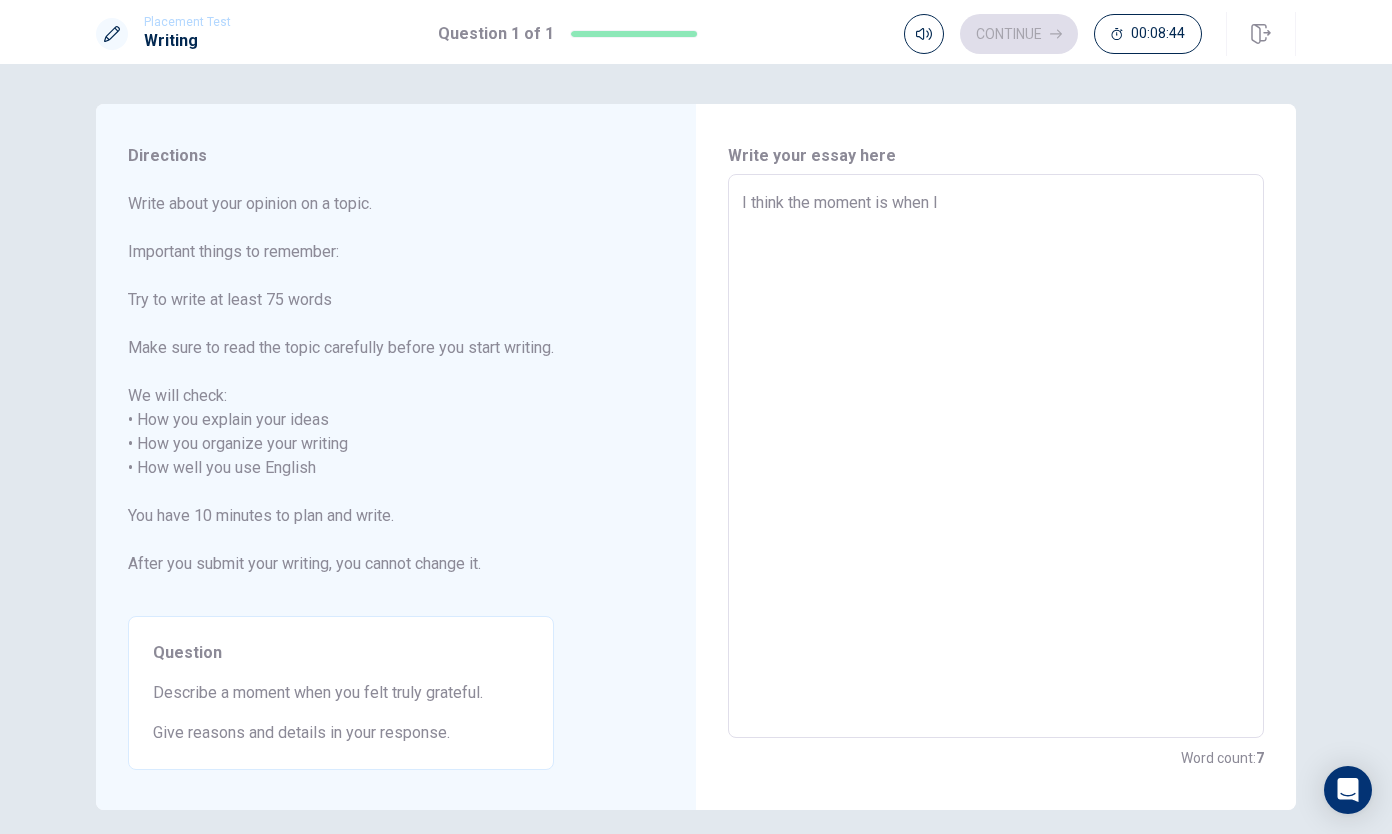 type on "I think the moment is when I" 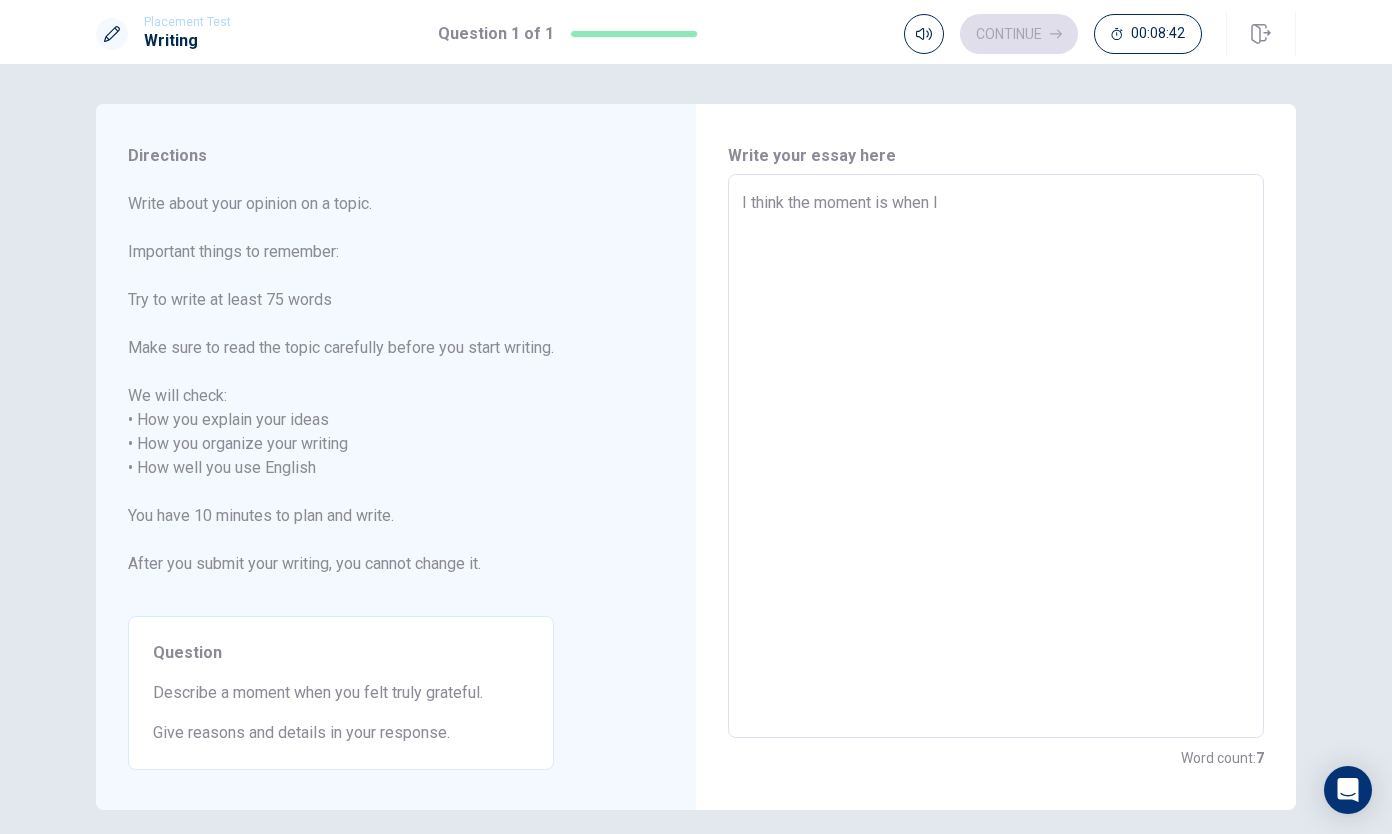 type on "x" 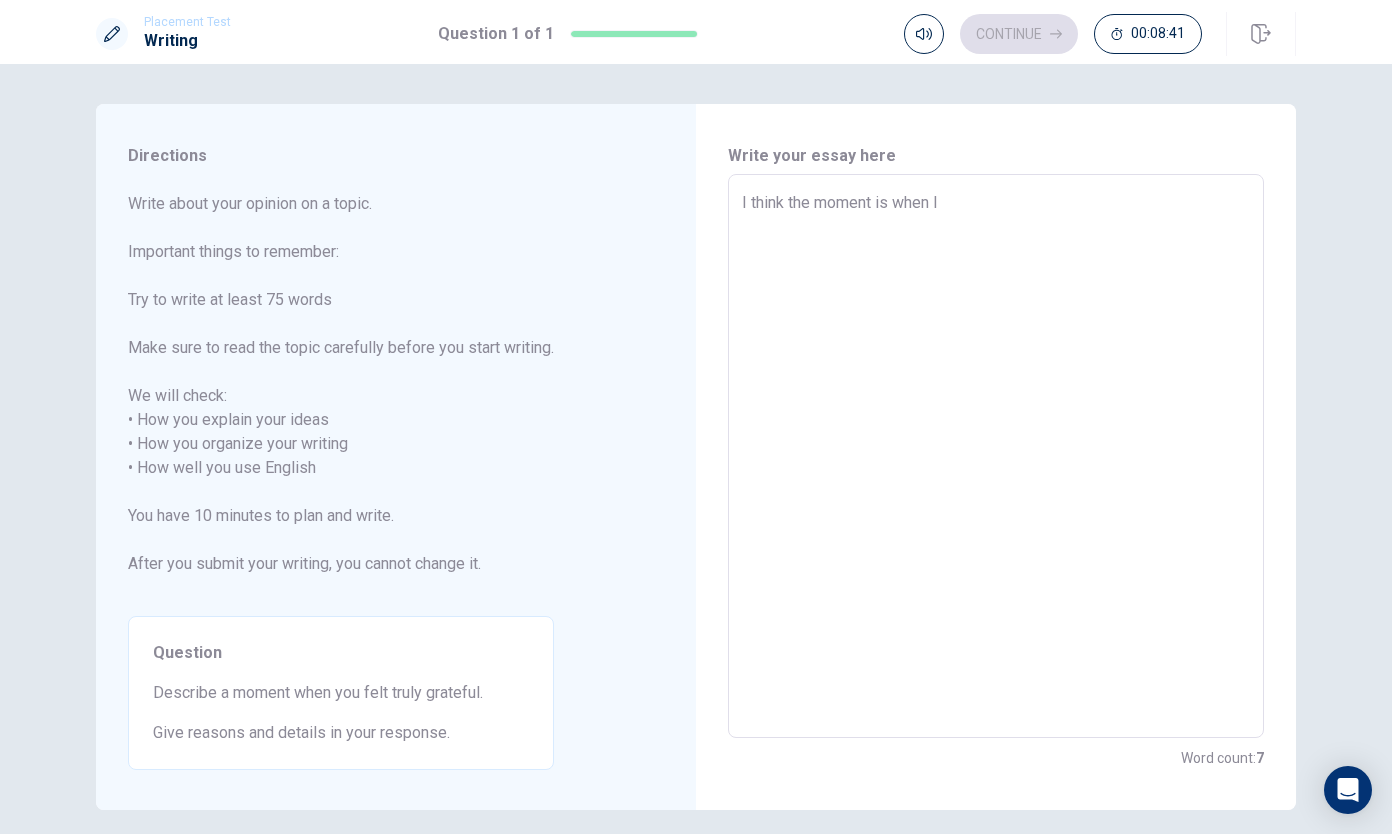 type on "I think the moment is when I h" 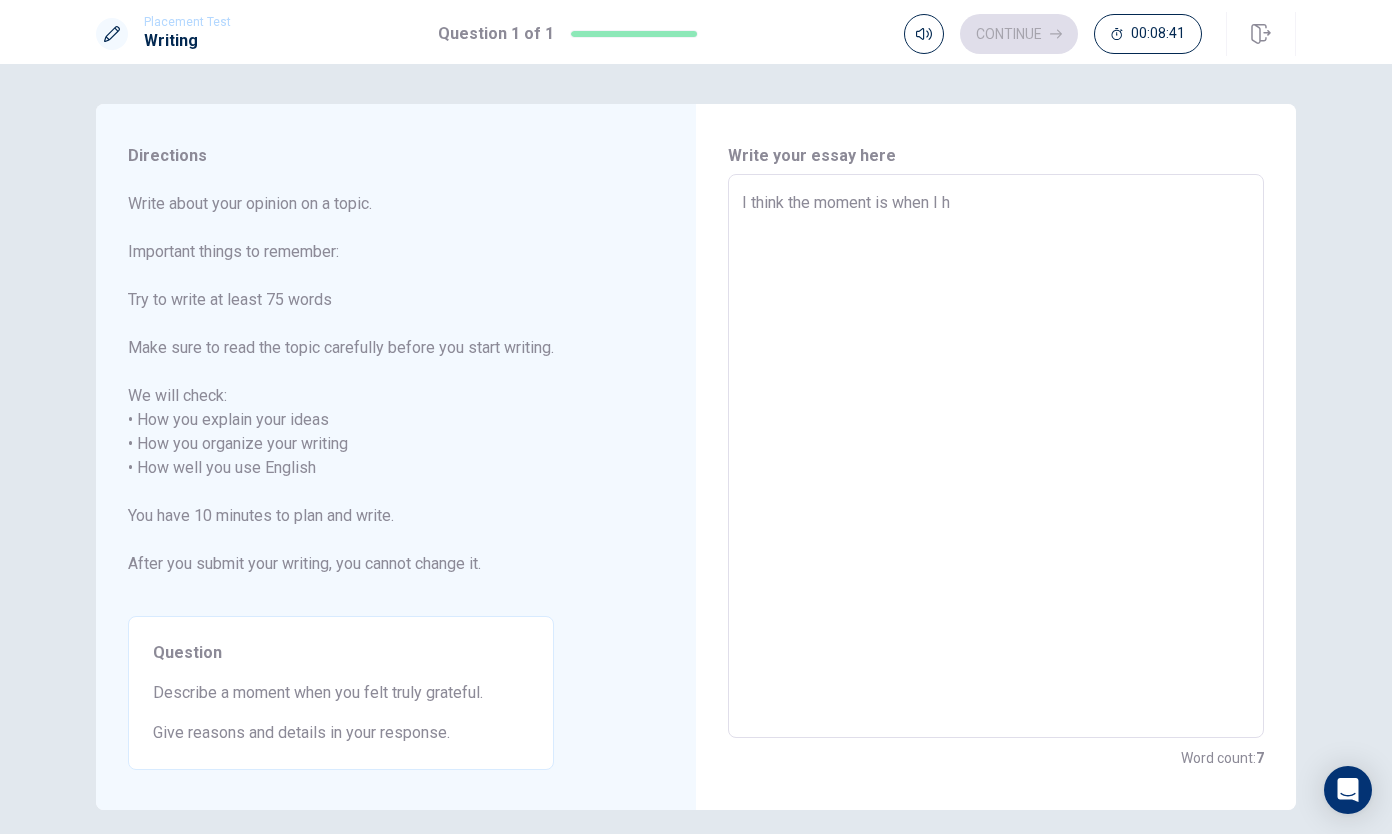 type on "x" 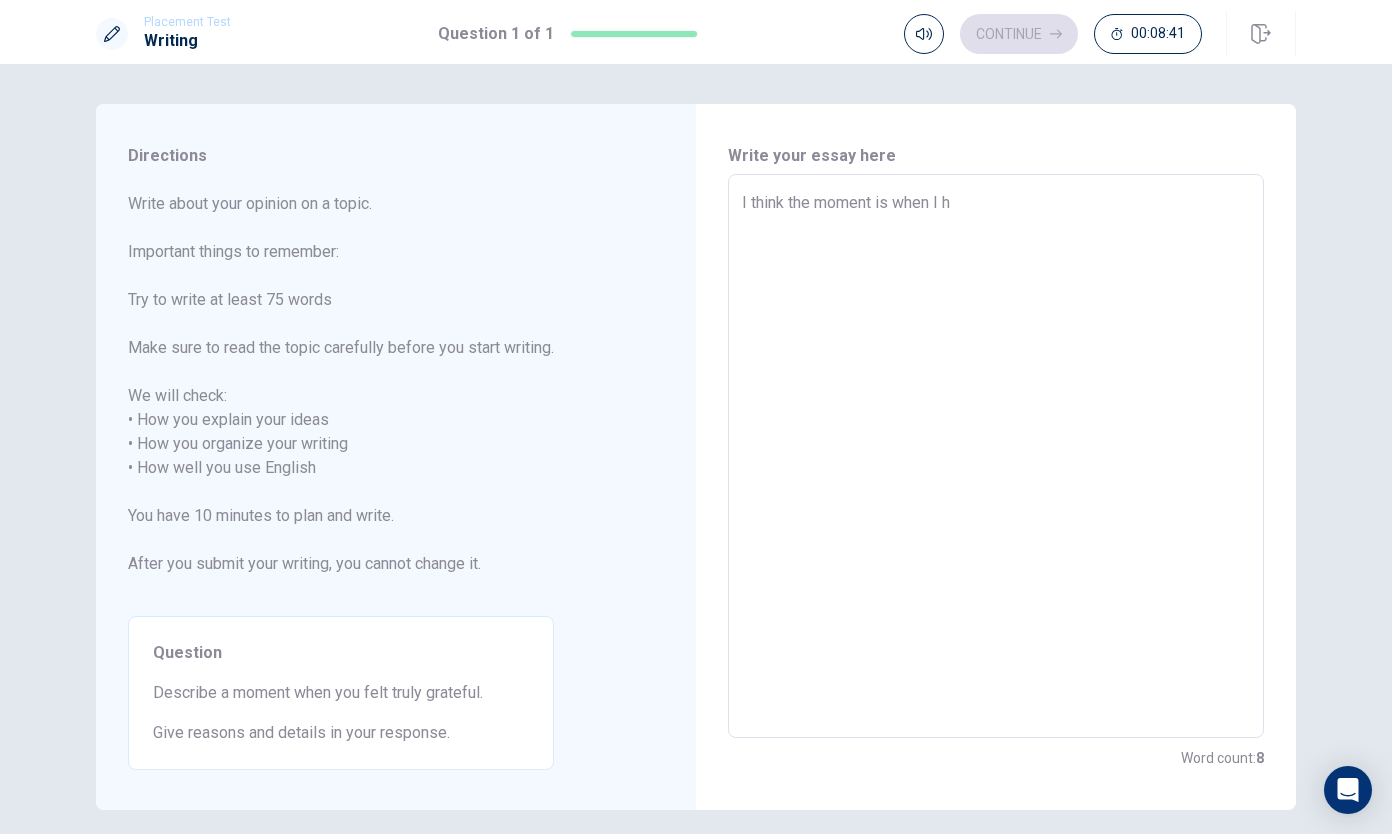 type on "I think the moment is when I he" 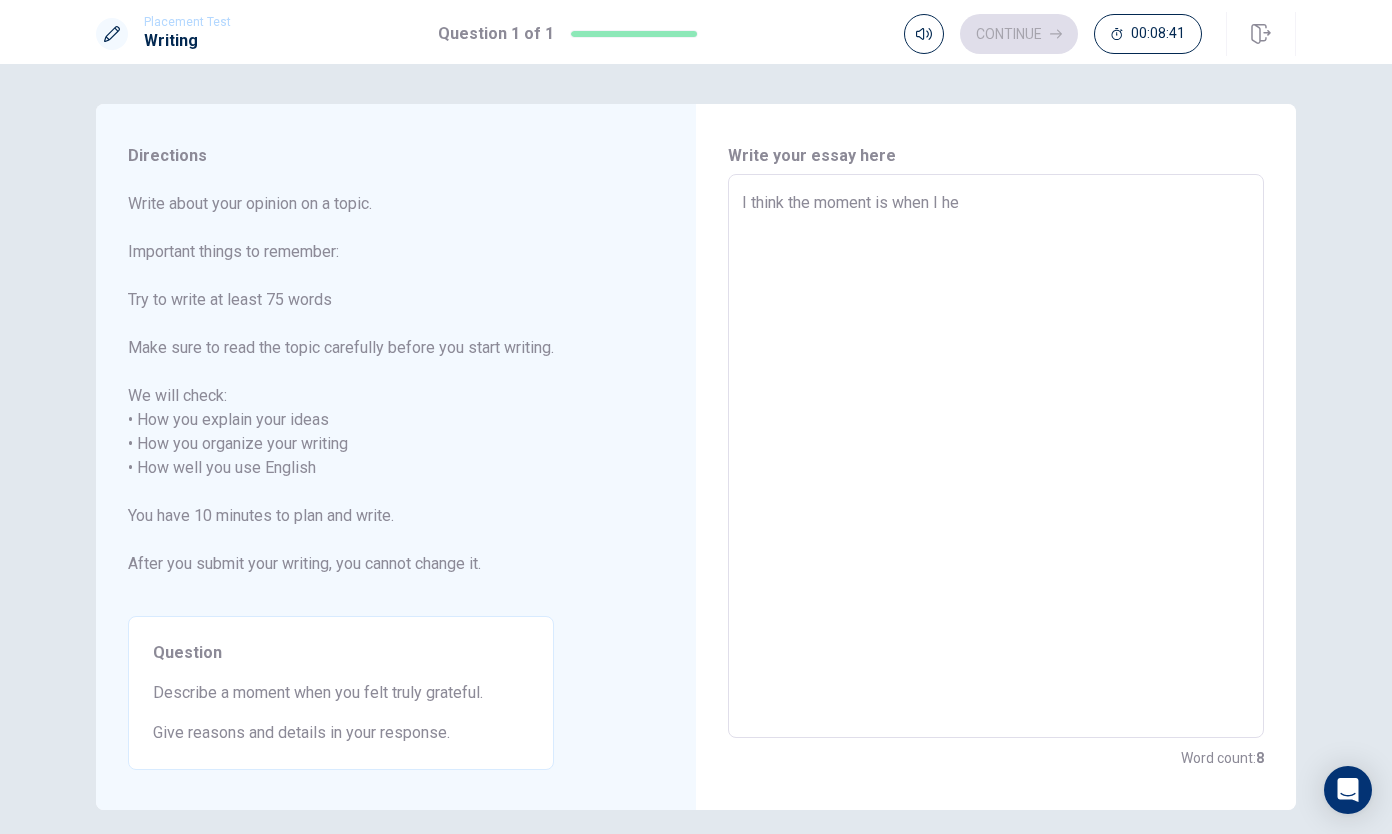 type on "x" 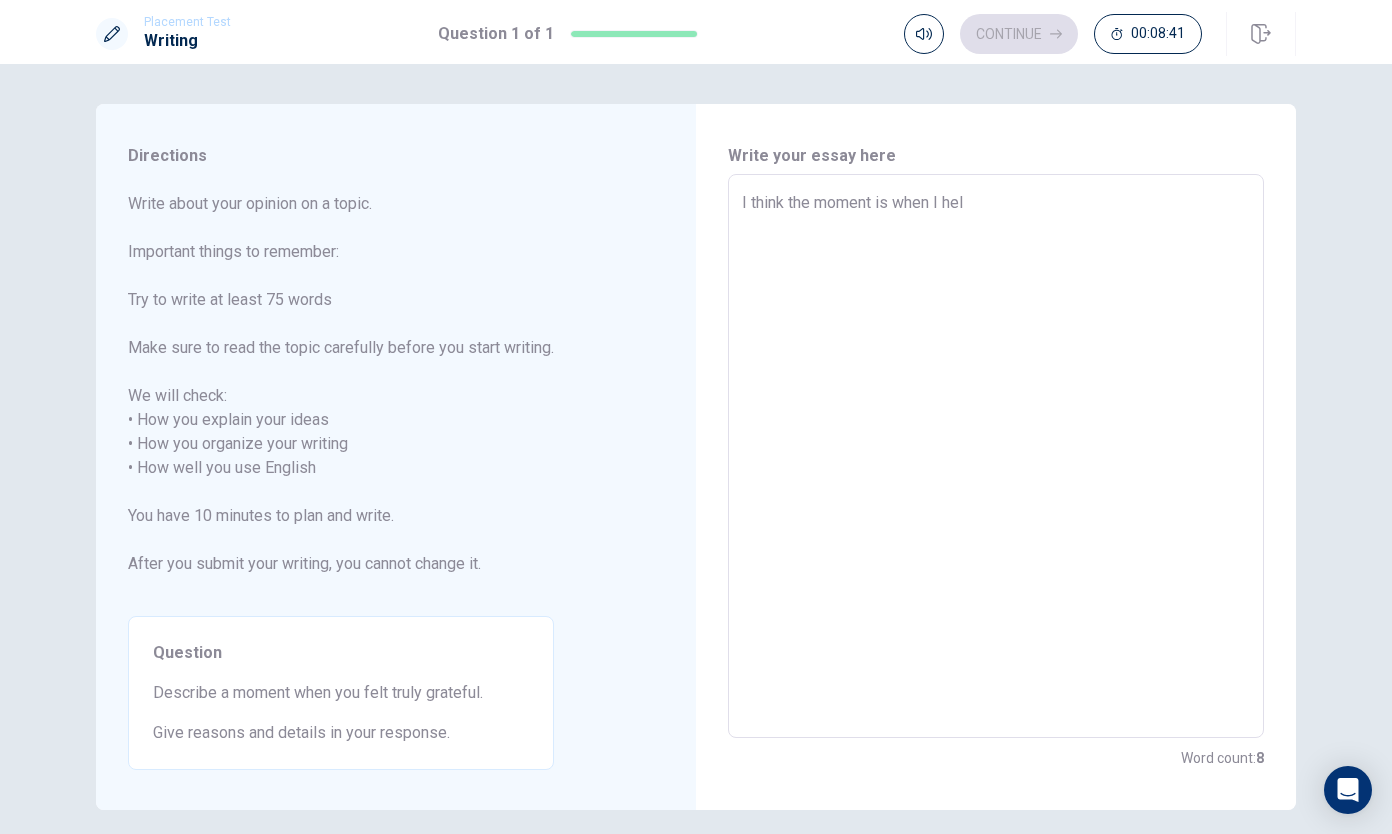 type on "x" 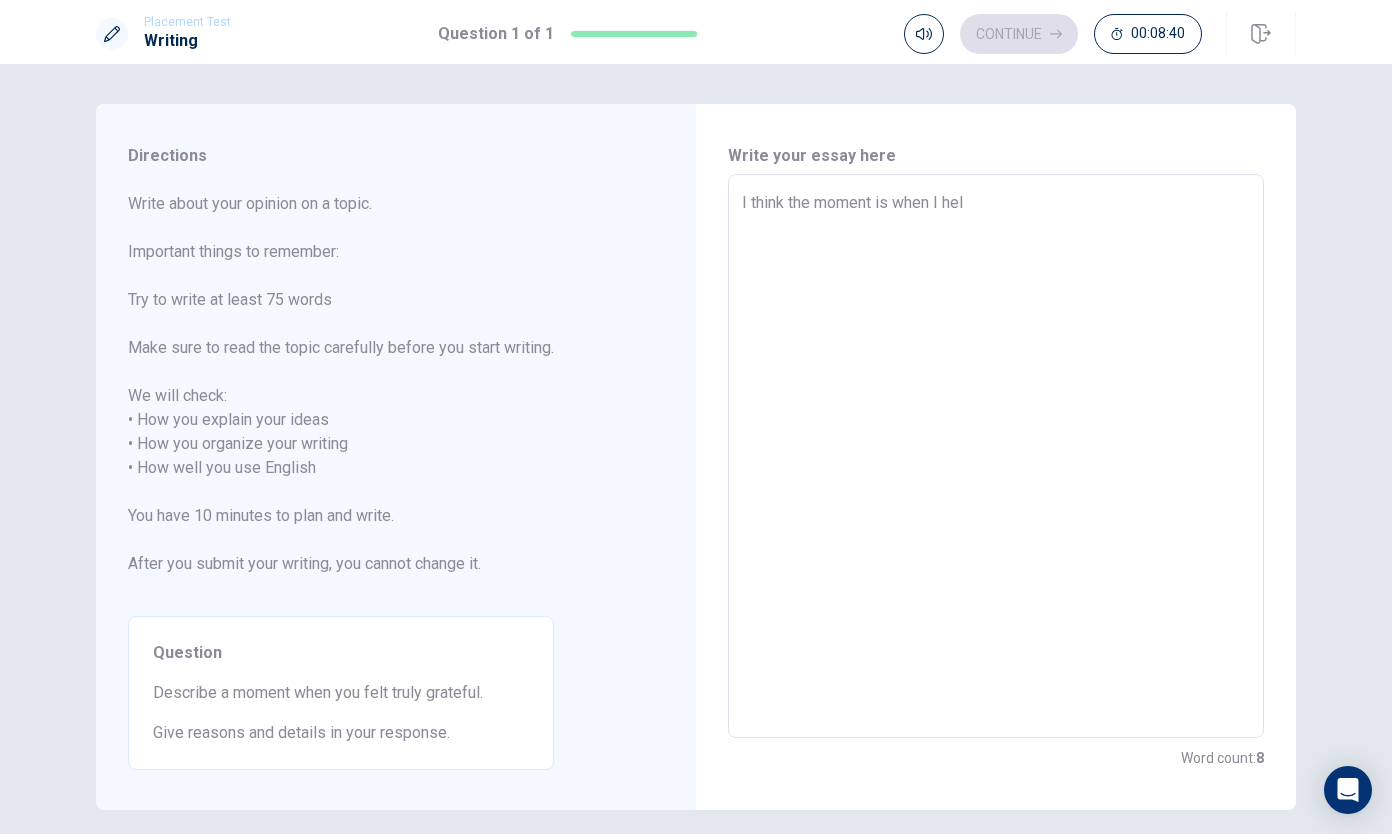 type on "I think the moment is when I help" 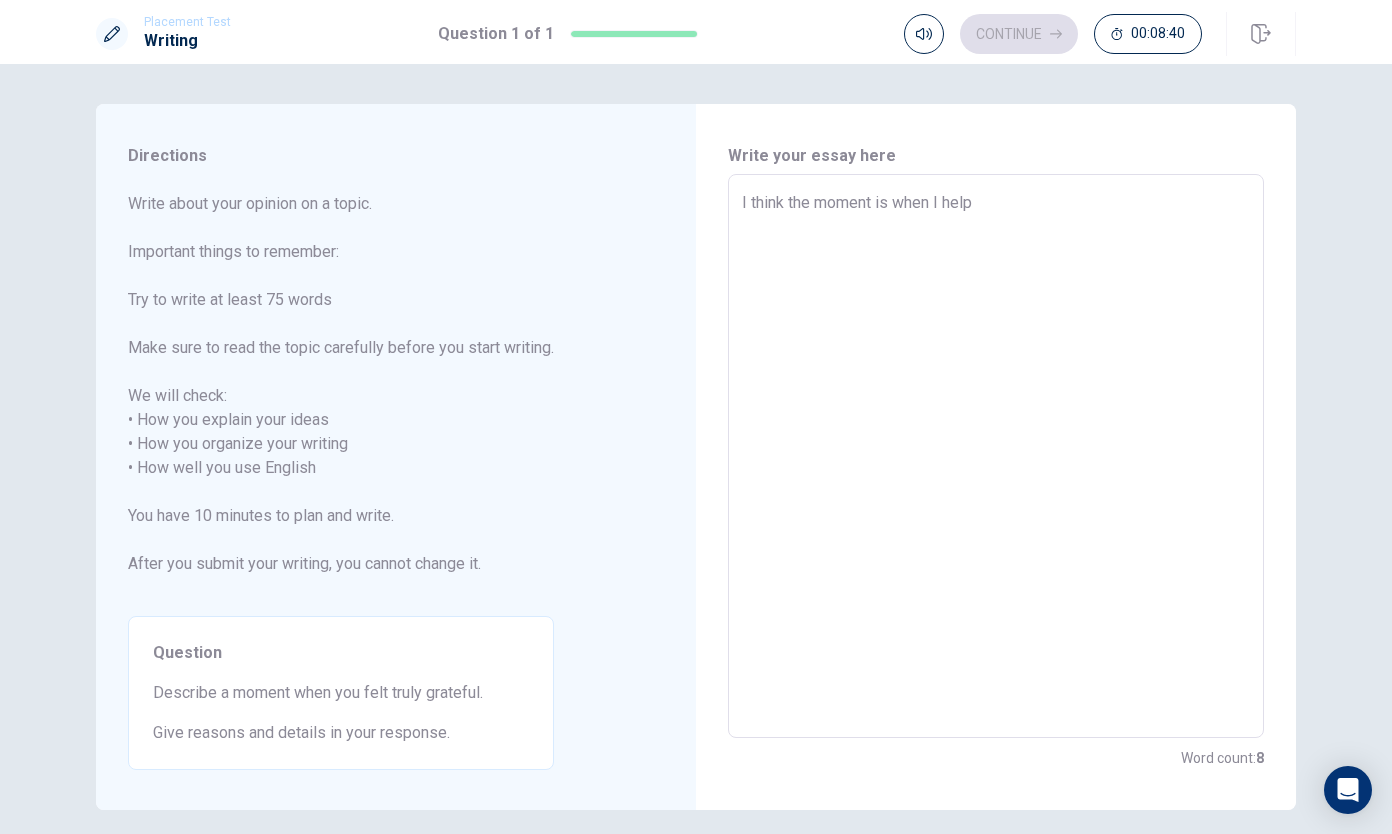 type on "x" 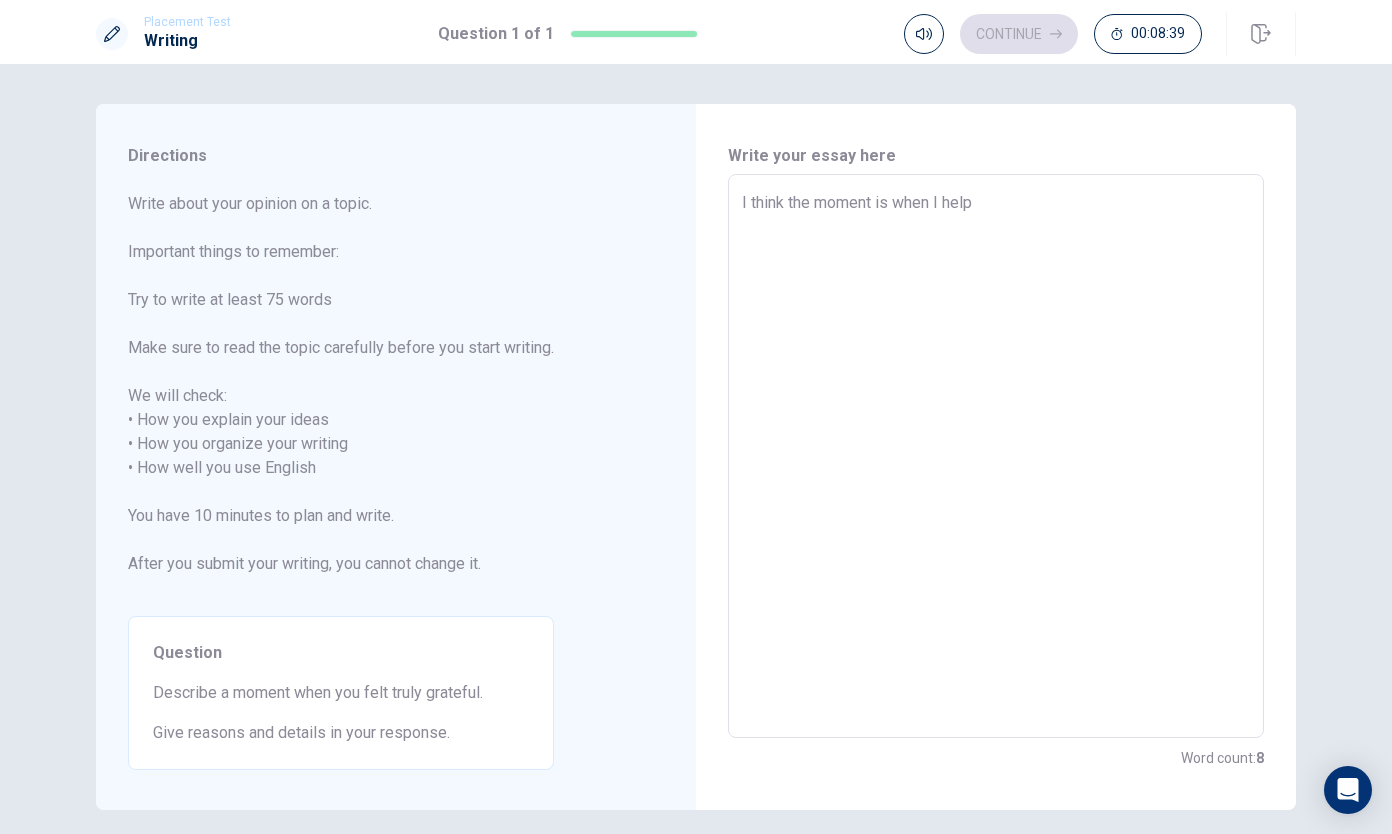 type on "I think the moment is when I help t" 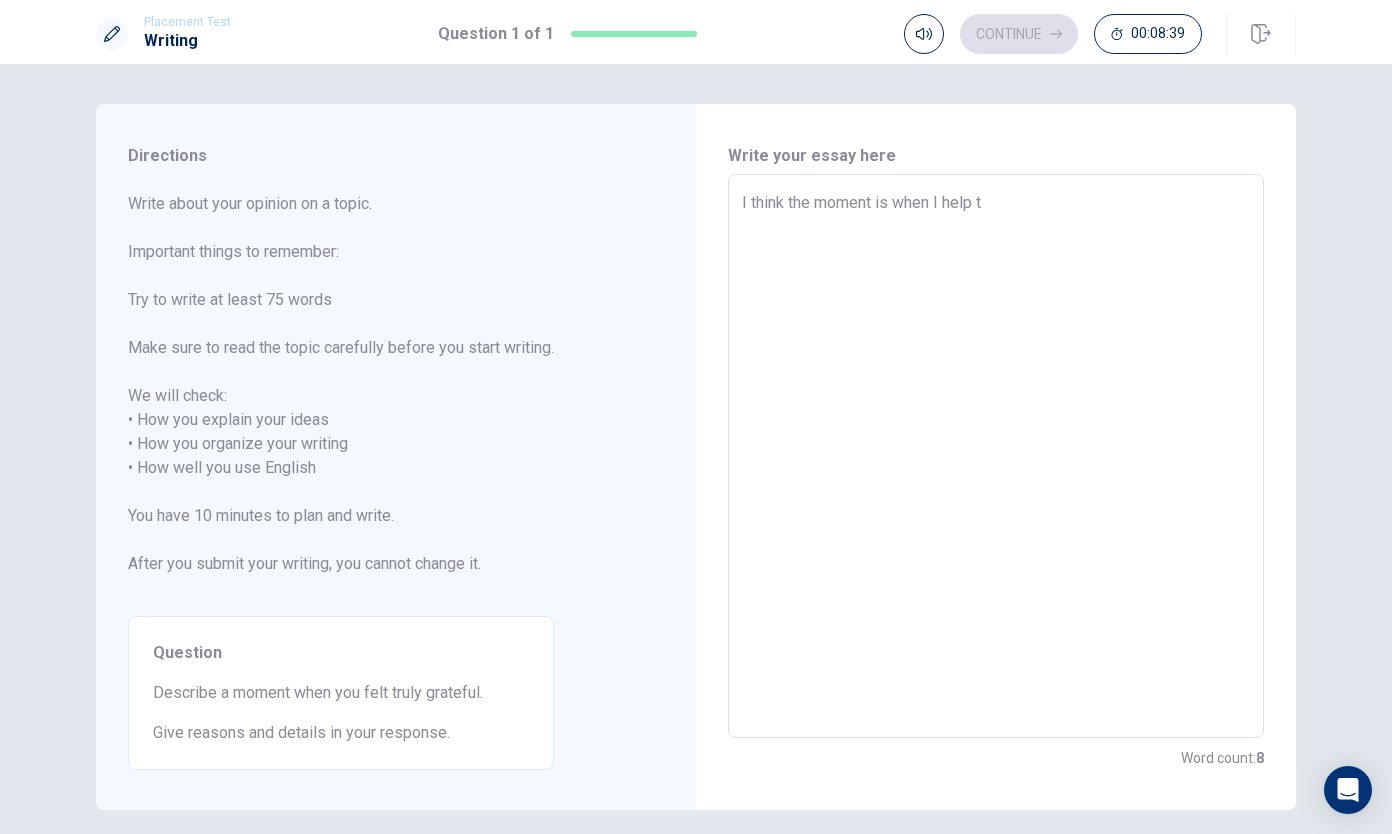 type on "x" 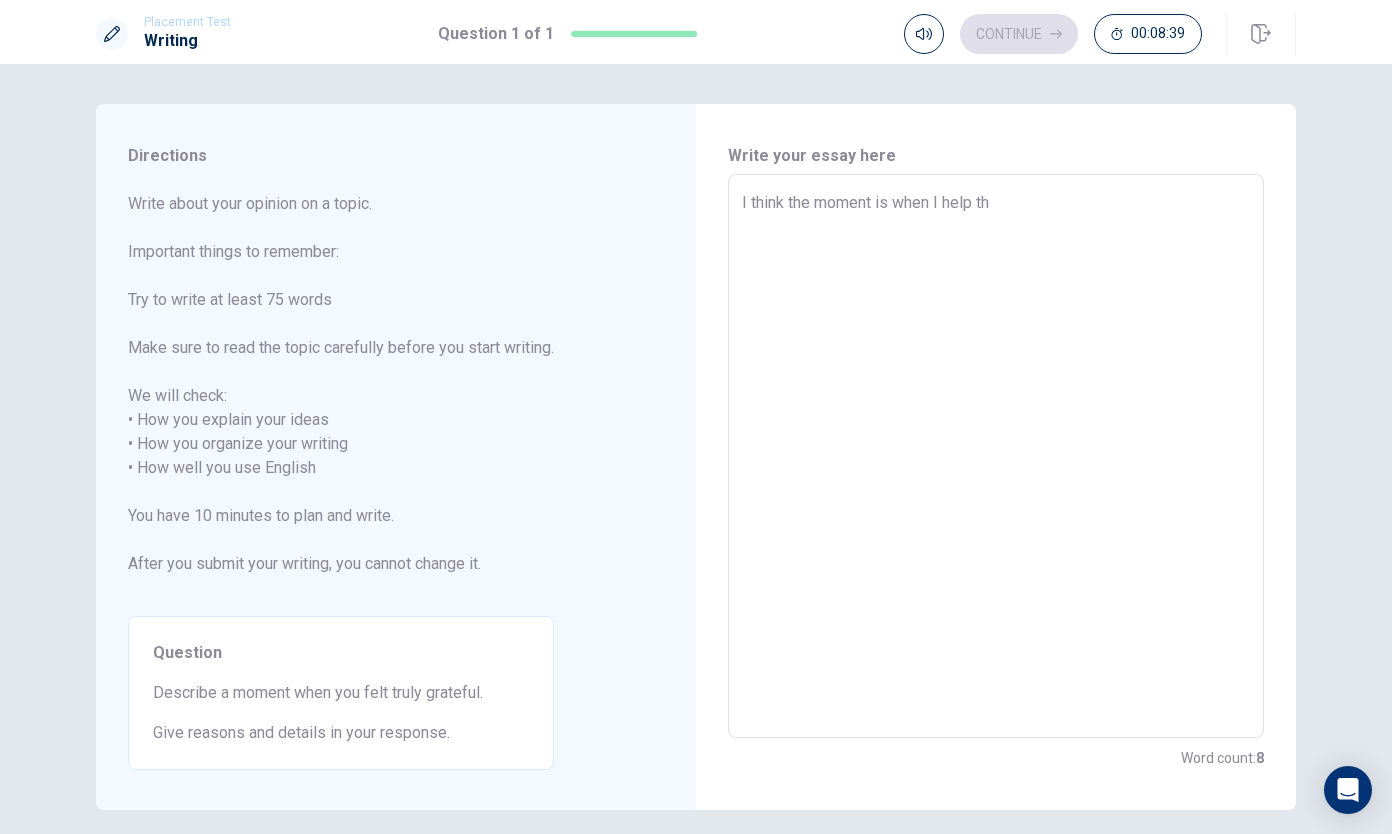 type on "x" 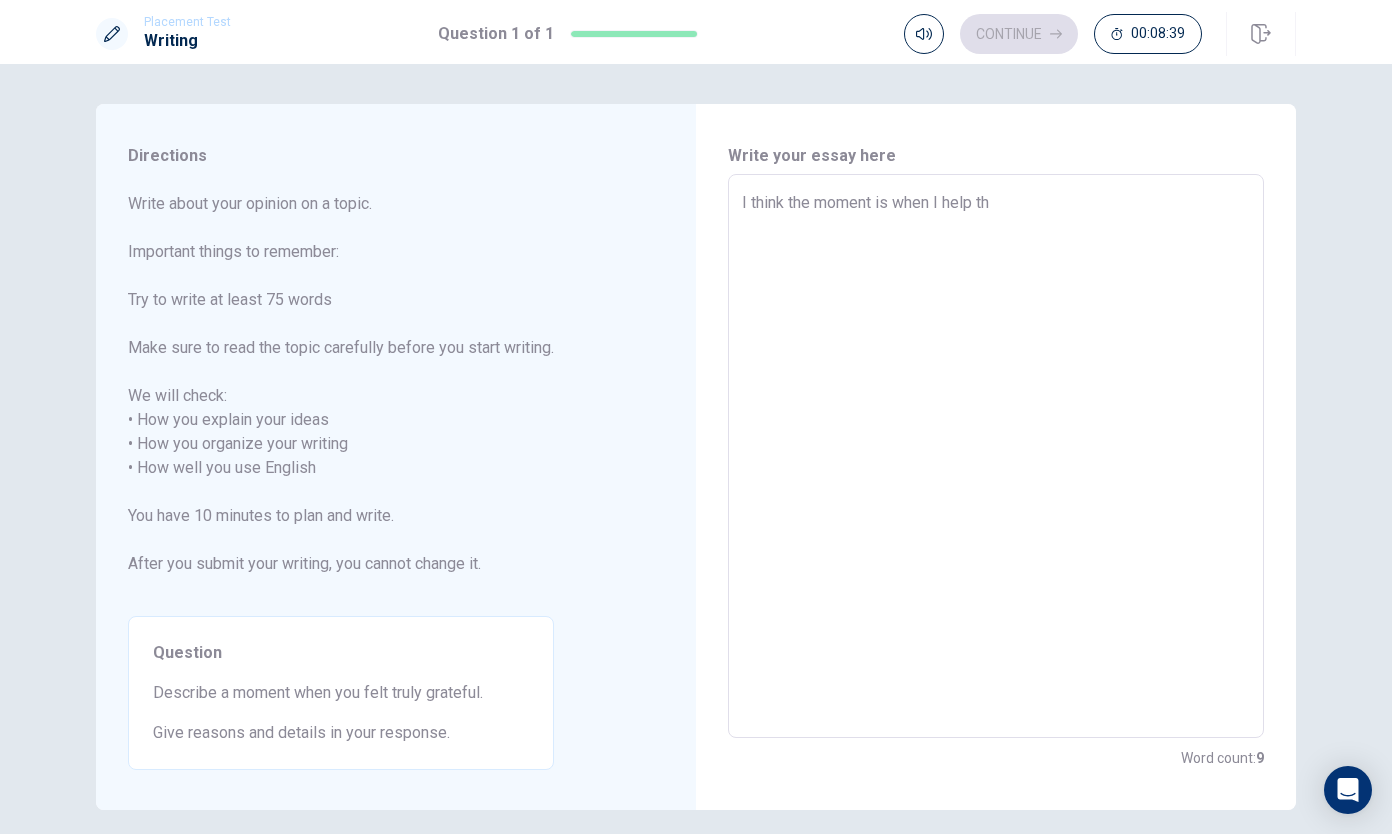 type on "I think the moment is when I help the" 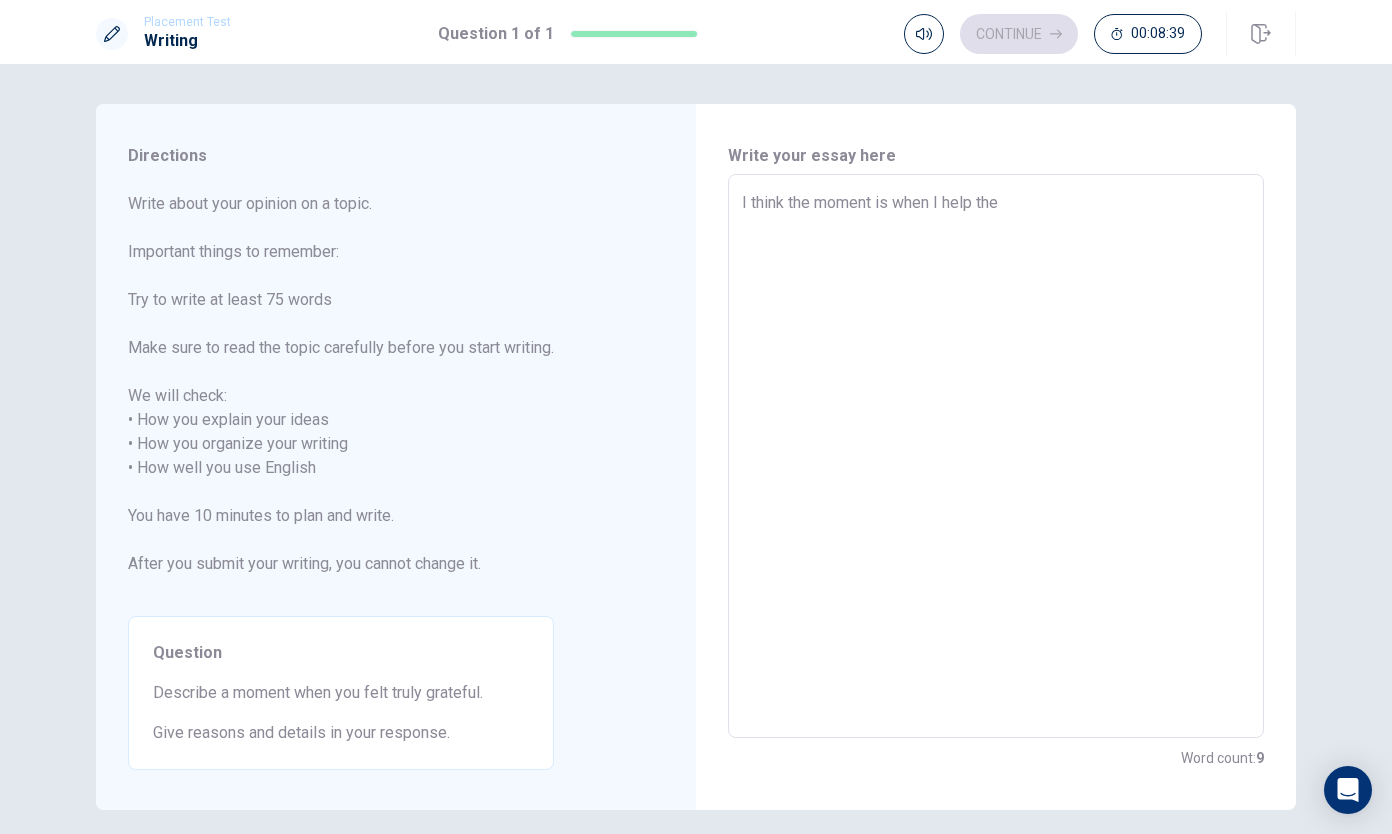 type on "x" 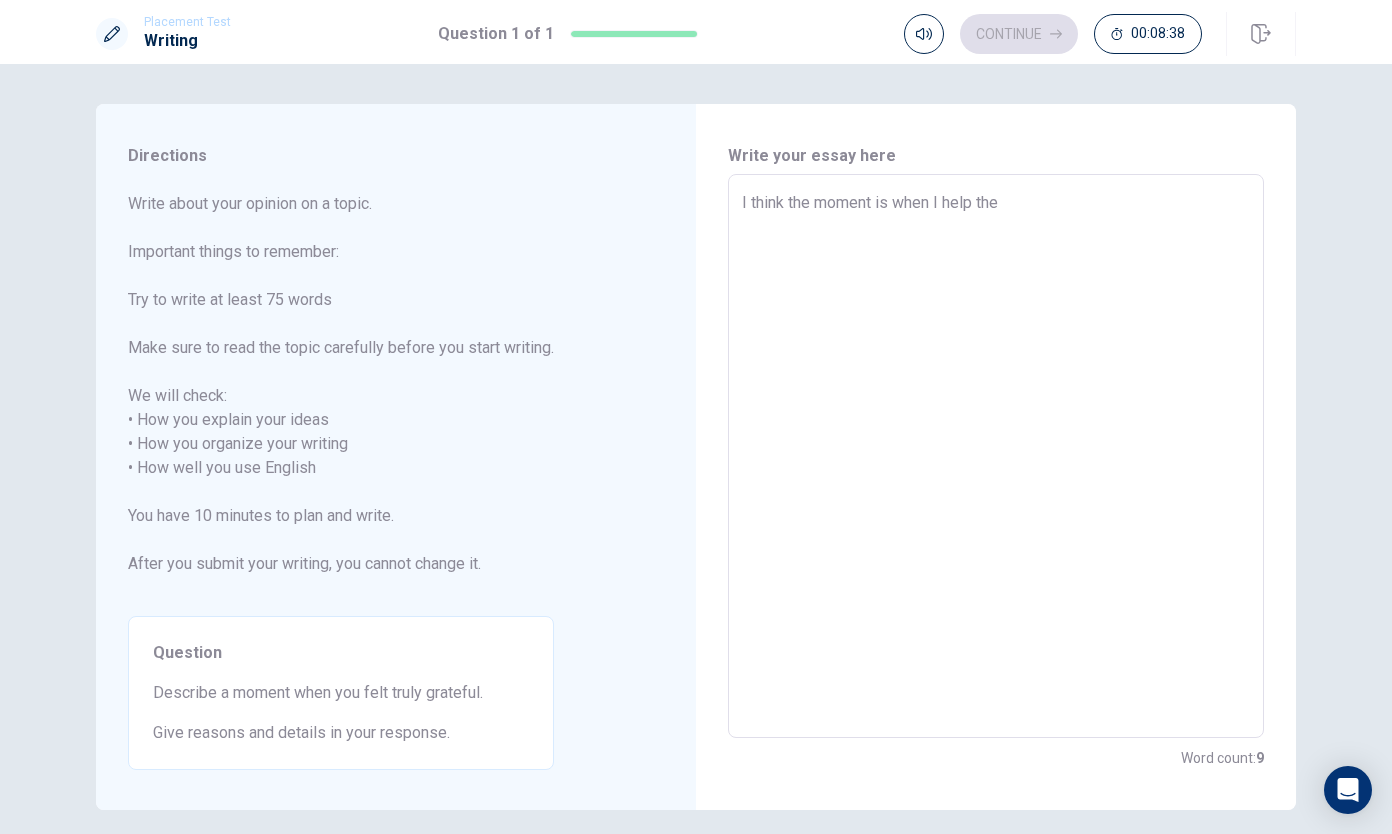 type on "I think the moment is when I help the o" 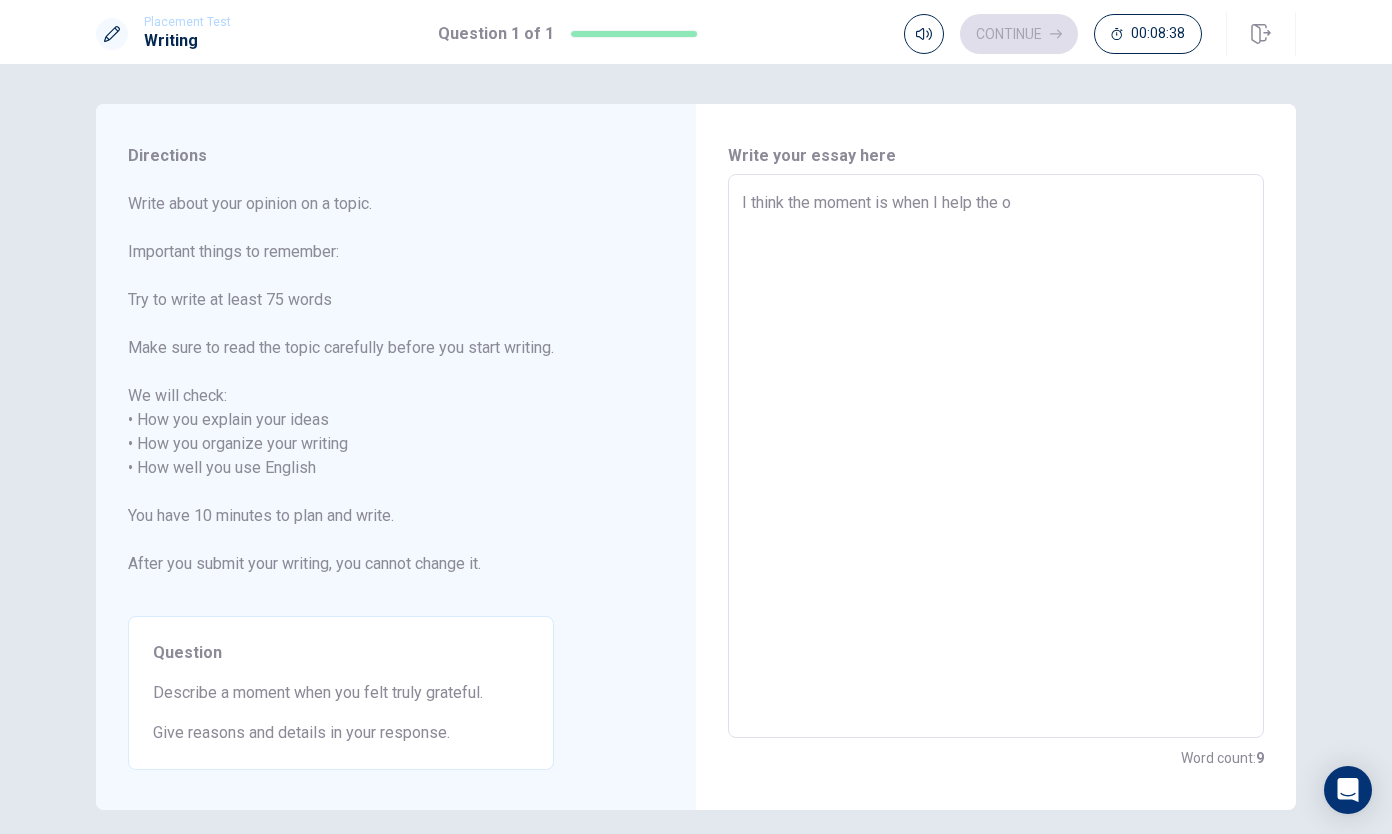 type on "x" 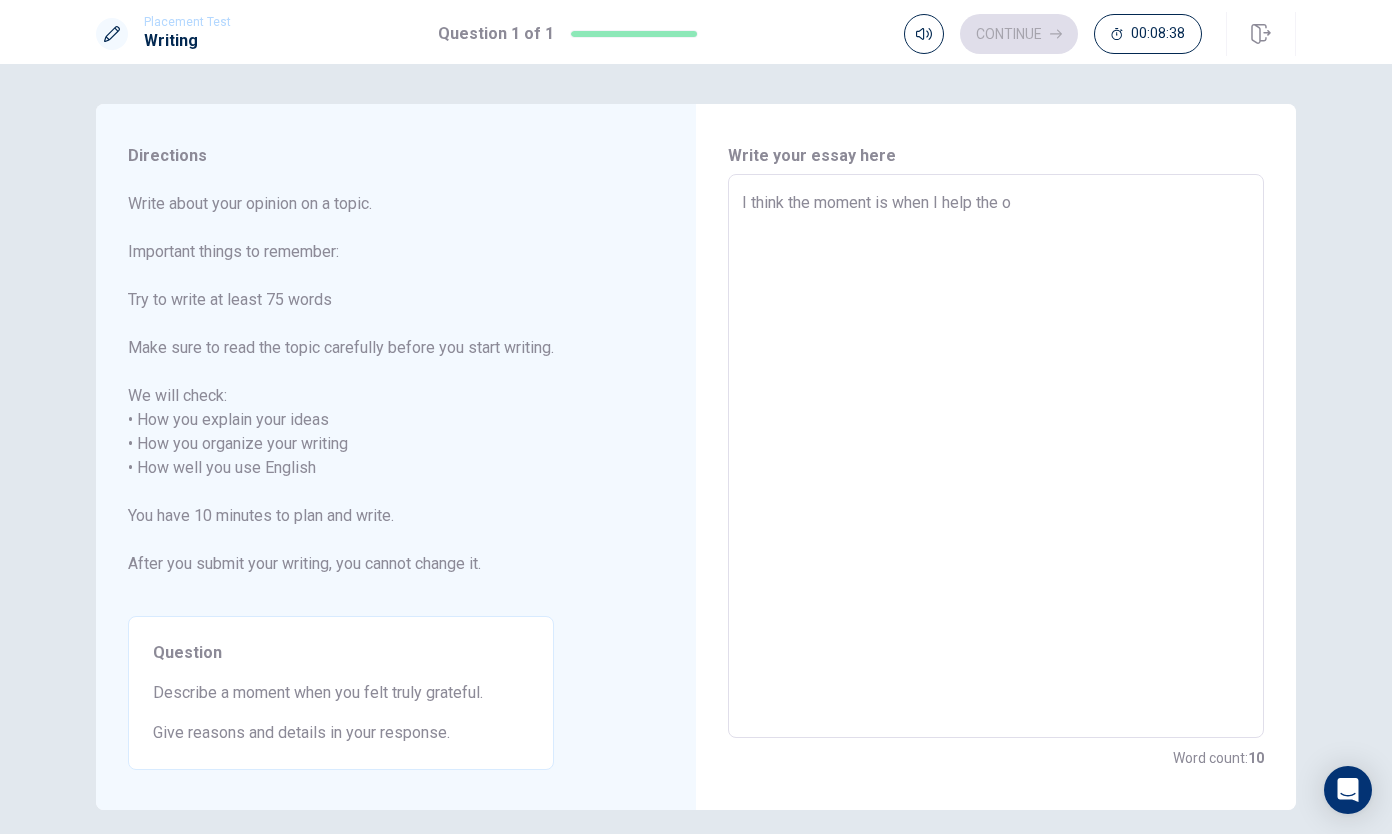 type on "I think the moment is when I help the ol" 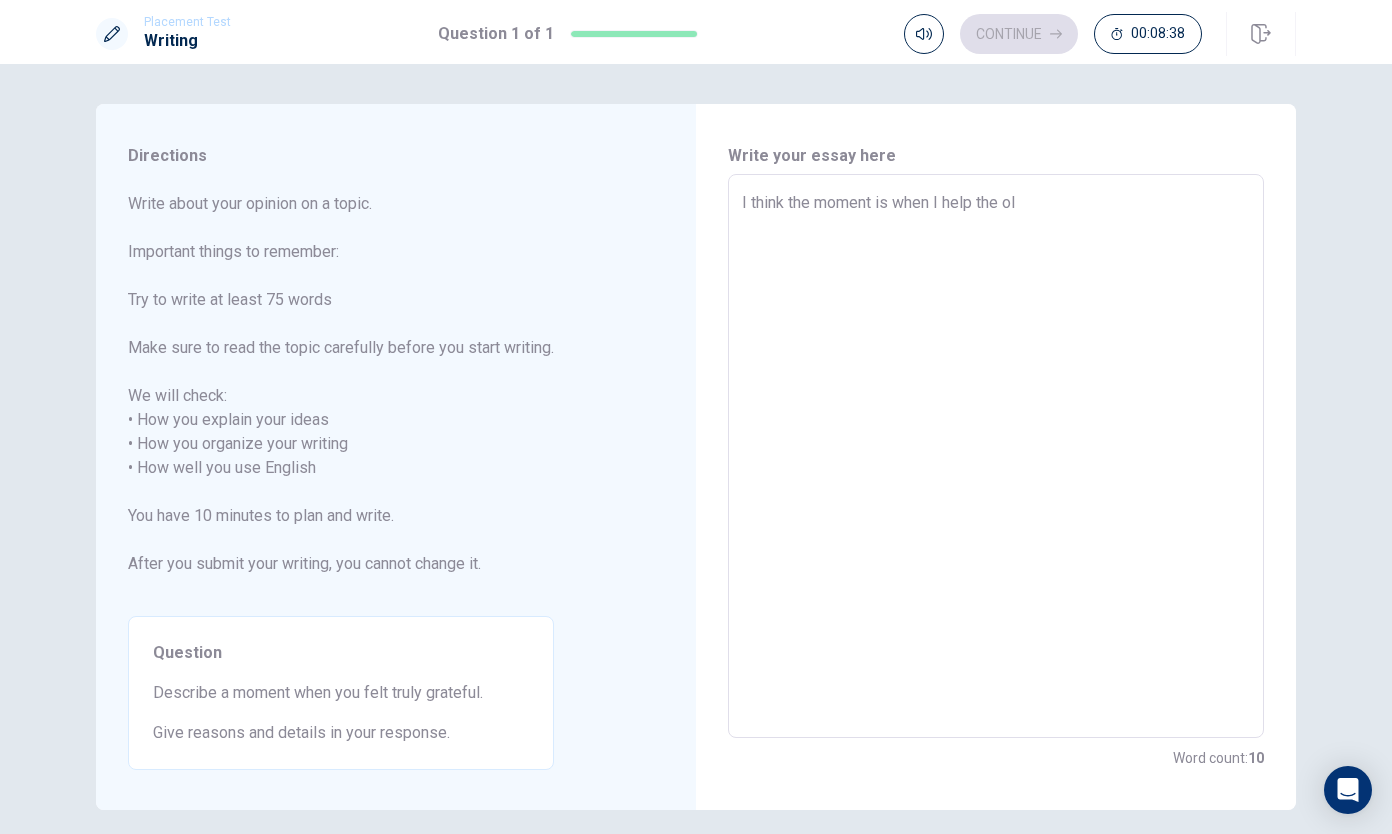 type on "x" 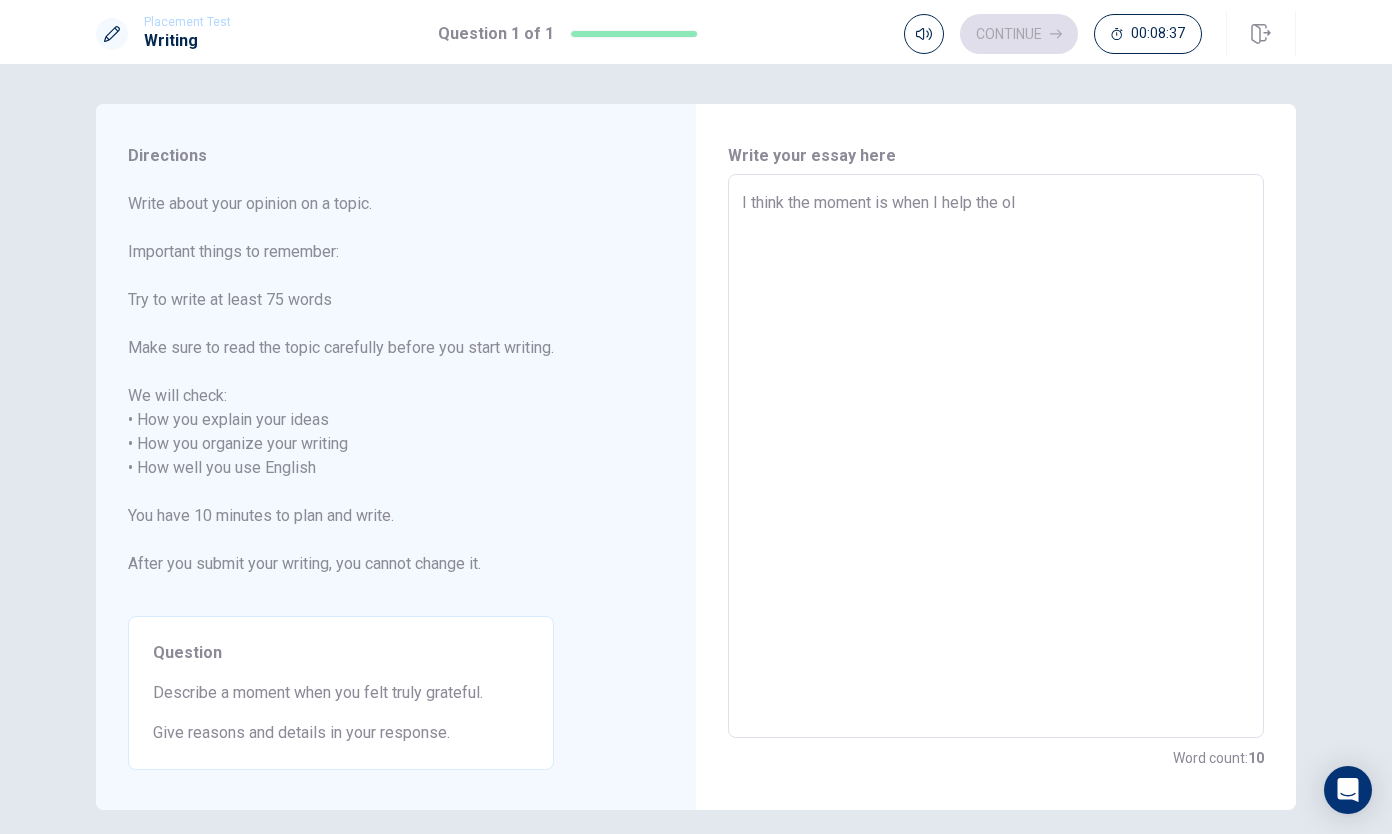 type on "I think the moment is when I help the old" 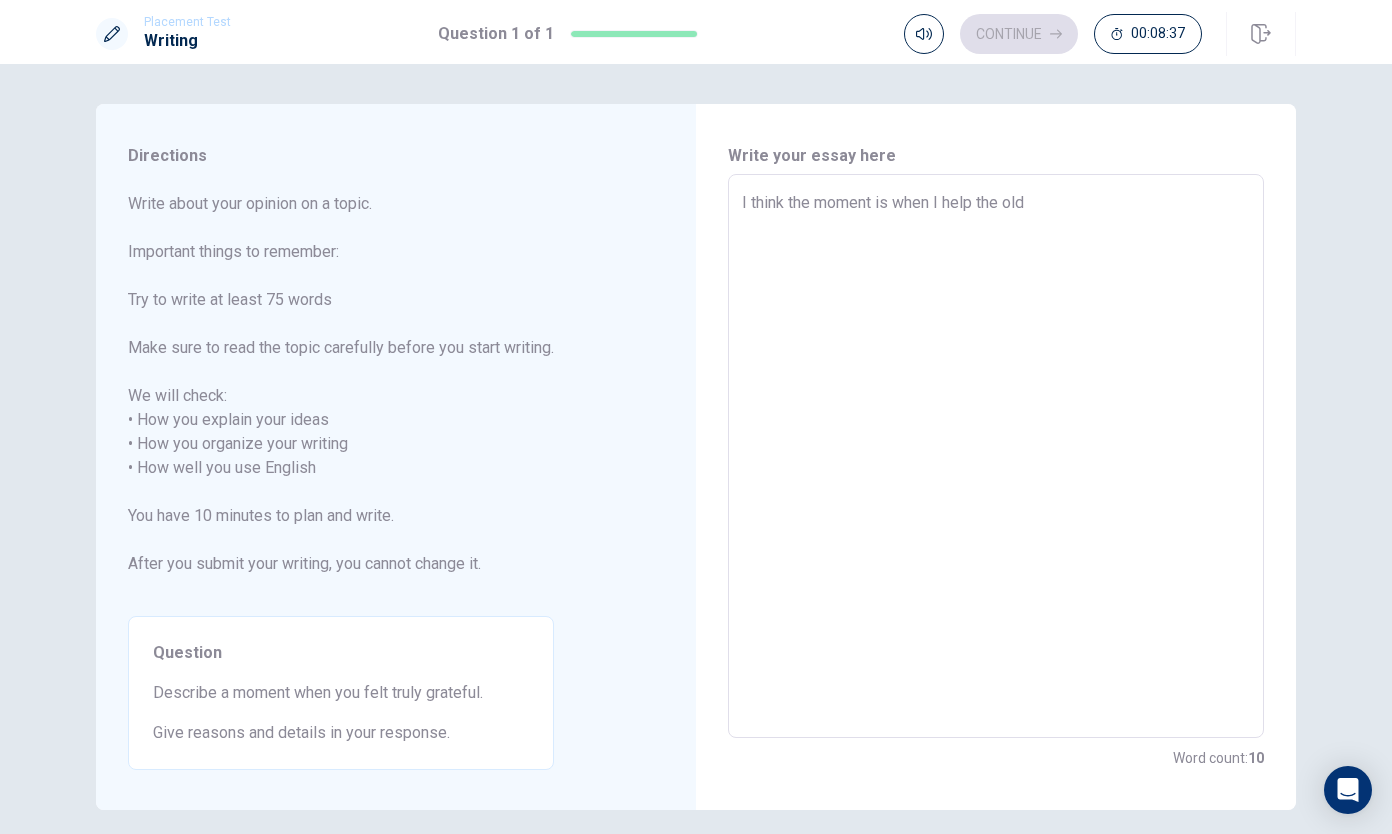 type on "x" 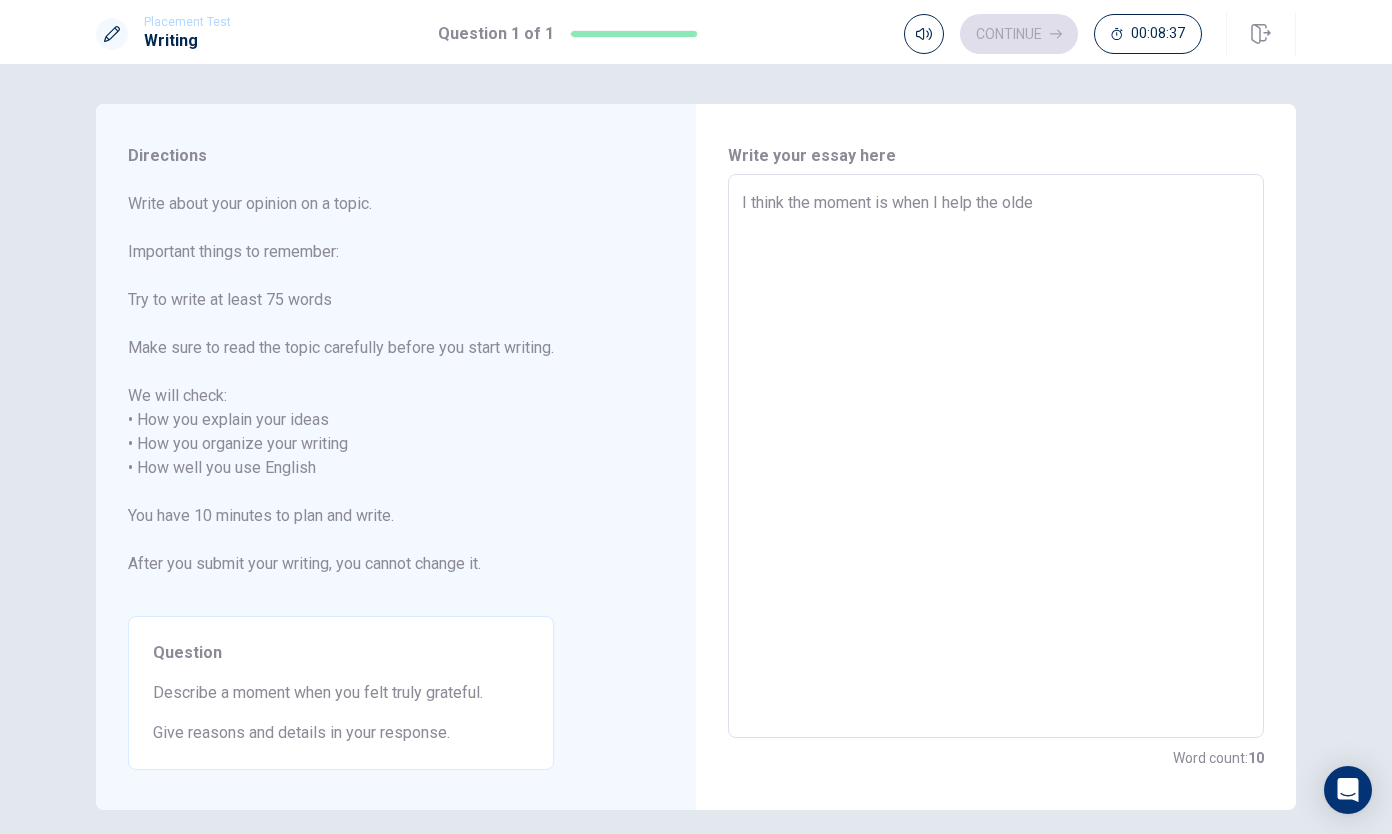 type on "x" 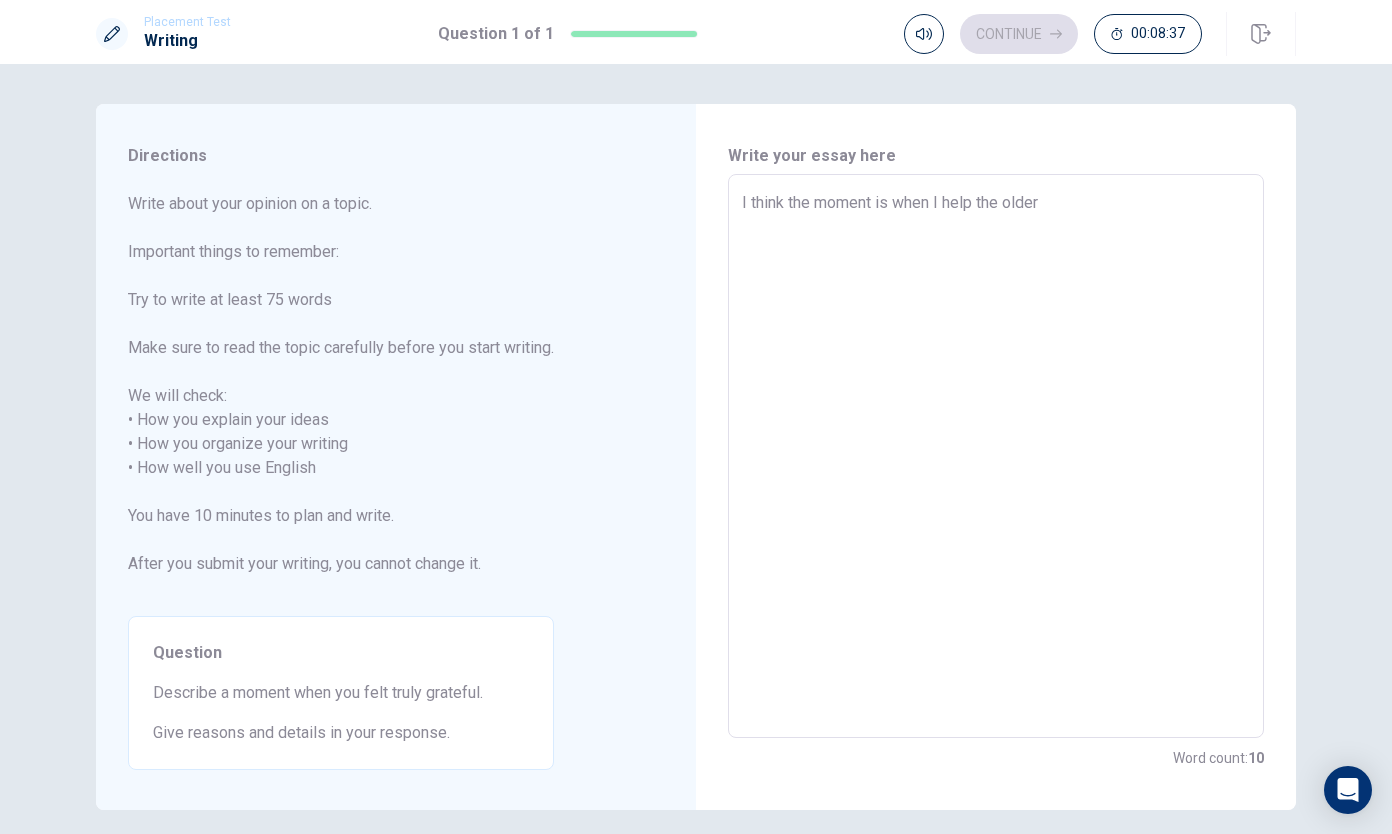type on "x" 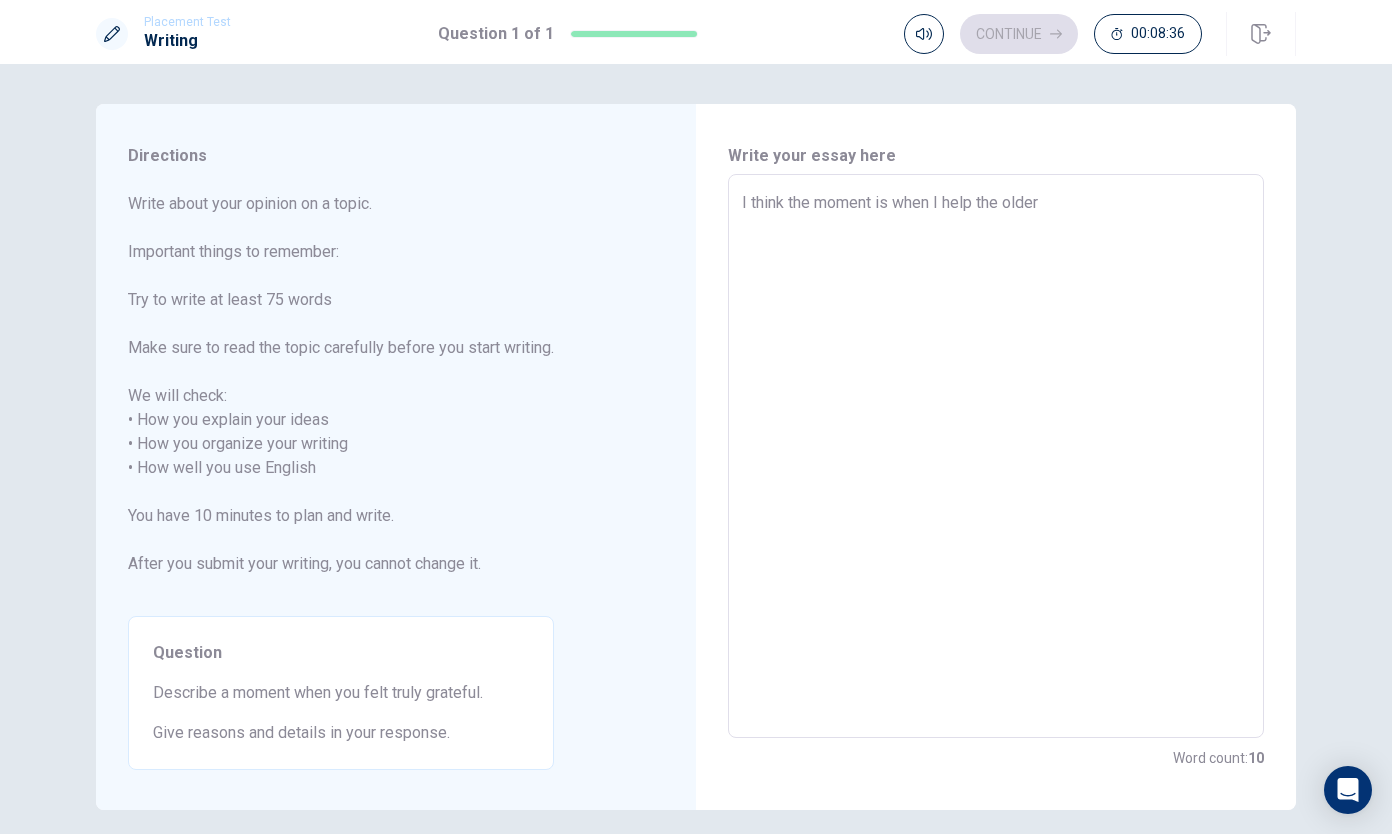type on "I think the moment is when I help the older" 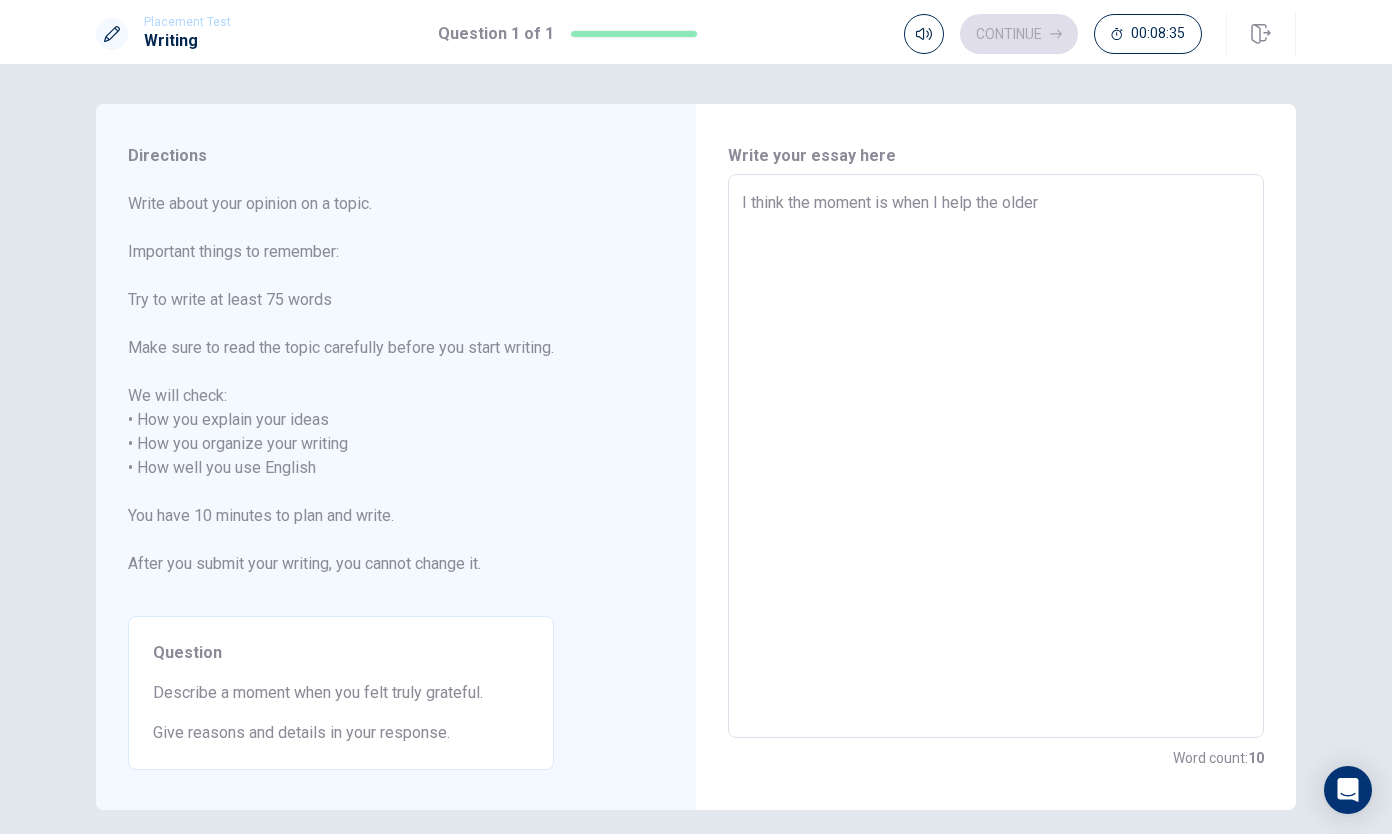 type on "x" 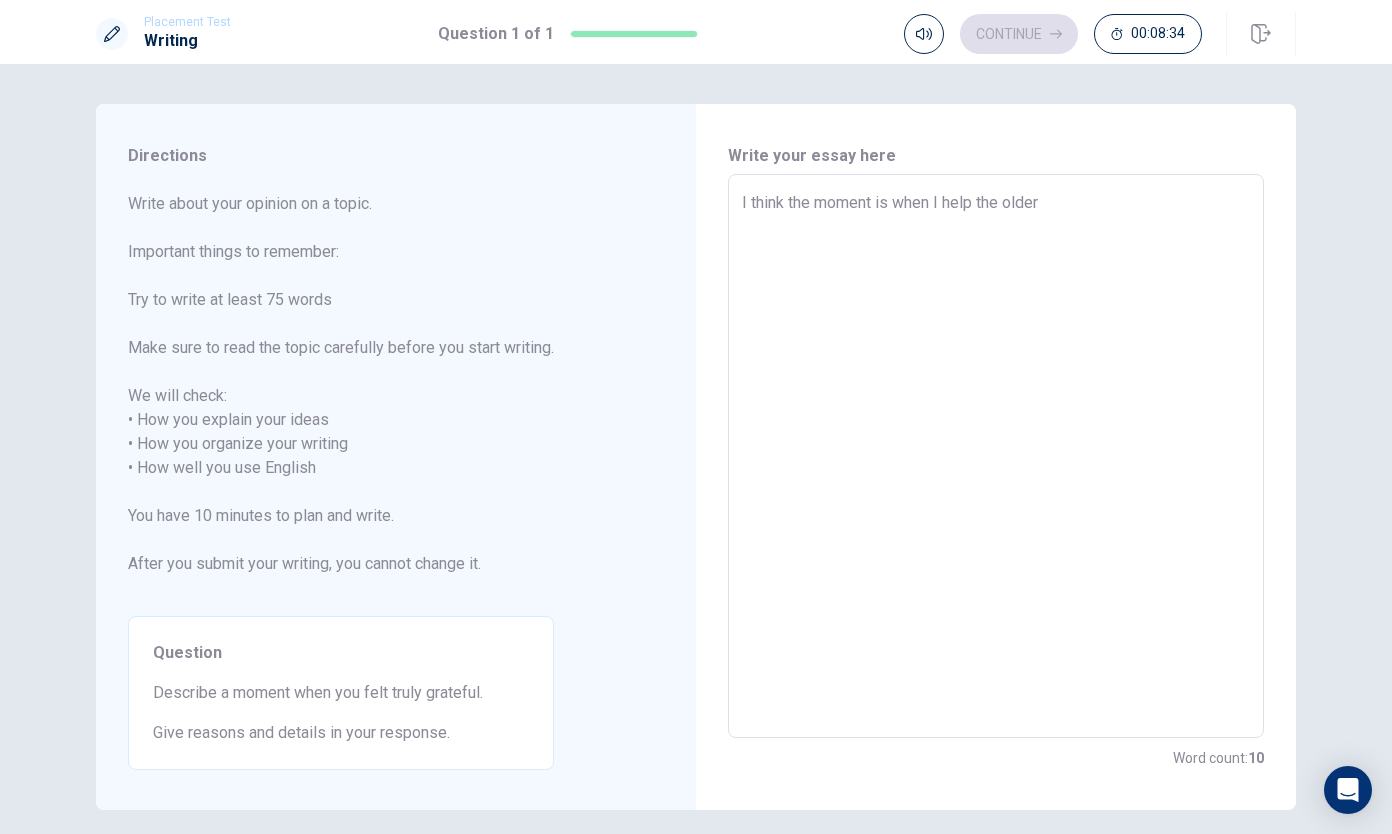 type on "I think the moment is when I help the older p" 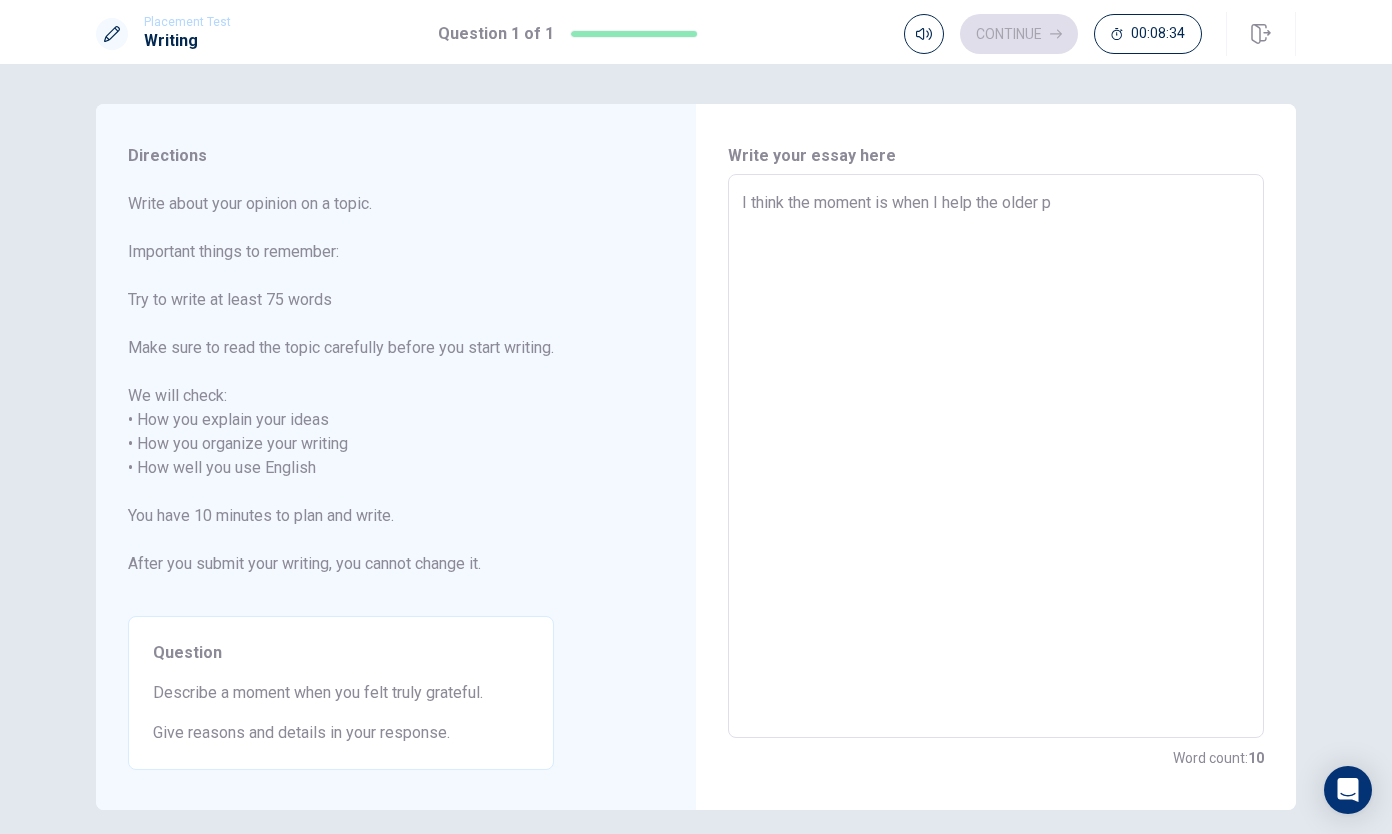 type on "x" 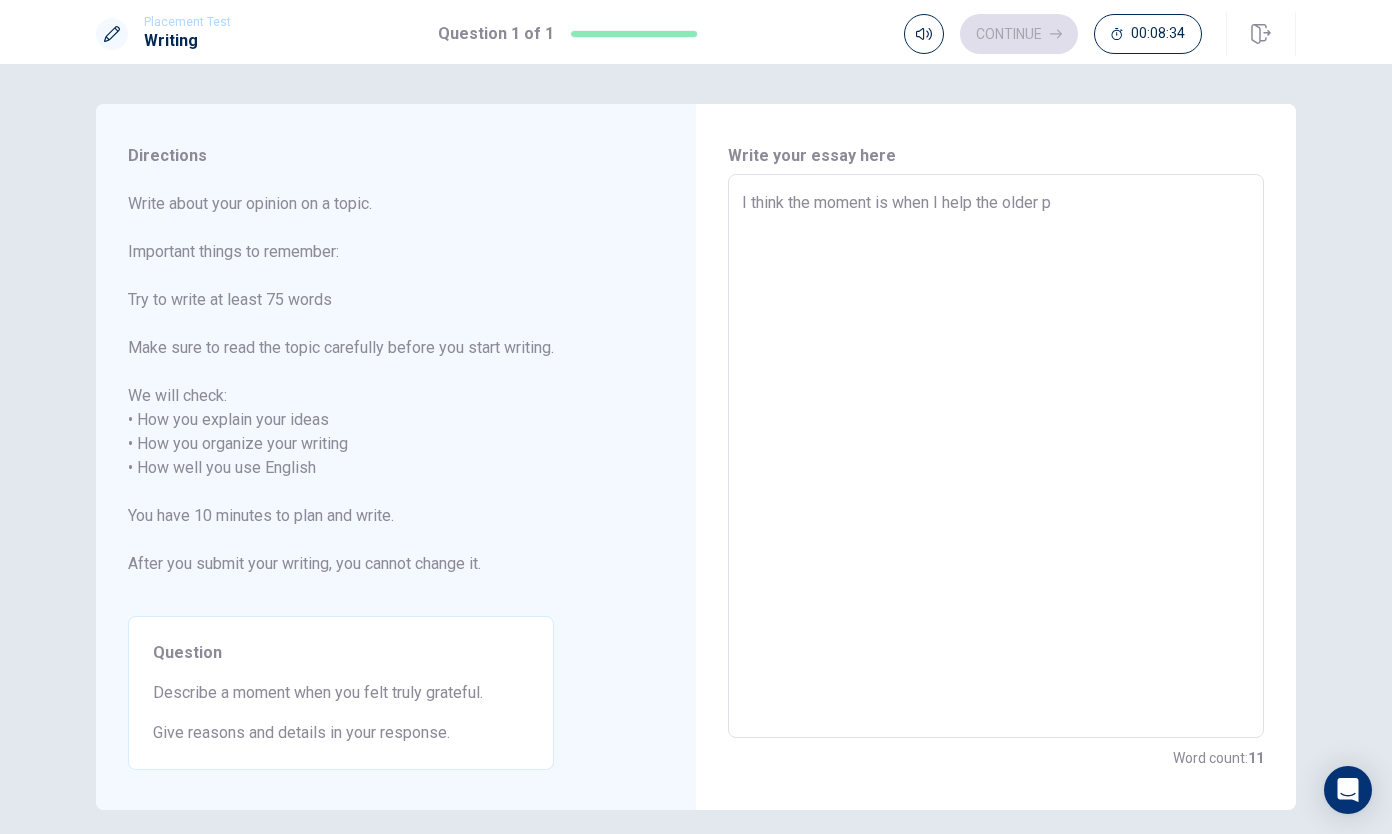 type on "I think the moment is when I help the older pe" 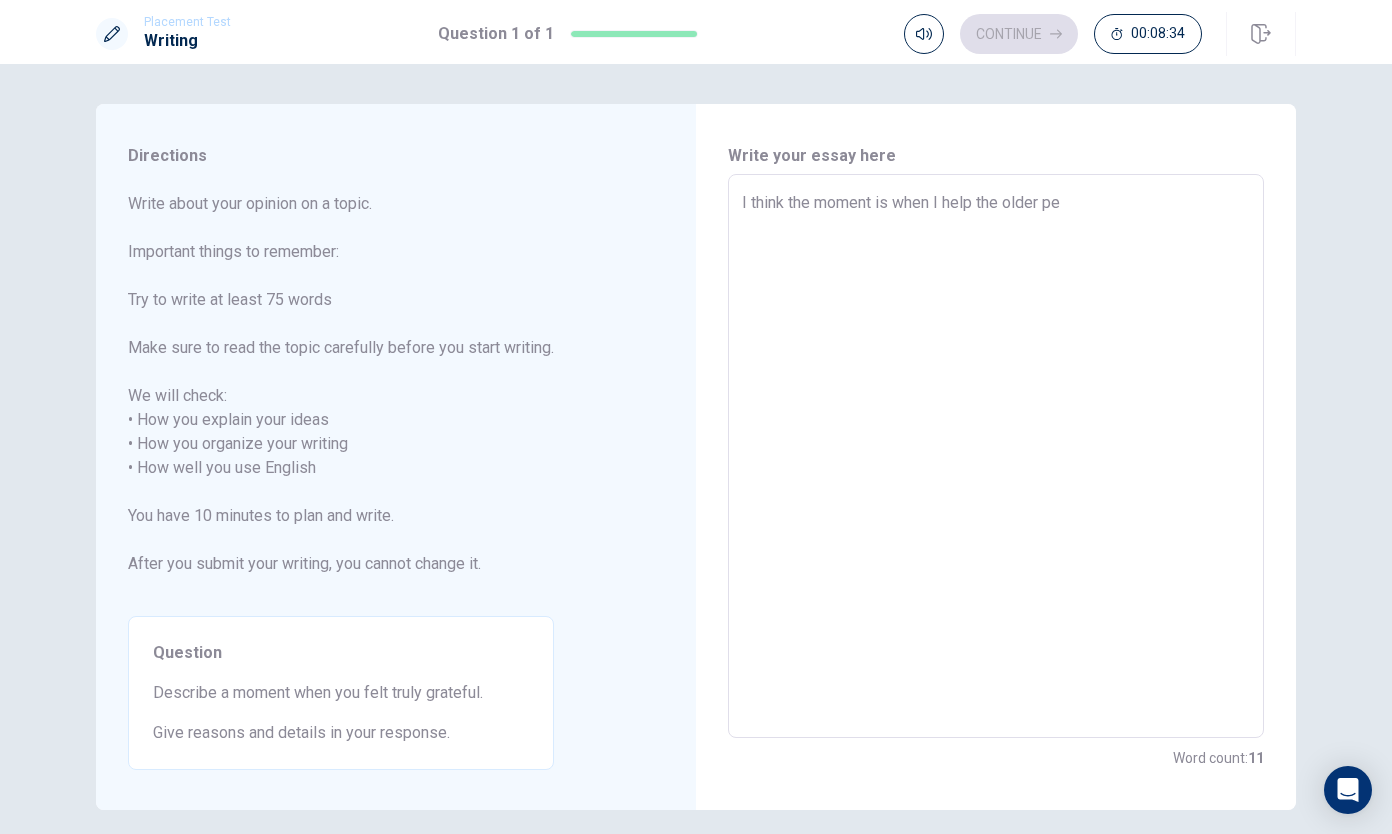 type on "x" 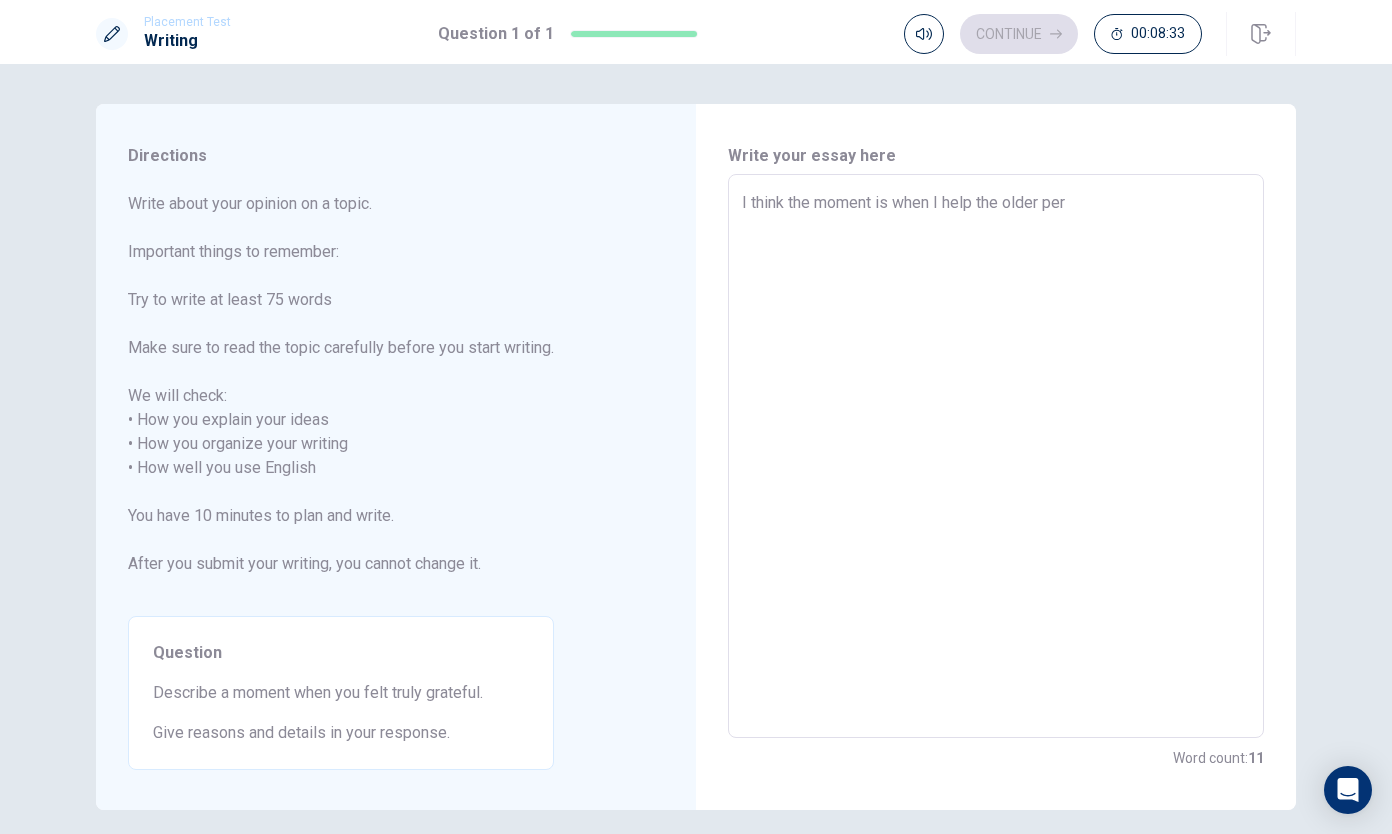 type on "x" 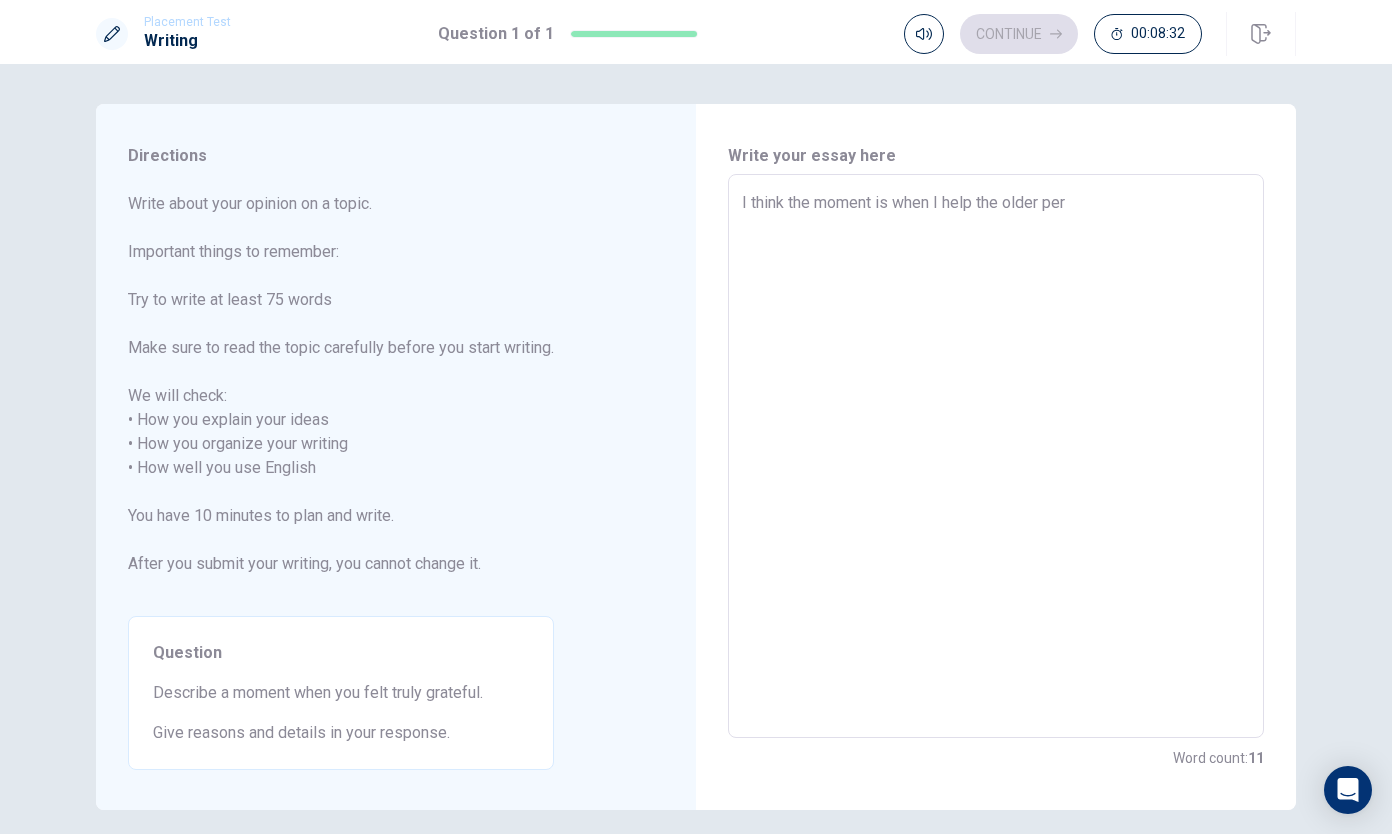 type on "I think the moment is when I help the older pers" 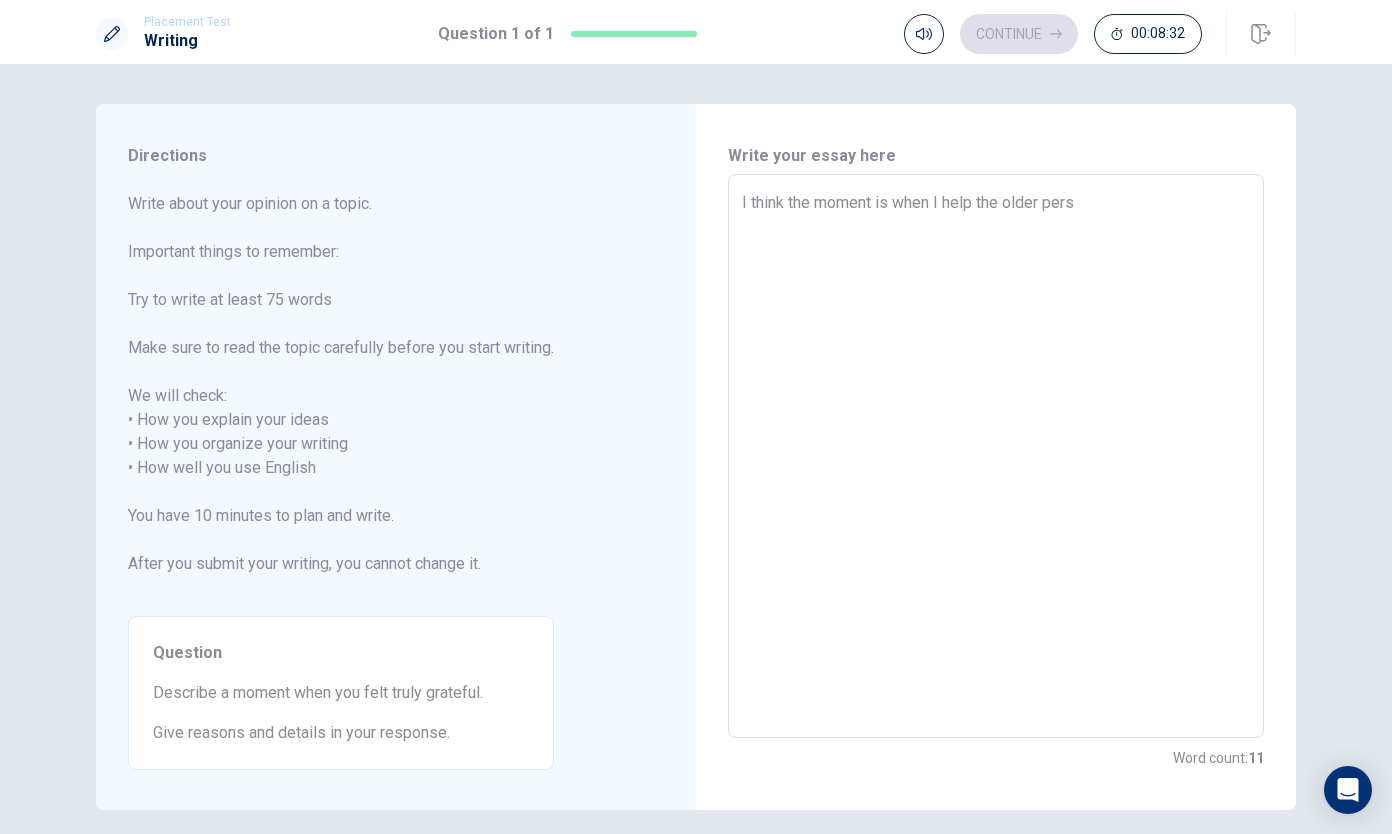 type on "x" 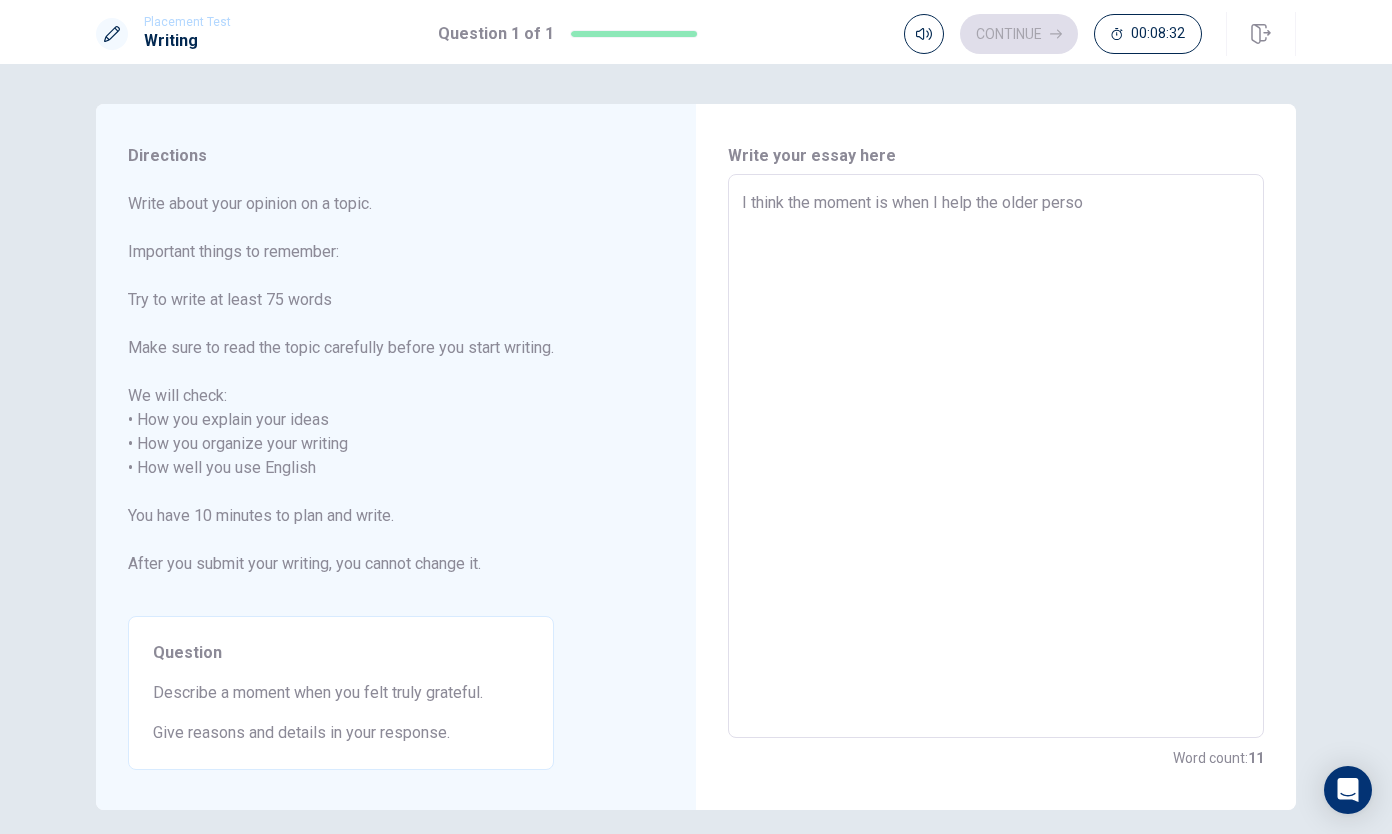 type on "x" 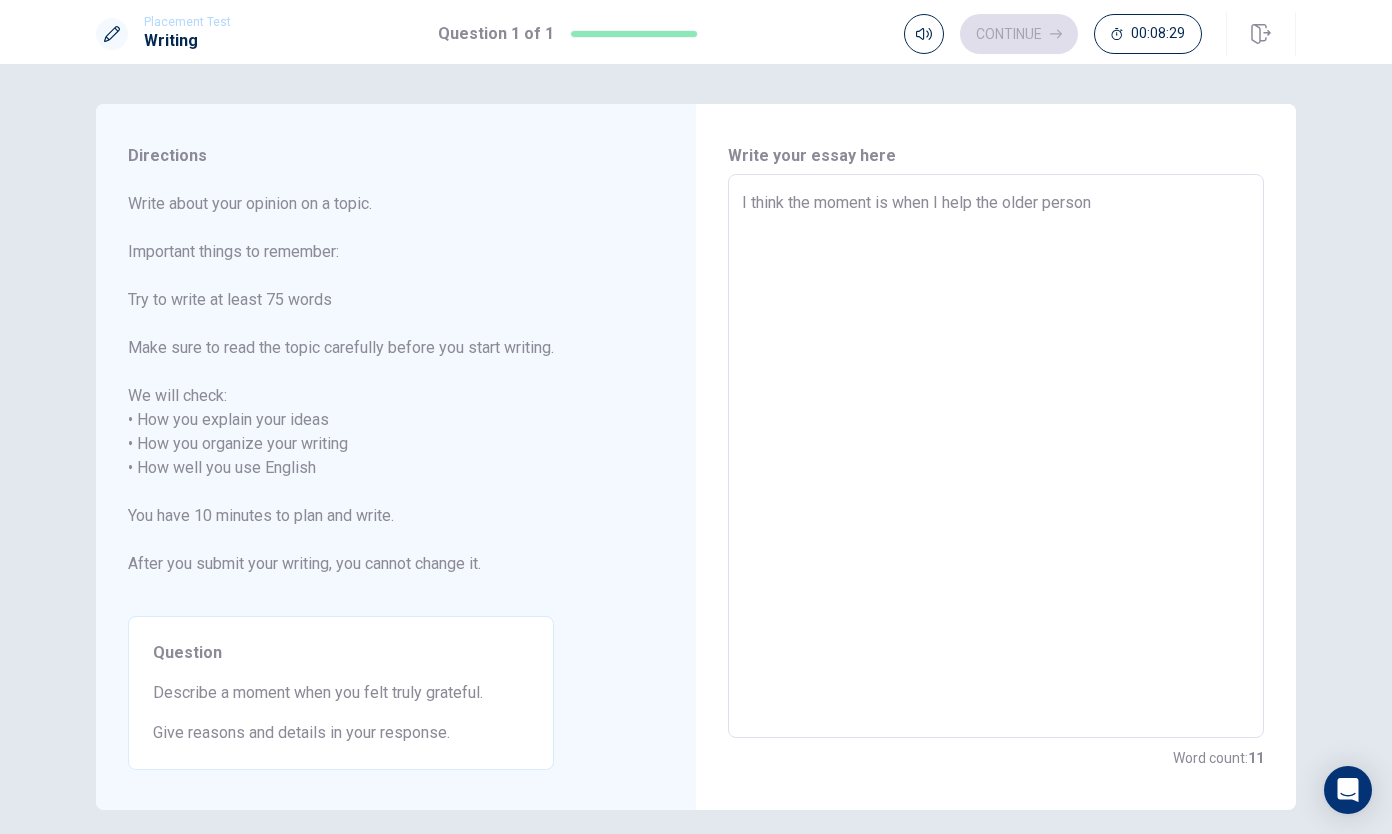 type on "x" 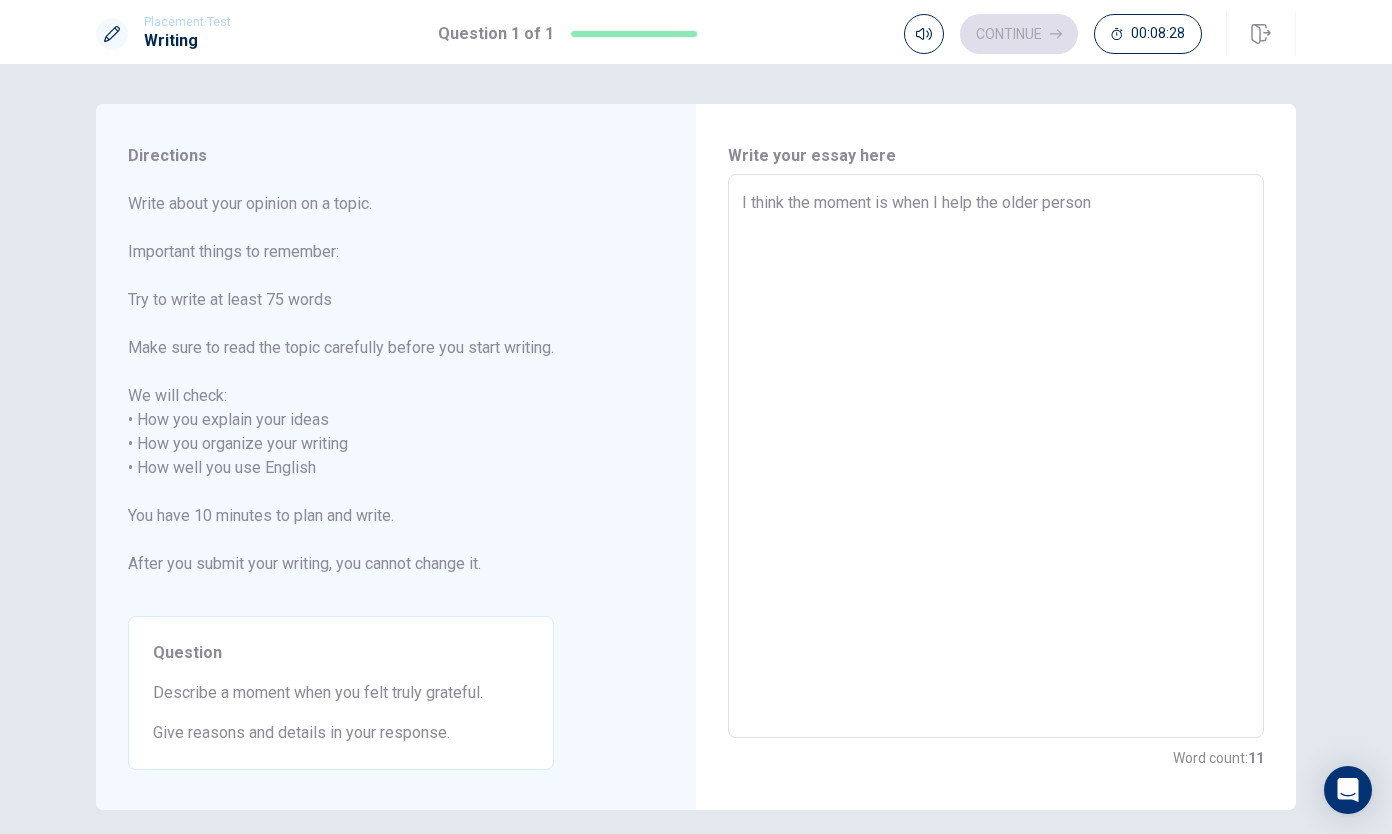 type on "I think the moment is when I help the older person/" 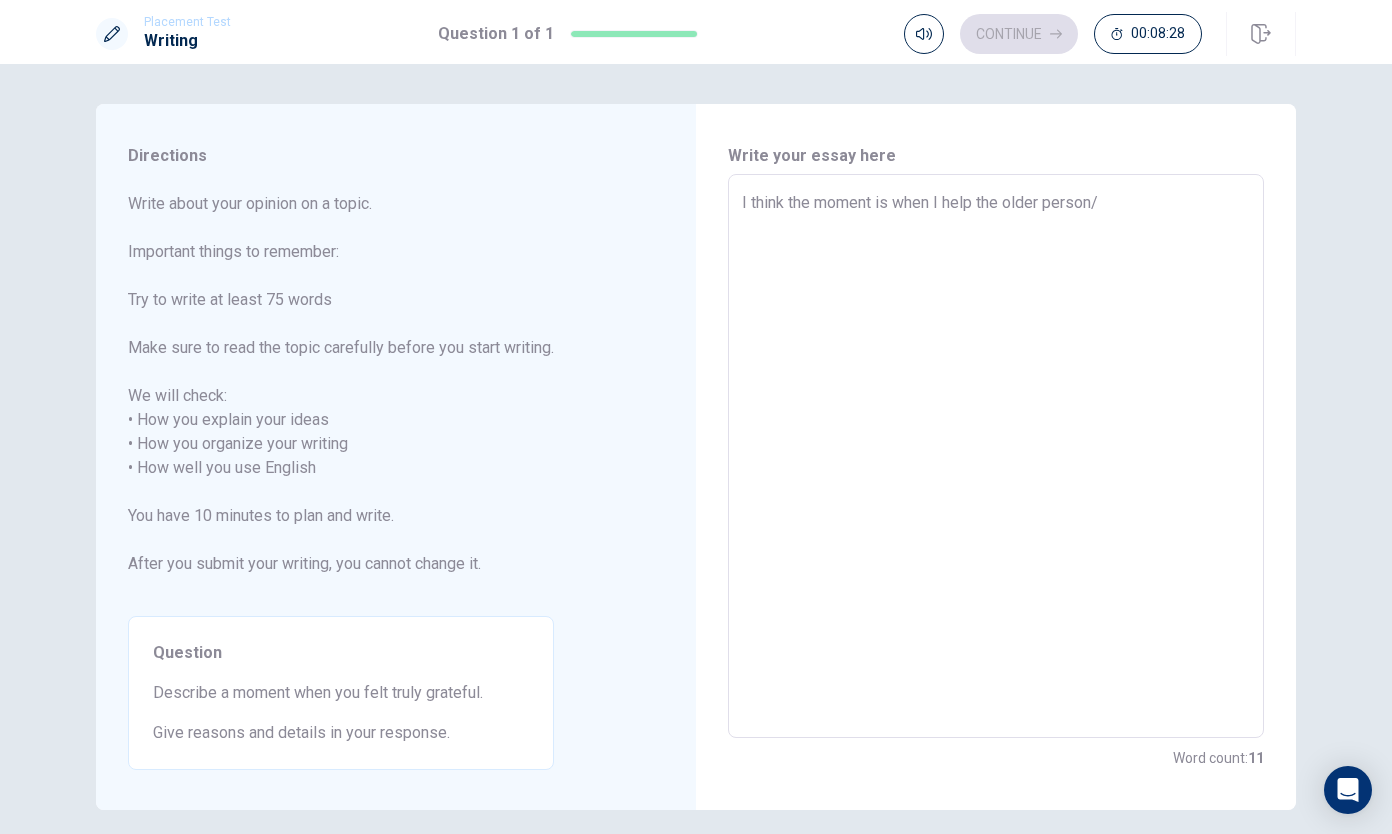 type on "x" 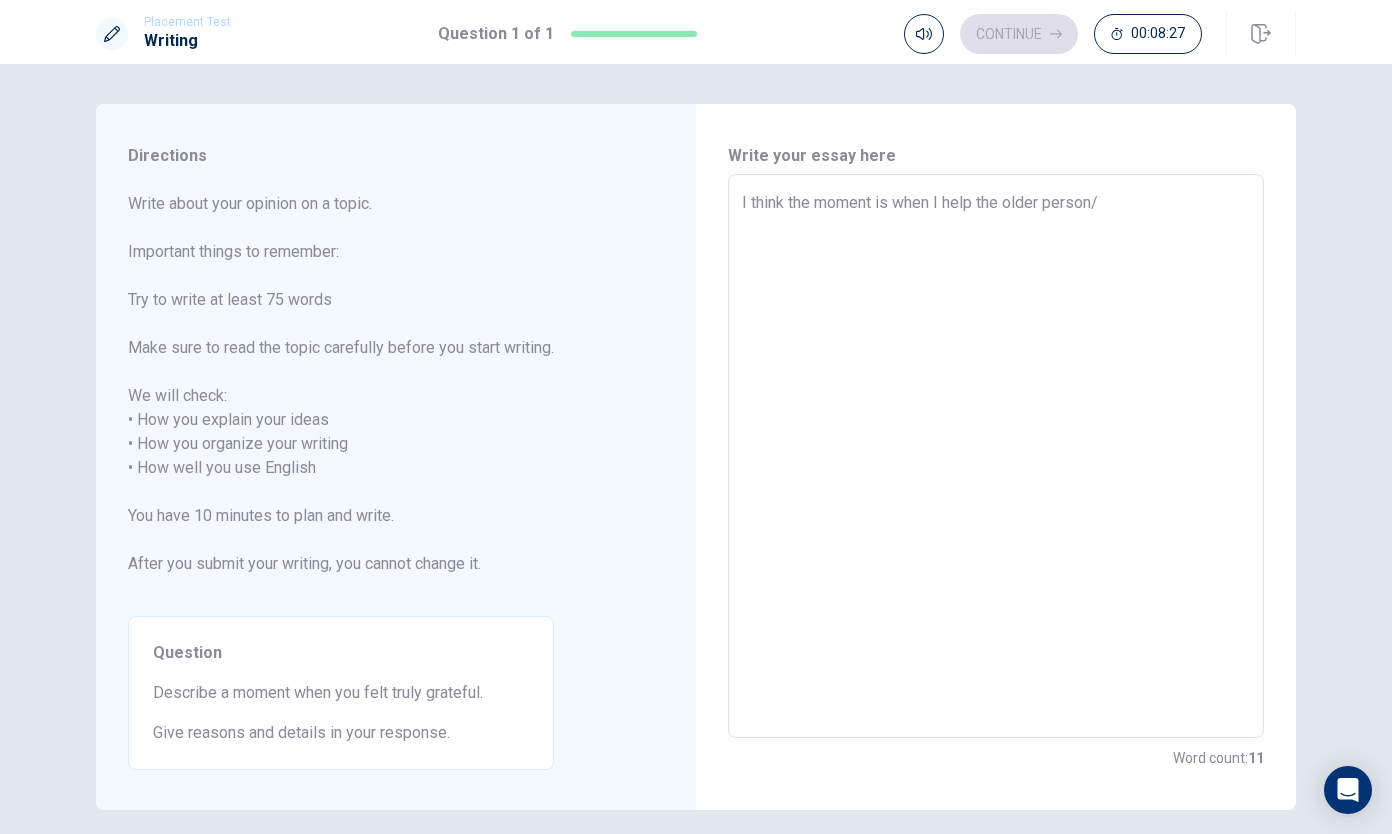 type on "I think the moment is when I help the older person/" 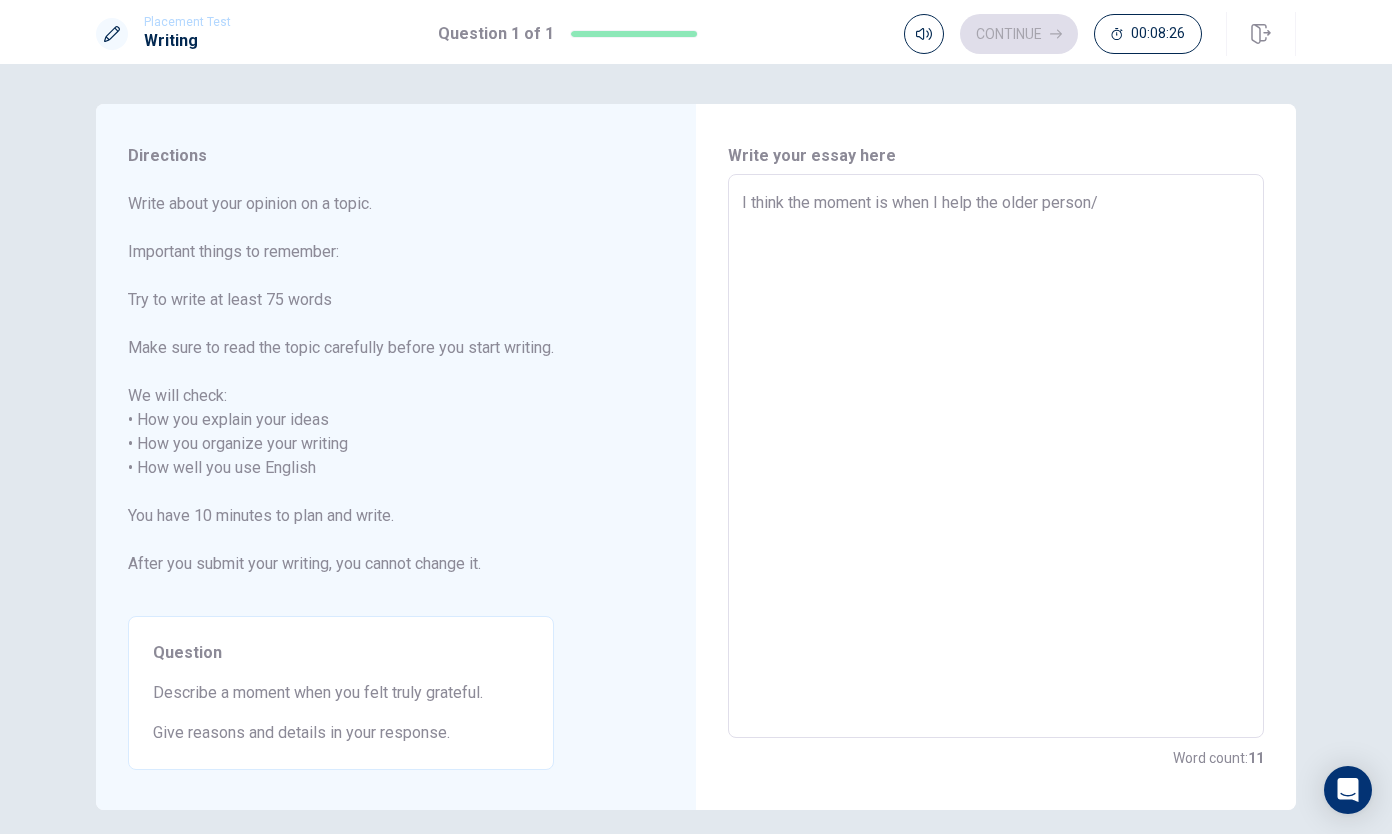 type on "I think the moment is when I help the older person" 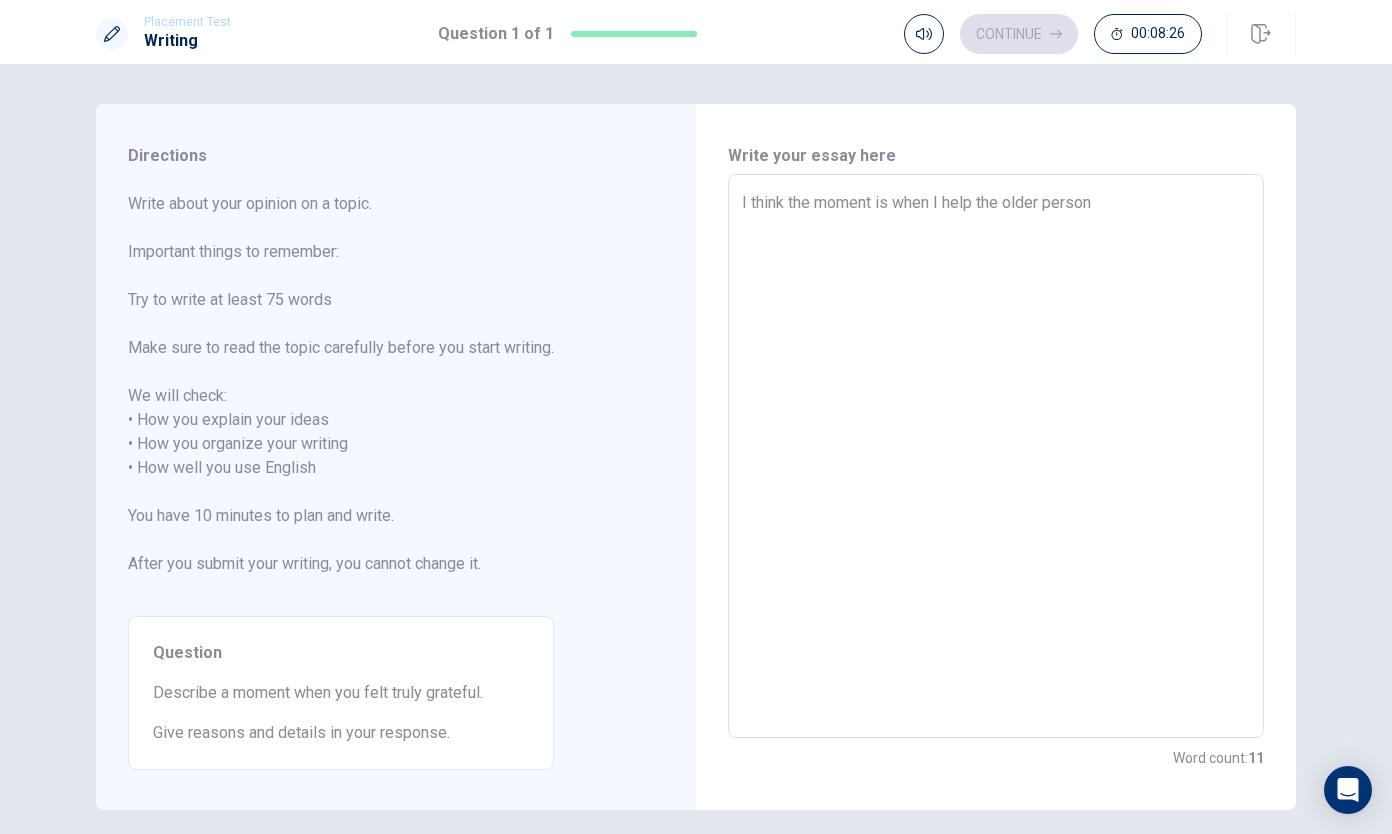 type on "x" 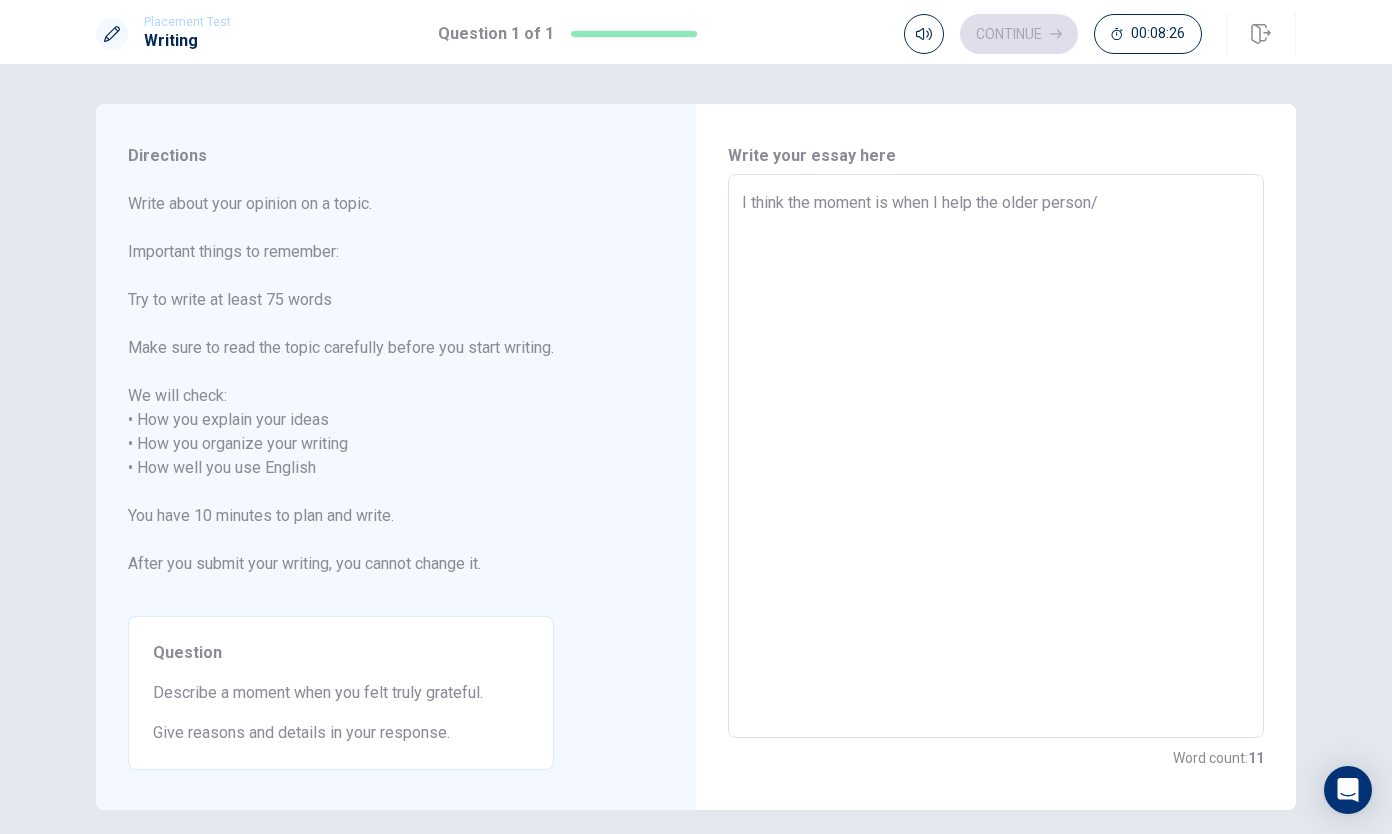type on "x" 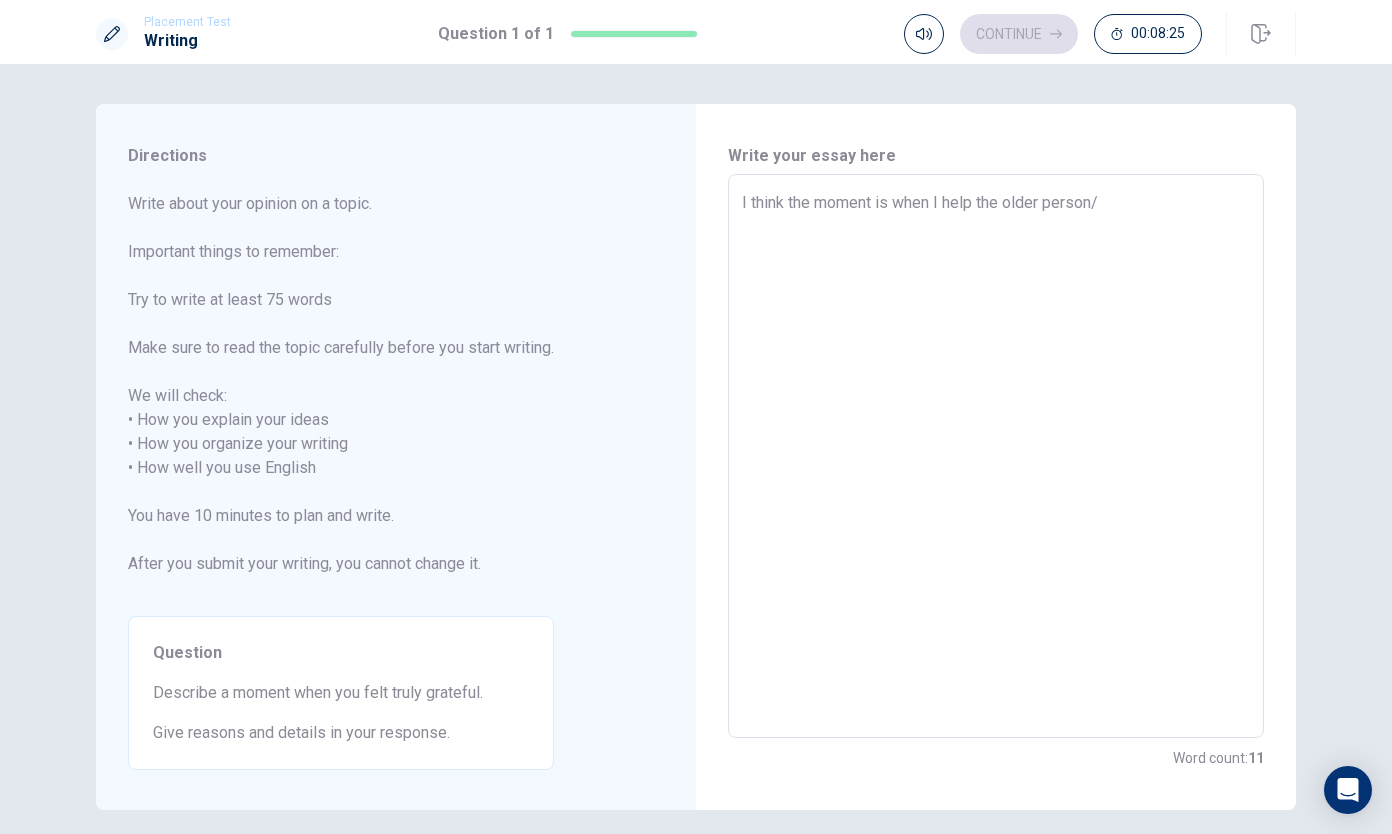 type on "I think the moment is when I help the older person" 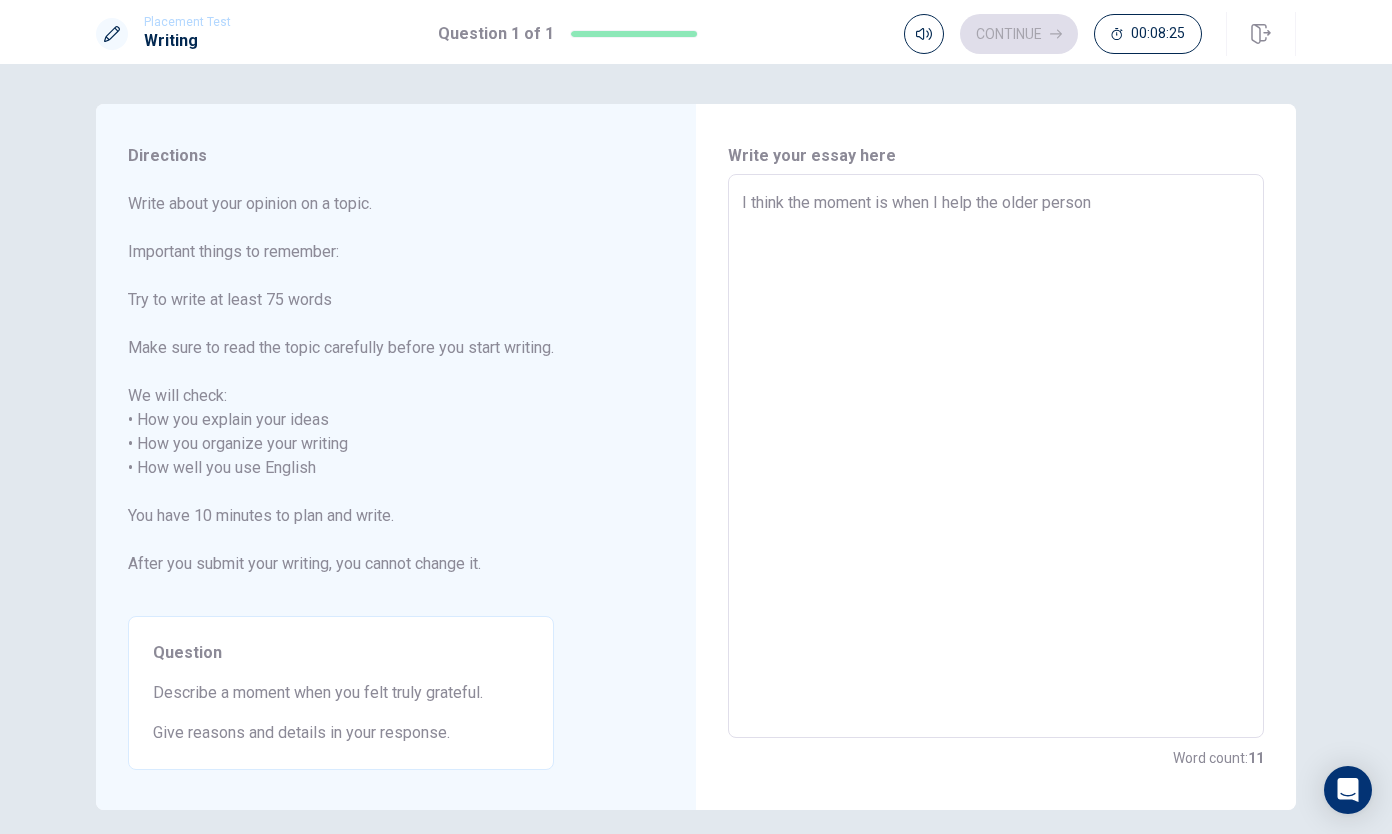 type on "x" 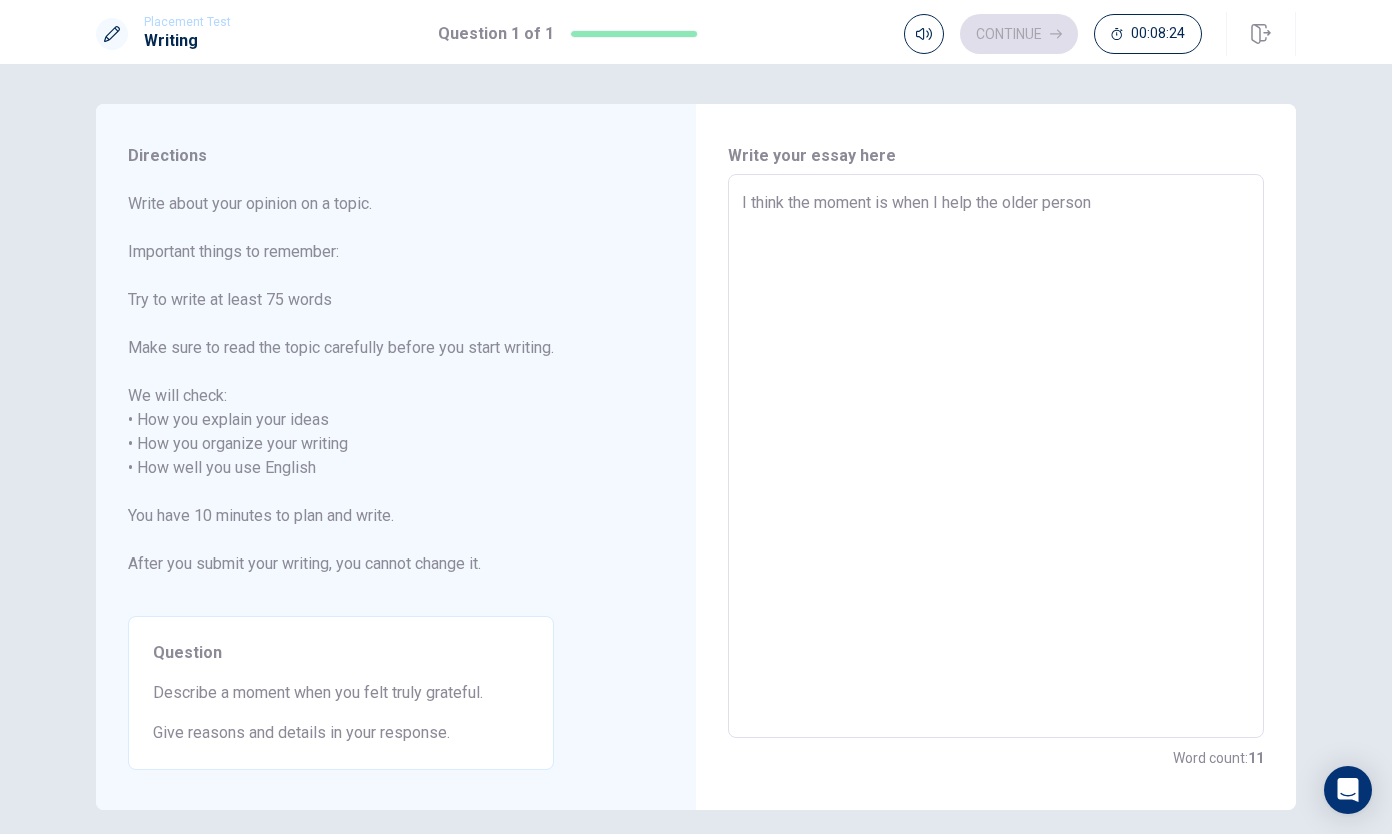 type on "I think the moment is when I help the older person." 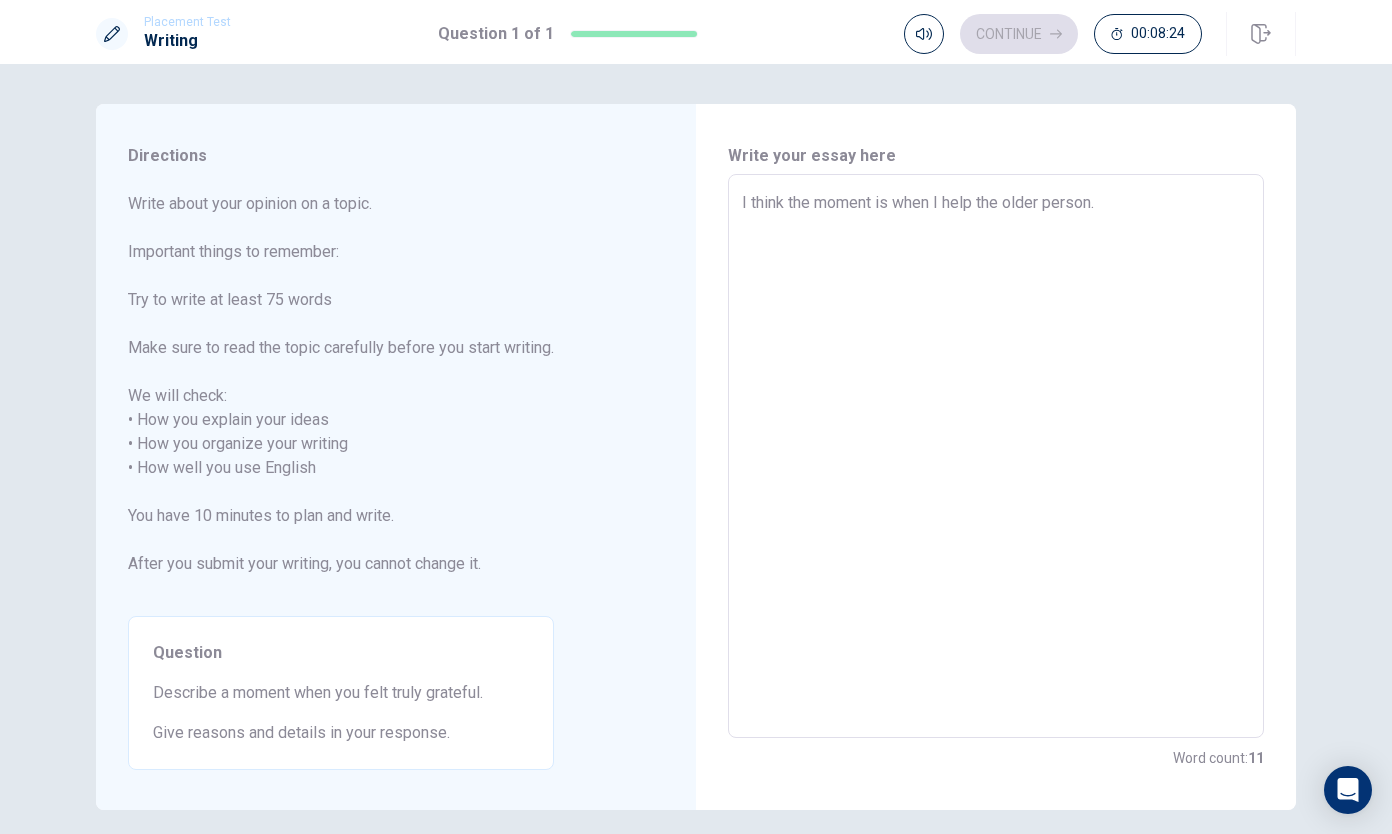 type on "x" 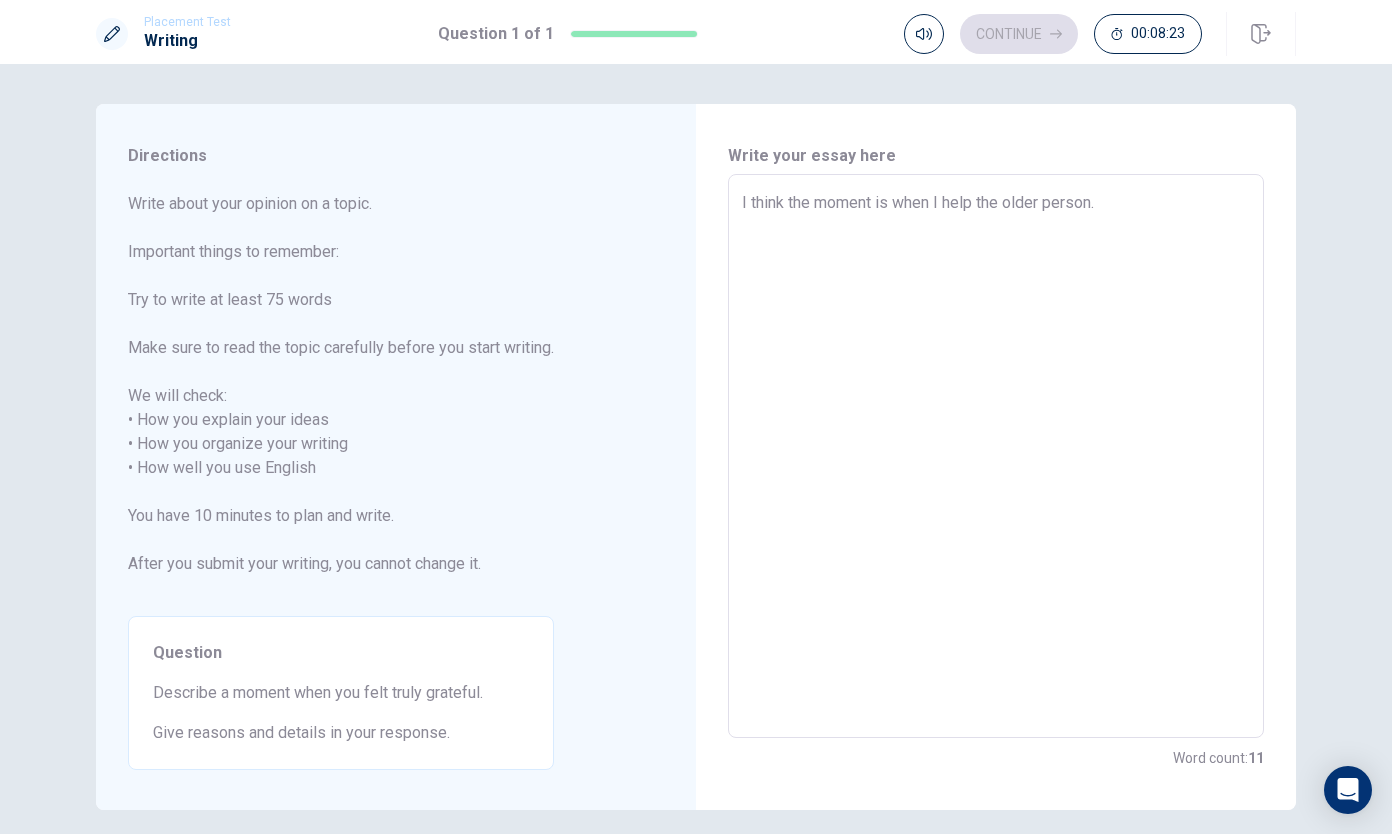type on "I think the moment is when I help the older person." 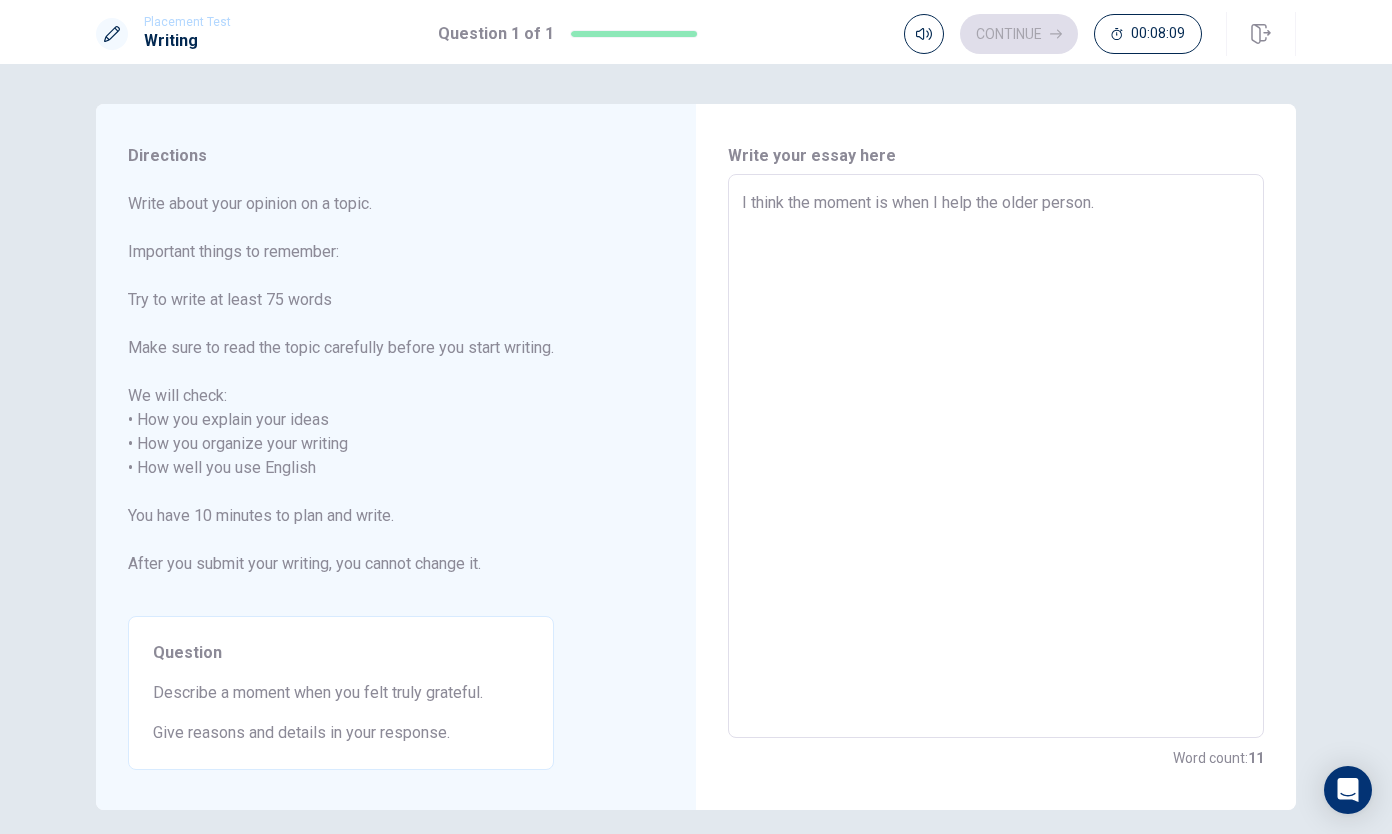 type on "x" 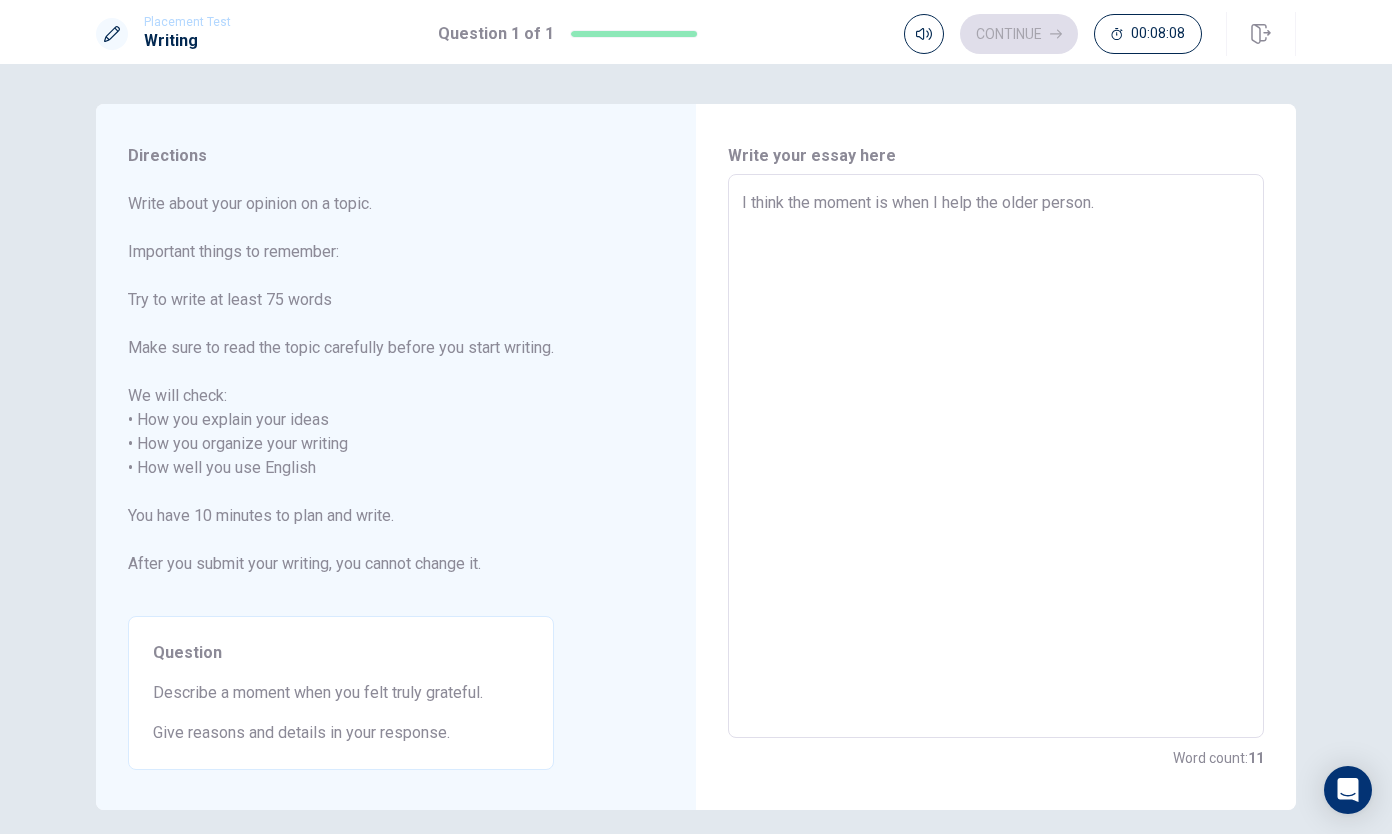 type on "I think the moment is when I help the older person.
B" 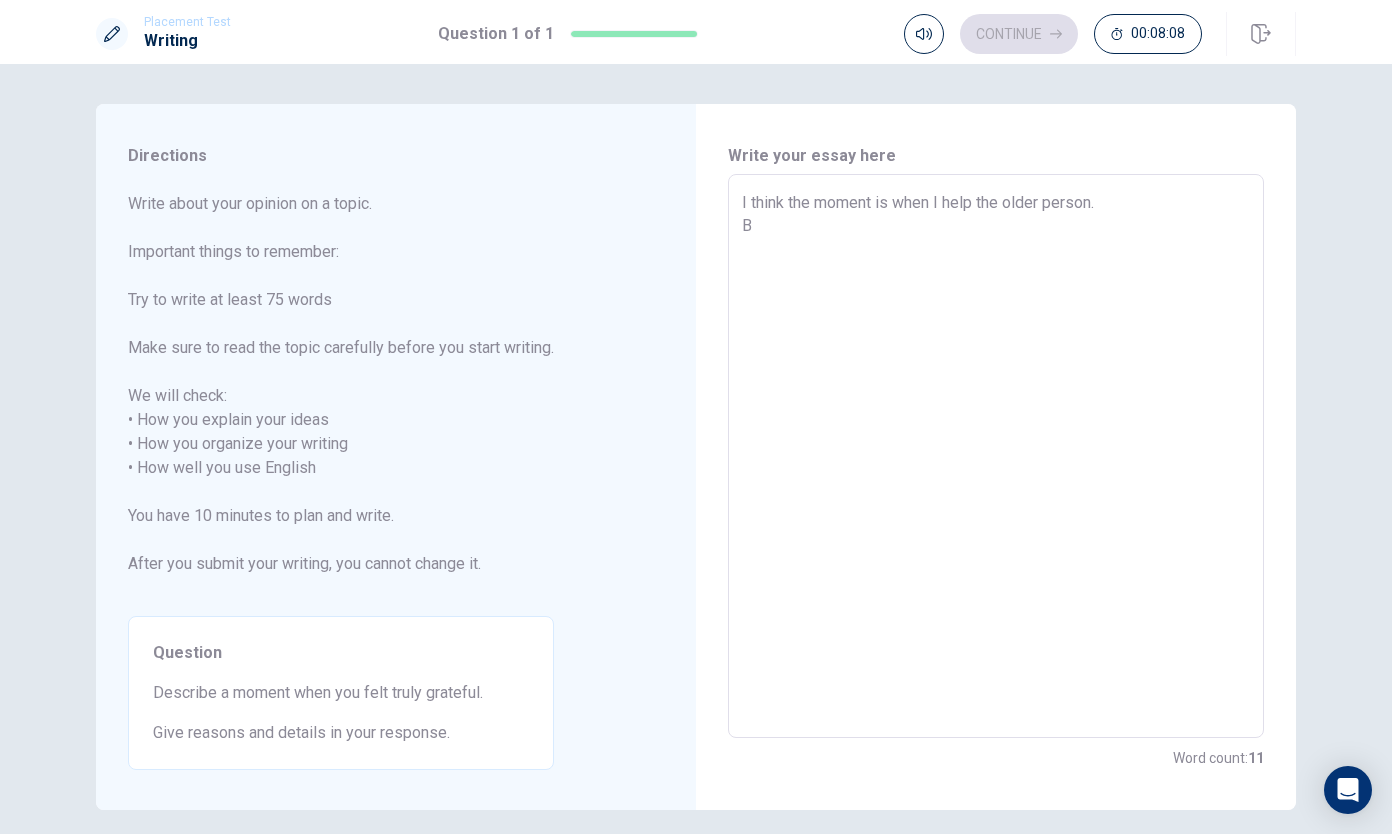 type on "x" 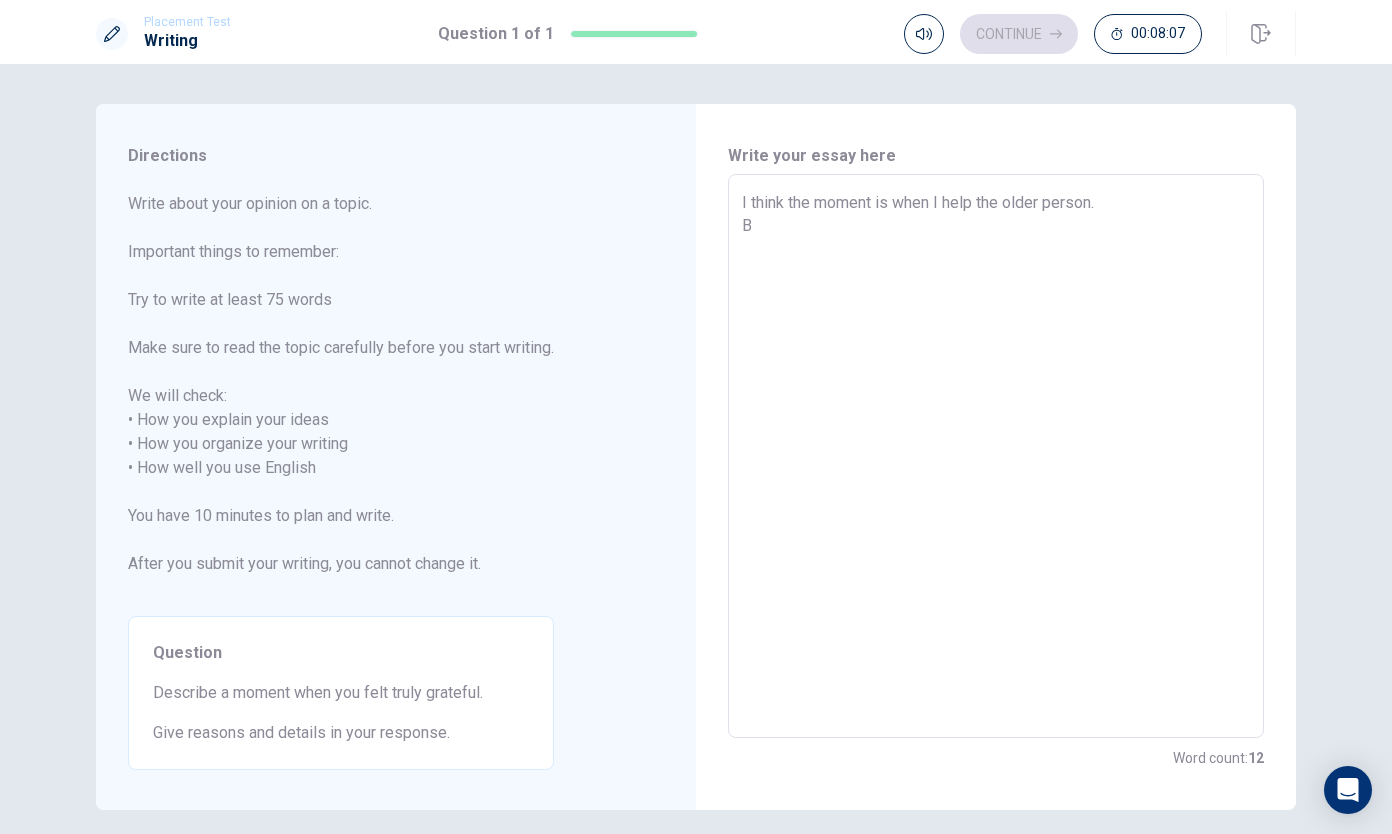type on "I think the moment is when I help the older person.
Be" 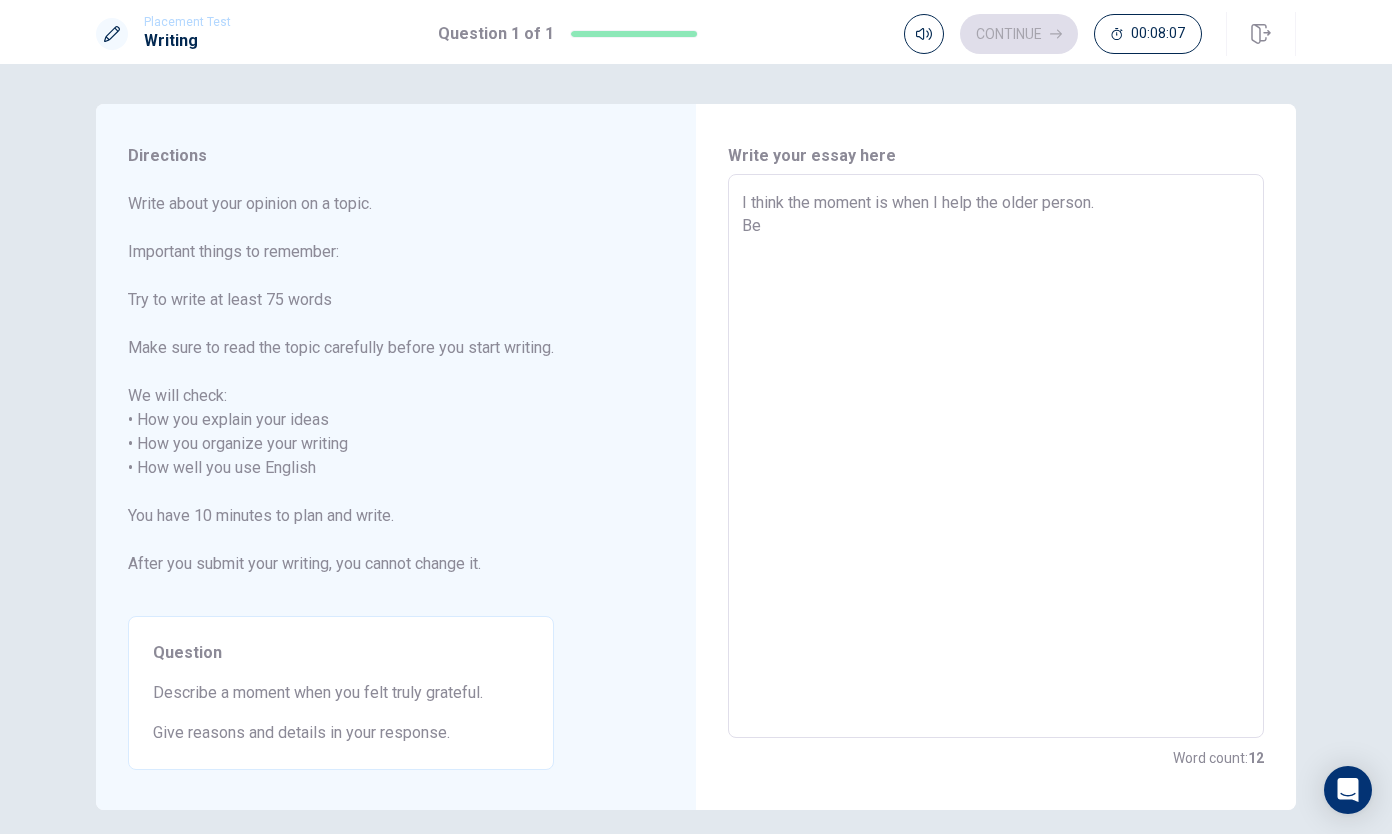 type on "x" 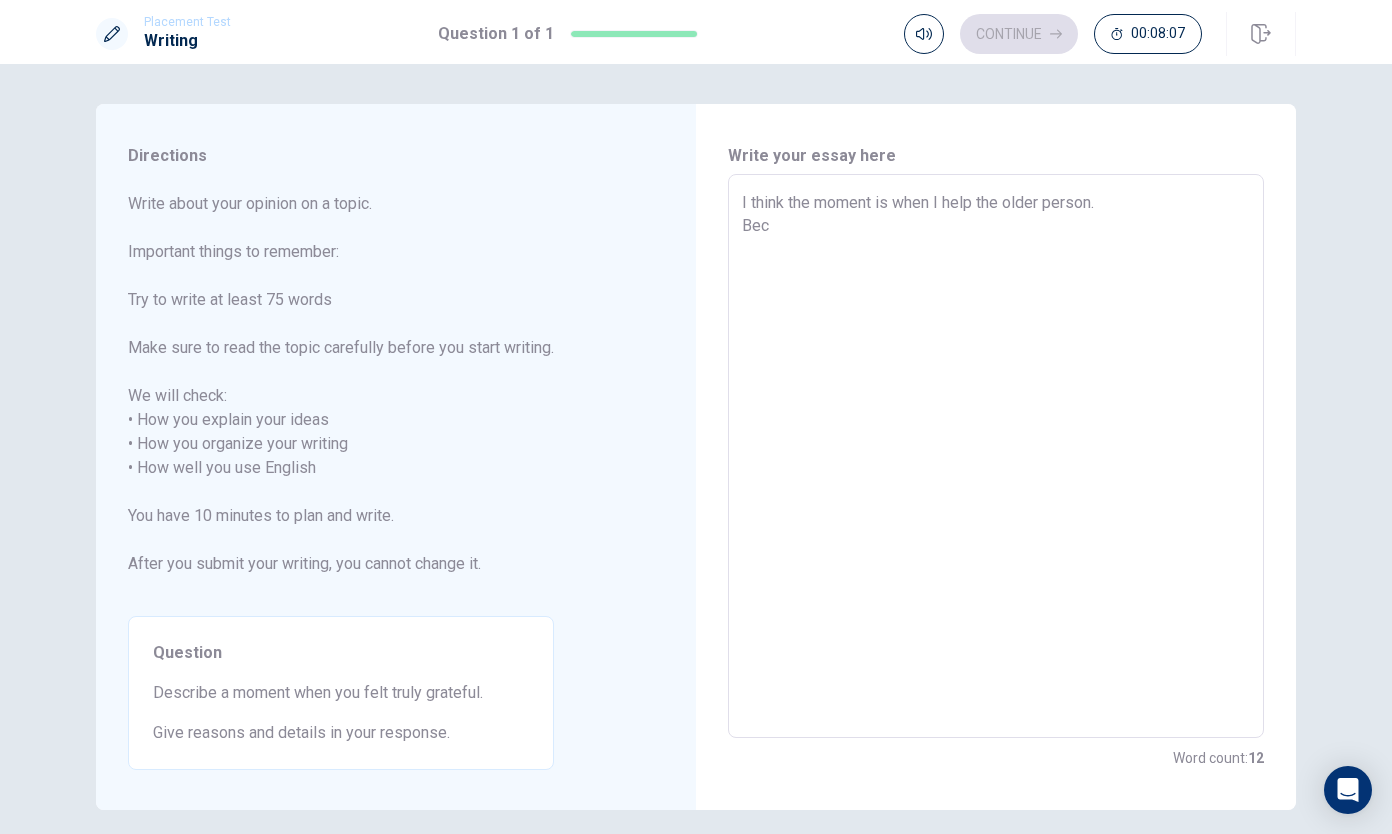 type on "x" 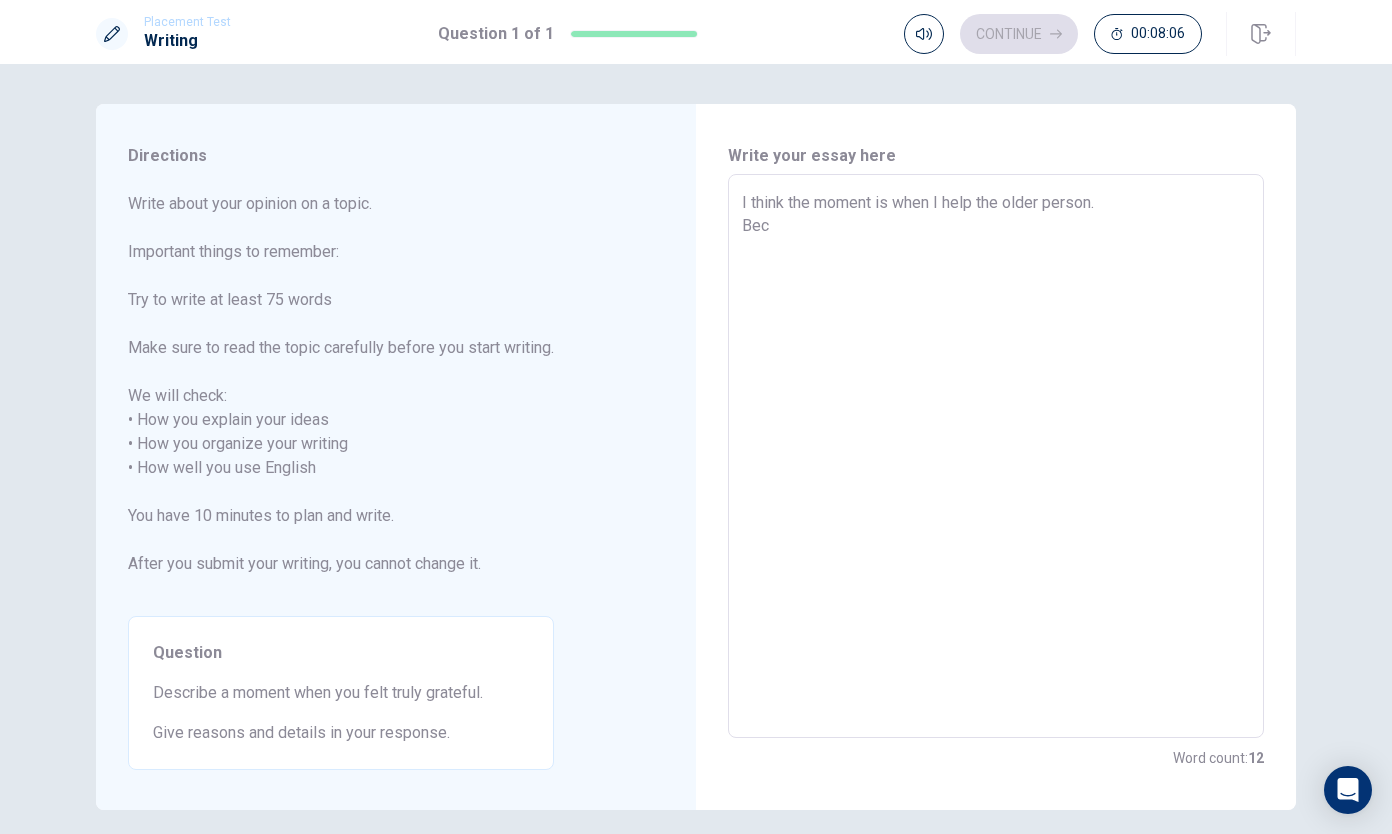 type on "I think the moment is when I help the older person.
[GEOGRAPHIC_DATA]" 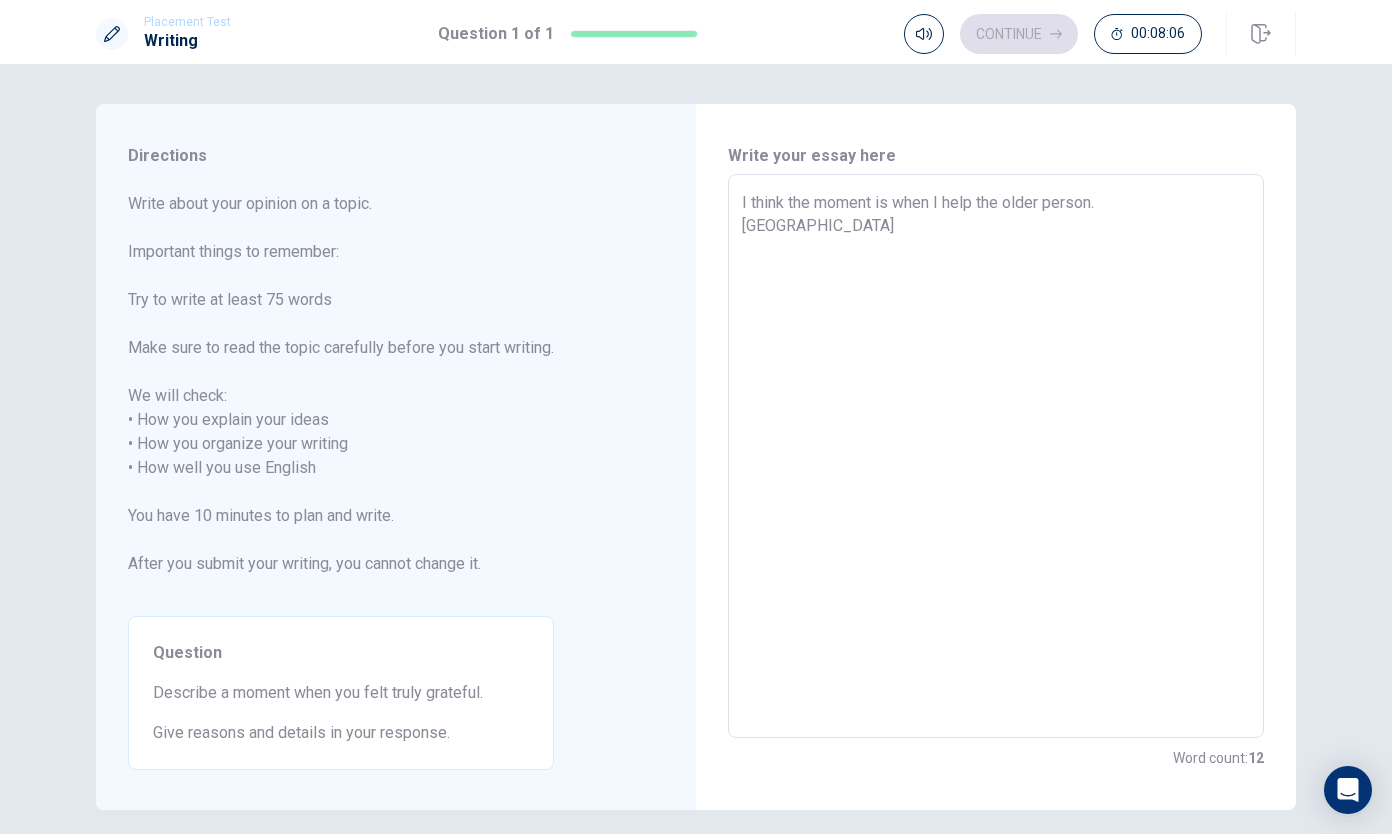type on "x" 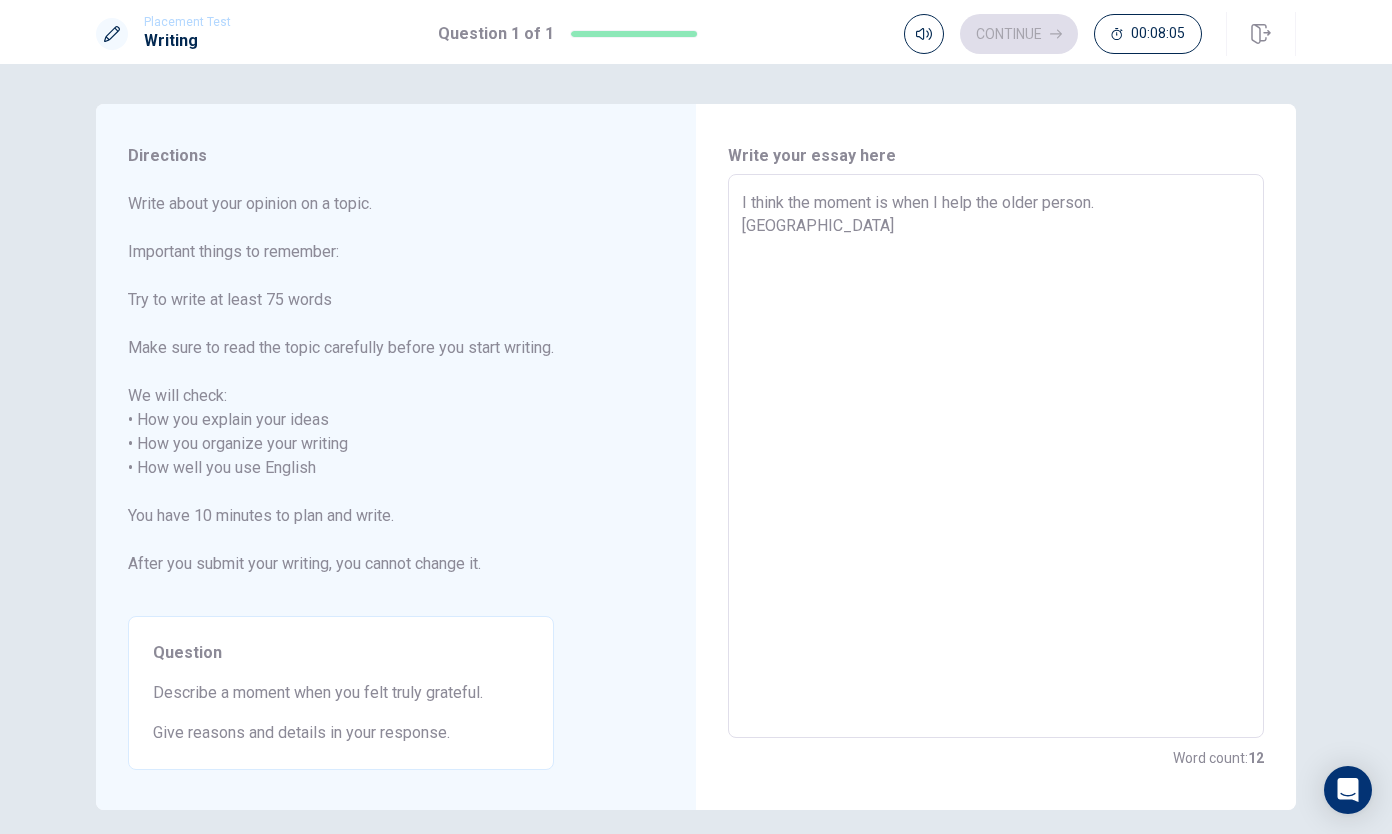 type on "I think the moment is when I help the older person.
Becaus" 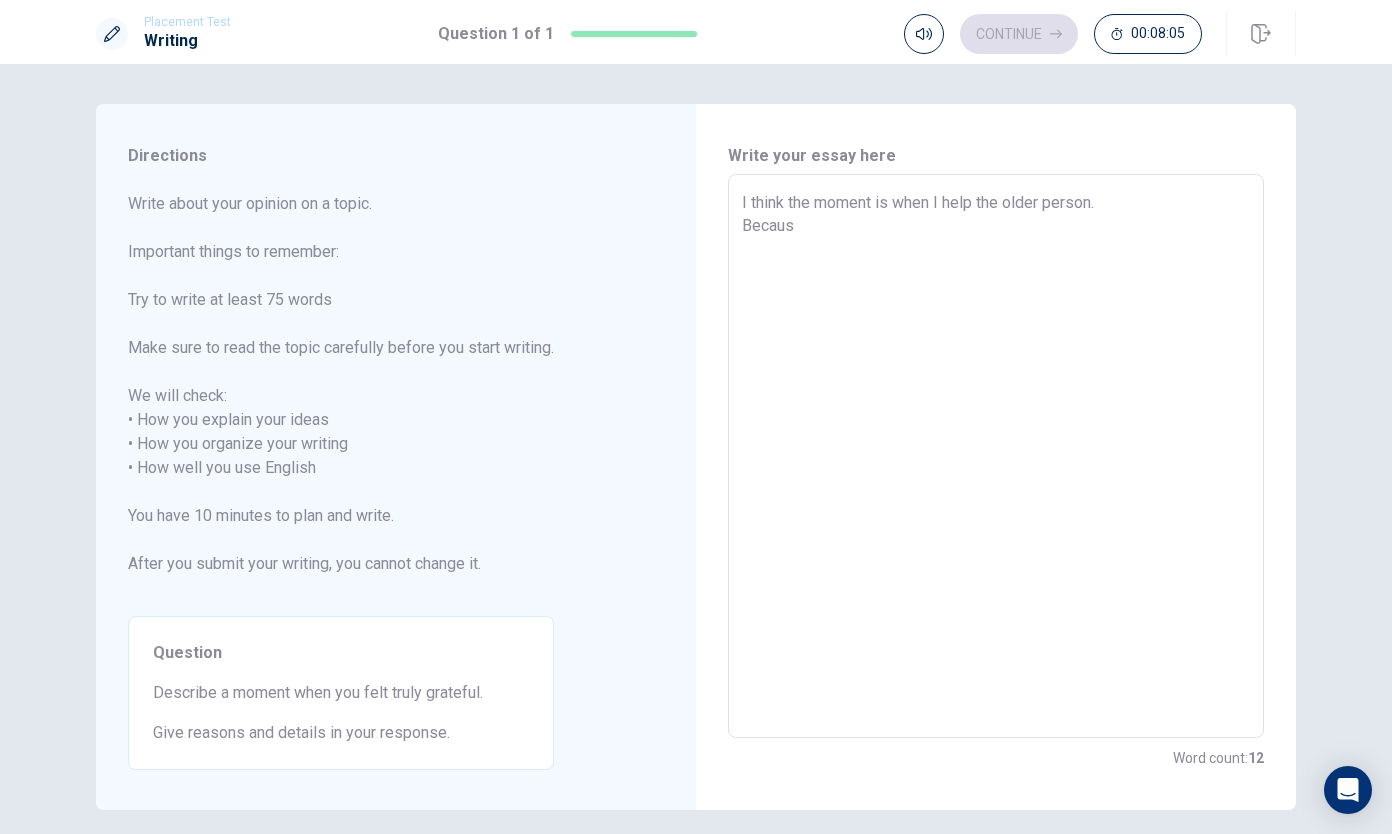 type on "x" 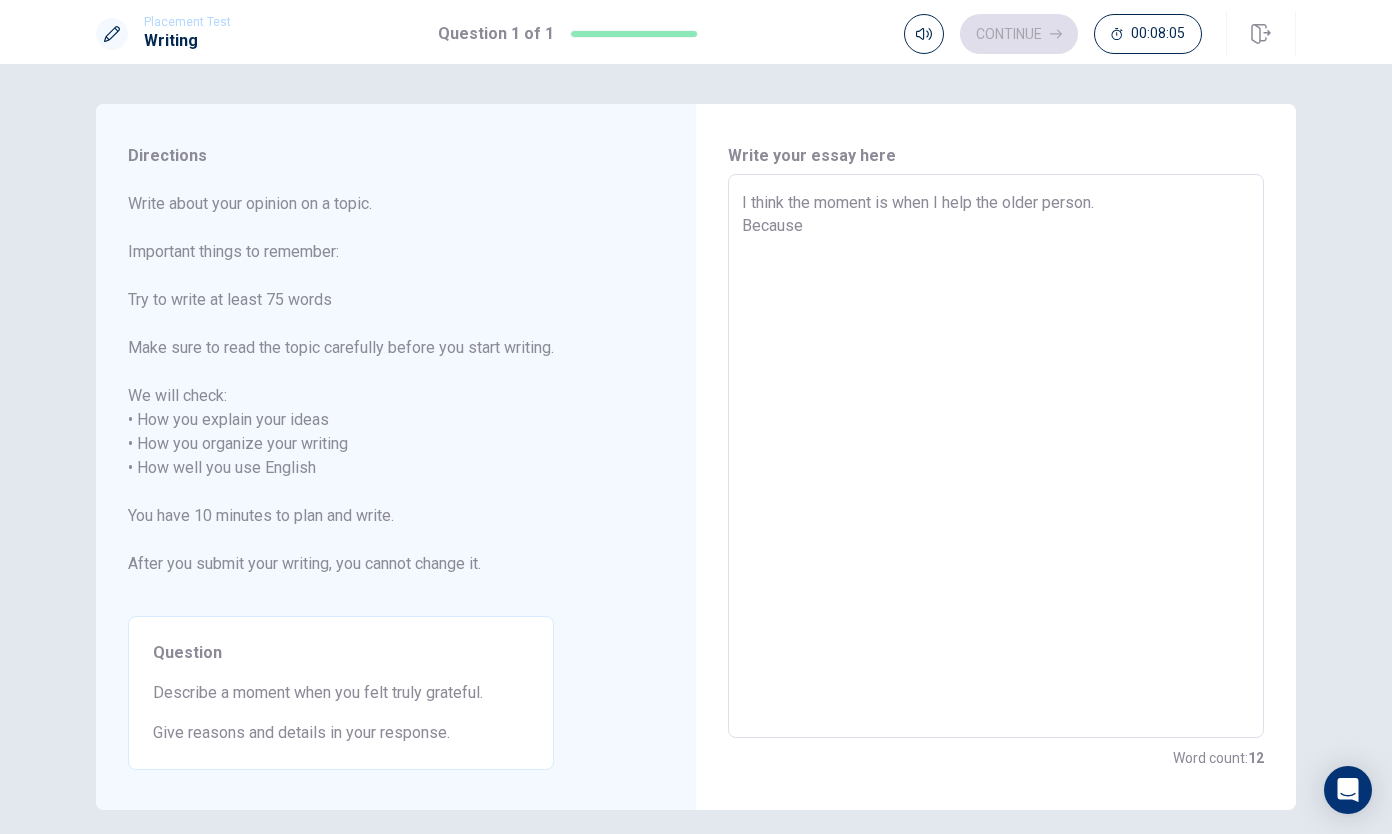 type on "x" 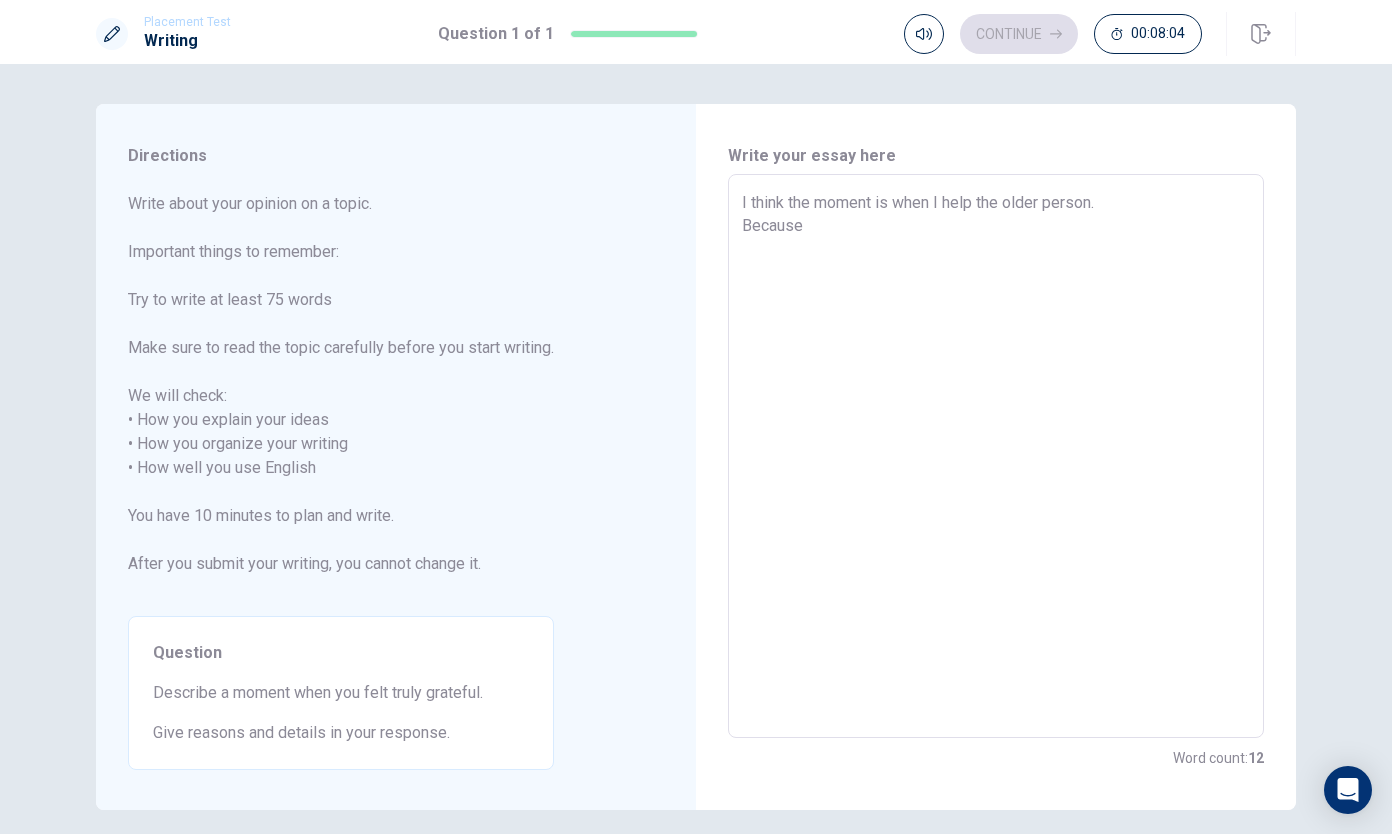 type on "I think the moment is when I help the older person.
Because," 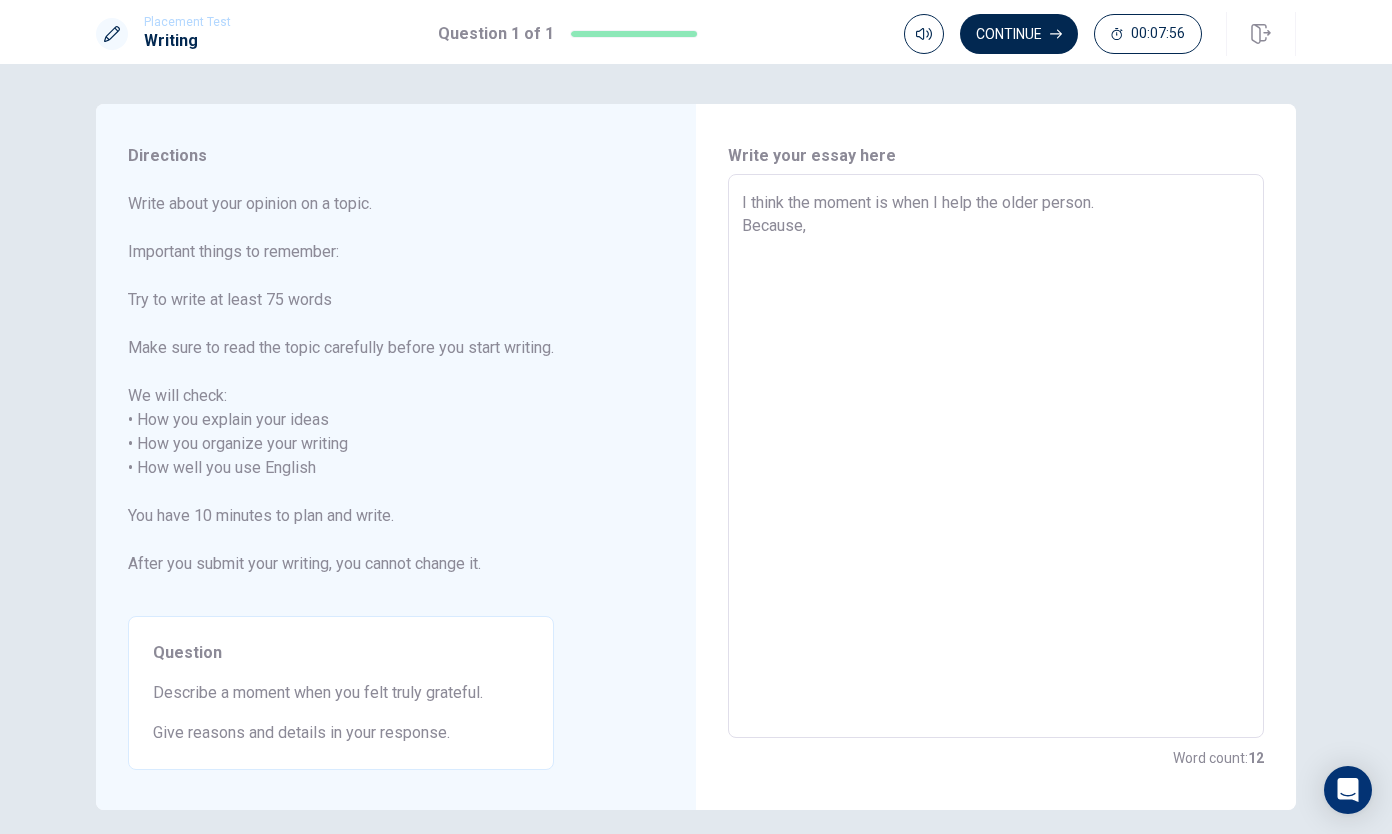 type on "x" 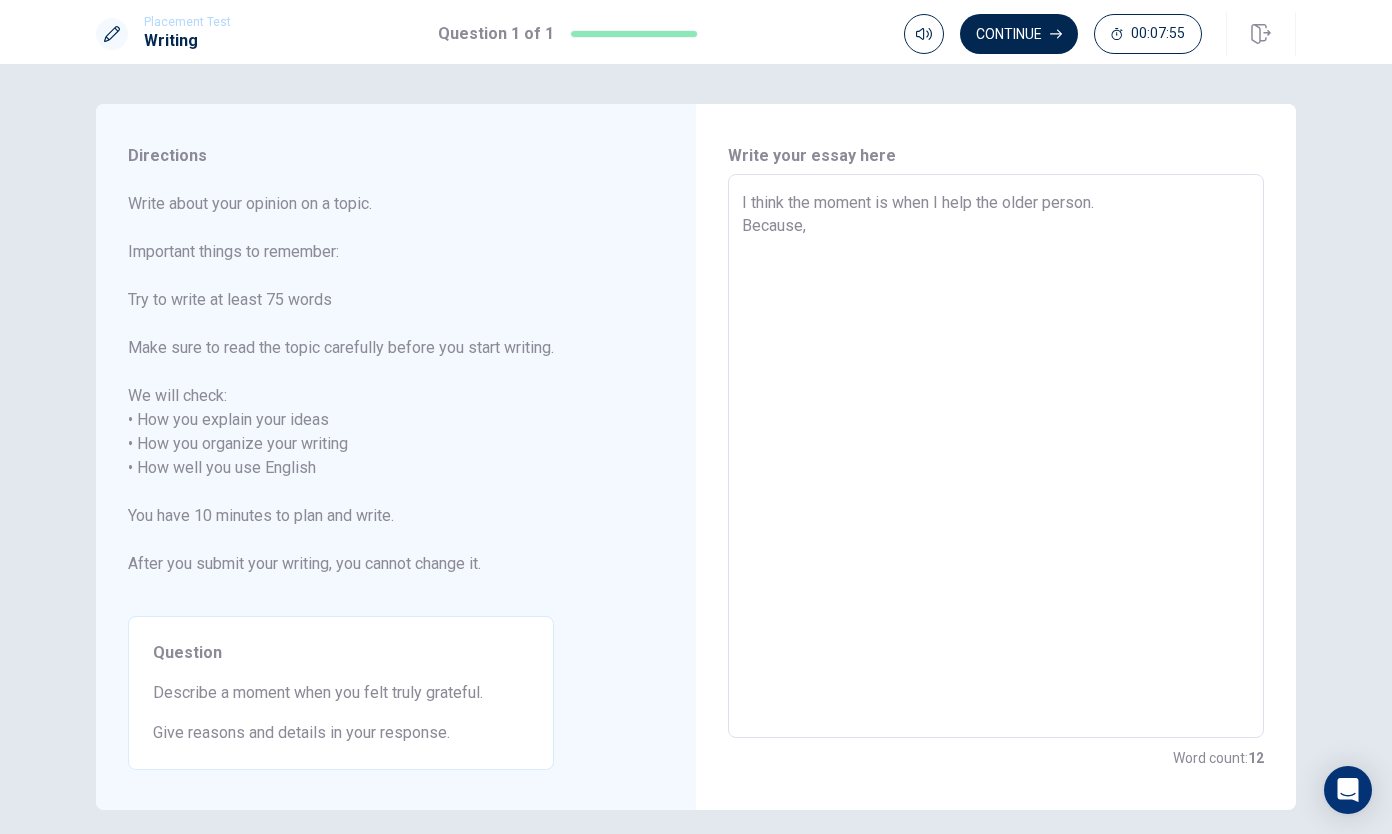 type on "I think the moment is when I help the older person.
Because,t" 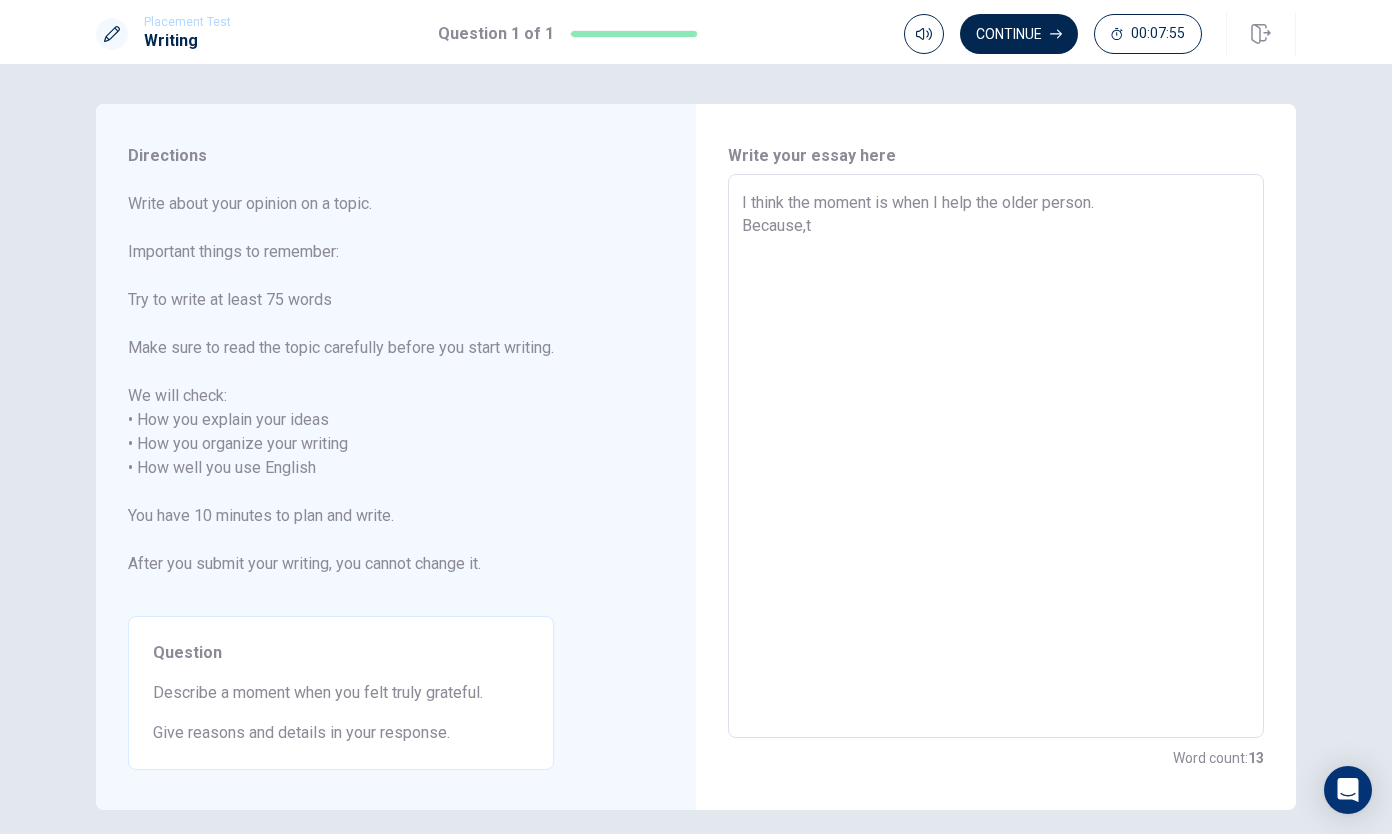type on "x" 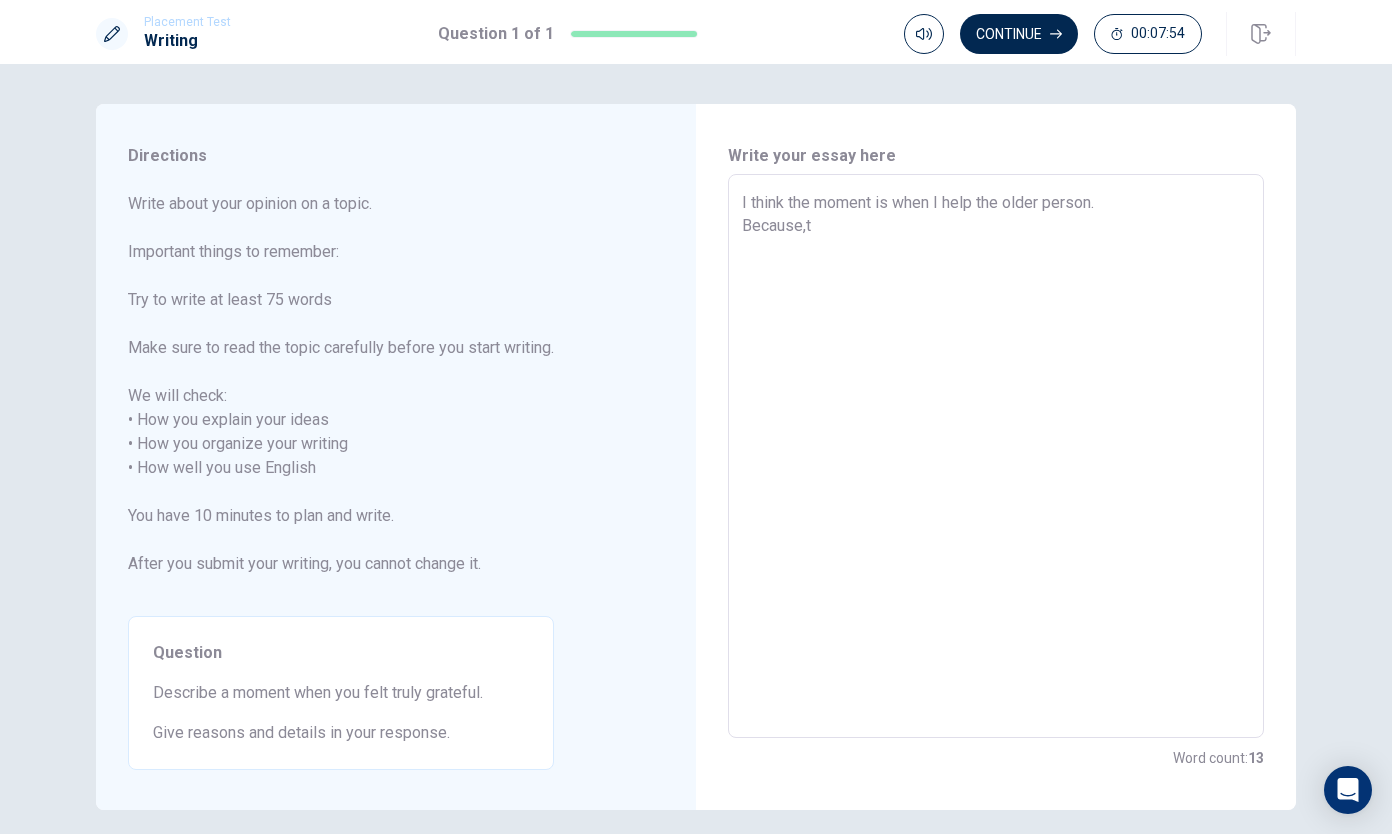 type on "I think the moment is when I help the older person.
Because,th" 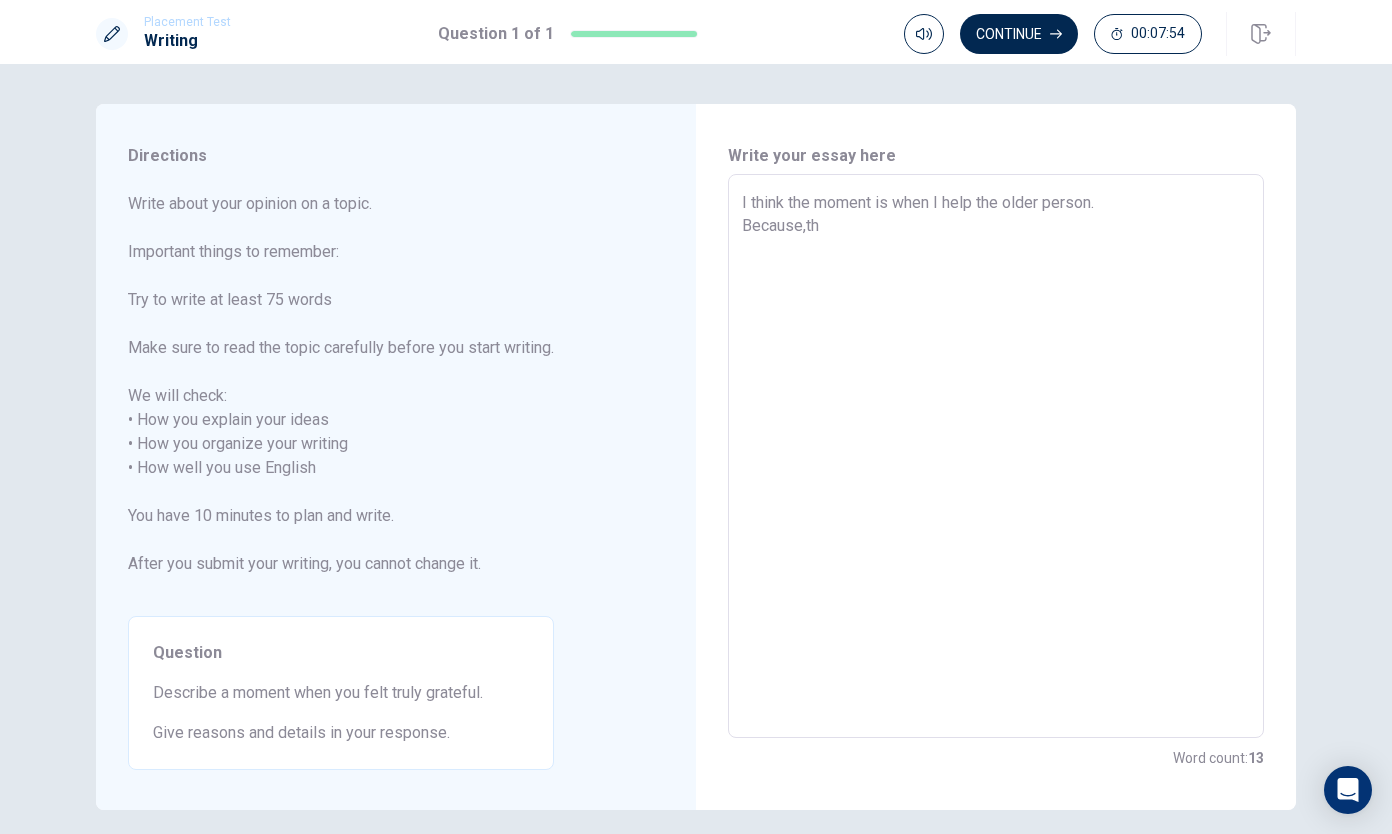 type on "x" 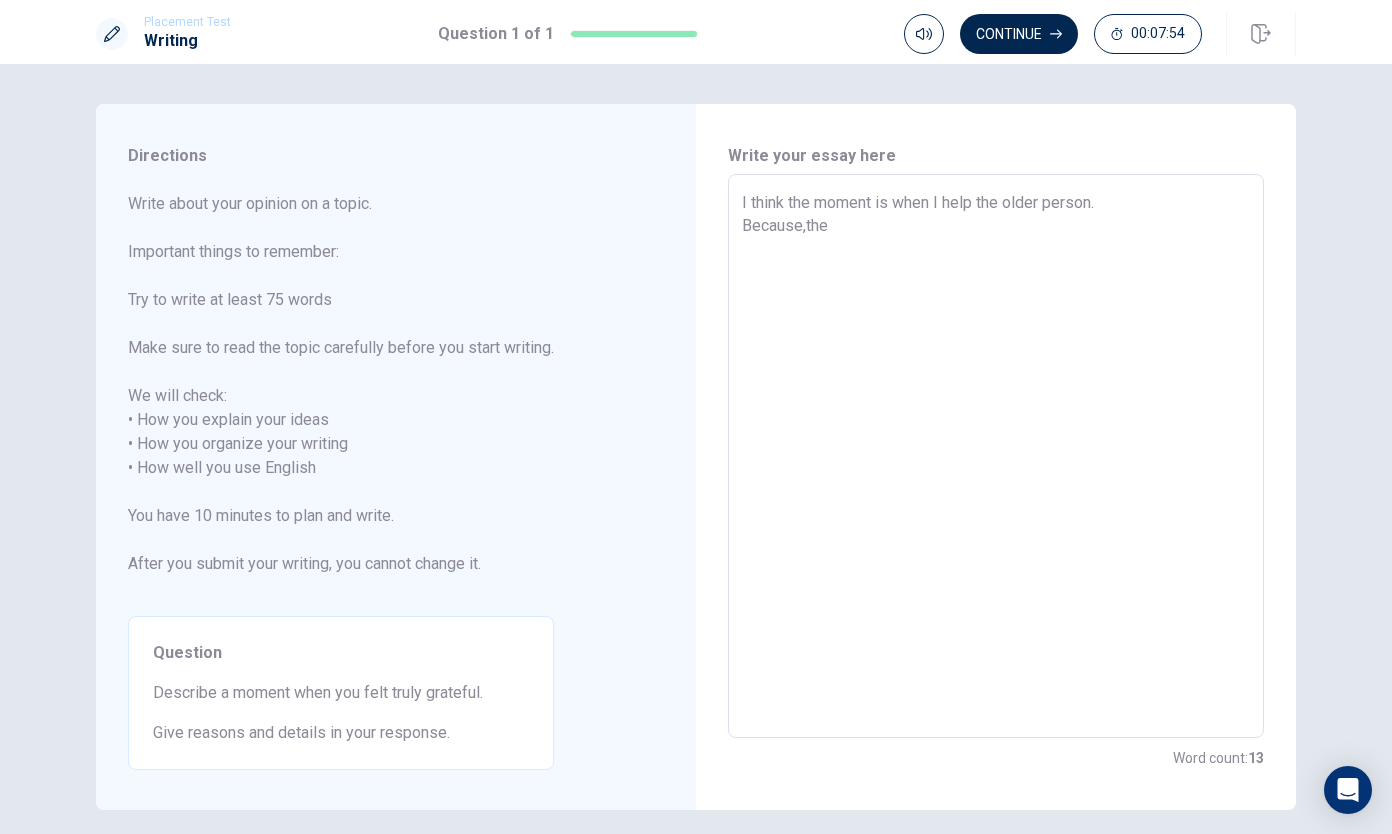 type on "x" 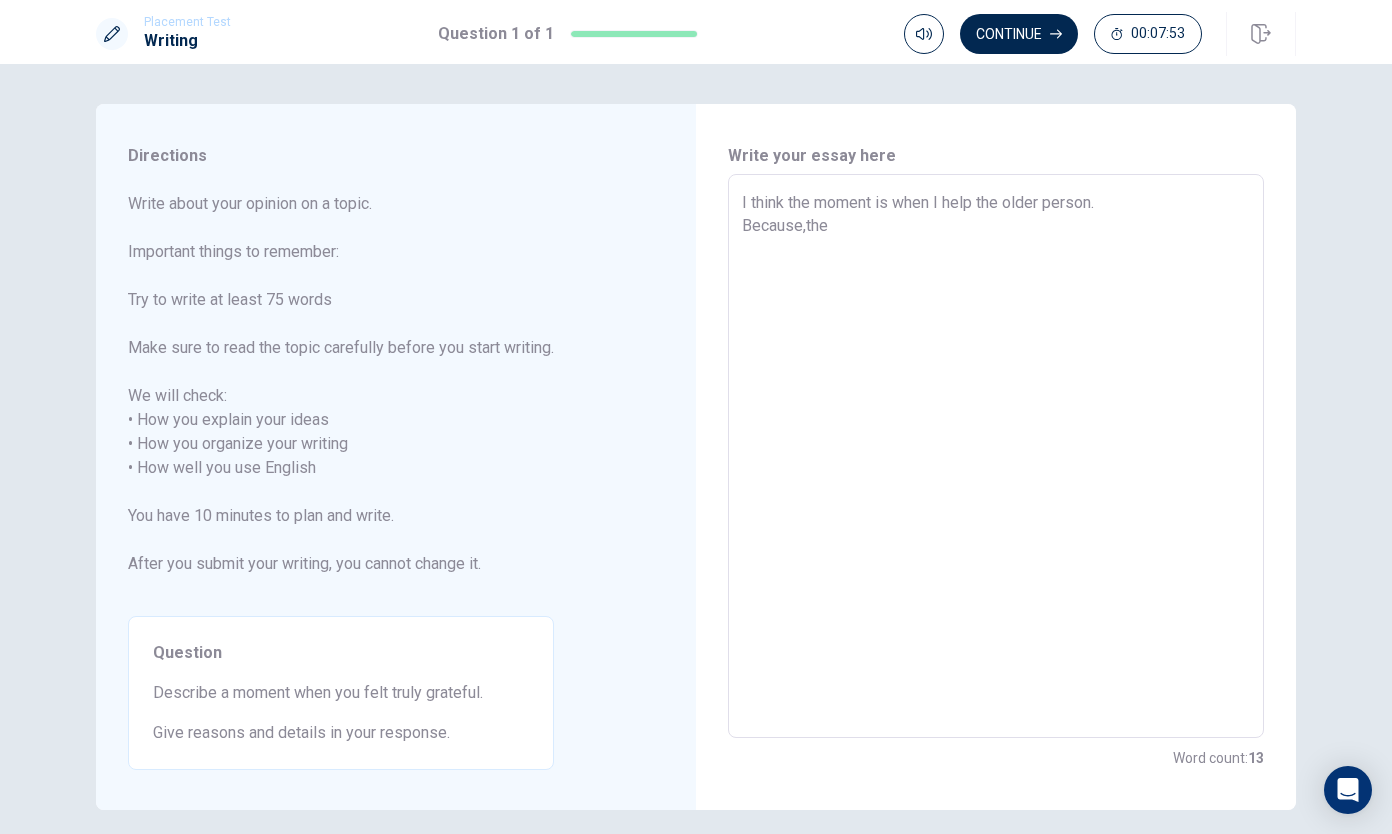 type on "x" 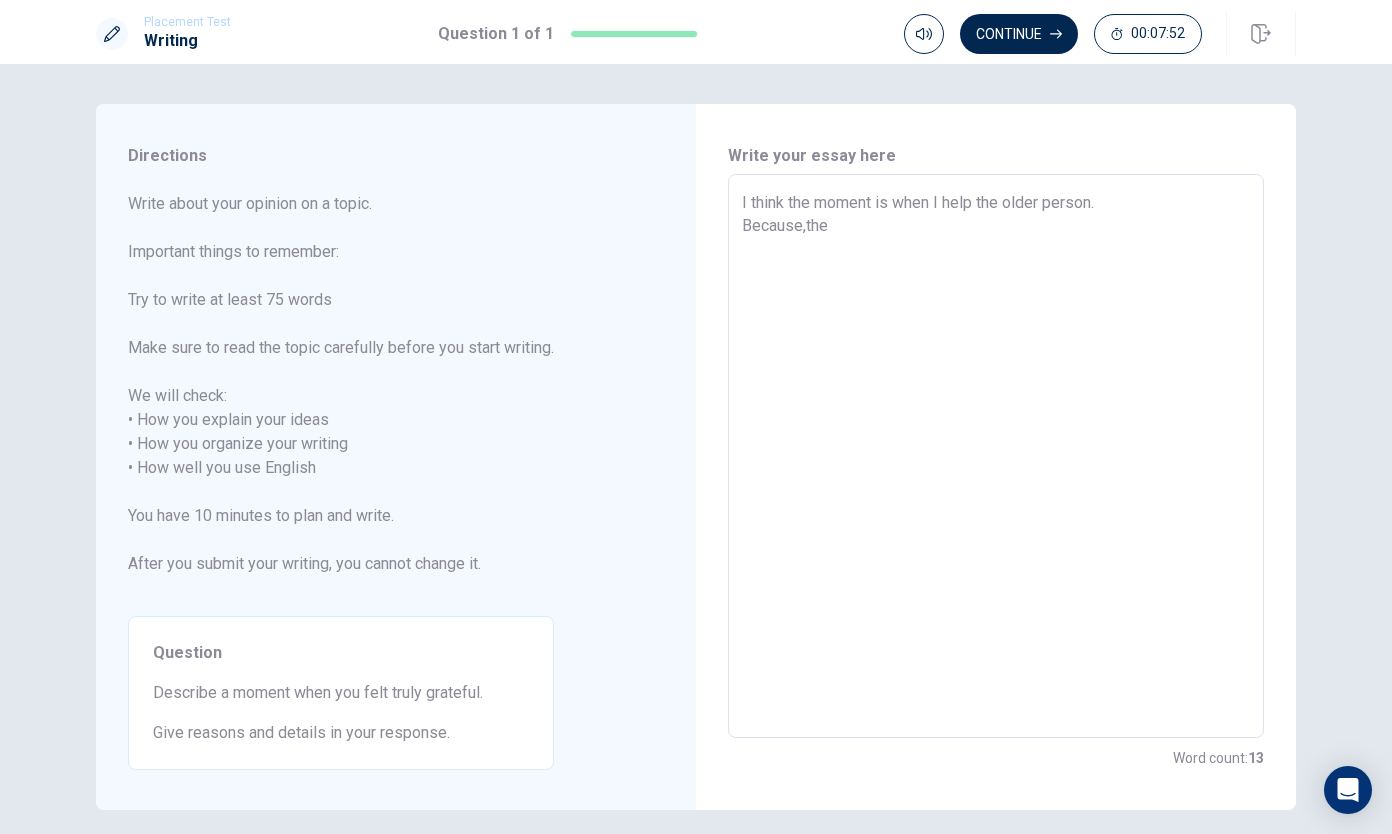 type on "I think the moment is when I help the older person.
Because,the o" 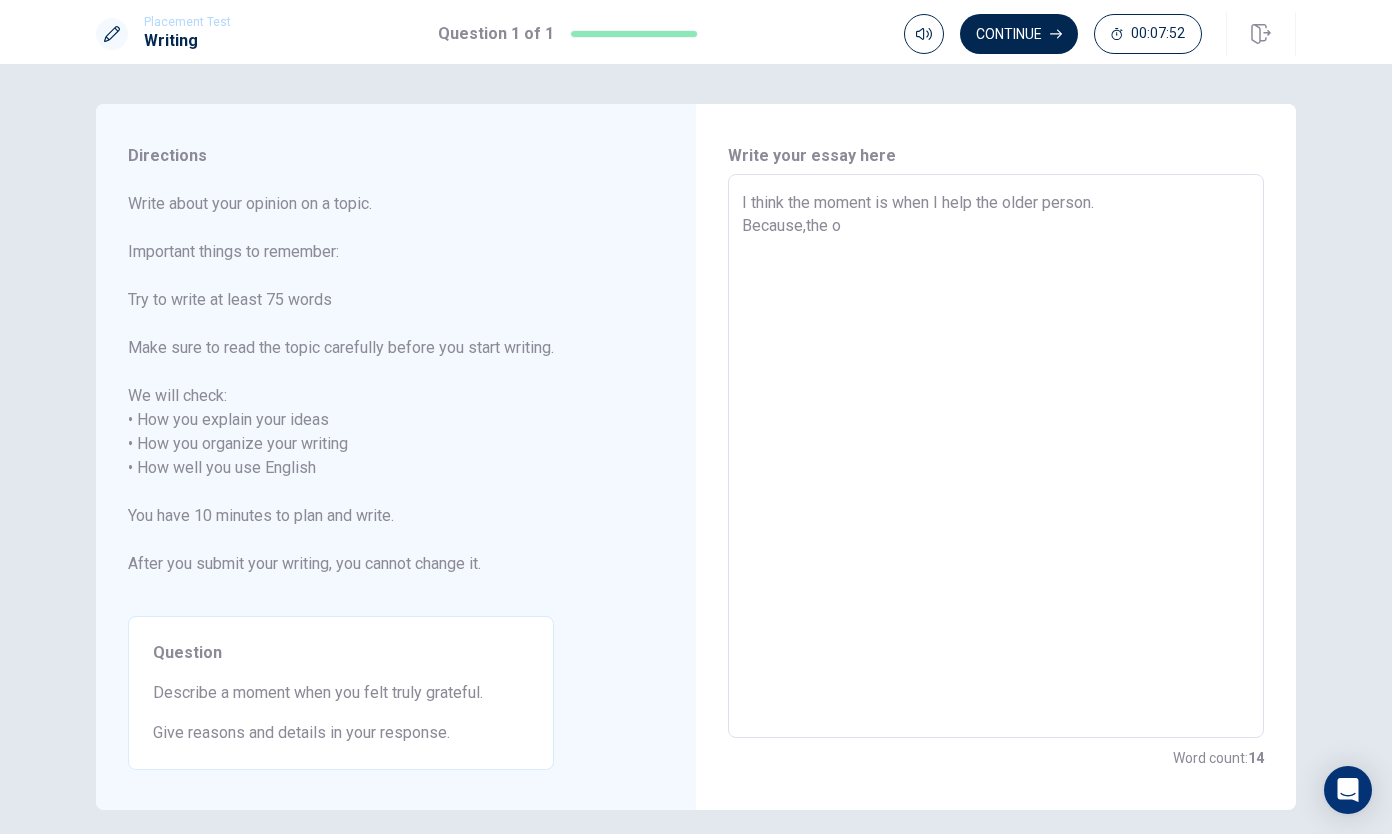 type on "x" 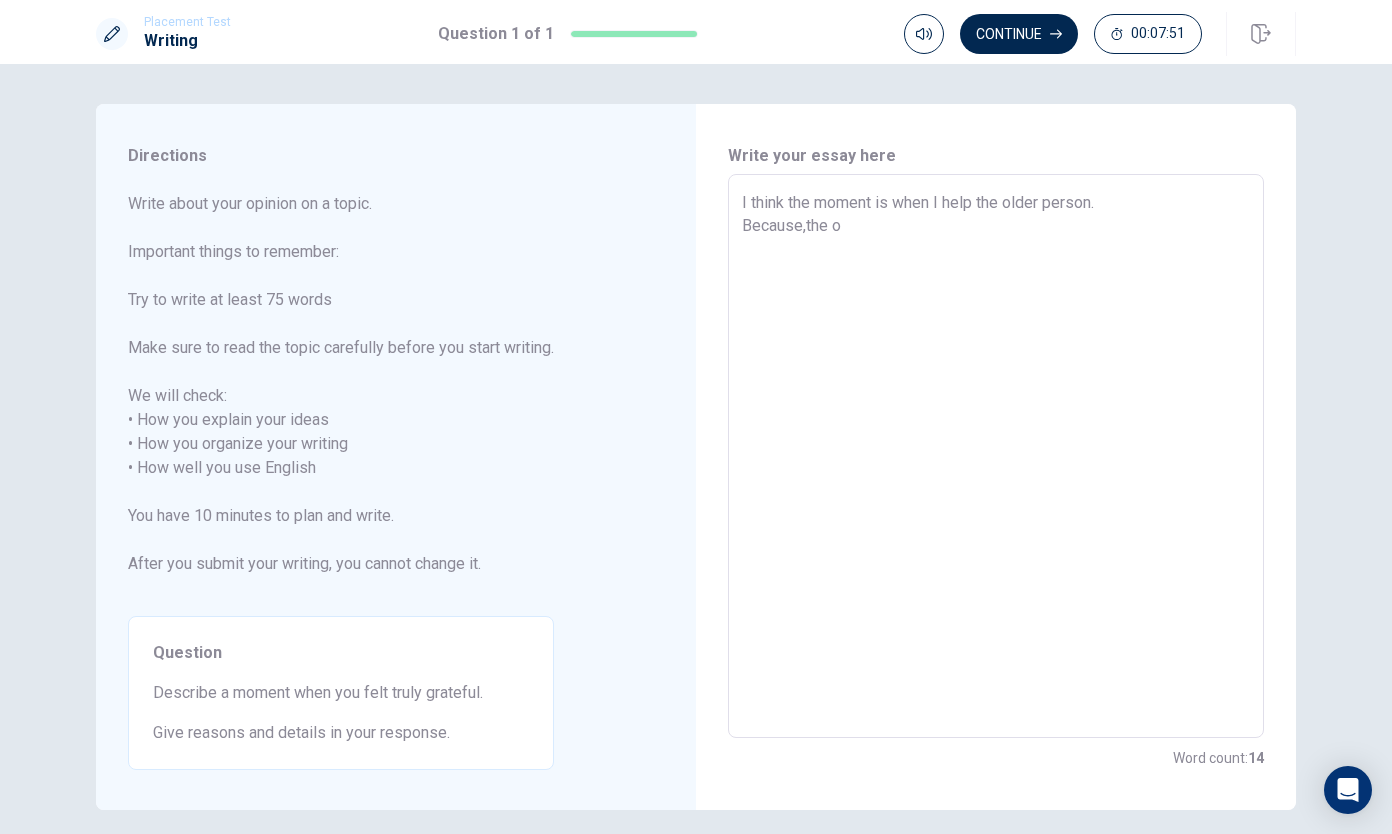 type on "I think the moment is when I help the older person.
Because,the or" 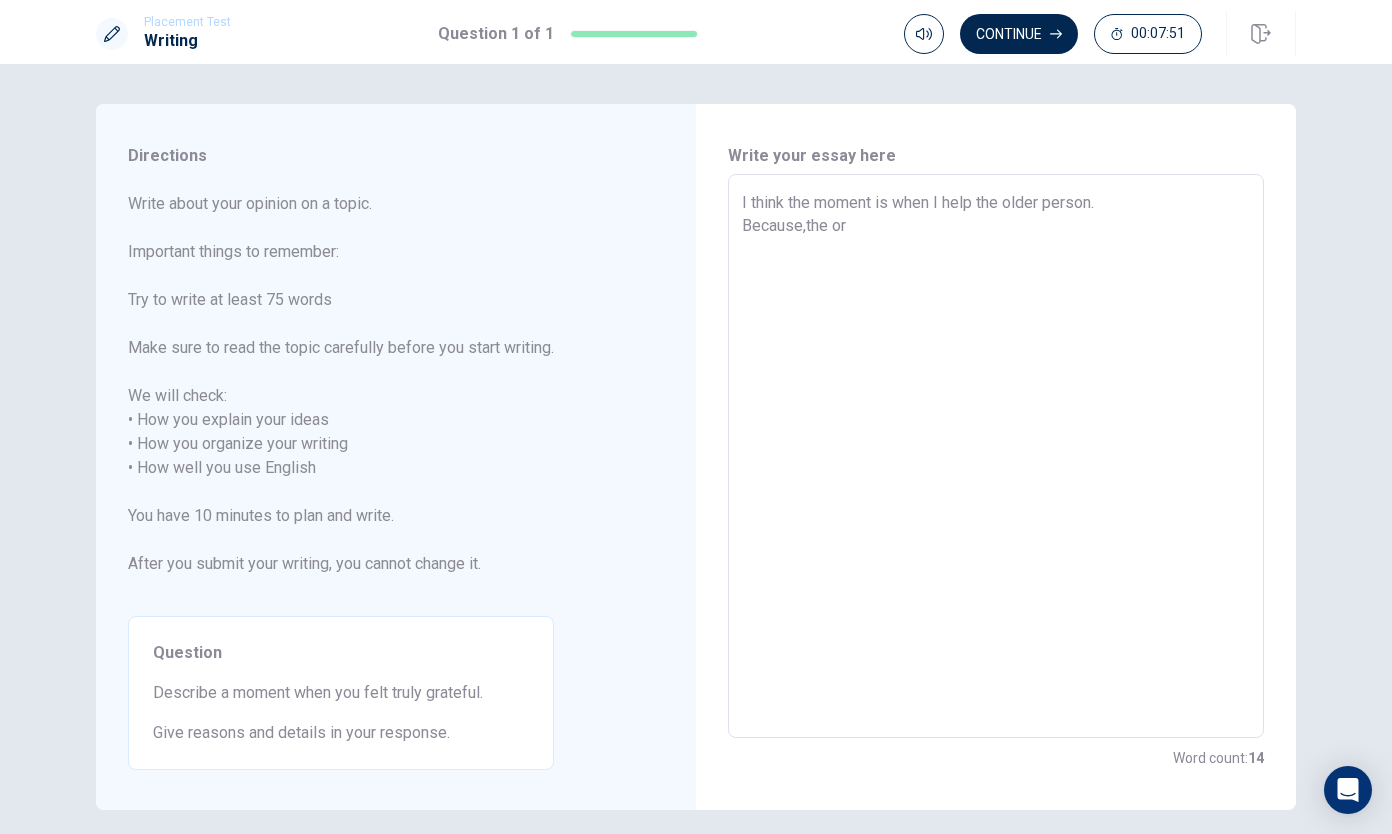 type on "x" 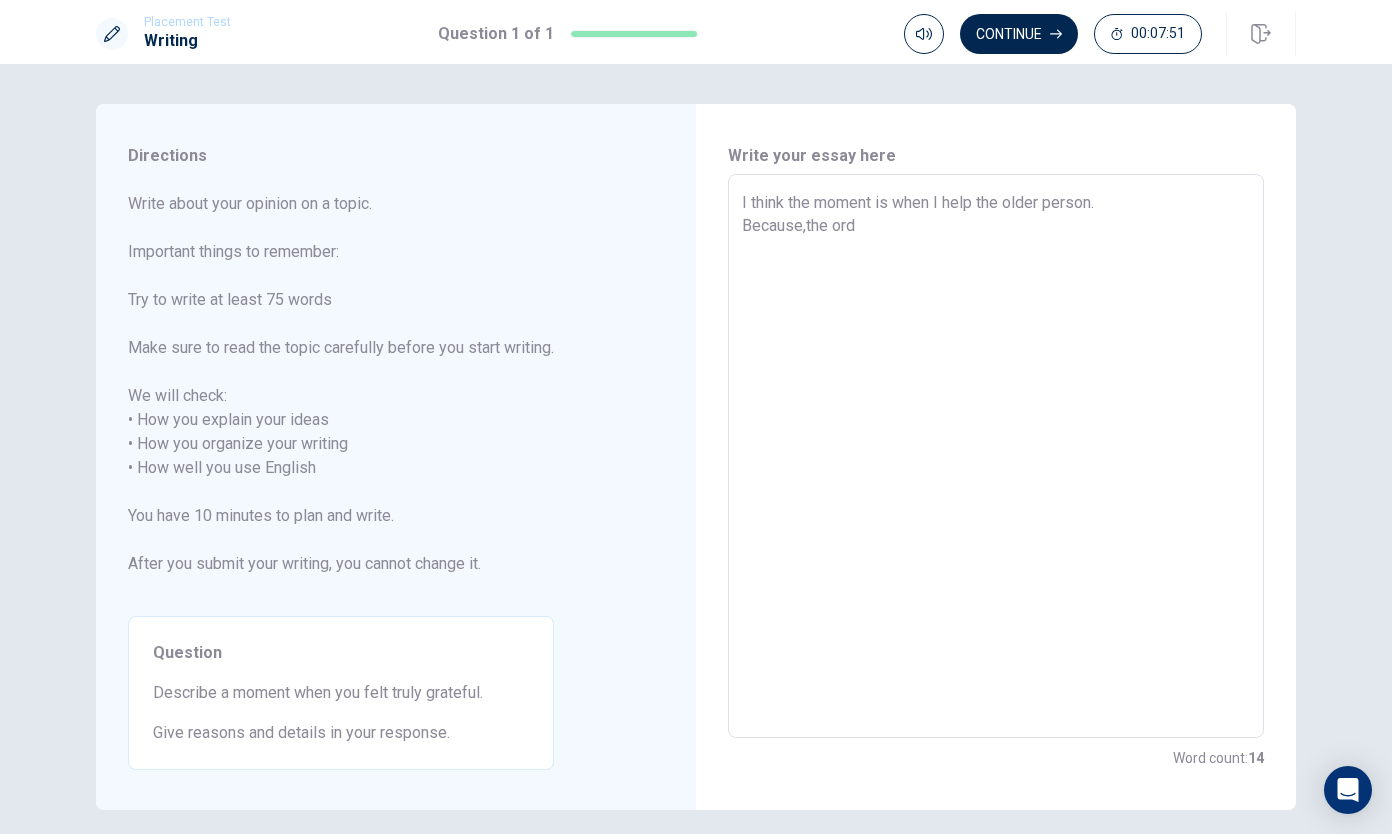 type on "x" 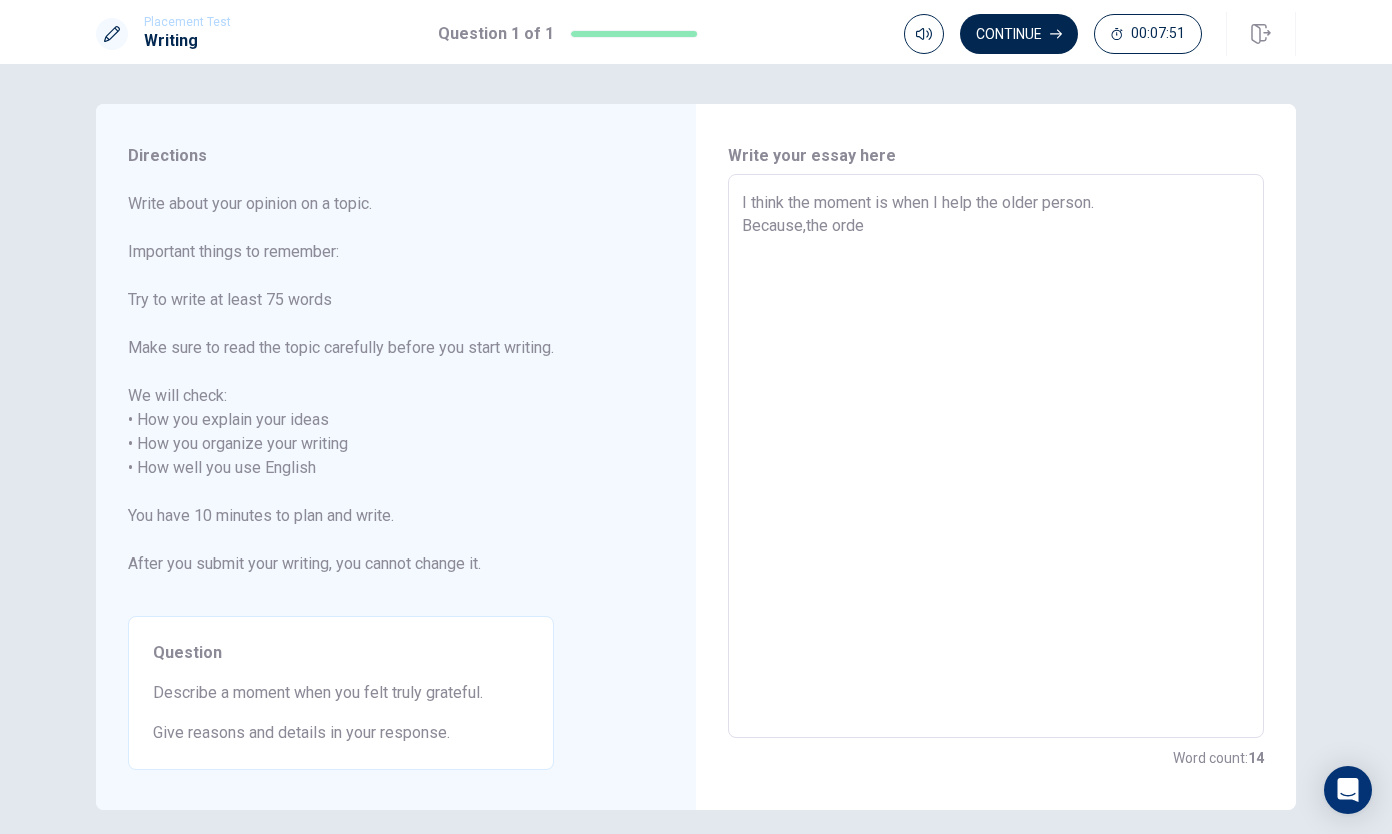 type on "x" 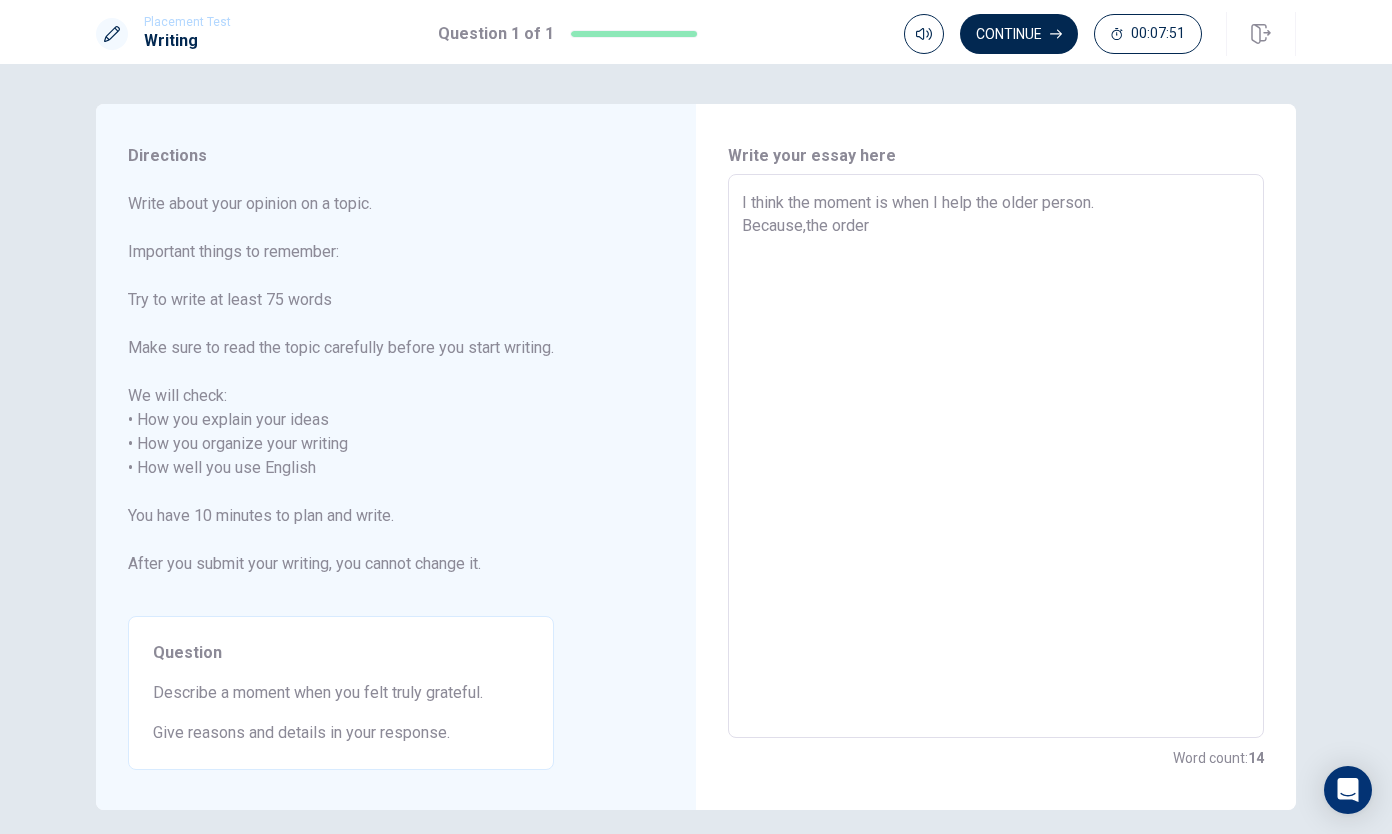 type on "x" 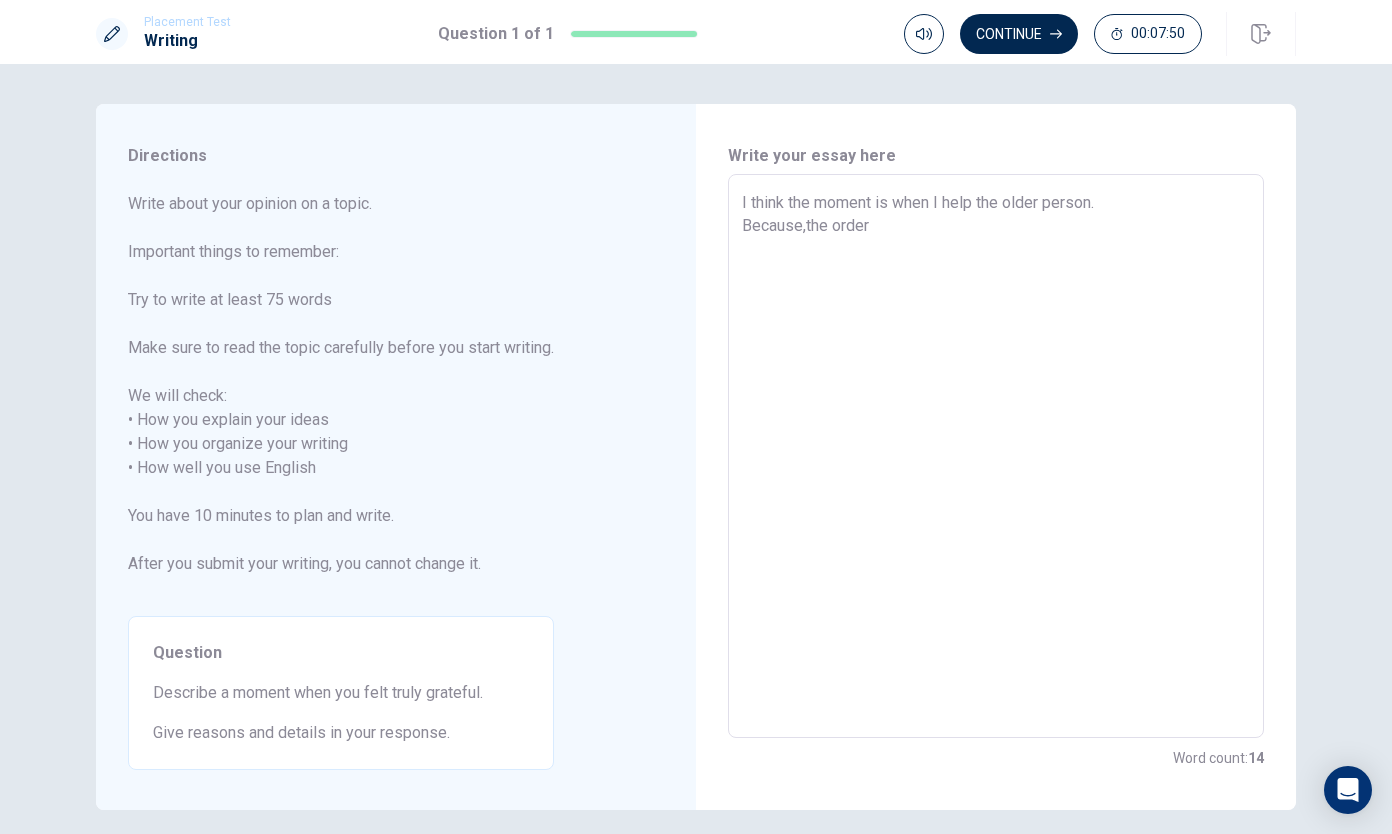 type on "I think the moment is when I help the older person.
Because,the order" 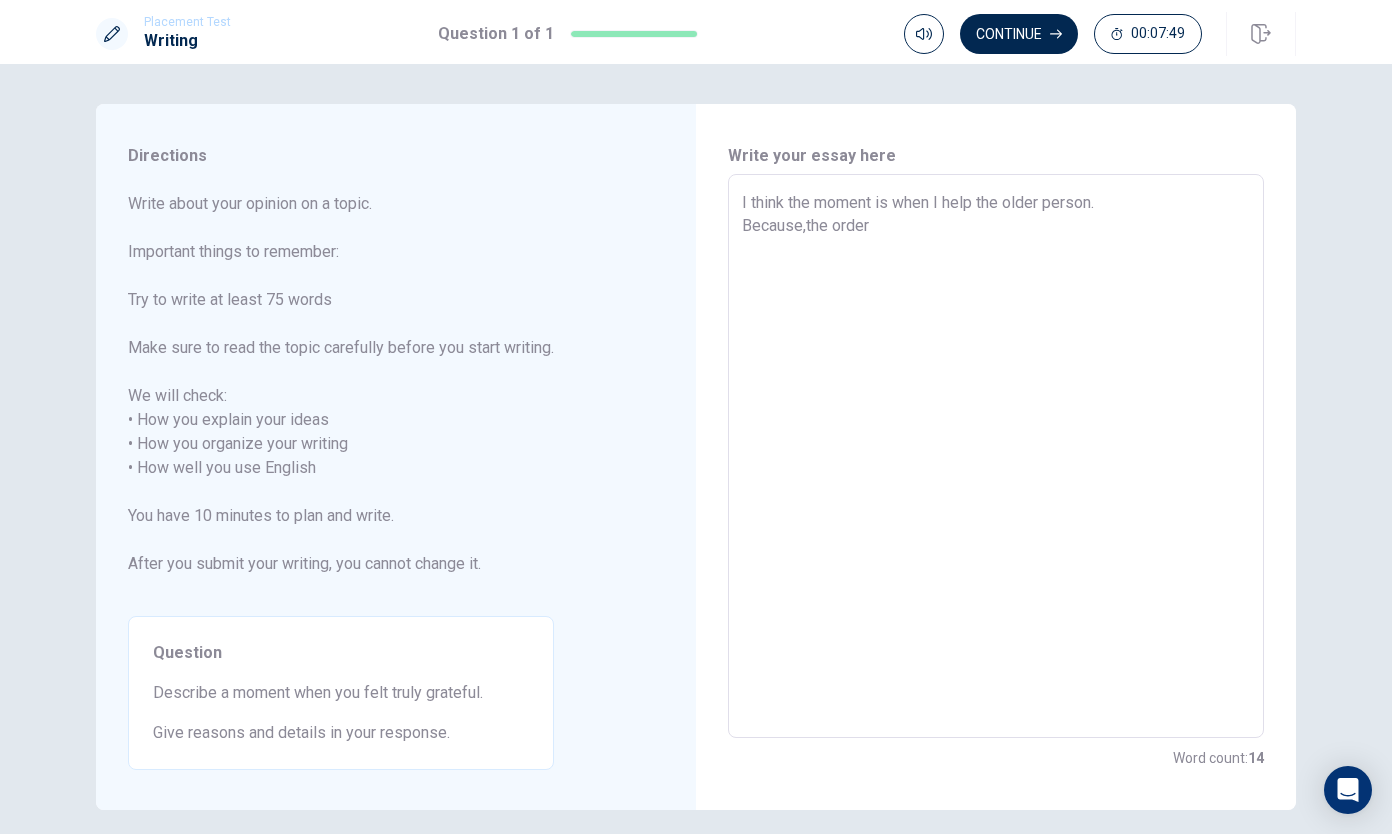 type on "I think the moment is when I help the older person.
Because,the order p" 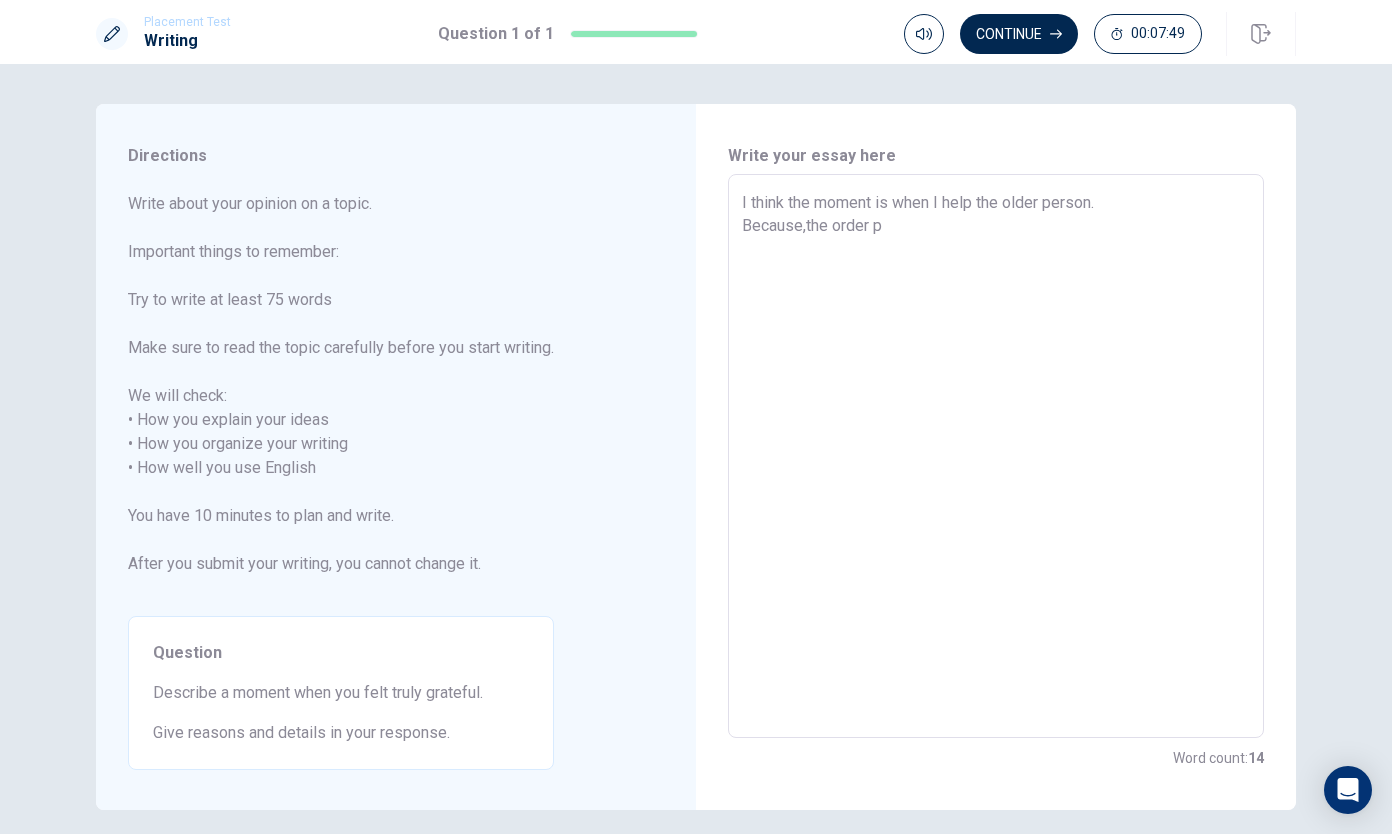 type on "x" 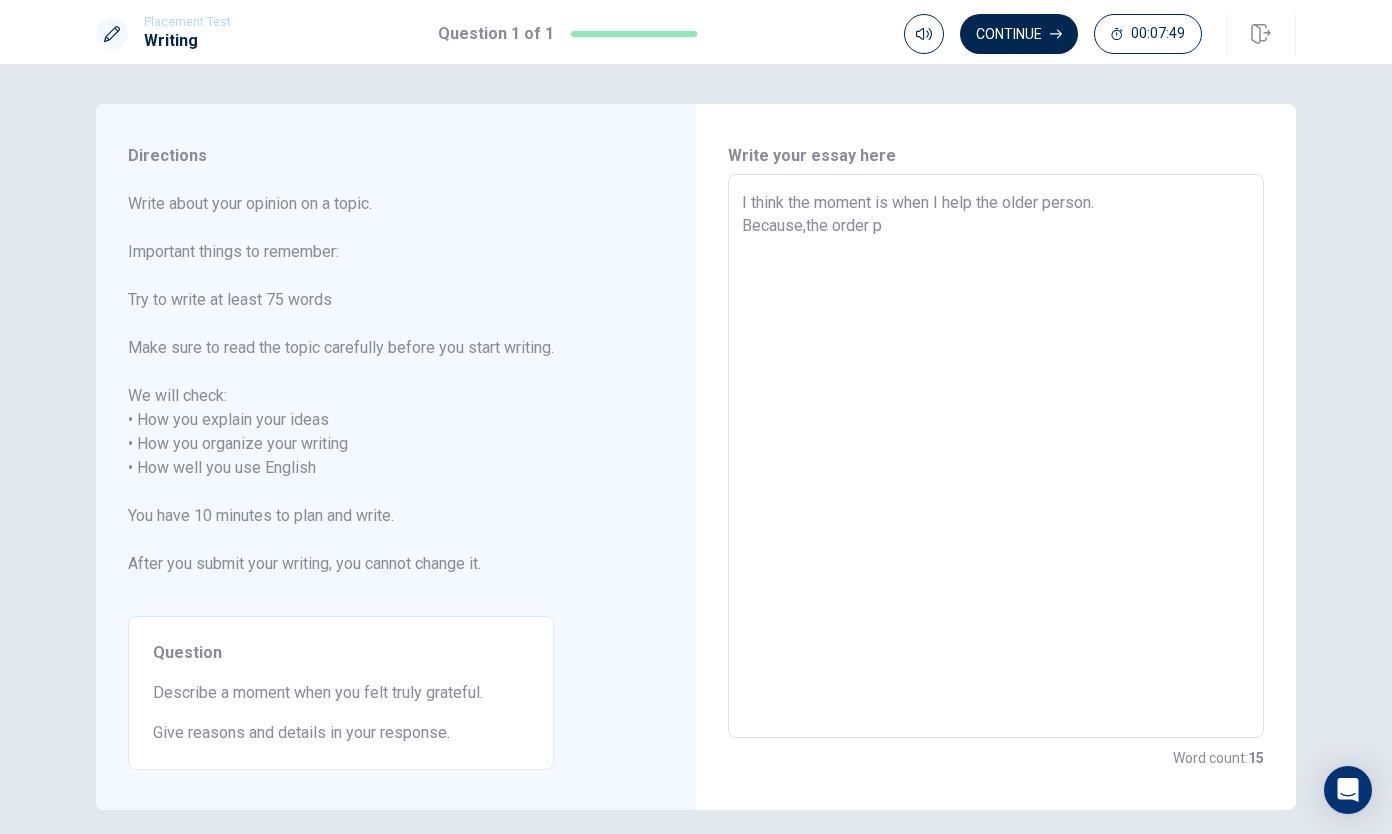 type on "I think the moment is when I help the older person.
Because,the order pe" 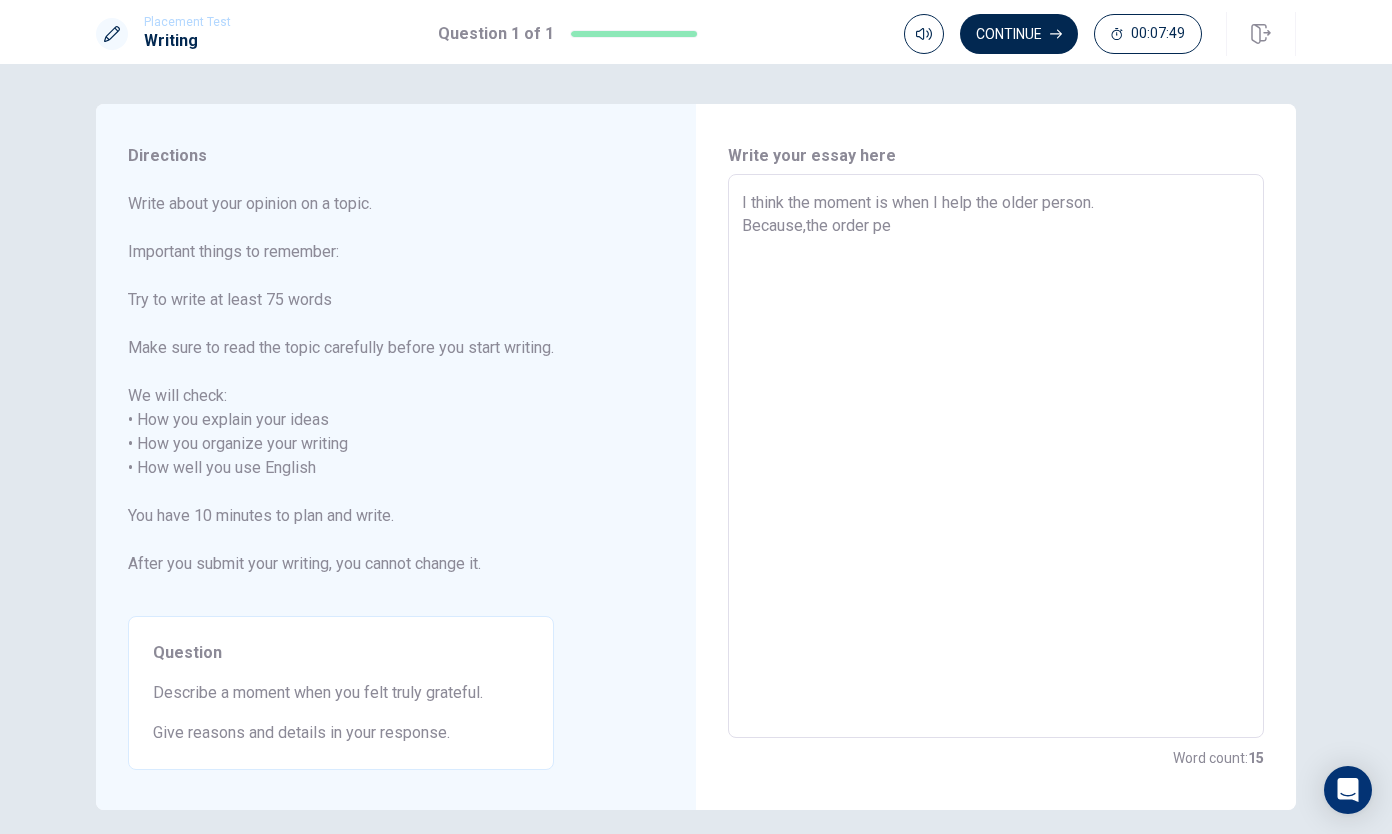type on "x" 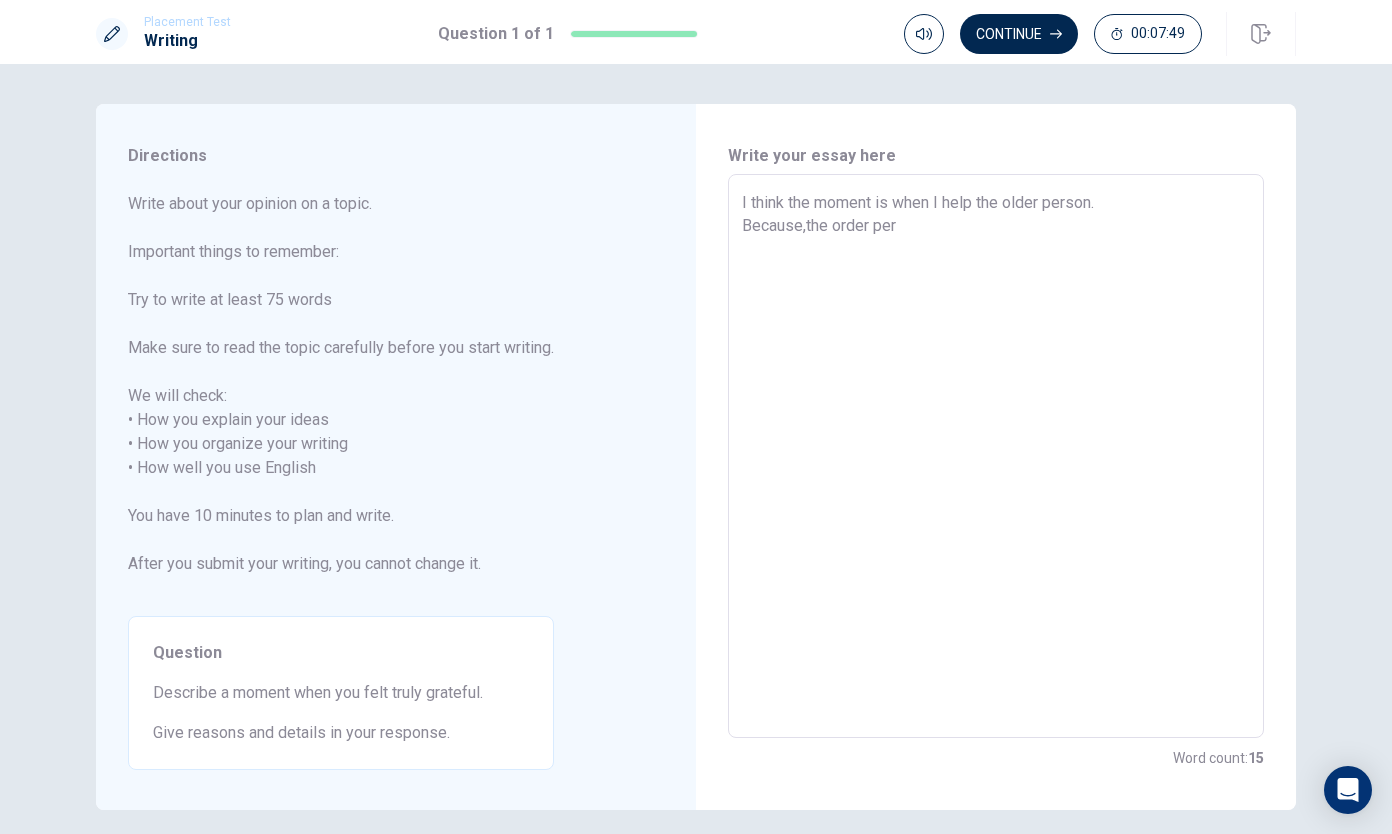 type on "x" 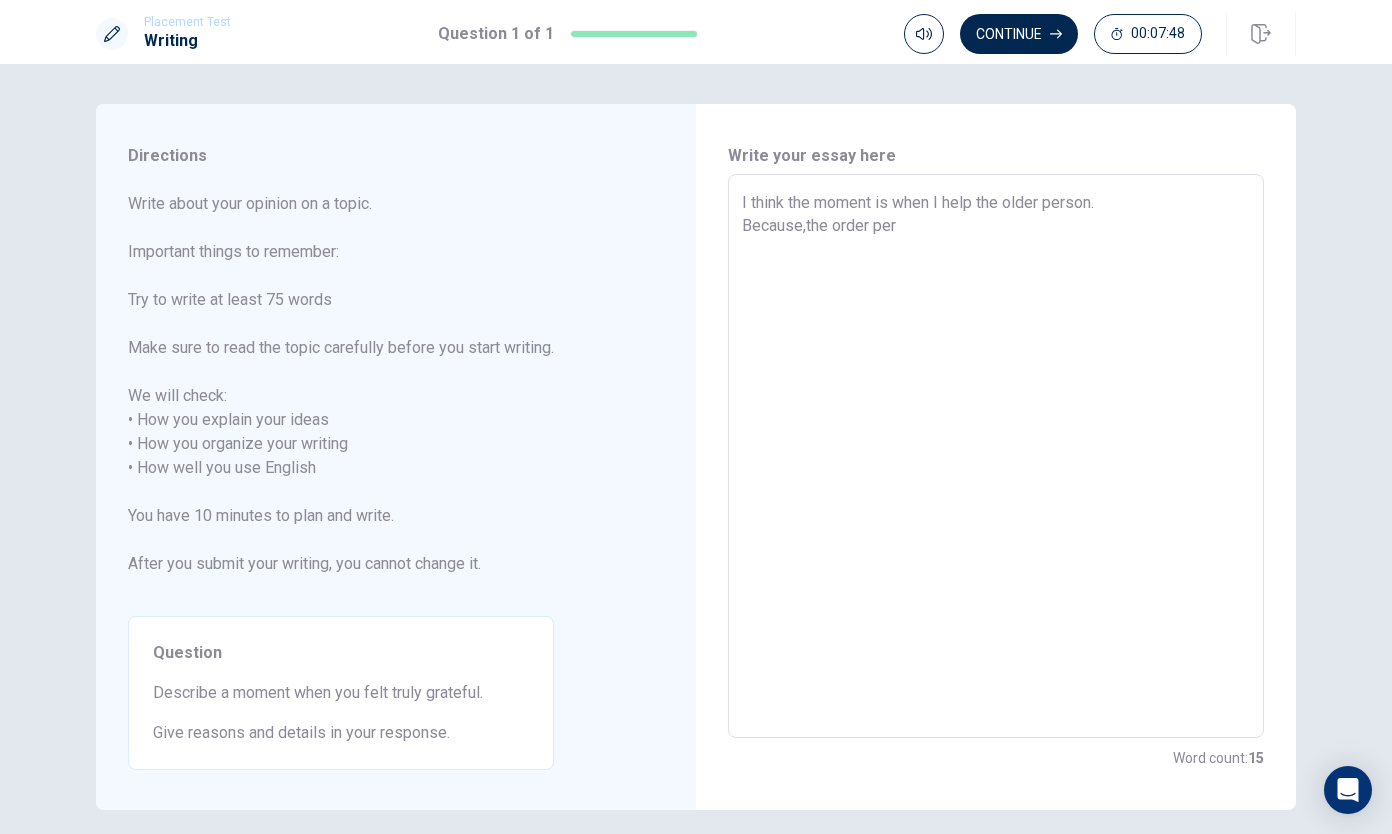 type on "I think the moment is when I help the older person.
Because,the order pers" 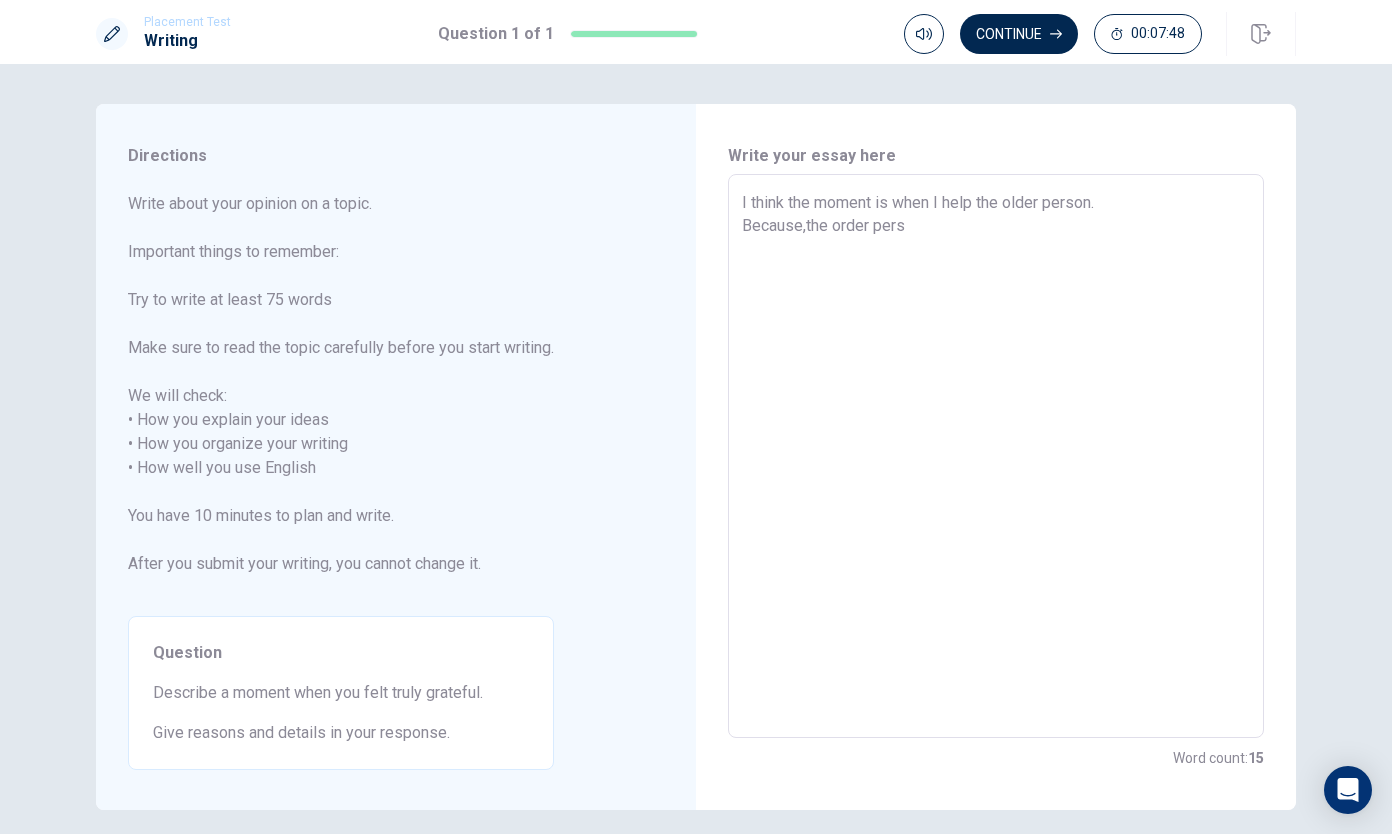 type 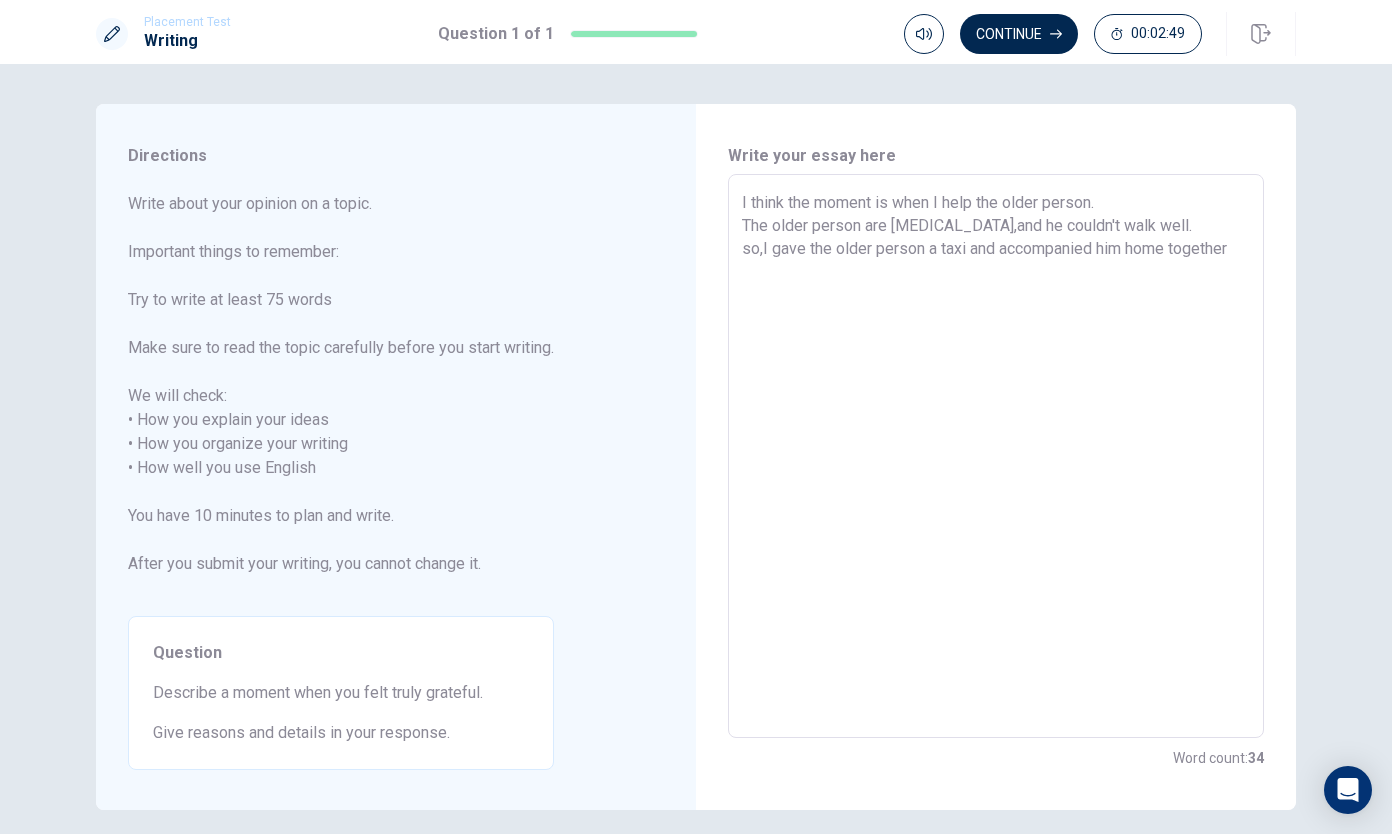 click on "I think the moment is when I help the older person.
The older person are [MEDICAL_DATA],and he couldn't walk well.
so,I gave the older person a taxi and accompanied him home together" at bounding box center (996, 456) 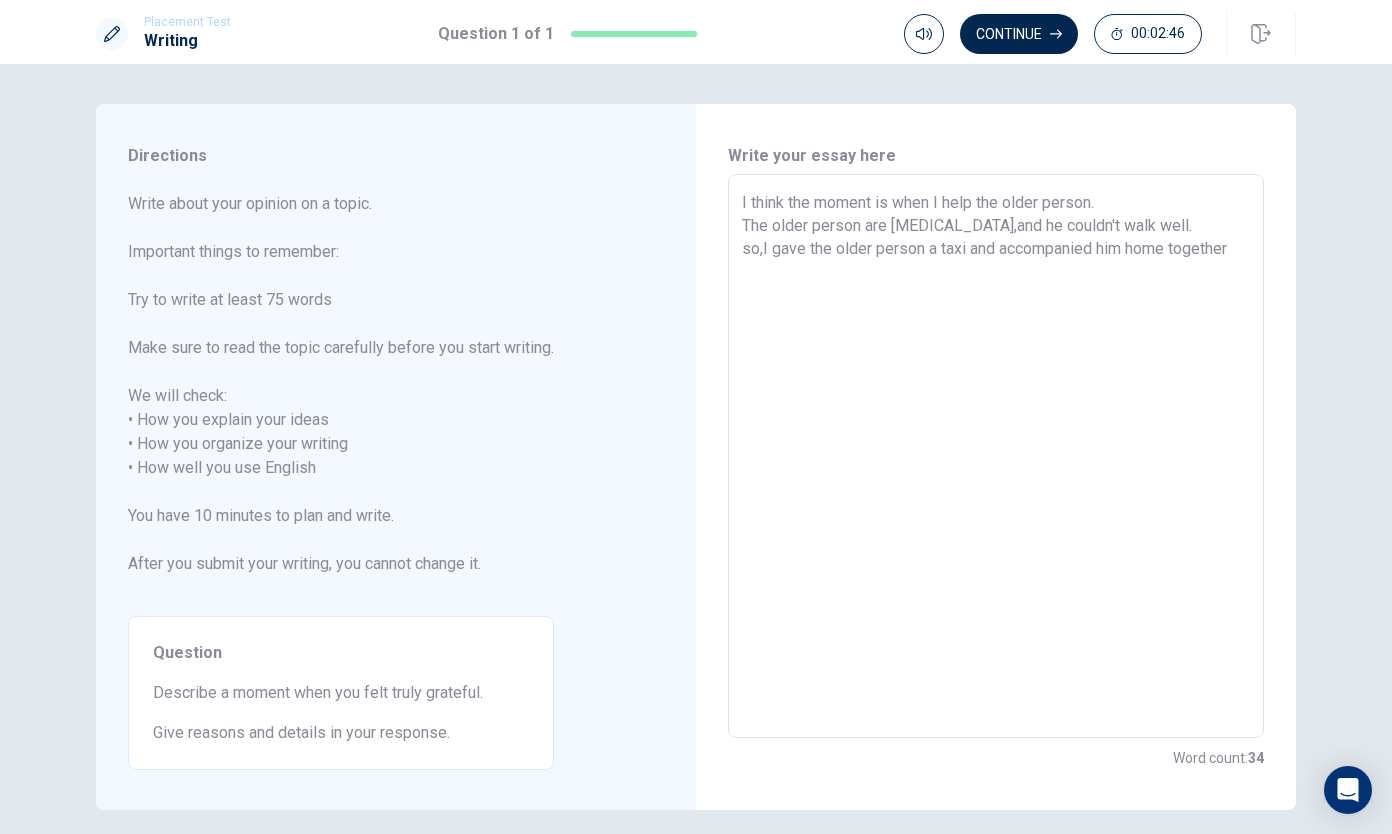 click on "I think the moment is when I help the older person.
The older person are [MEDICAL_DATA],and he couldn't walk well.
so,I gave the older person a taxi and accompanied him home together" at bounding box center (996, 456) 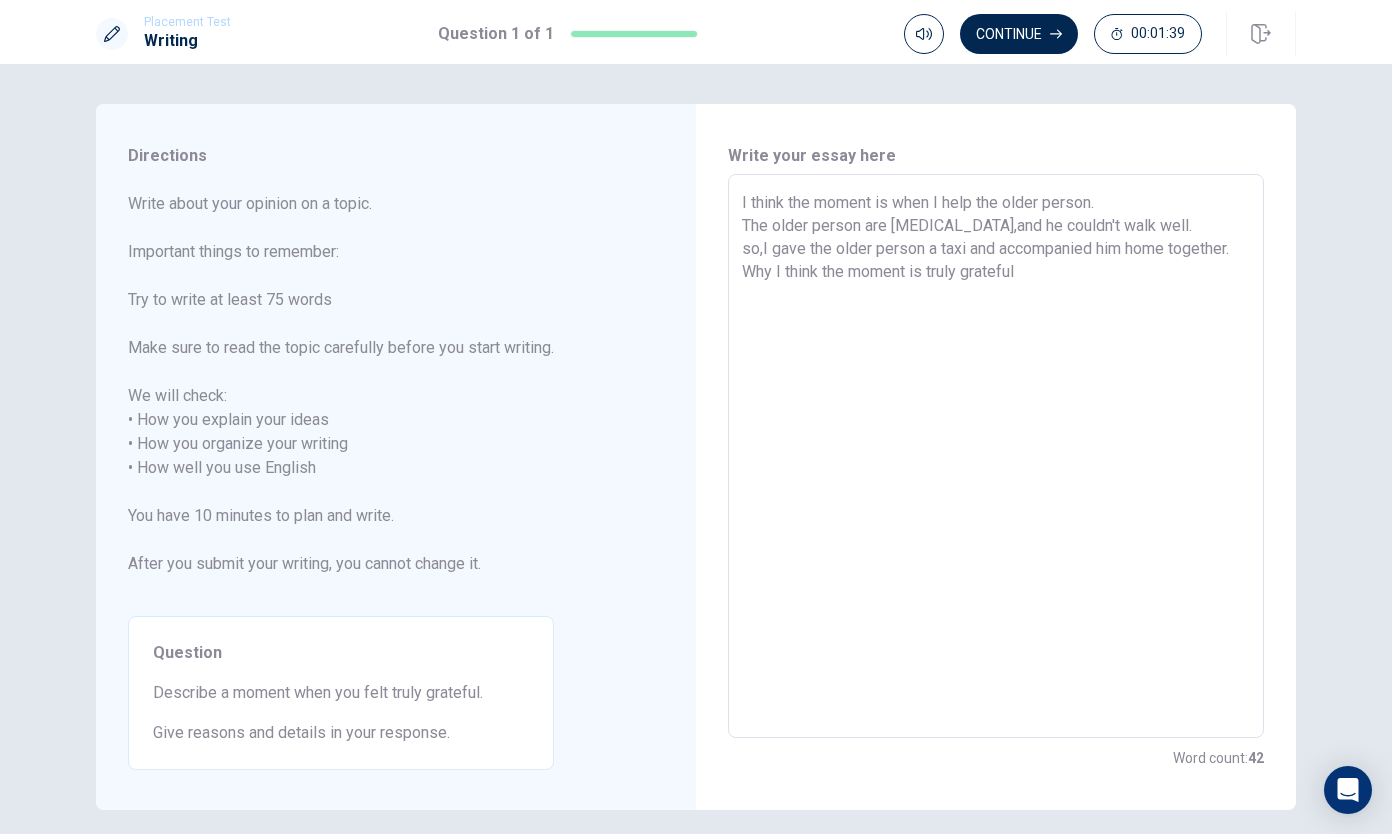 click on "I think the moment is when I help the older person.
The older person are [MEDICAL_DATA],and he couldn't walk well.
so,I gave the older person a taxi and accompanied him home together.
Why I think the moment is truly grateful" at bounding box center [996, 456] 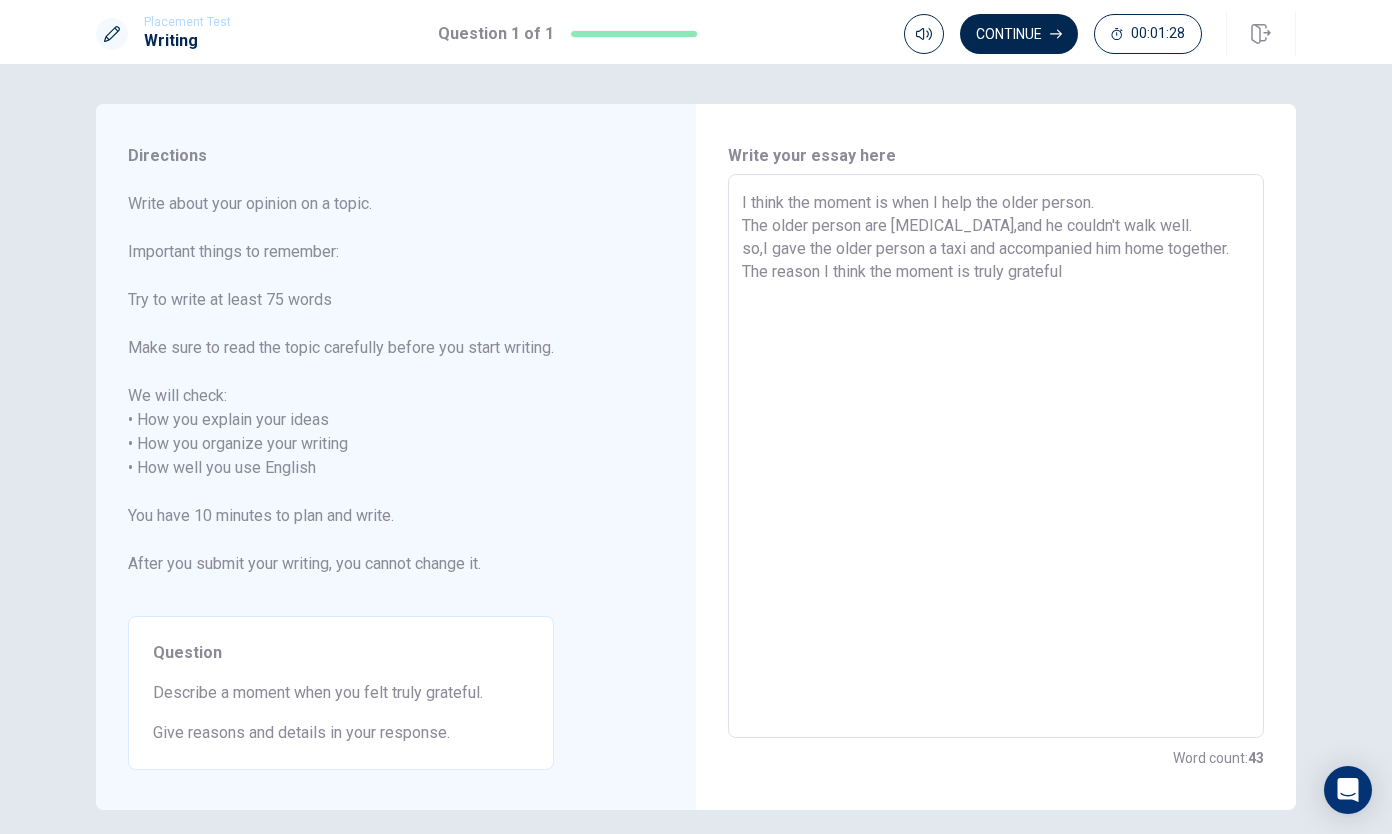 click on "I think the moment is when I help the older person.
The older person are [MEDICAL_DATA],and he couldn't walk well.
so,I gave the older person a taxi and accompanied him home together.
The reason I think the moment is truly grateful" at bounding box center (996, 456) 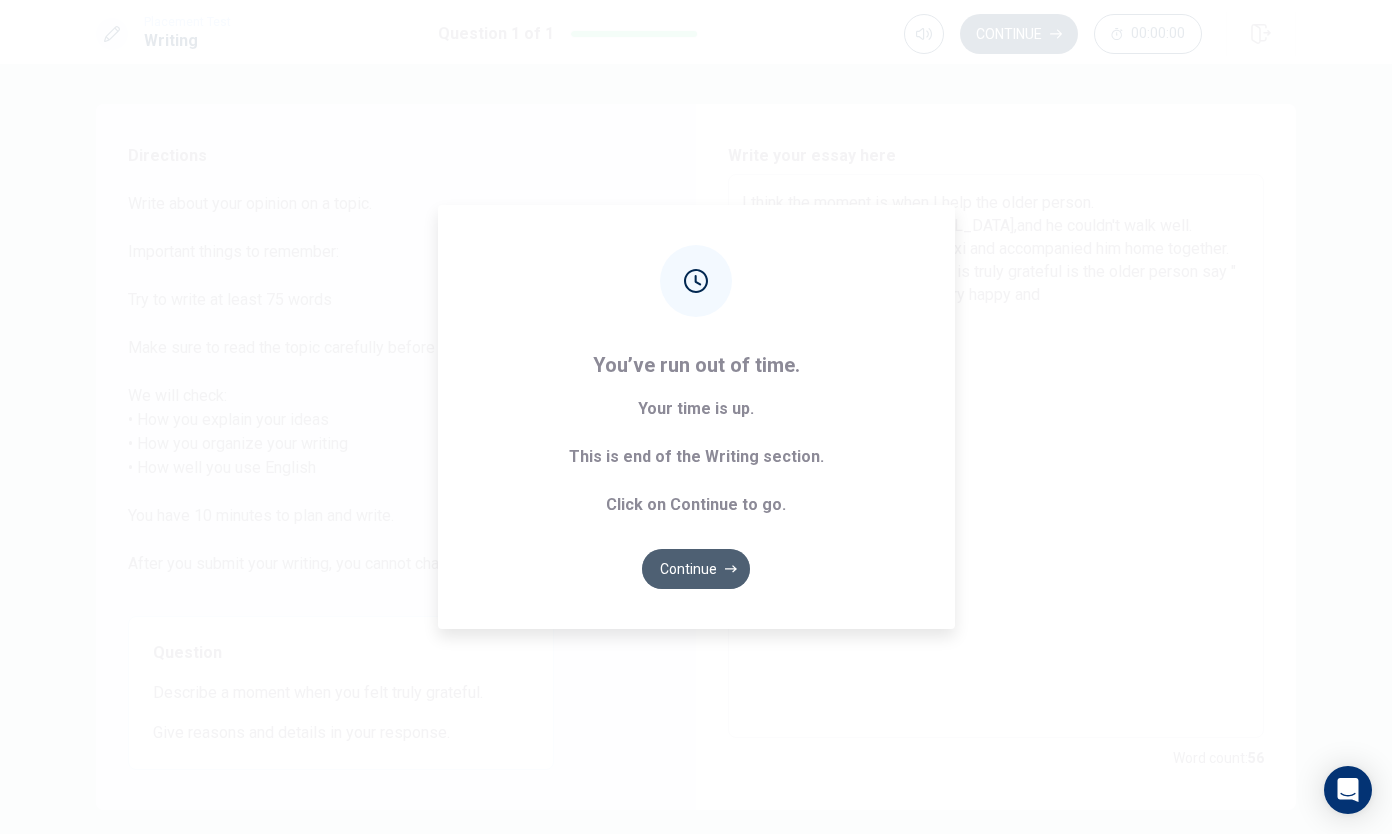 click on "Continue" at bounding box center (696, 569) 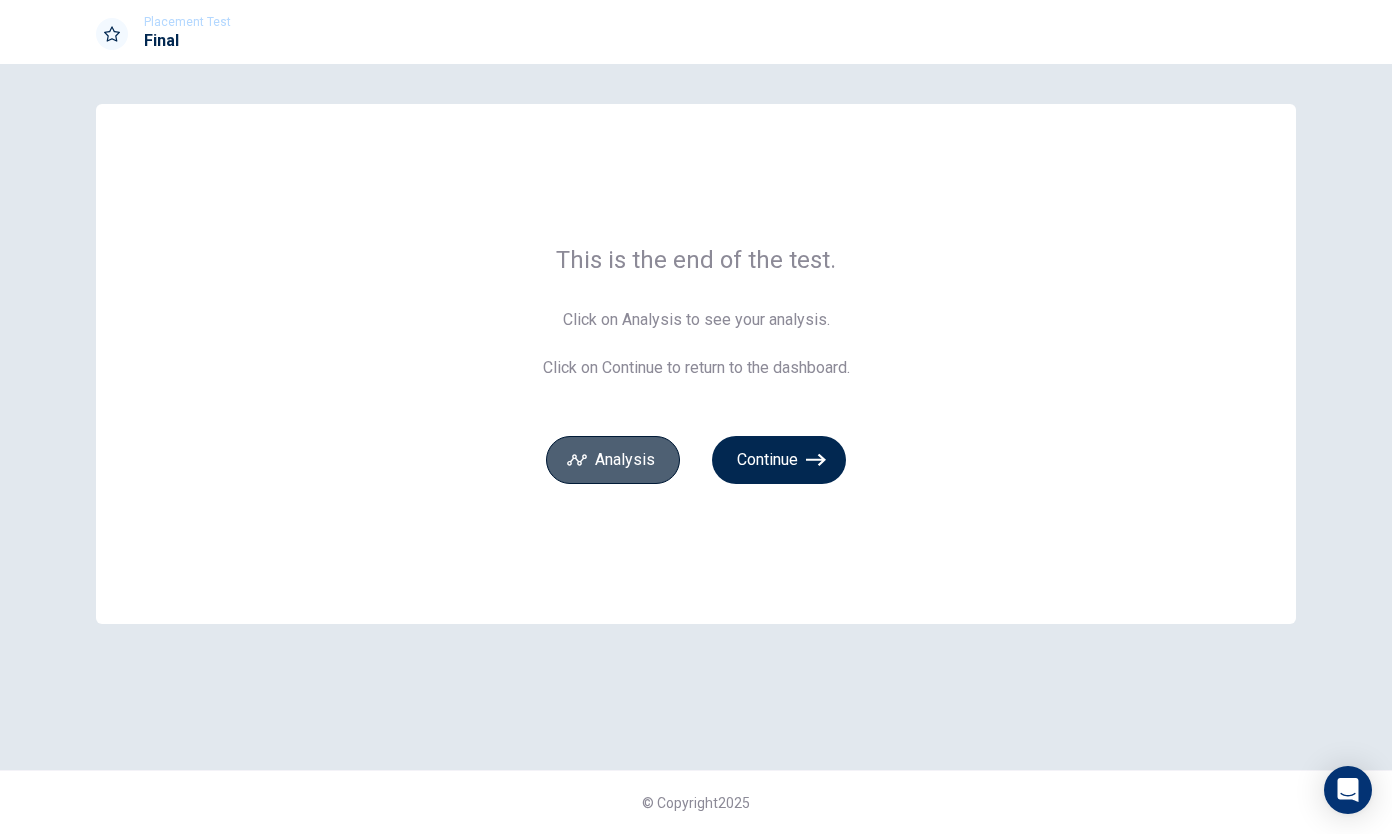 click on "Analysis" at bounding box center (613, 460) 